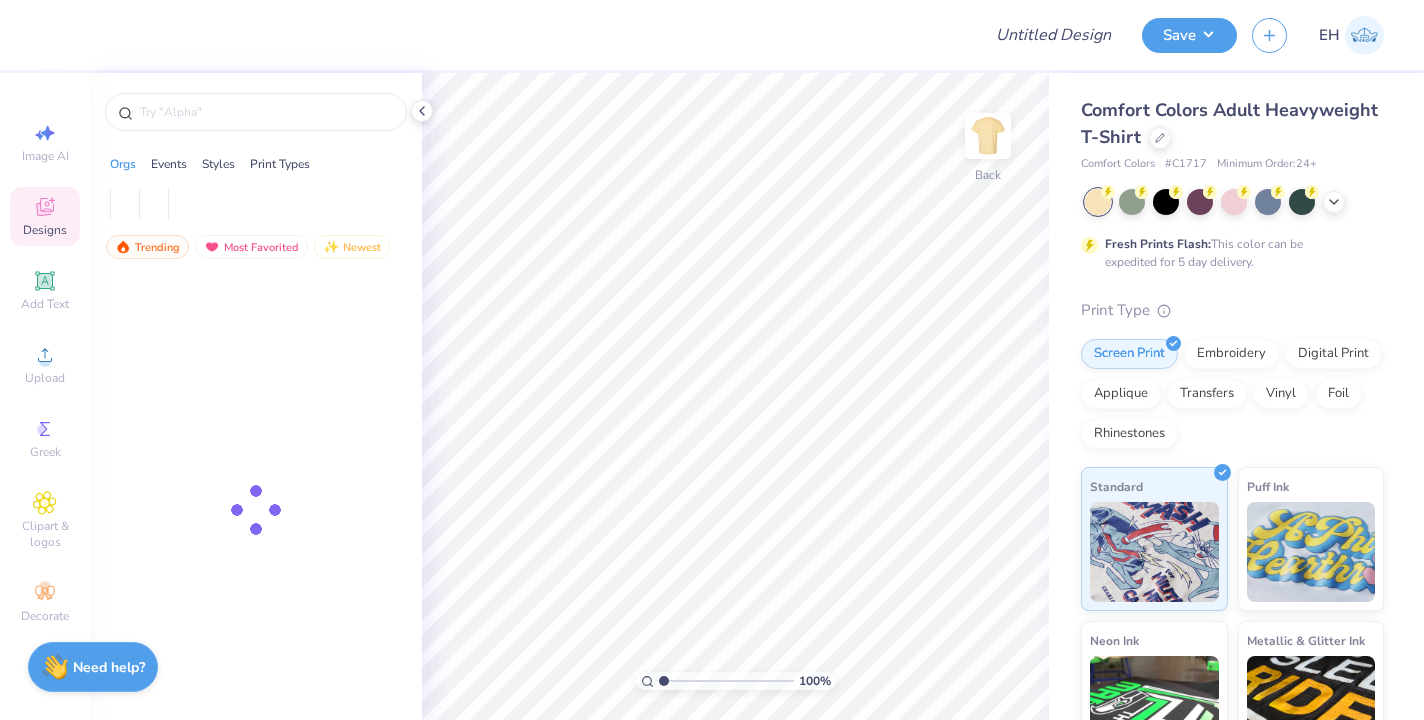 scroll, scrollTop: 0, scrollLeft: 0, axis: both 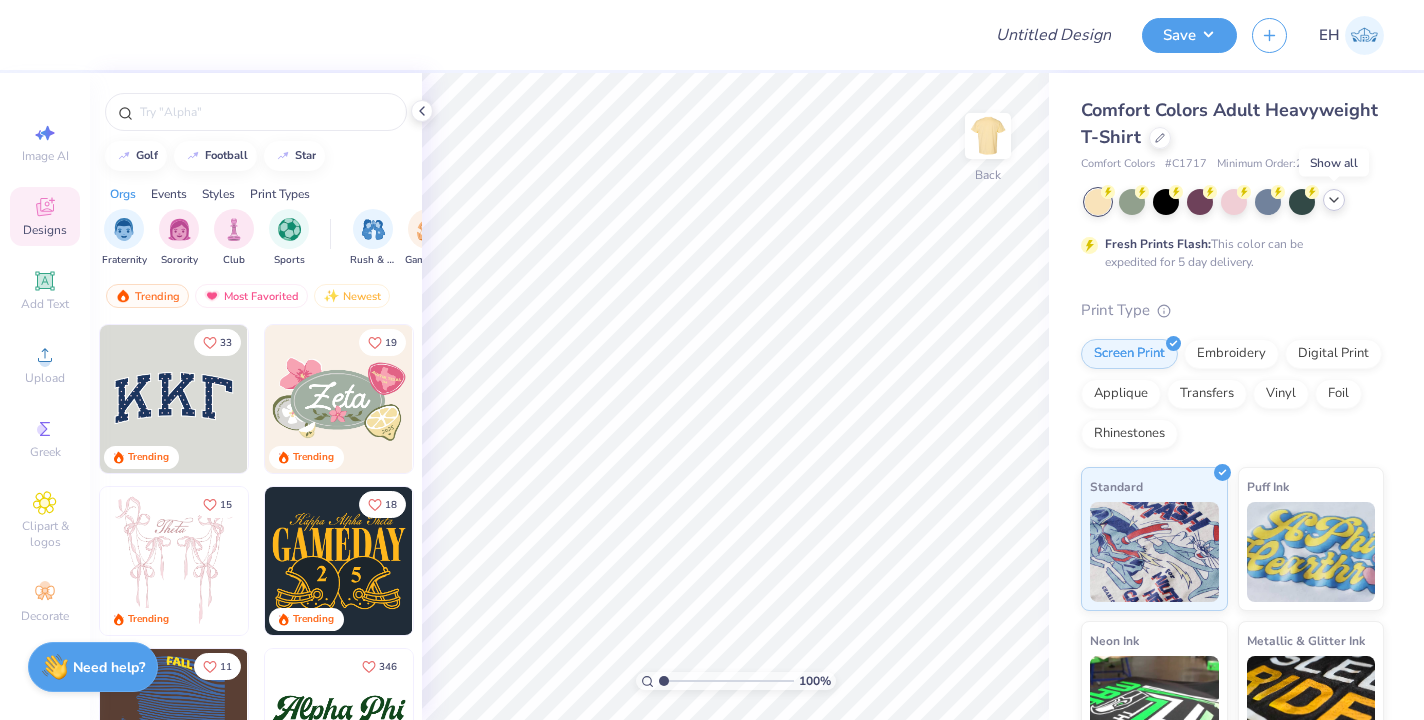 click 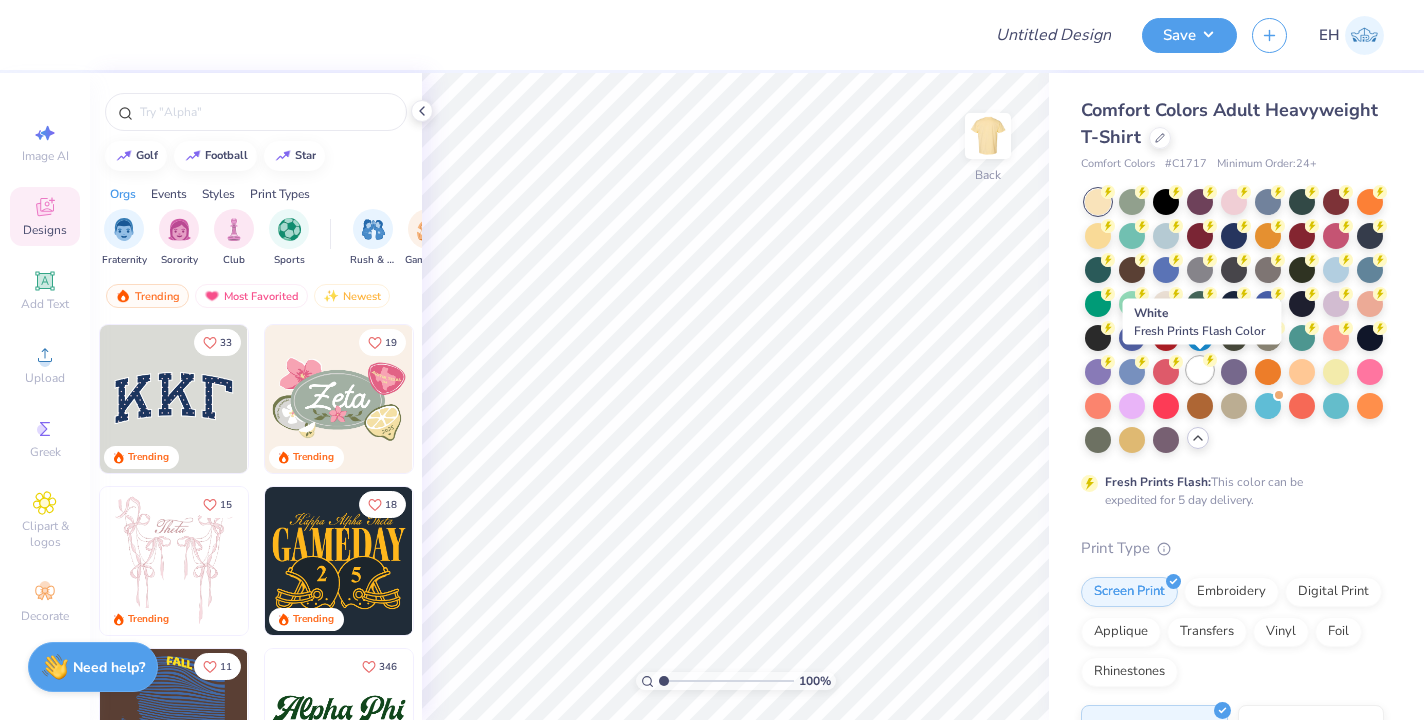 click at bounding box center [1200, 370] 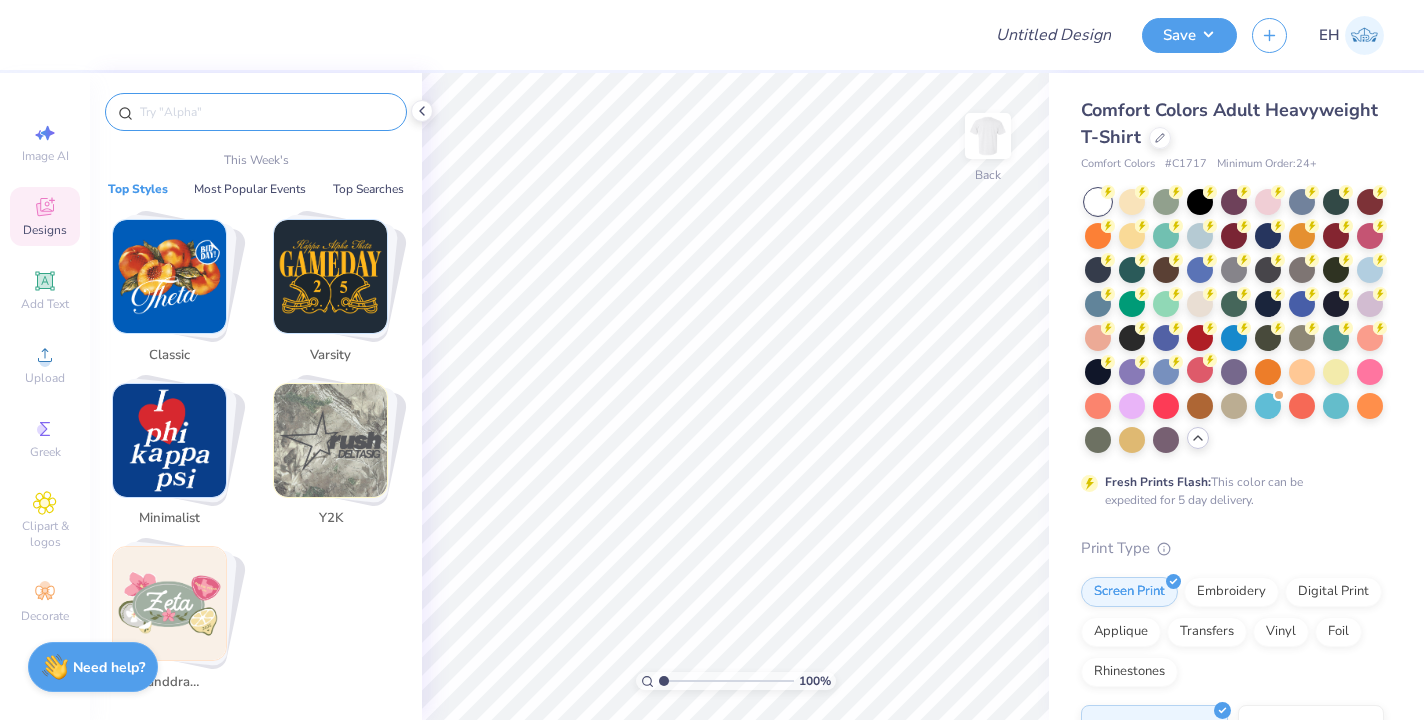 click at bounding box center [266, 112] 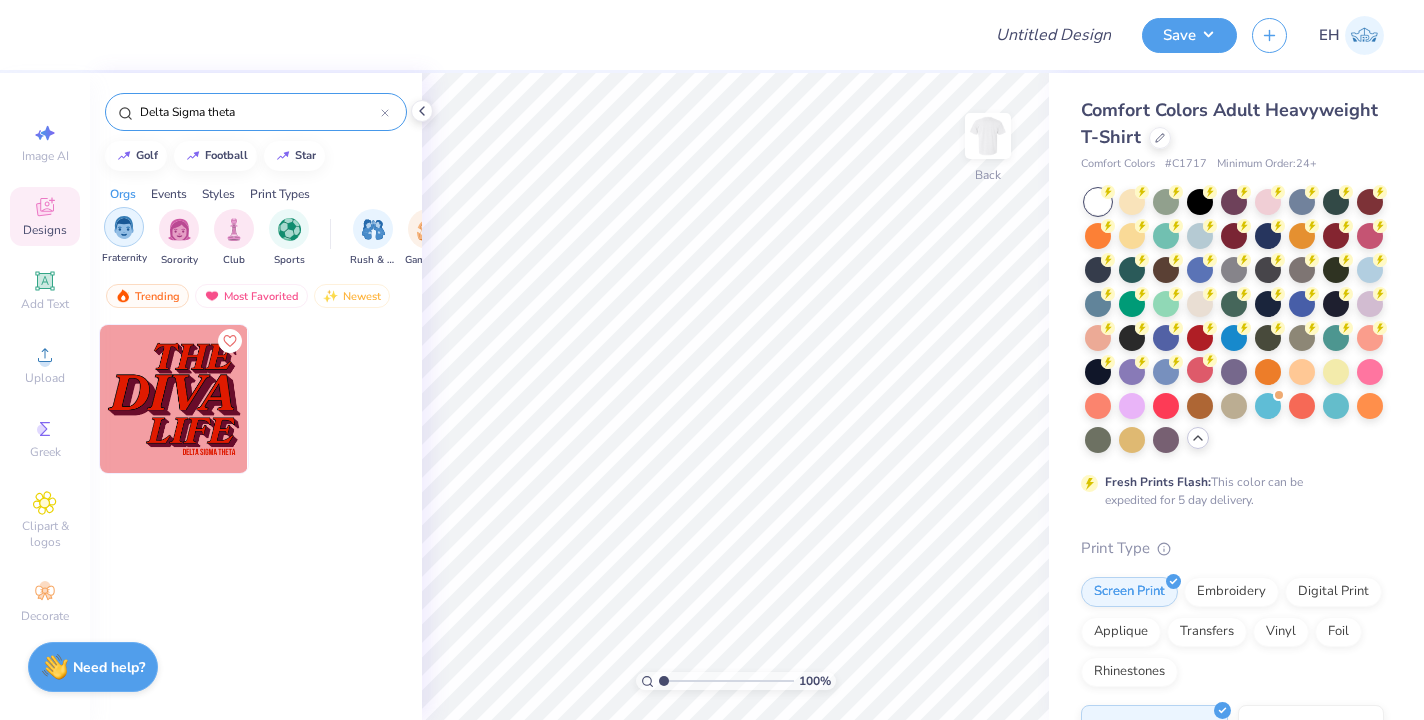 type on "Delta Sigma theta" 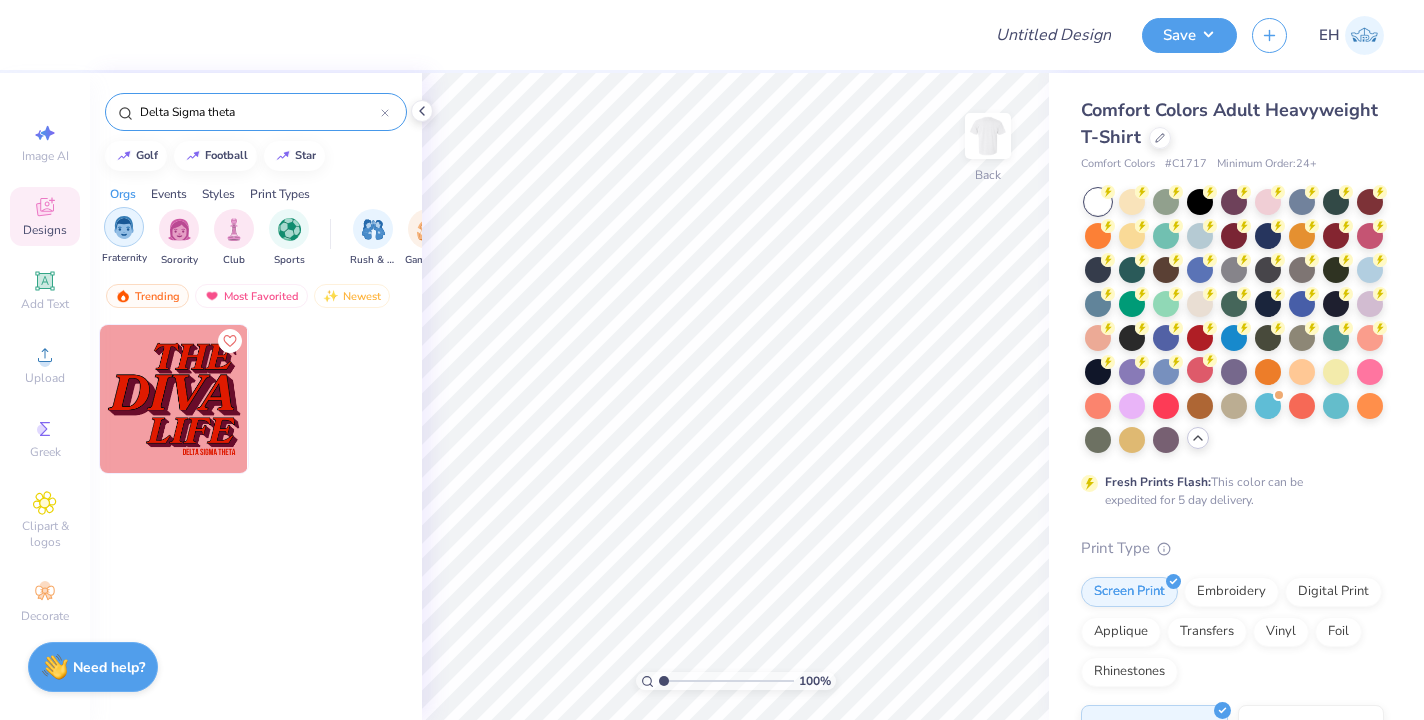 click at bounding box center (124, 227) 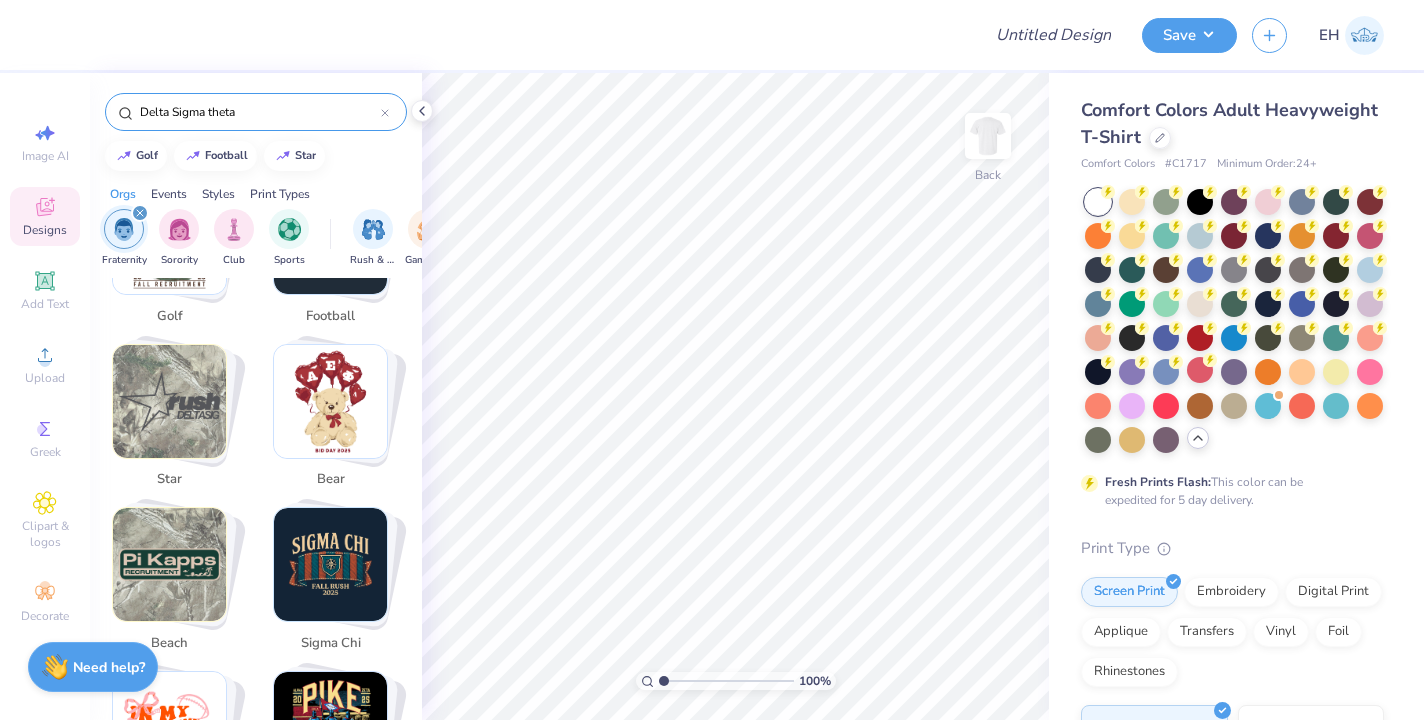 scroll, scrollTop: 461, scrollLeft: 0, axis: vertical 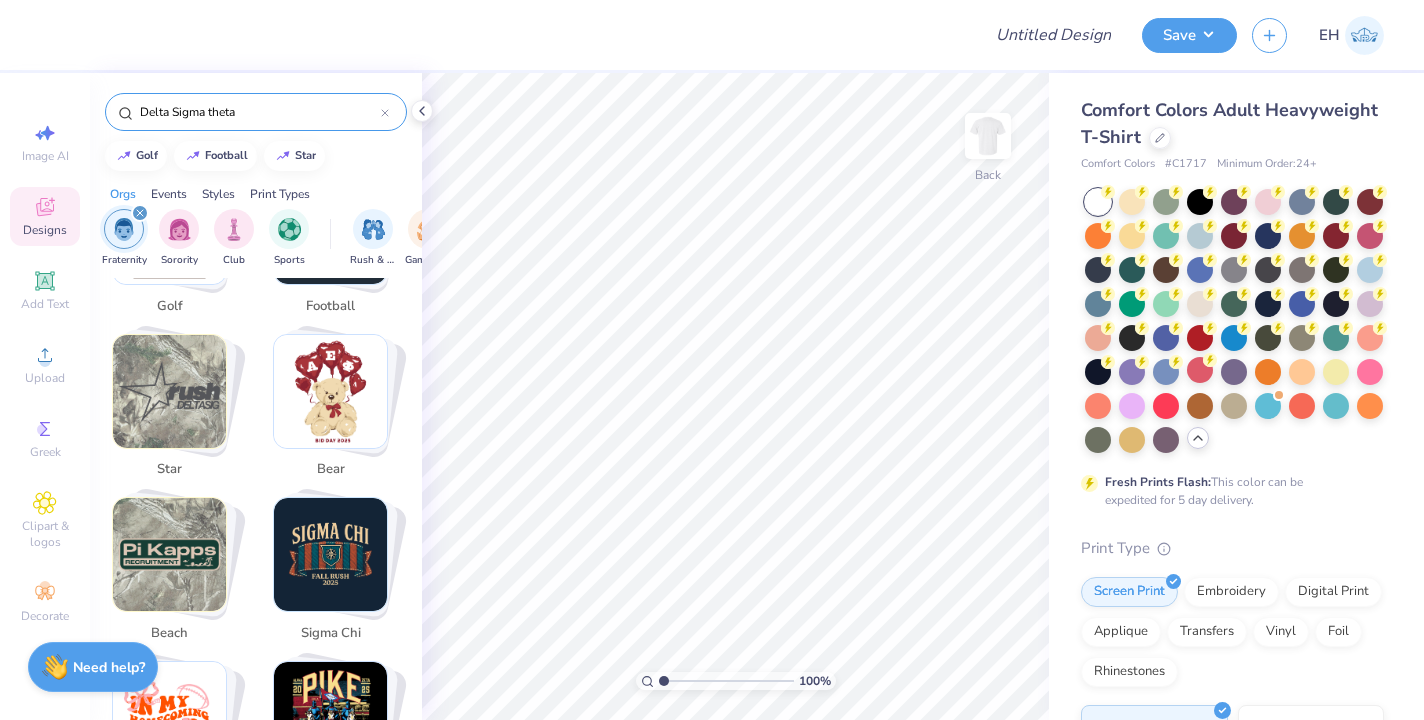 drag, startPoint x: 328, startPoint y: 110, endPoint x: 123, endPoint y: 117, distance: 205.11948 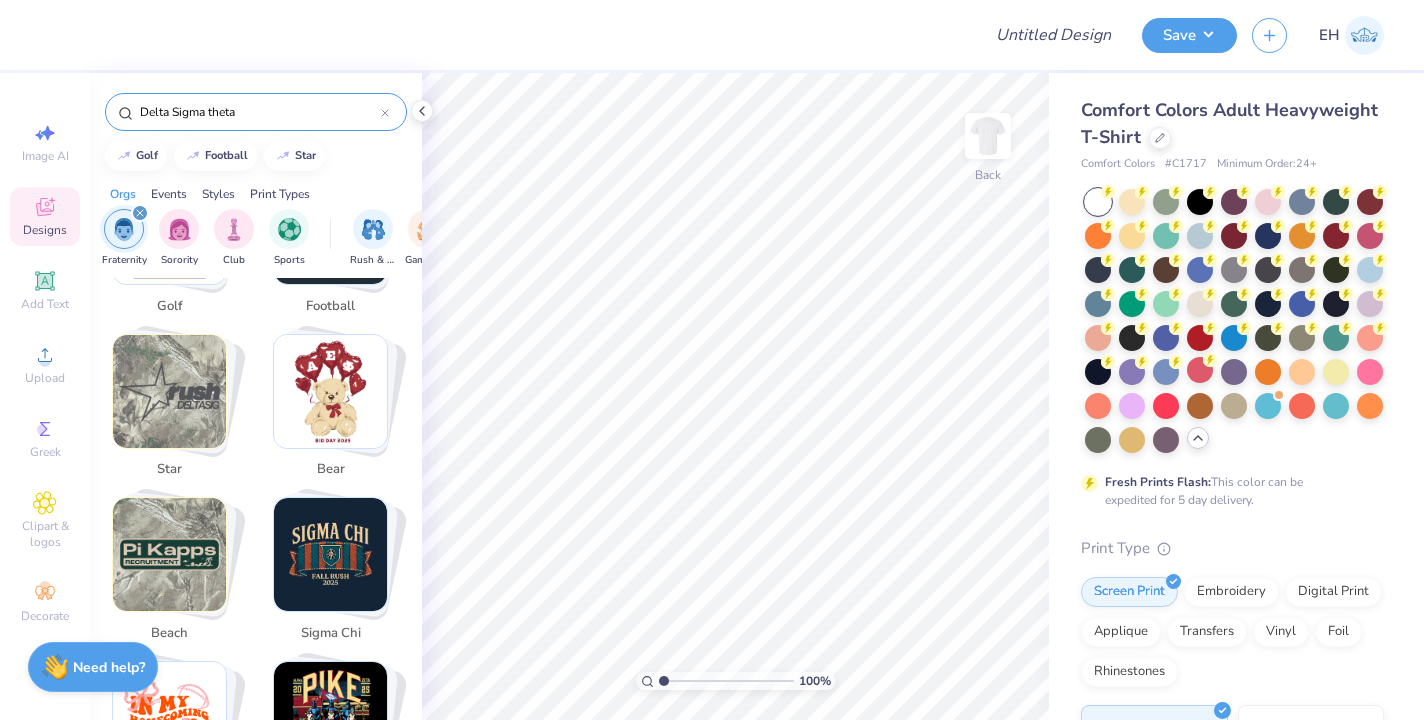 click on "Delta Sigma theta" at bounding box center (256, 112) 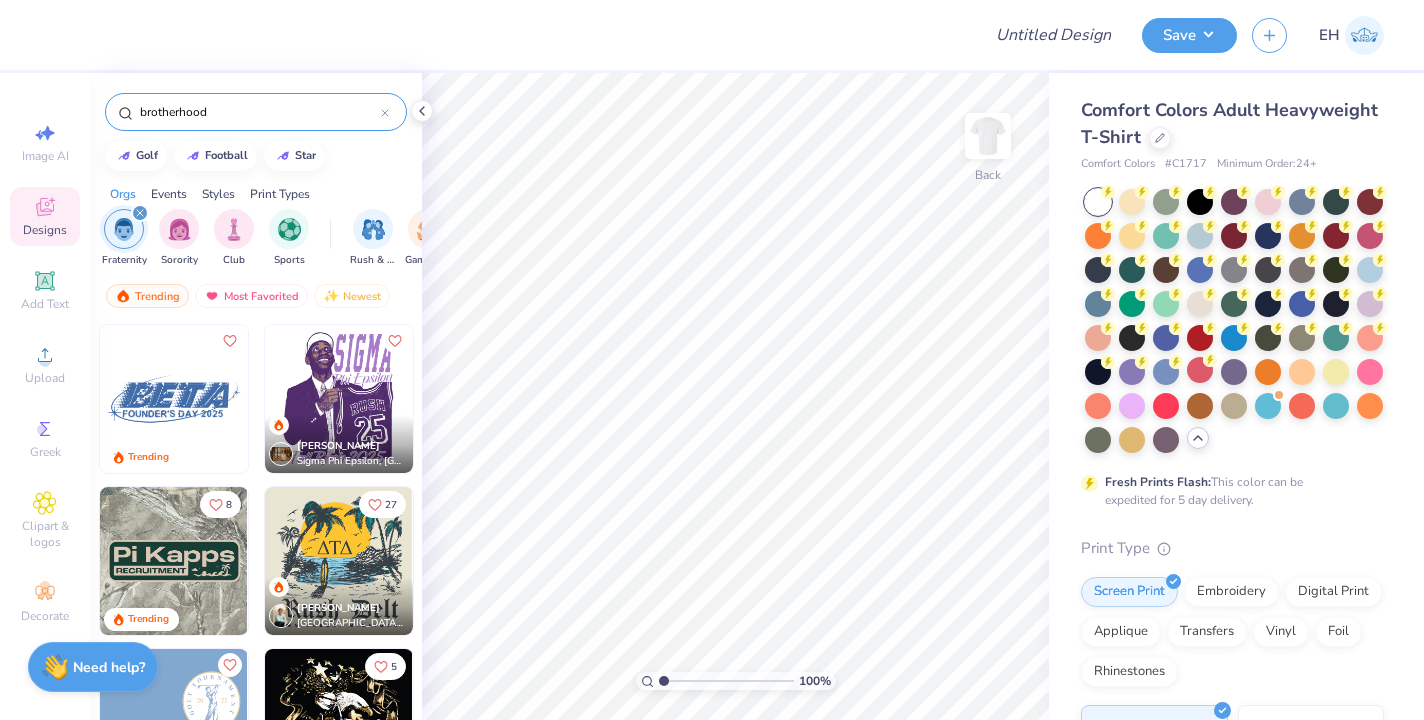 type on "brotherhood" 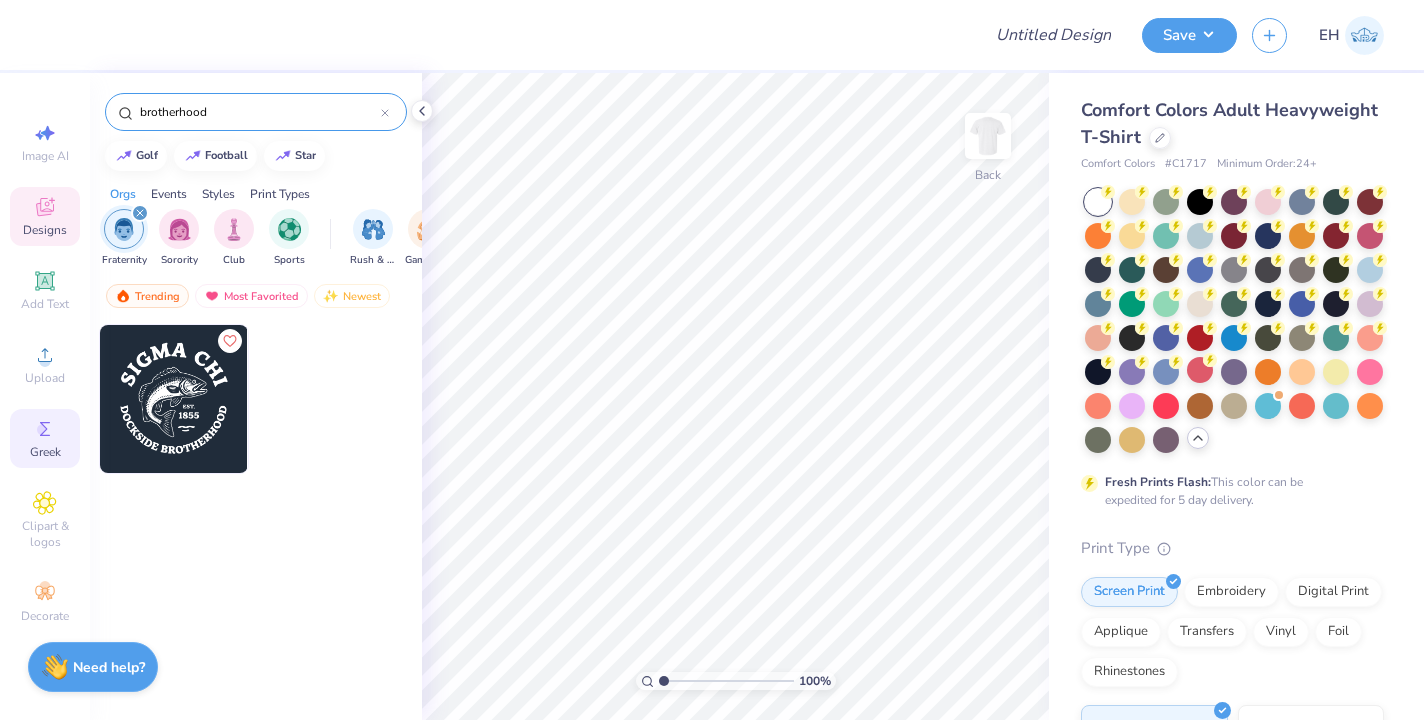 click 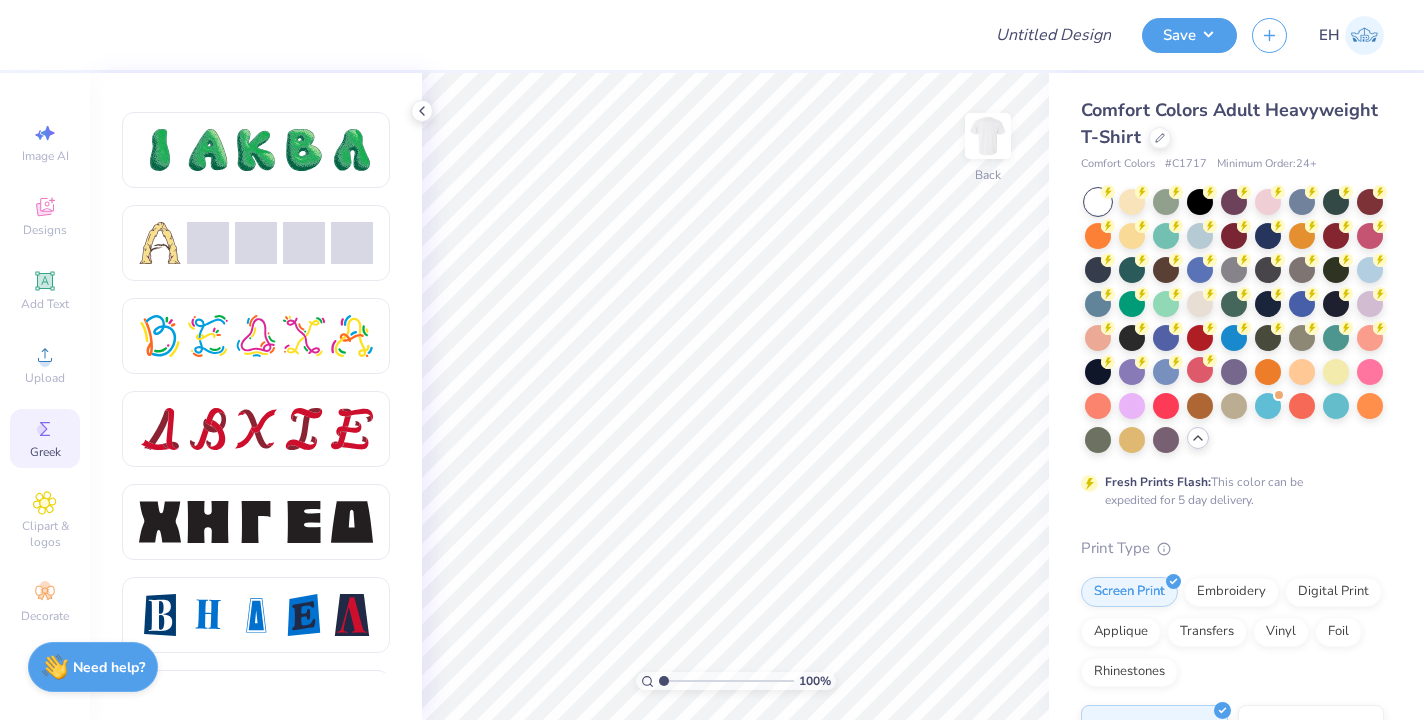 scroll, scrollTop: 2330, scrollLeft: 0, axis: vertical 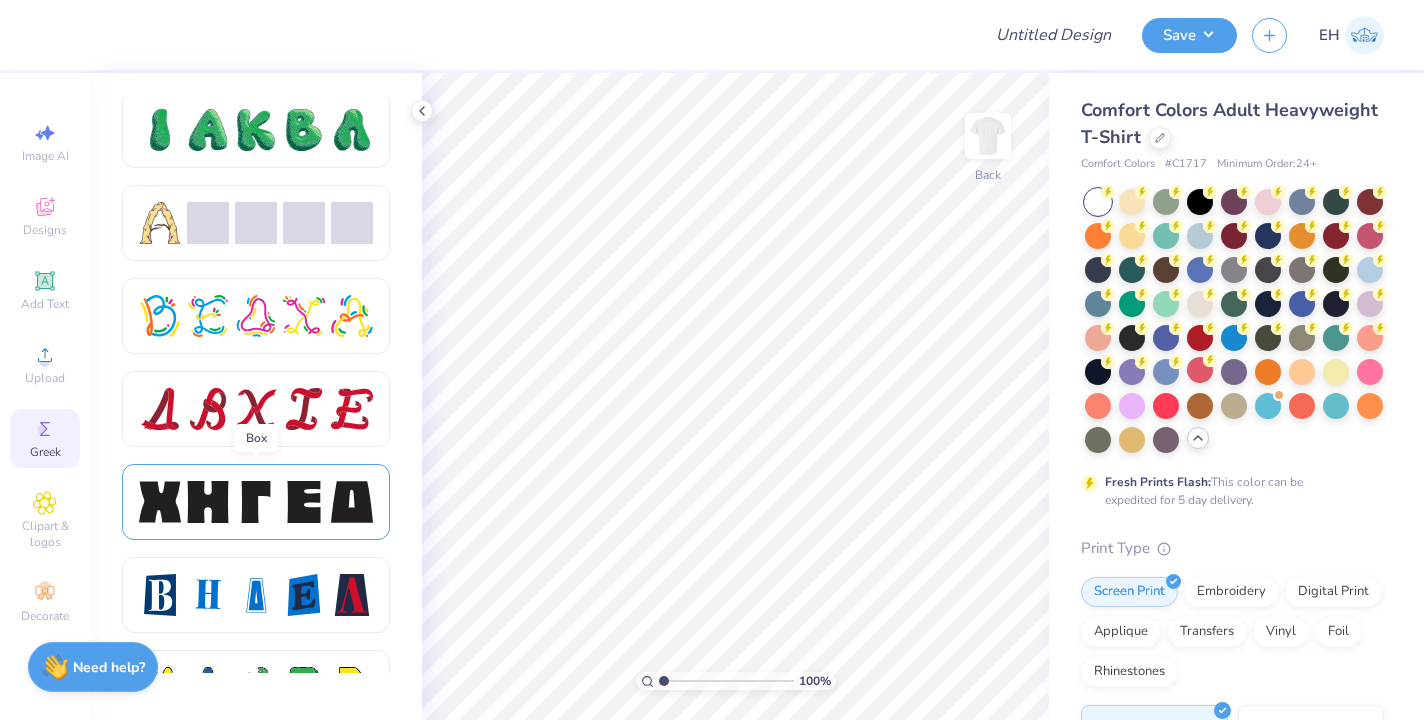 click at bounding box center [208, 502] 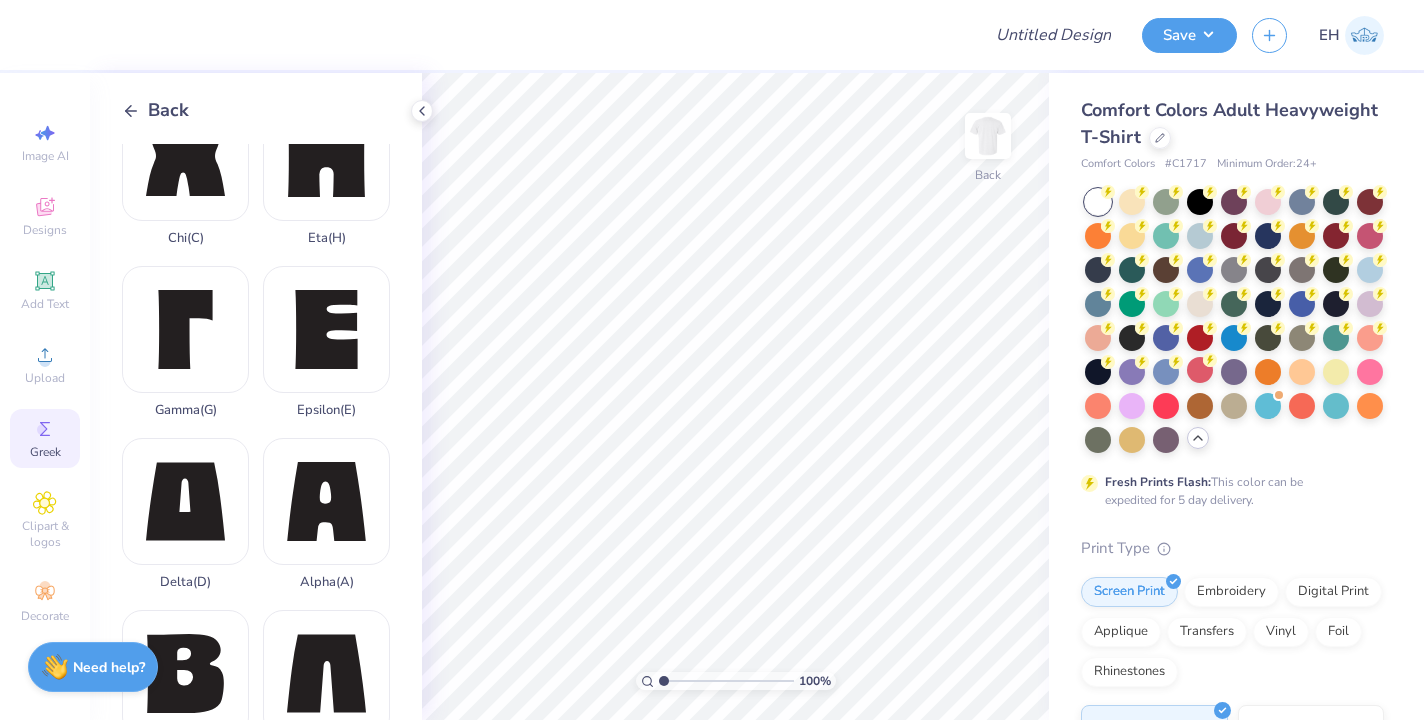scroll, scrollTop: 52, scrollLeft: 0, axis: vertical 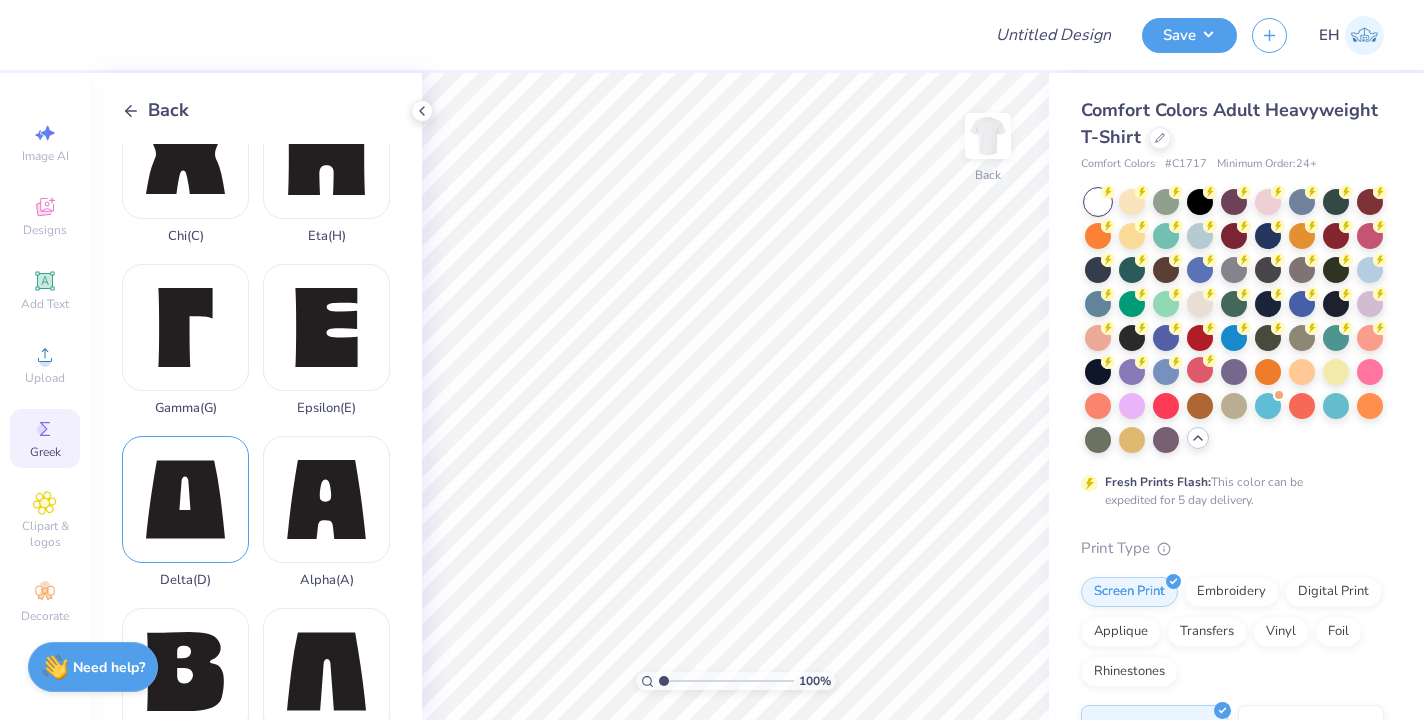 click on "Delta  ( D )" at bounding box center [185, 512] 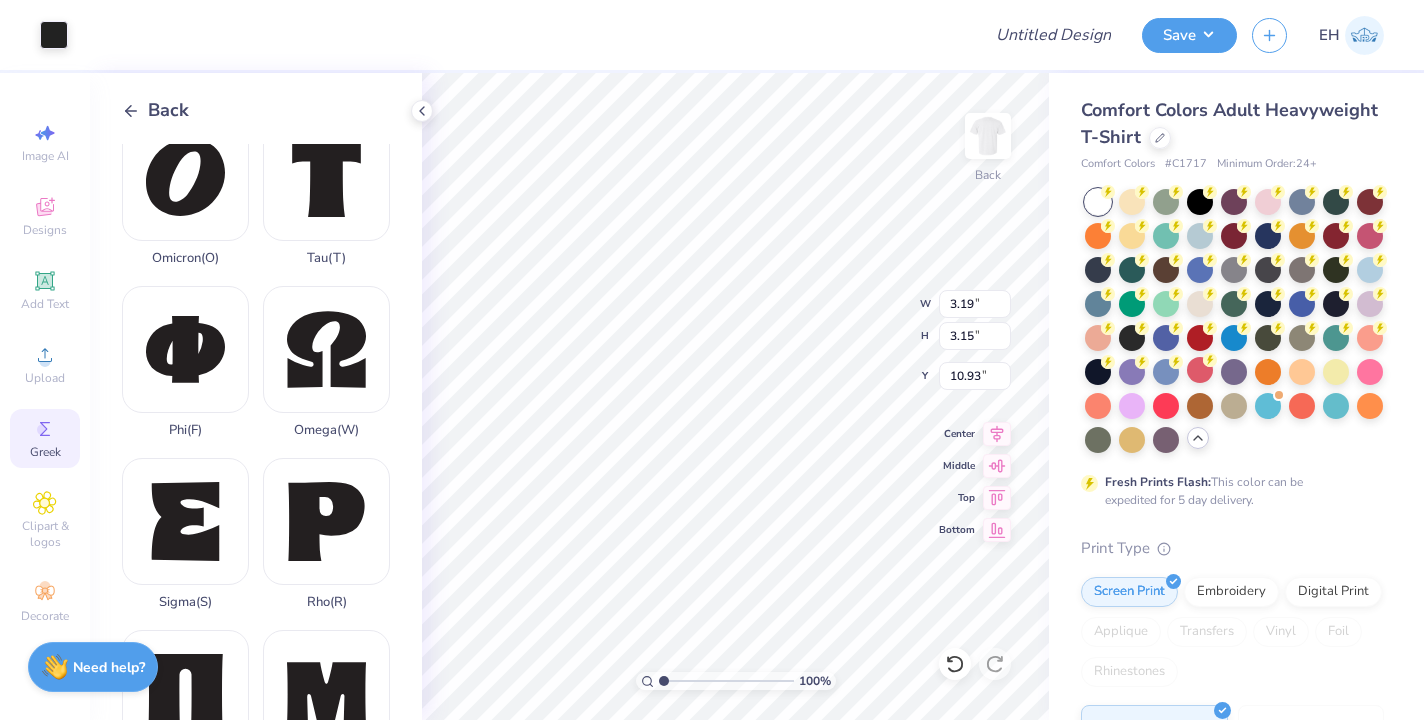 scroll, scrollTop: 1054, scrollLeft: 0, axis: vertical 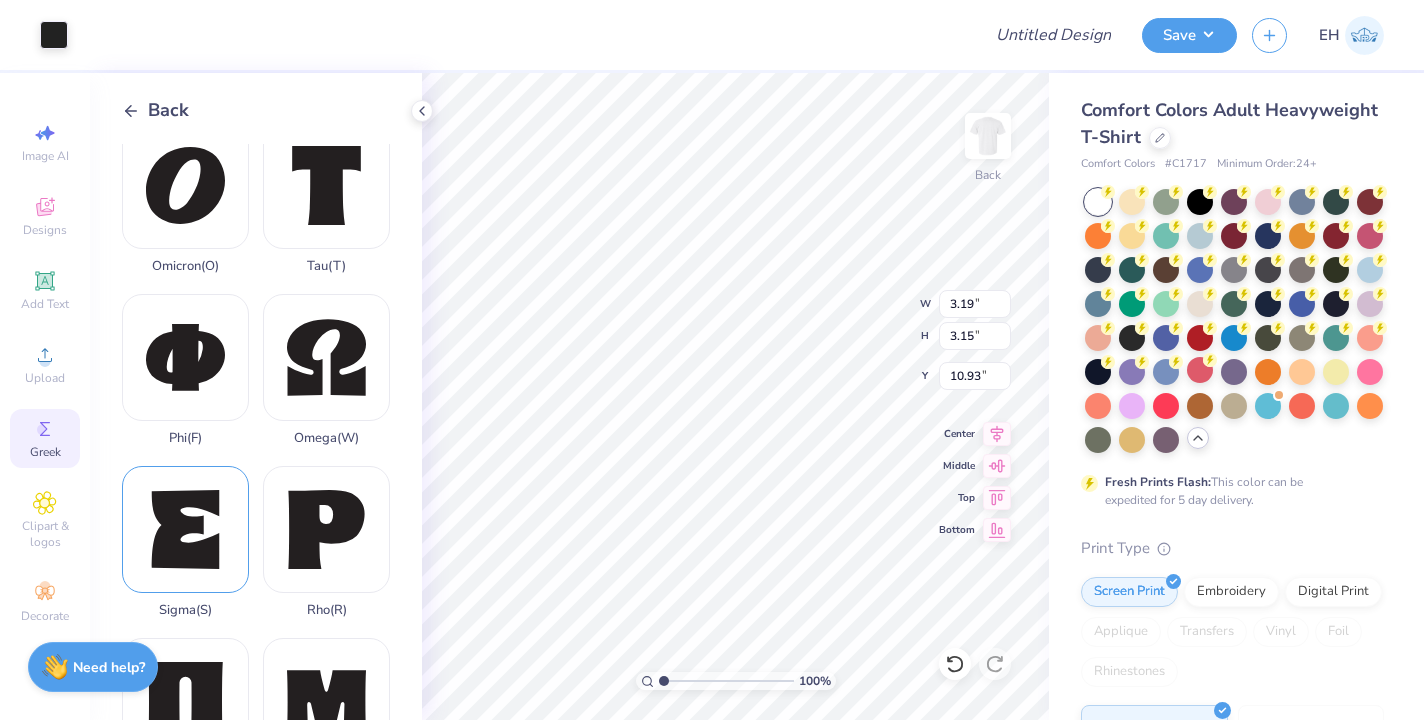 click on "Sigma  ( S )" at bounding box center [185, 542] 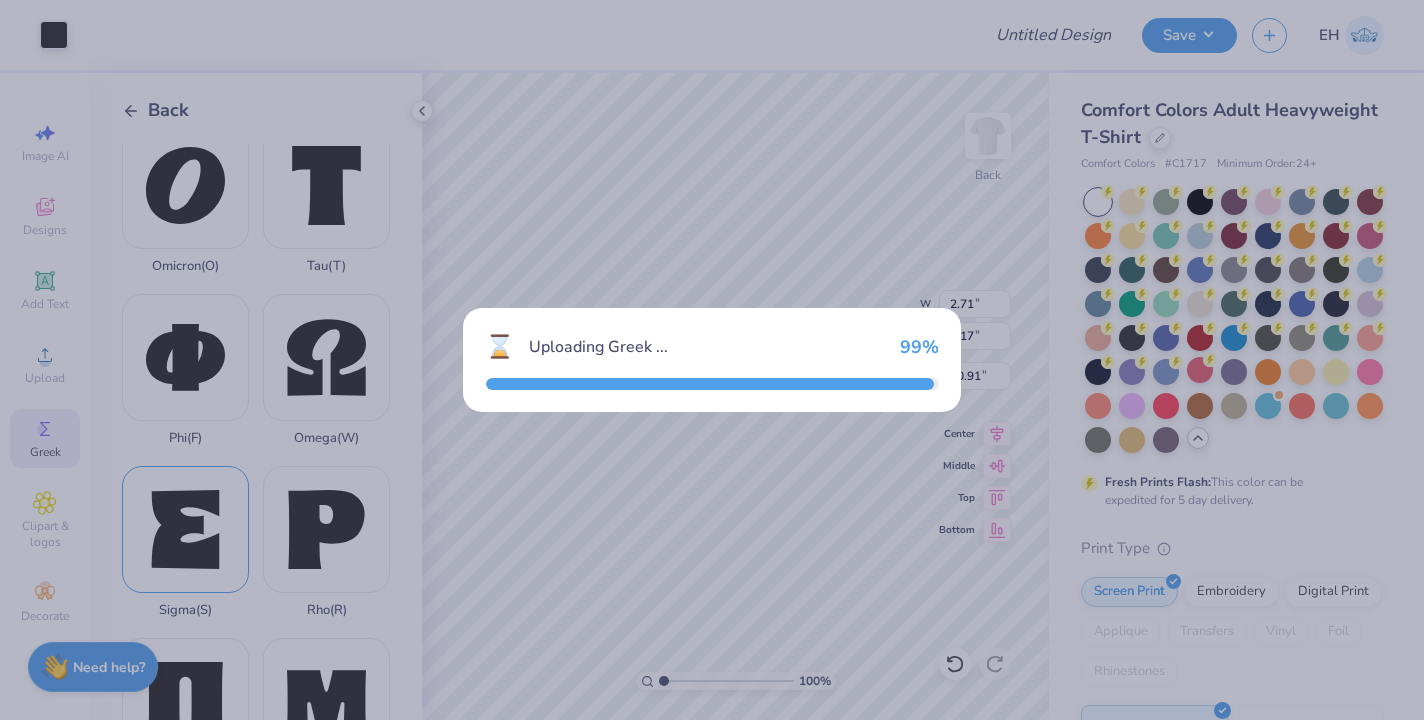 type on "2.71" 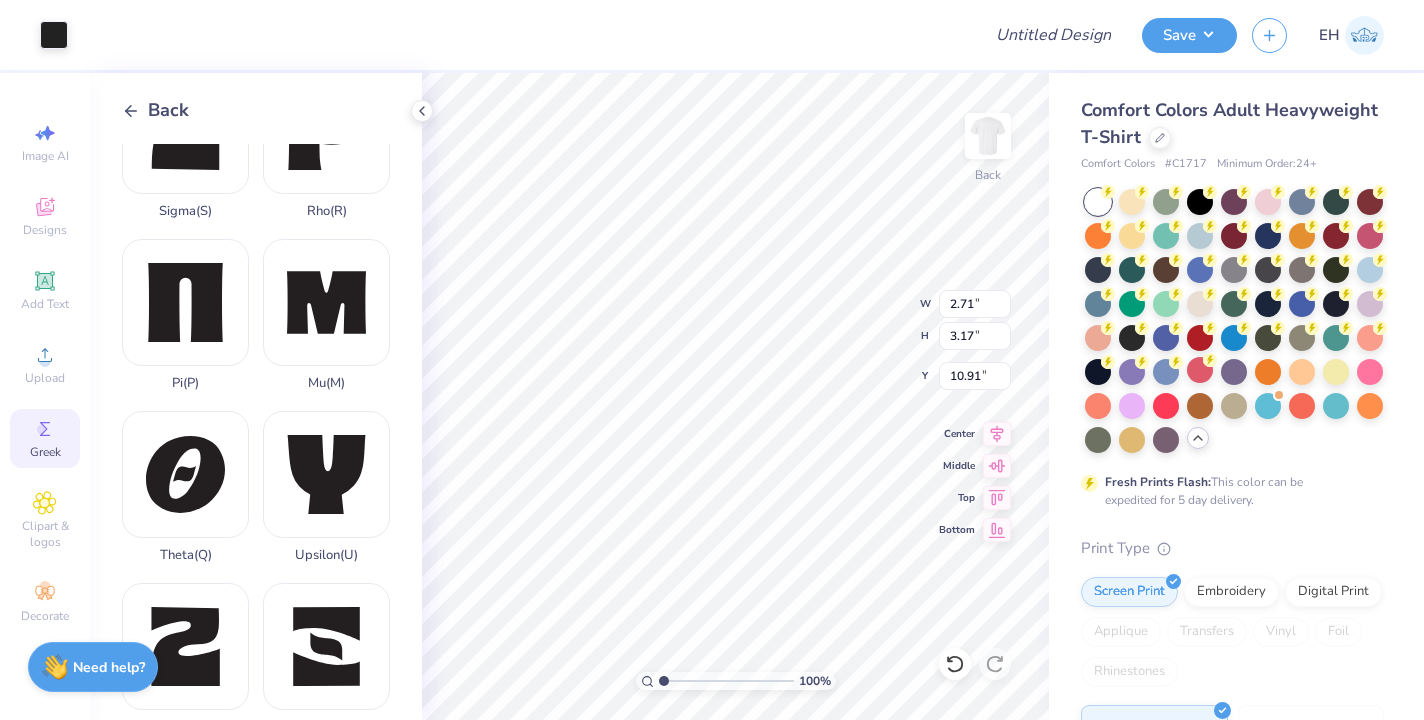 scroll, scrollTop: 1492, scrollLeft: 0, axis: vertical 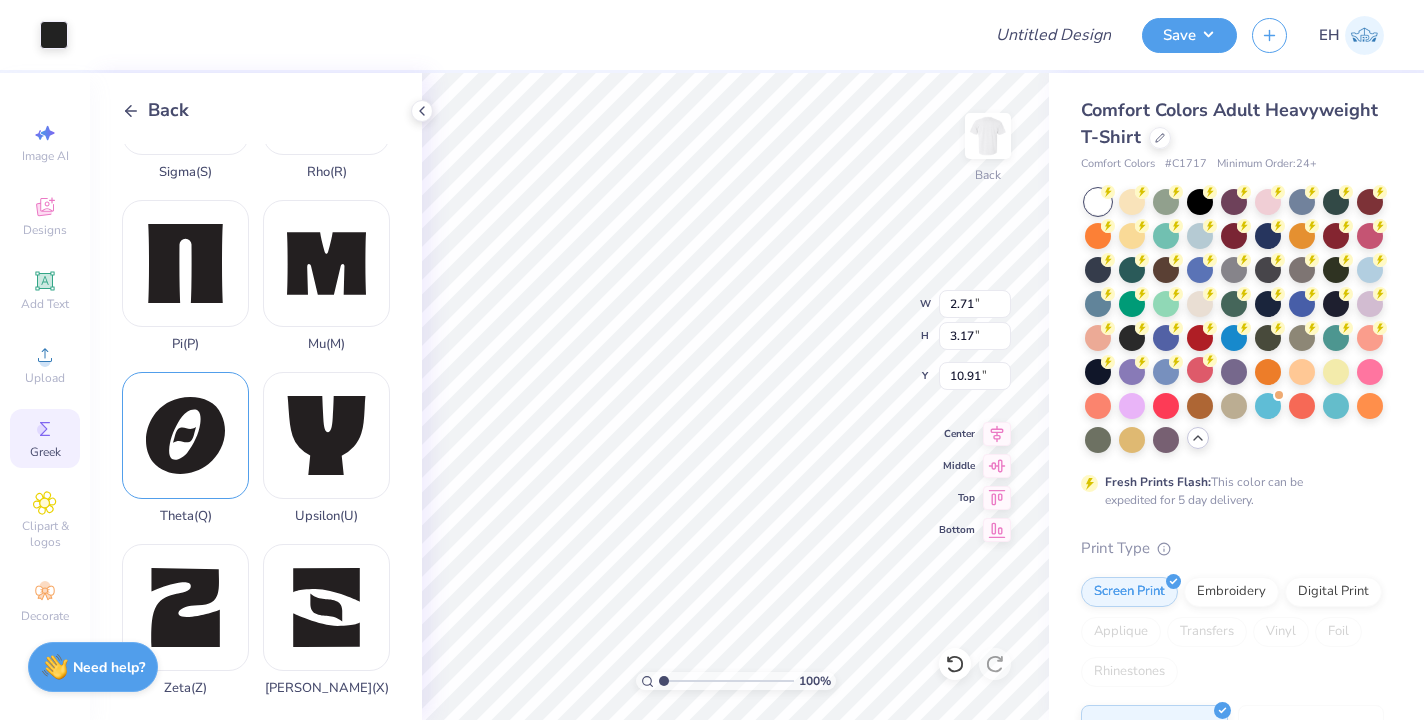 click on "Theta  ( Q )" at bounding box center [185, 448] 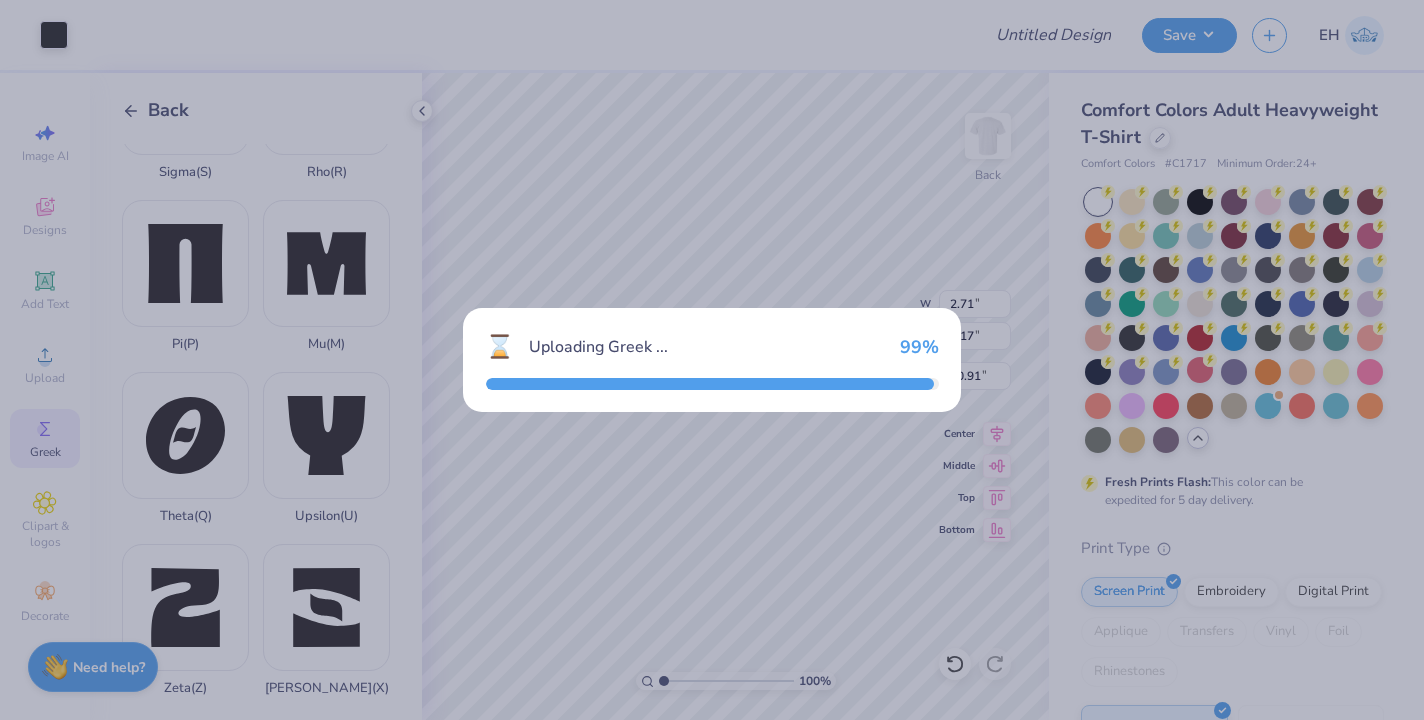 type on "3.41" 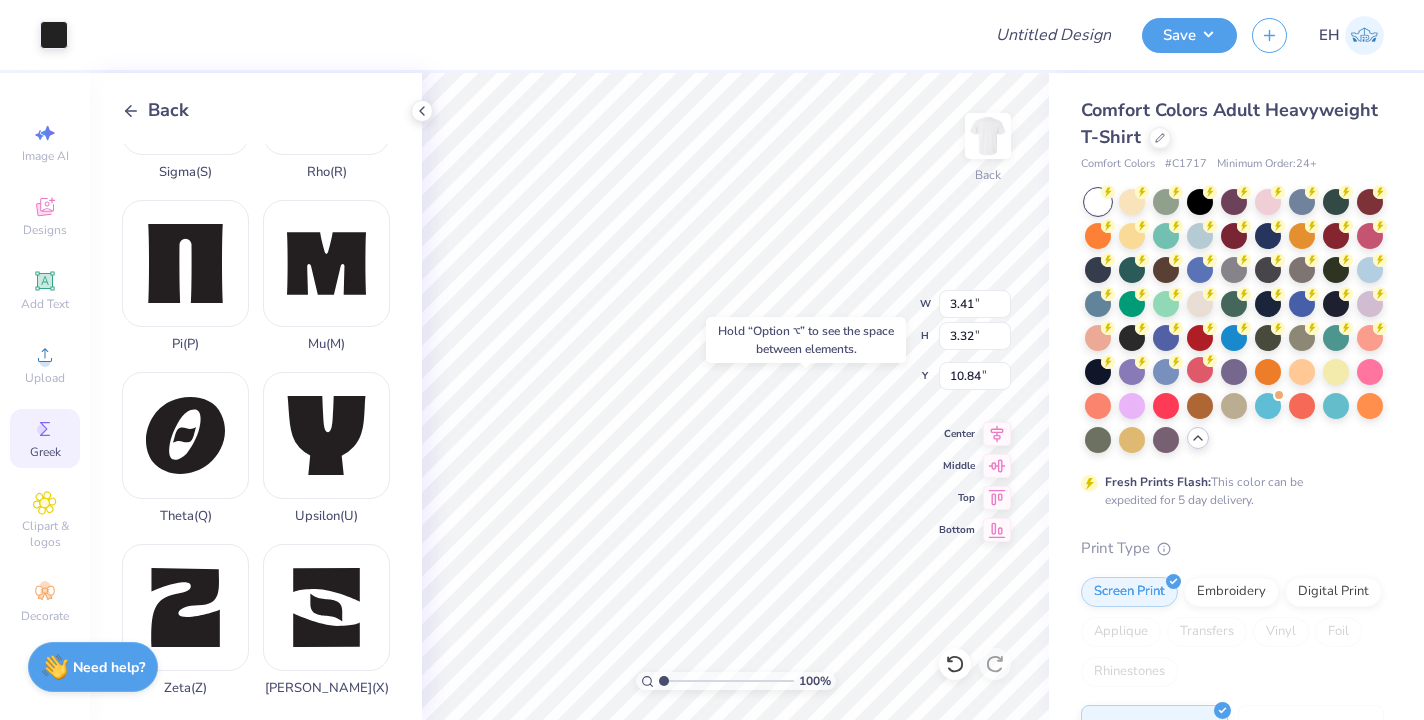 type on "2.71" 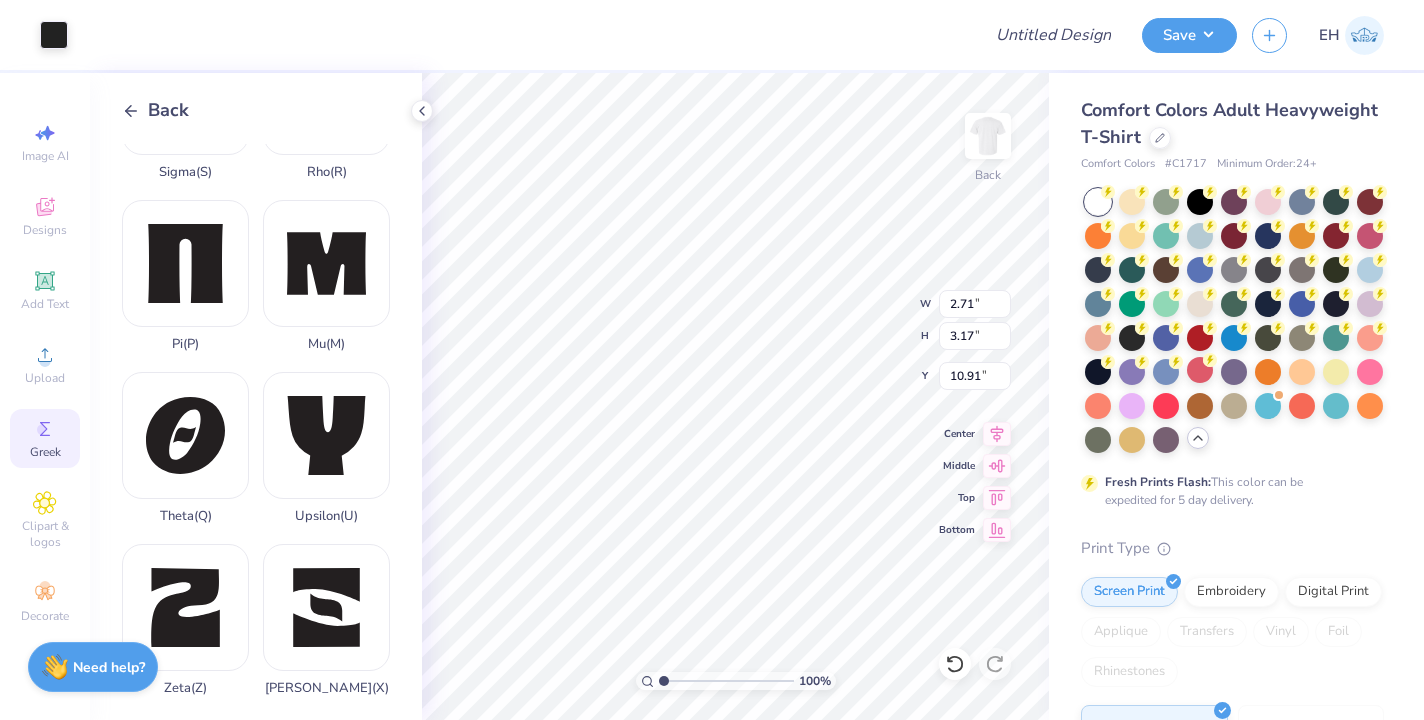 type on "3.19" 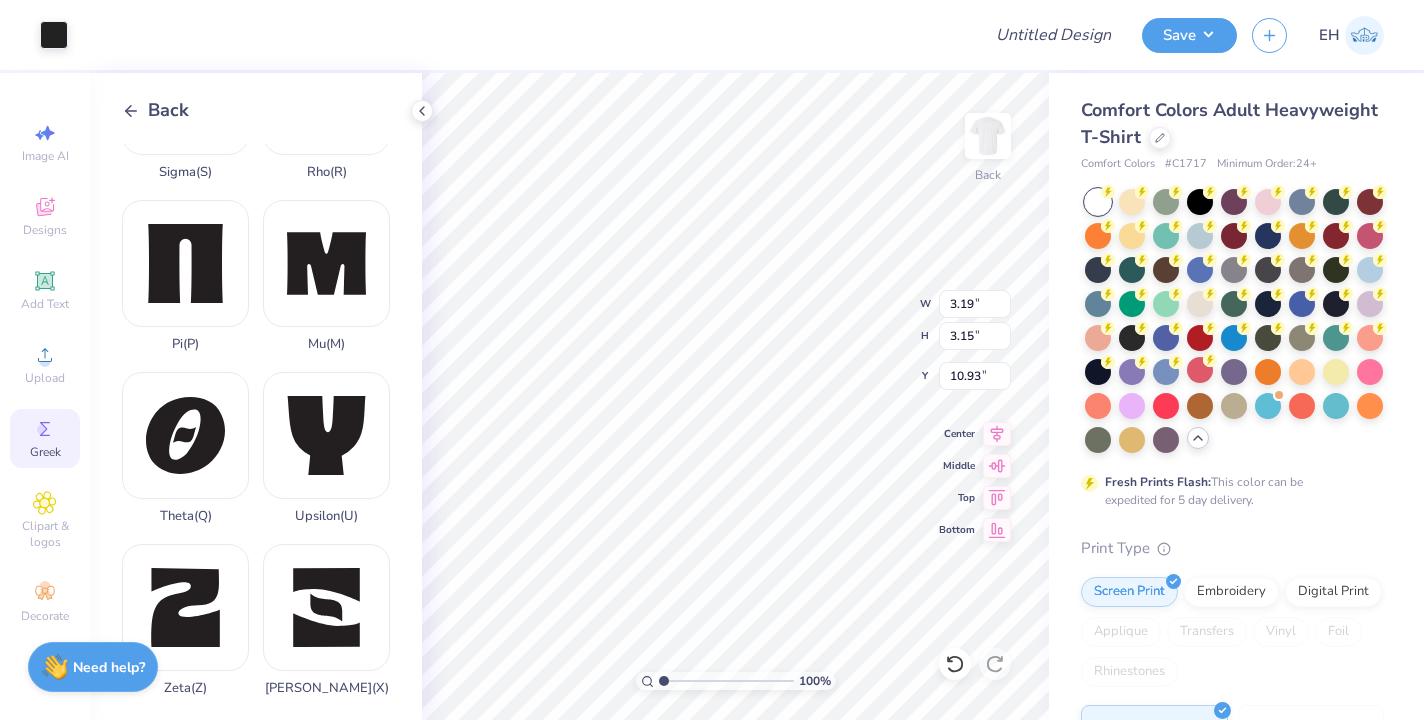 type on "2.71" 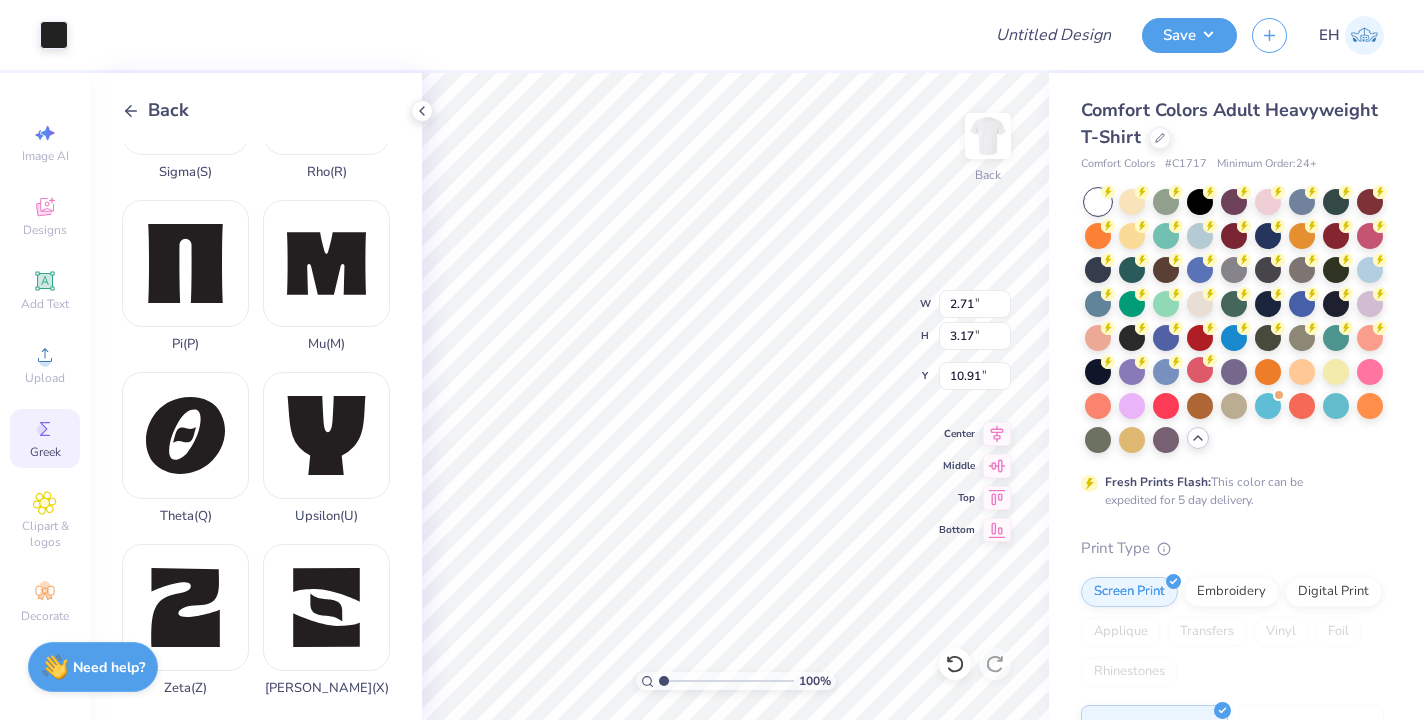type on "3.19" 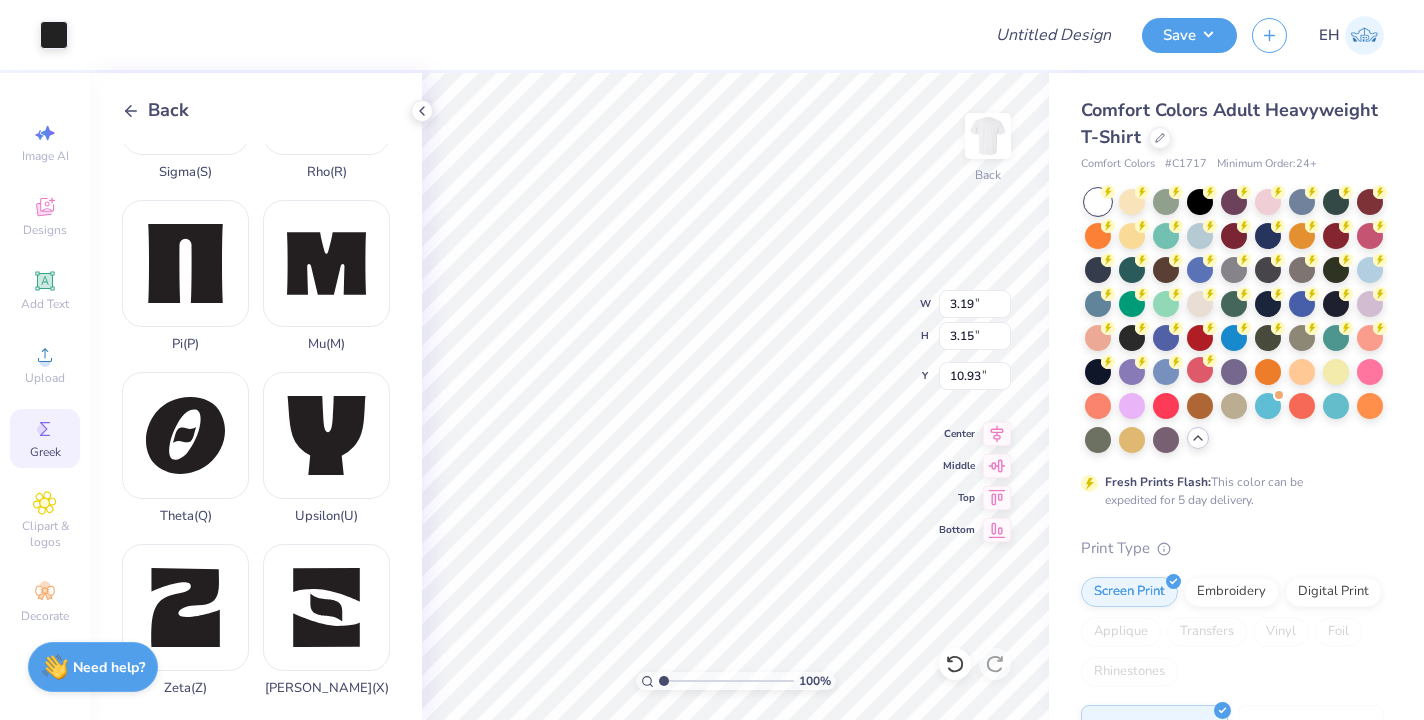 type on "3.41" 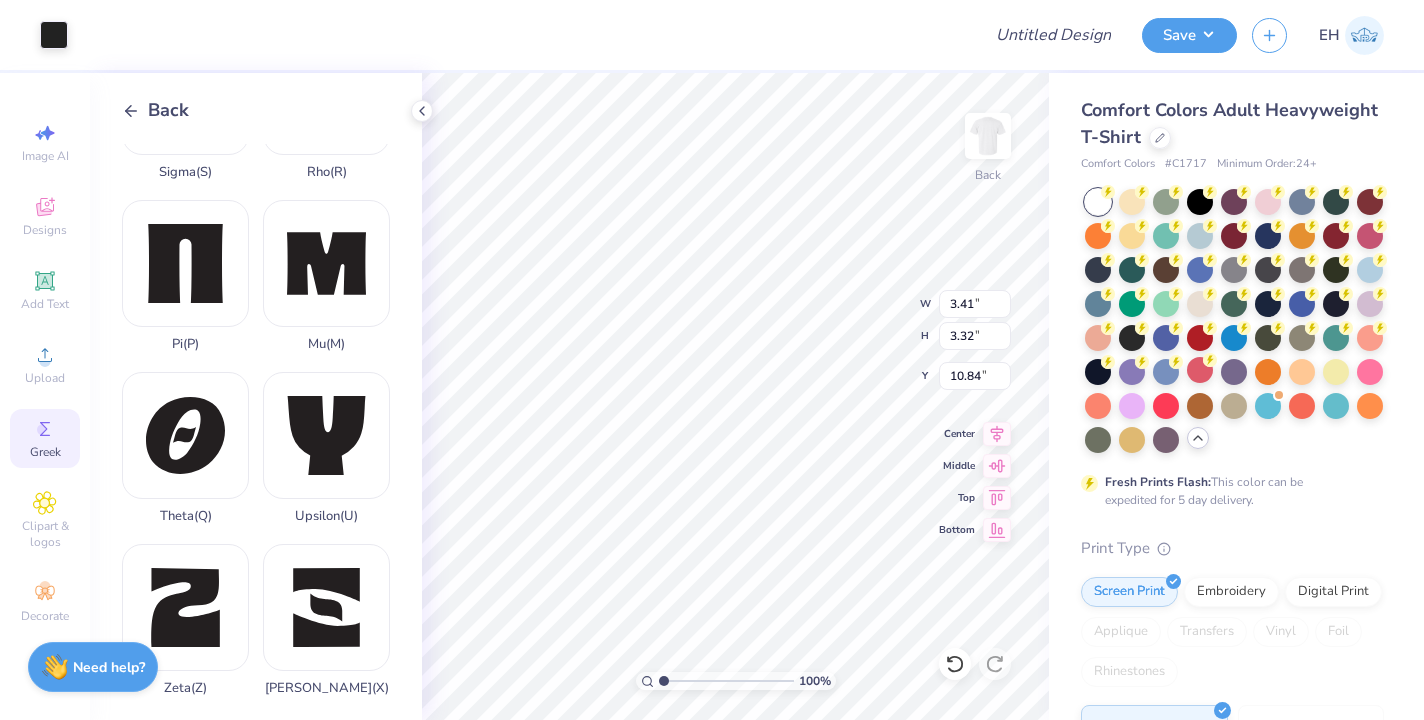 type on "3.19" 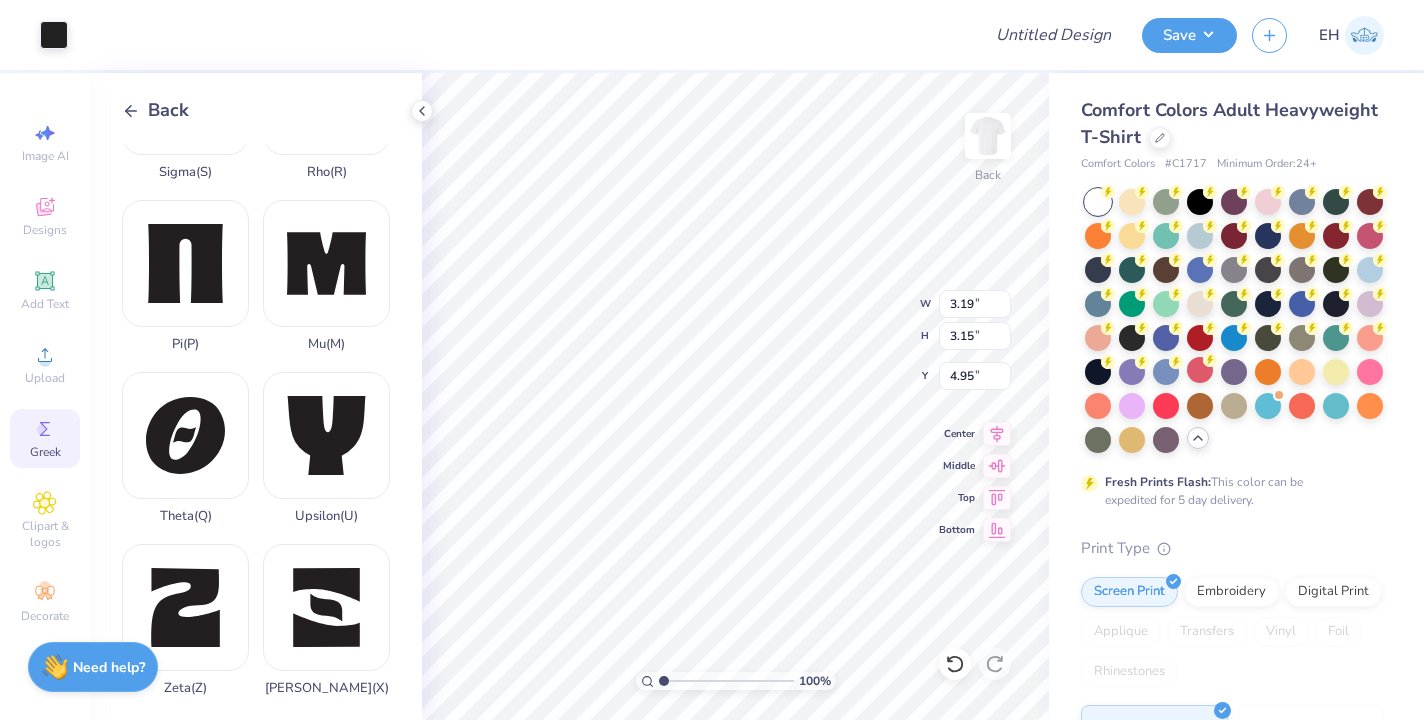 type on "3.00" 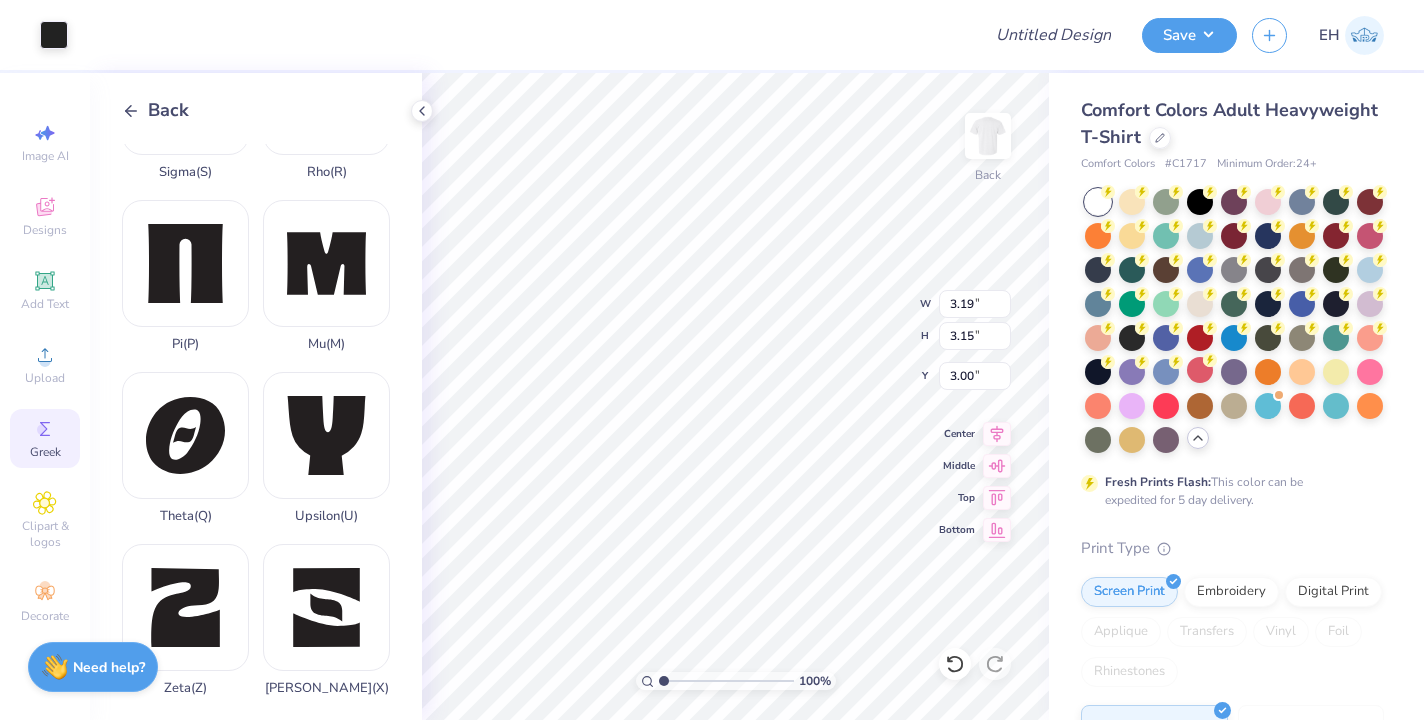 type on "2.71" 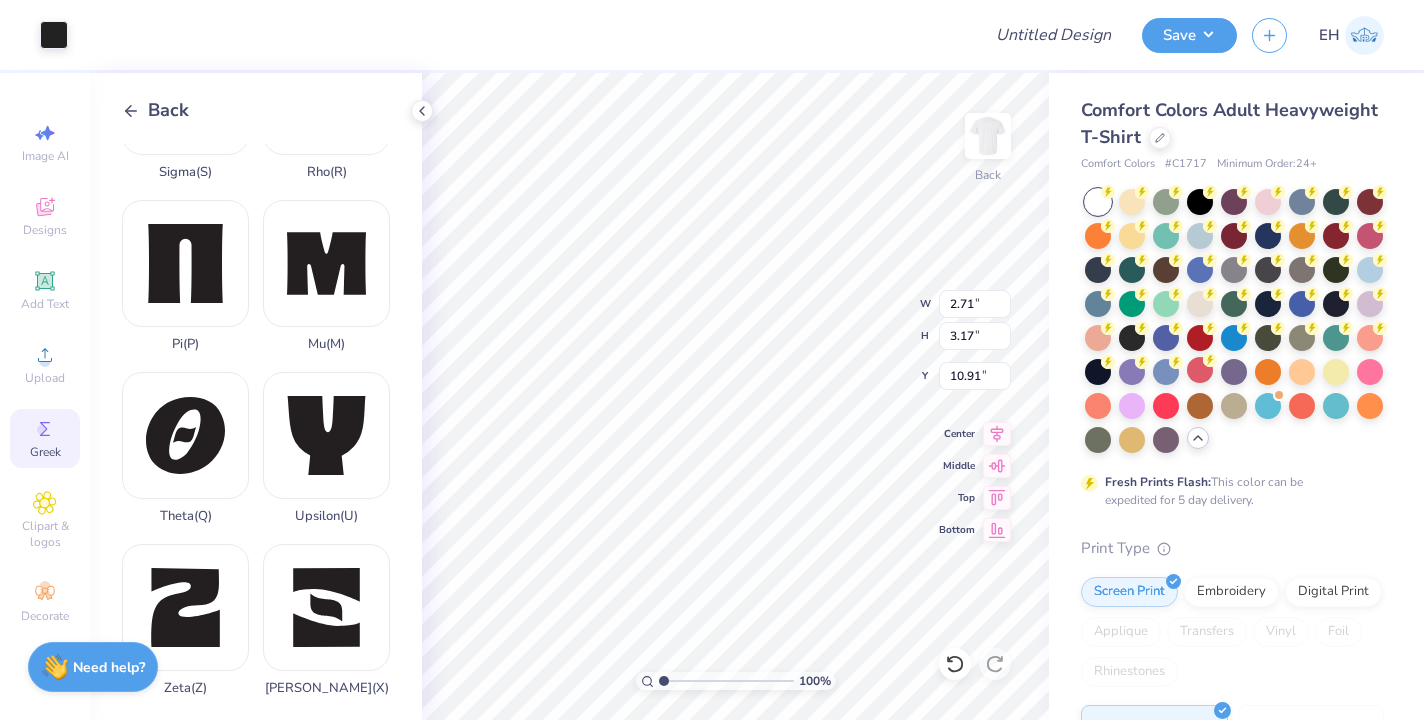 type on "3.00" 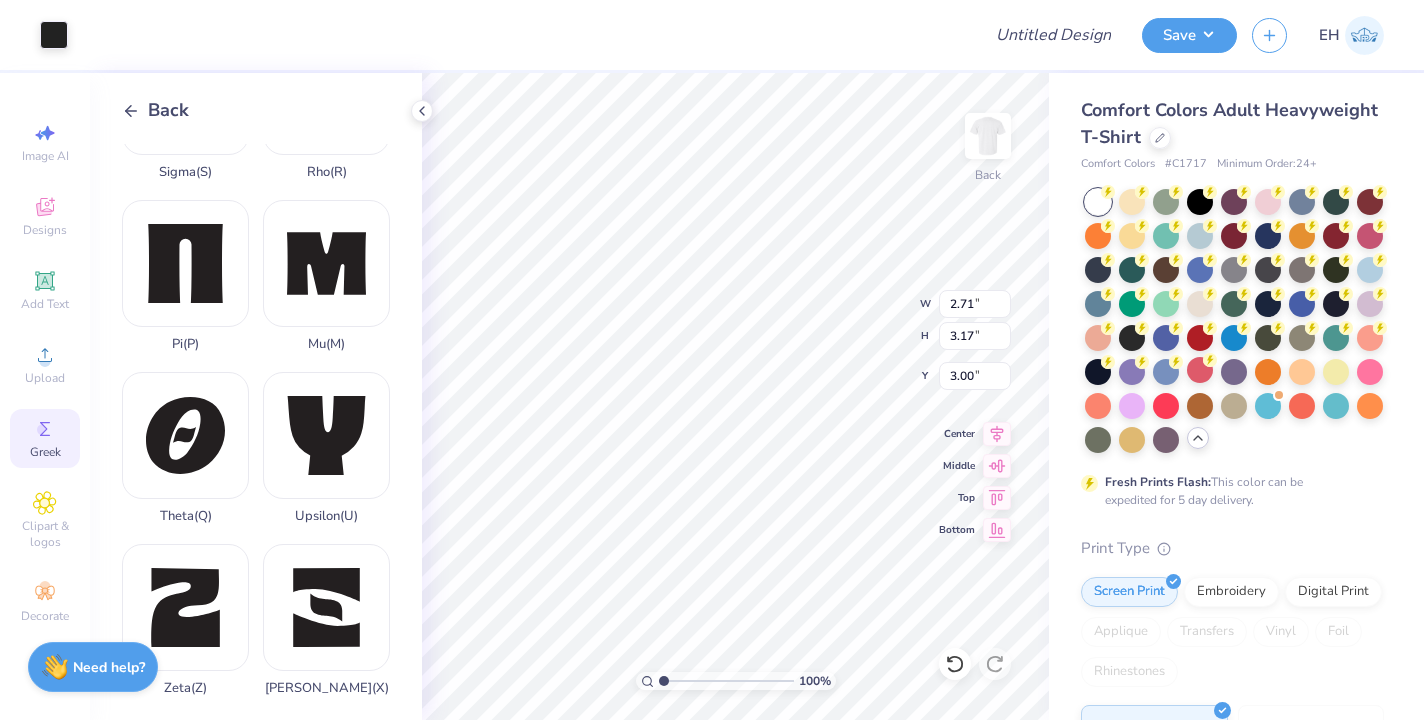 type on "3.41" 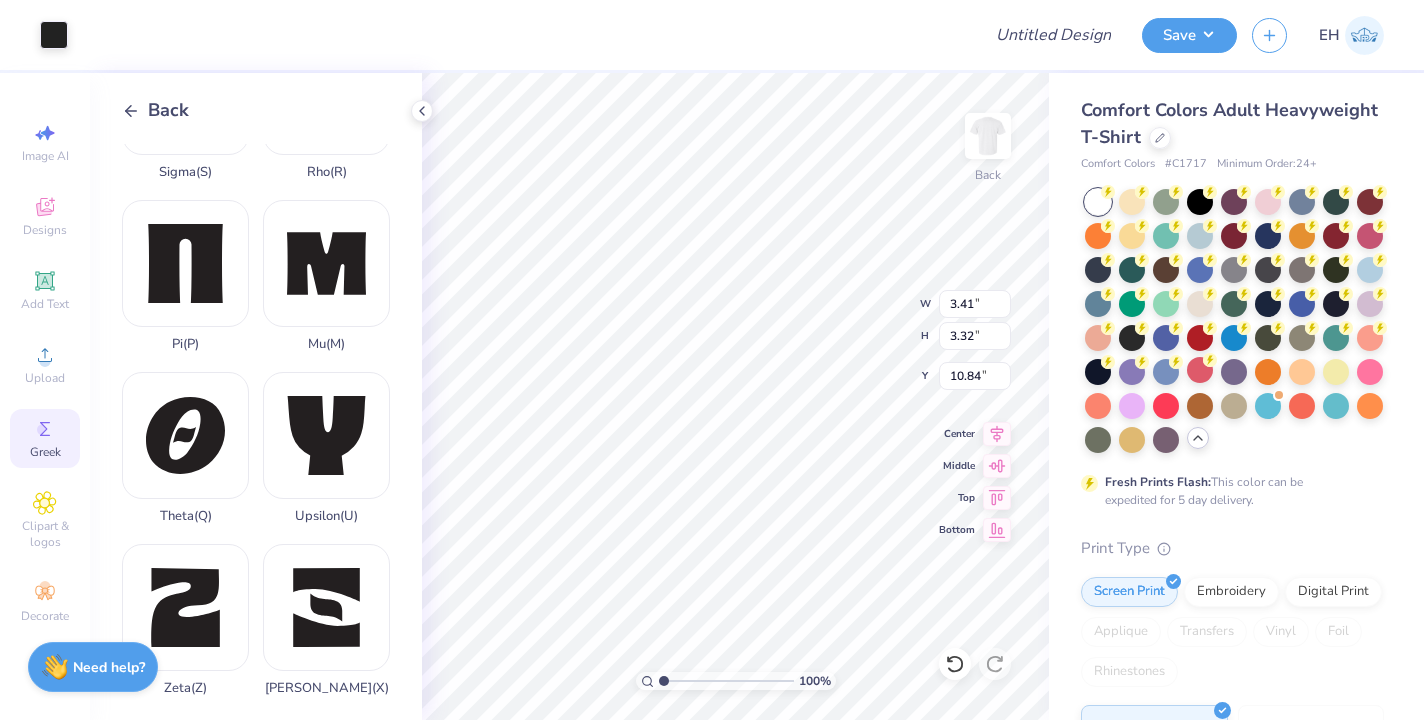 type on "3.75" 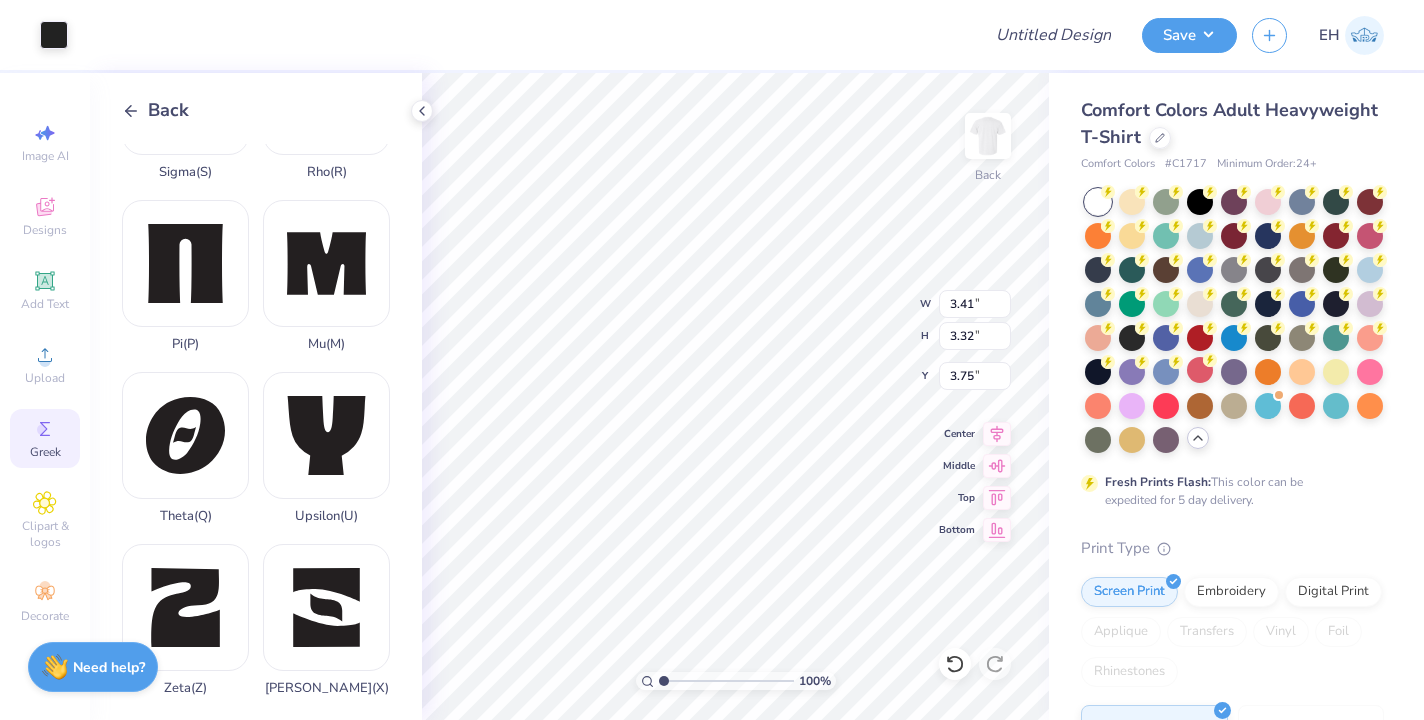 type on "2.71" 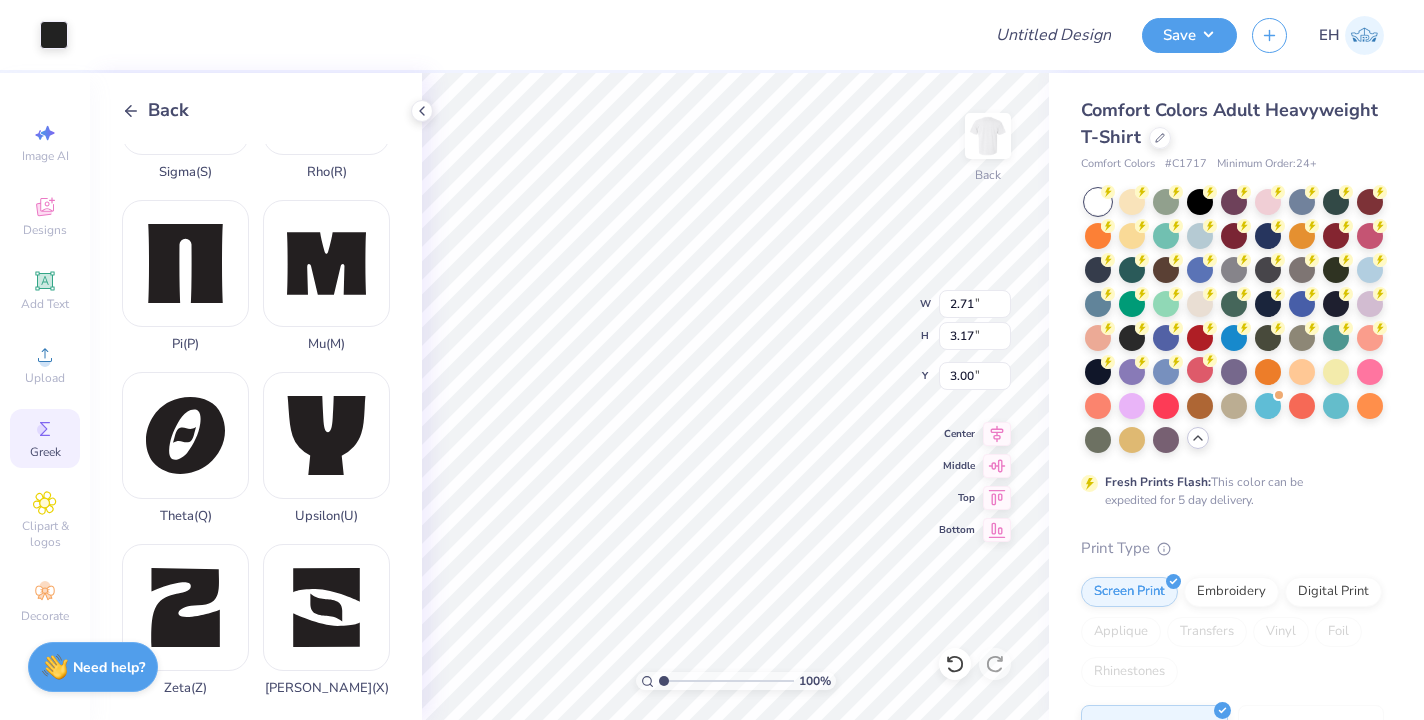 type on "3.41" 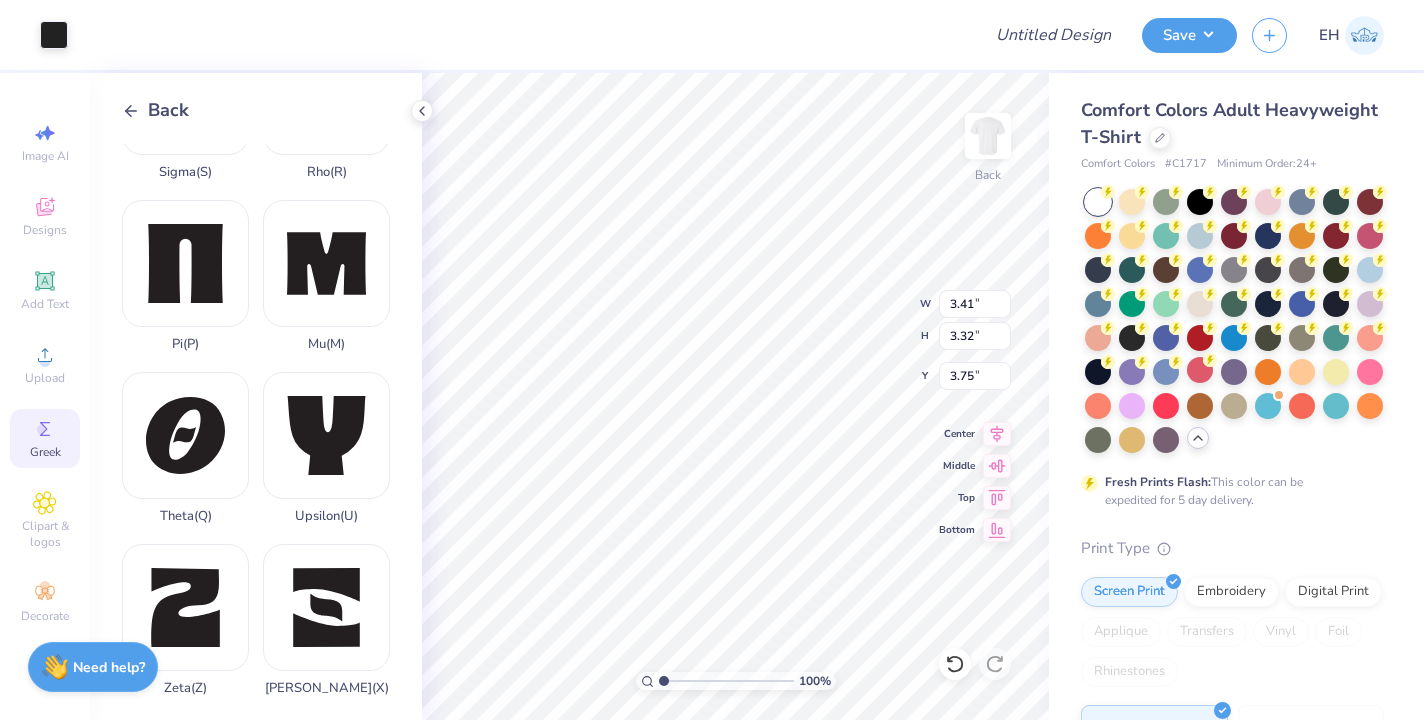 type on "3.00" 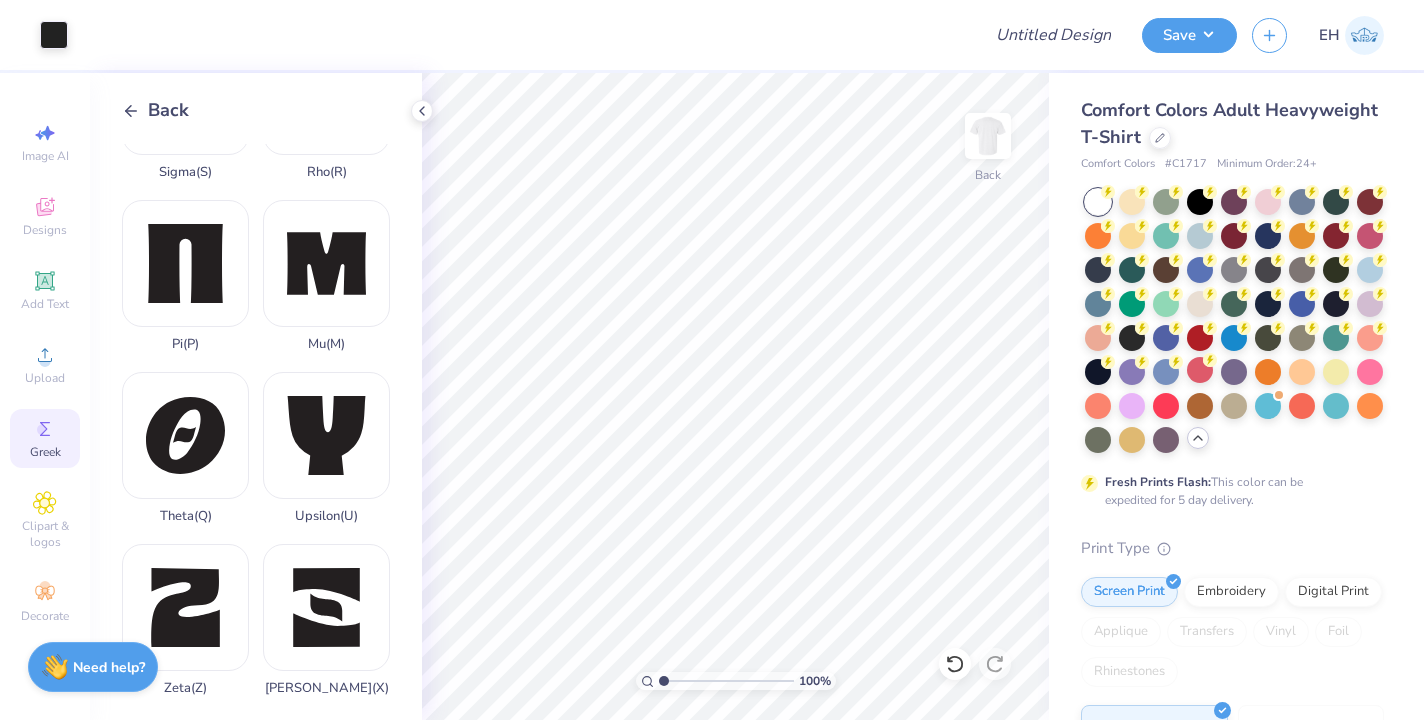 click 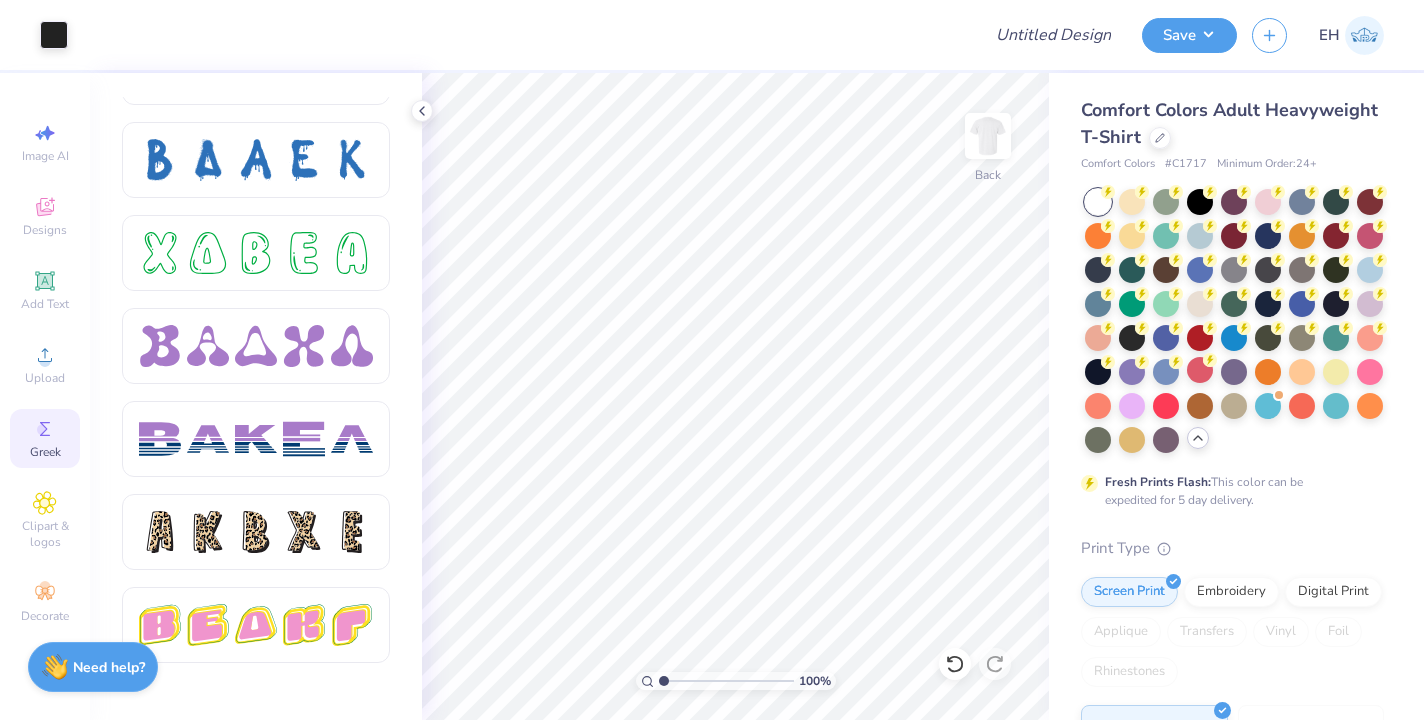 scroll, scrollTop: 2931, scrollLeft: 0, axis: vertical 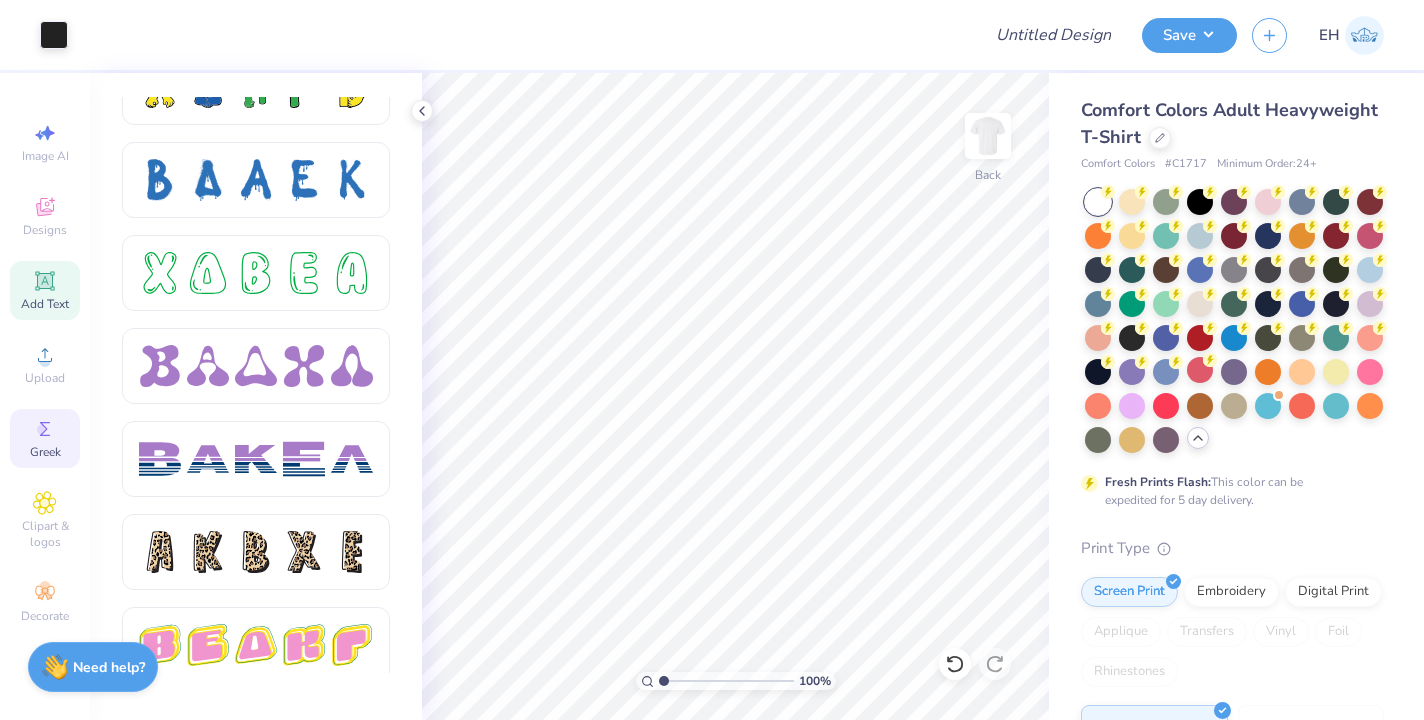 click 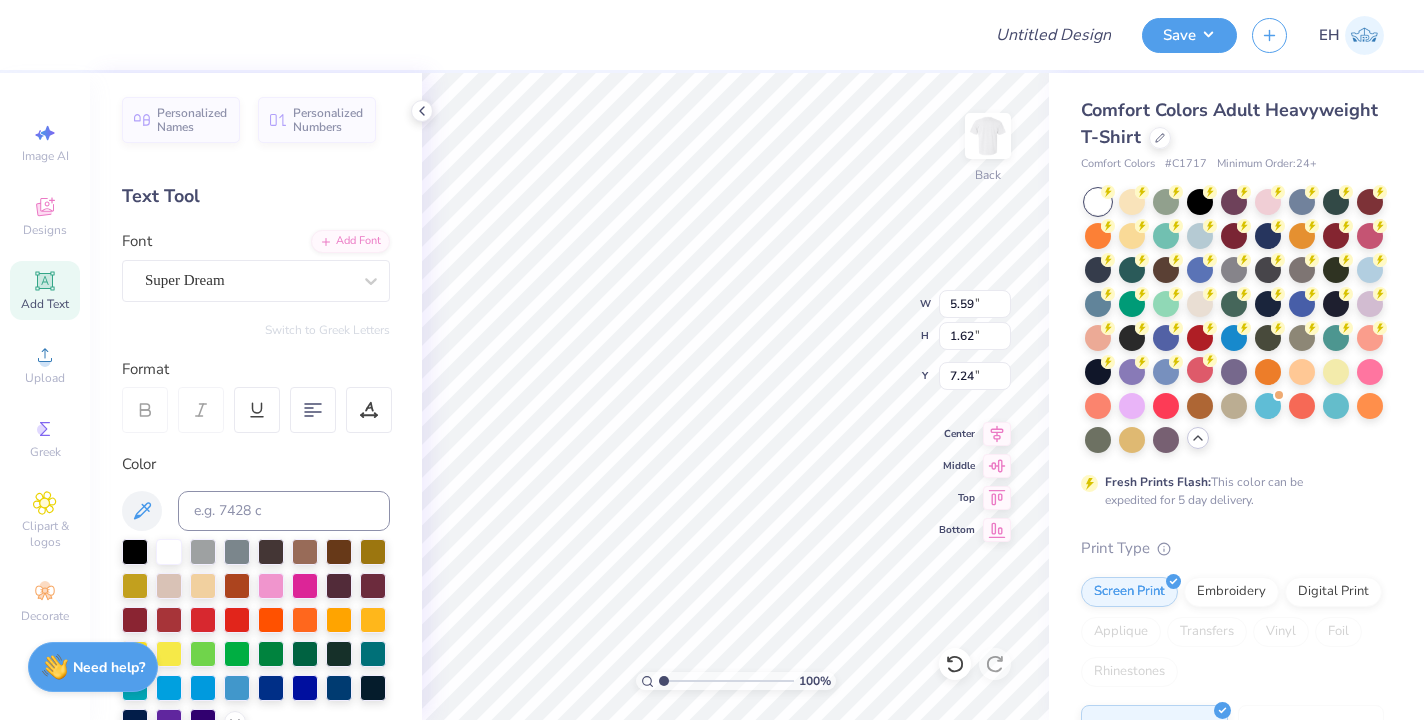 type on "6.76" 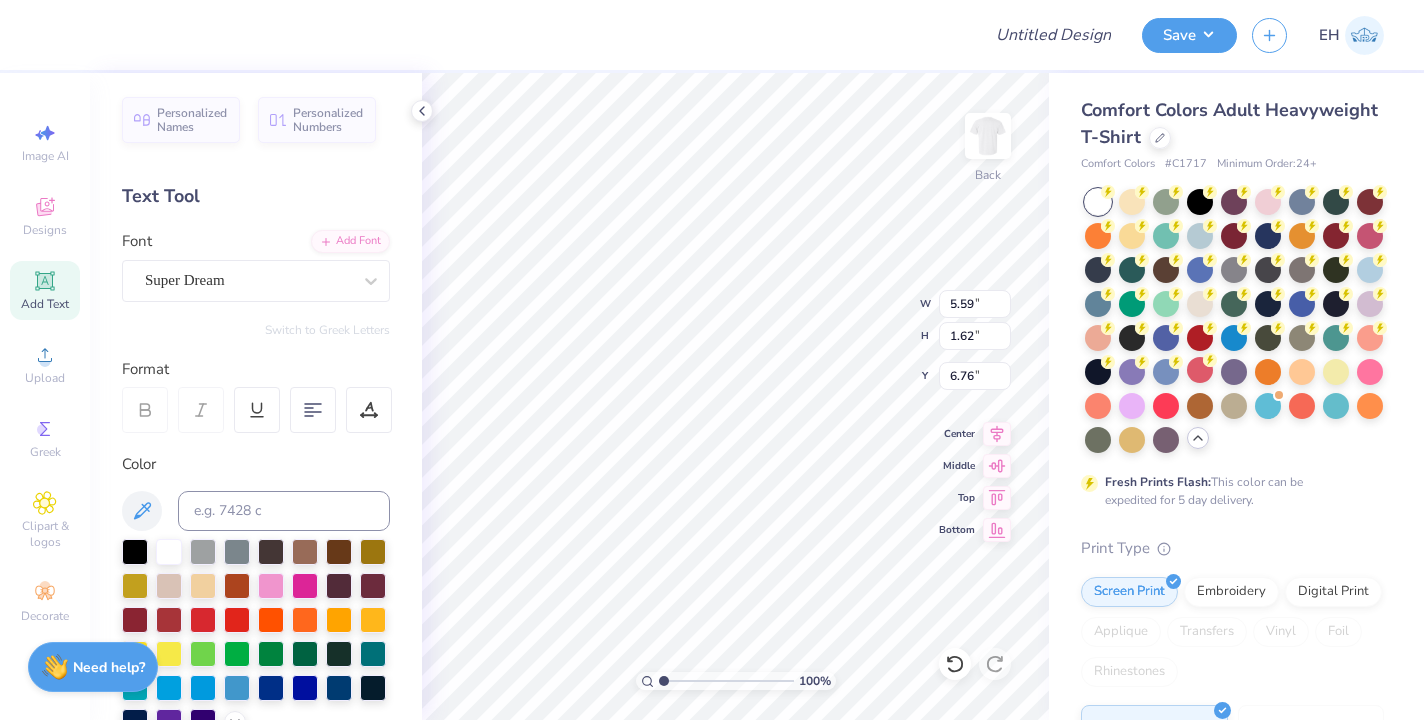 scroll, scrollTop: 0, scrollLeft: 0, axis: both 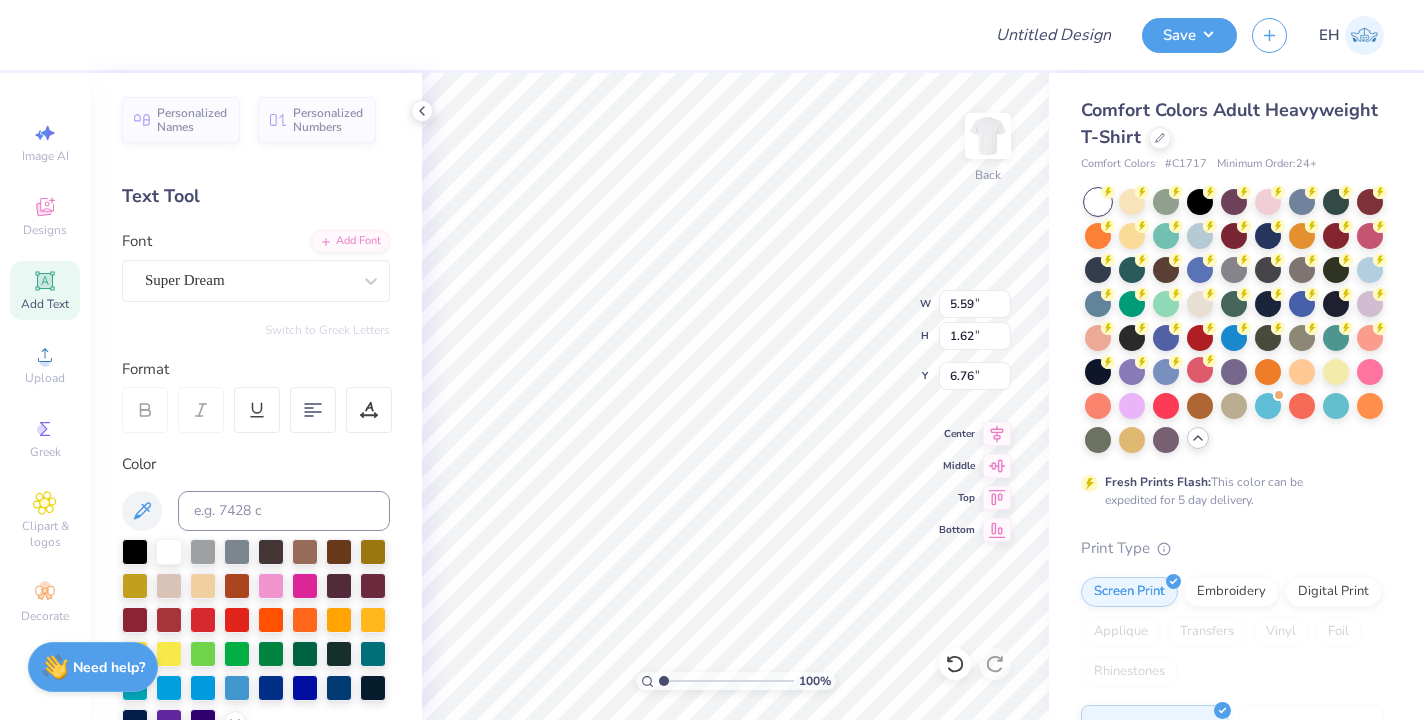 type on "Brotherhood" 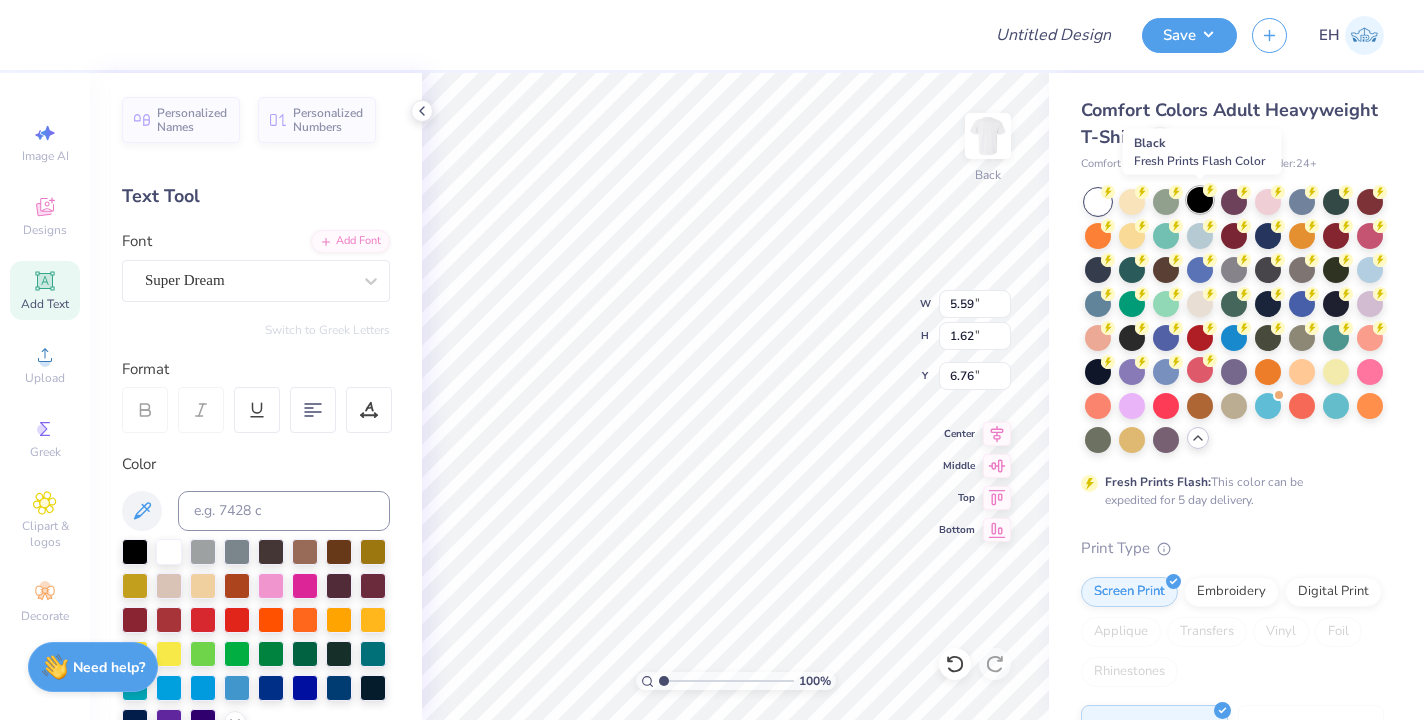 click at bounding box center (1200, 200) 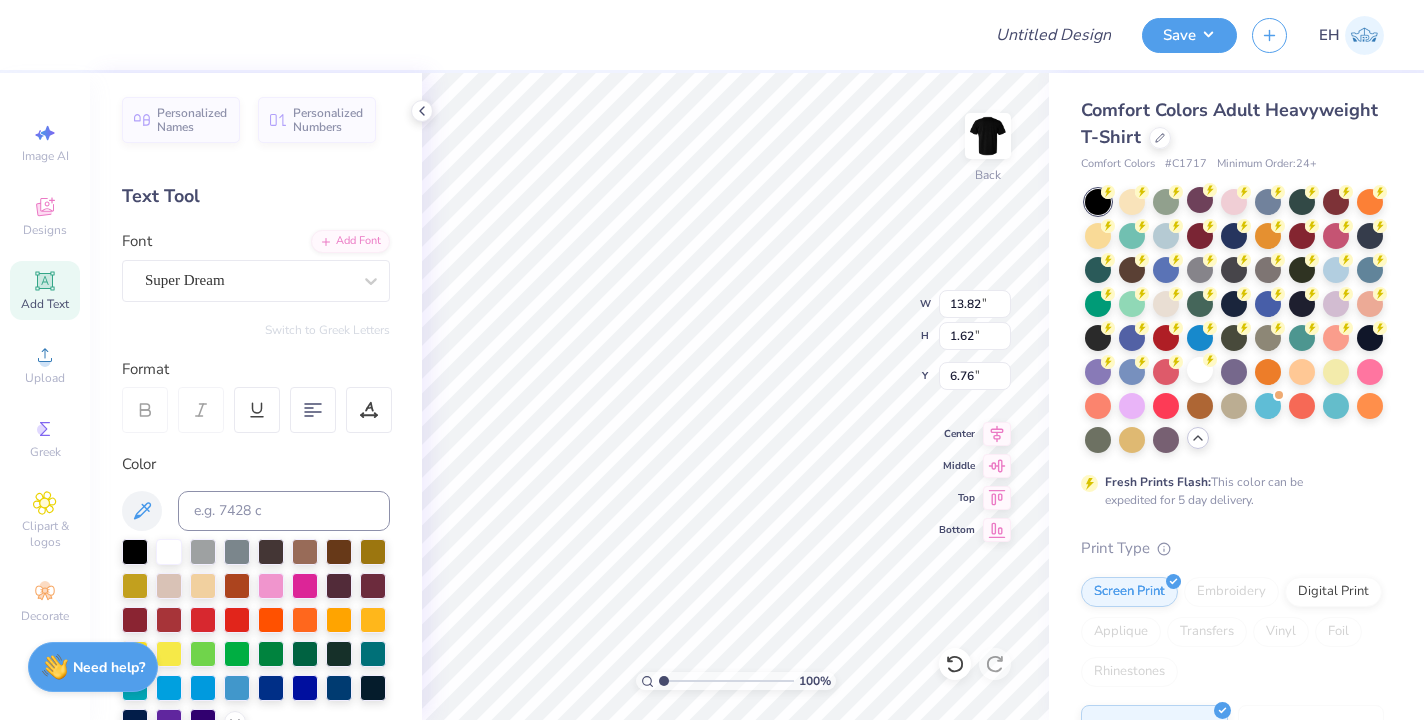 type on "13.82" 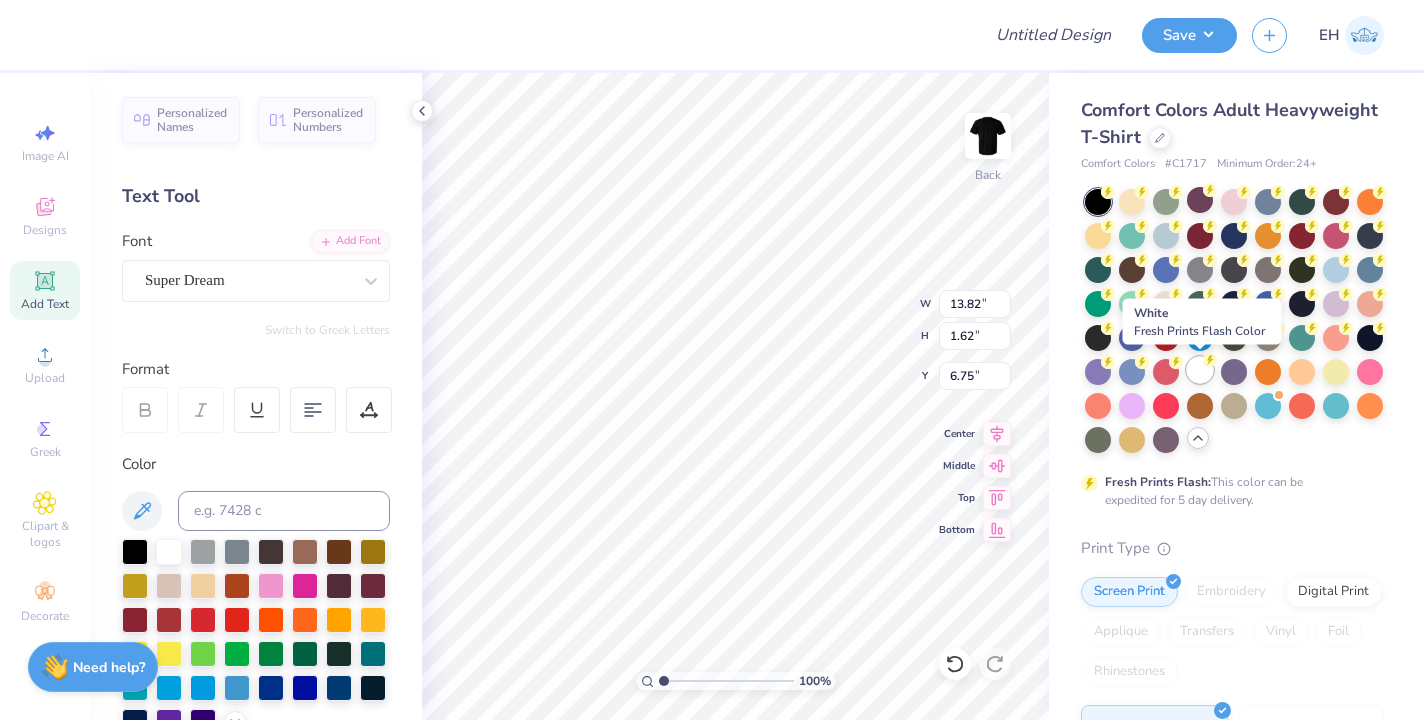 click at bounding box center [1200, 370] 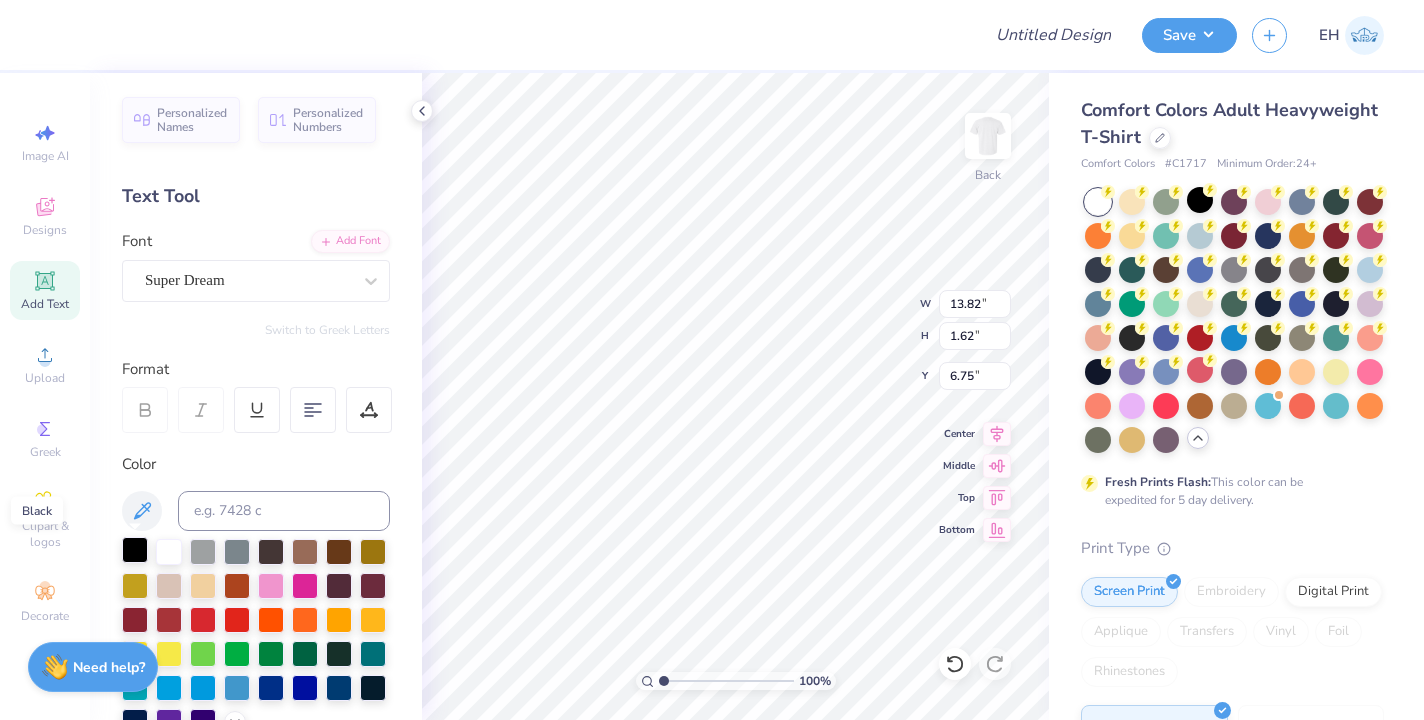 click at bounding box center (135, 550) 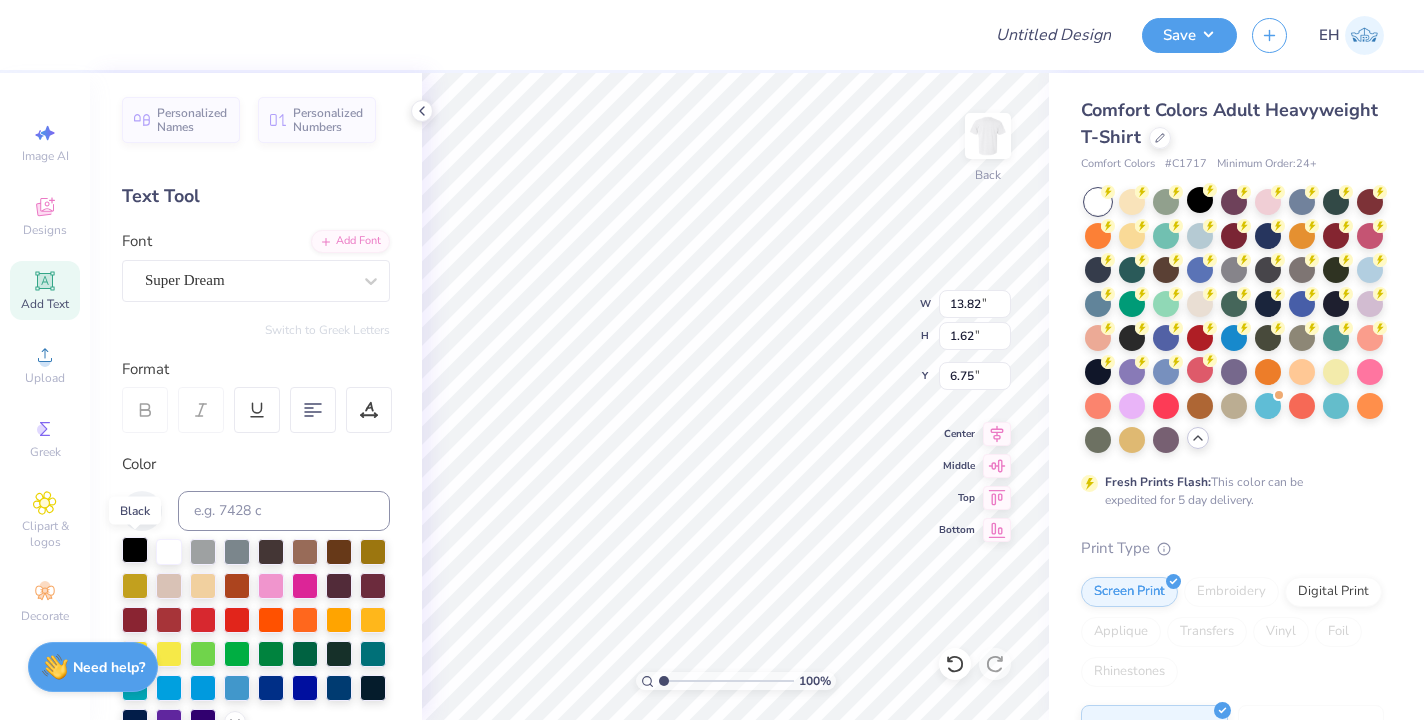 scroll, scrollTop: 0, scrollLeft: 3, axis: horizontal 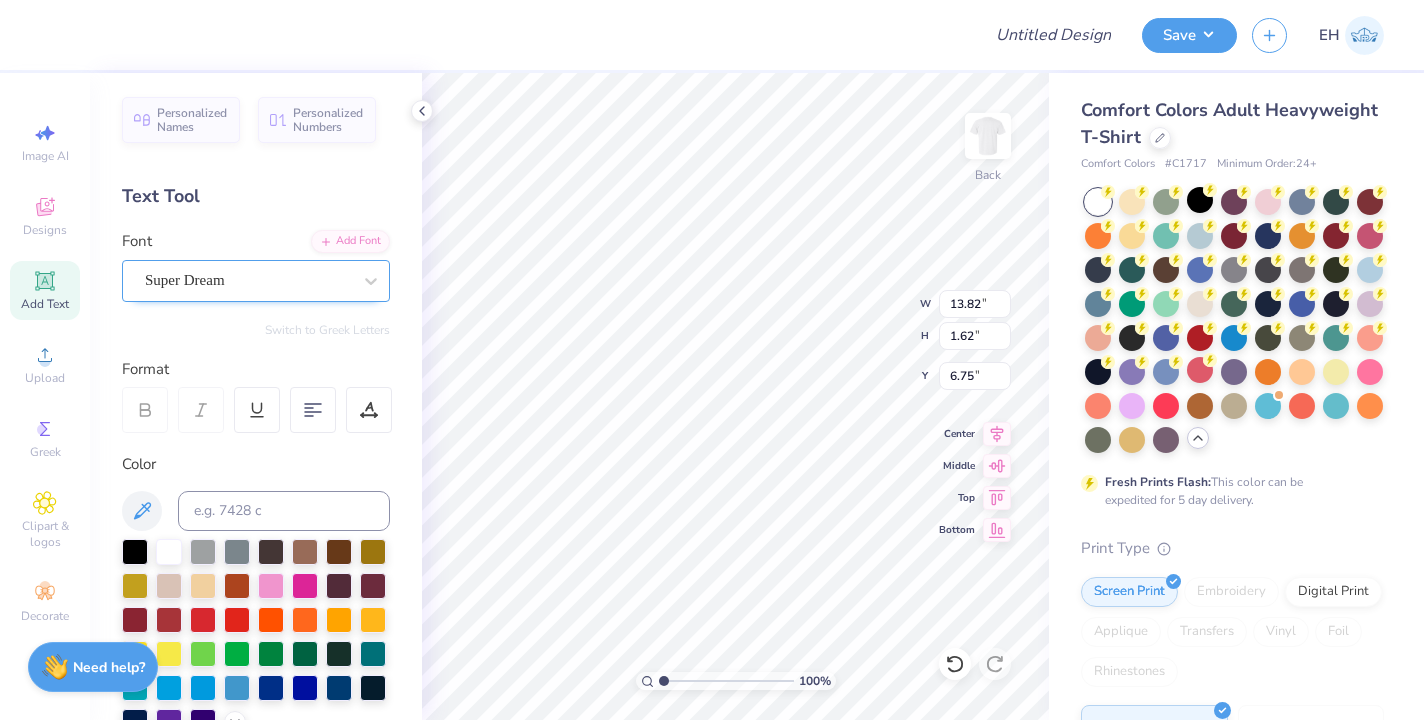 click on "Super Dream" at bounding box center (248, 280) 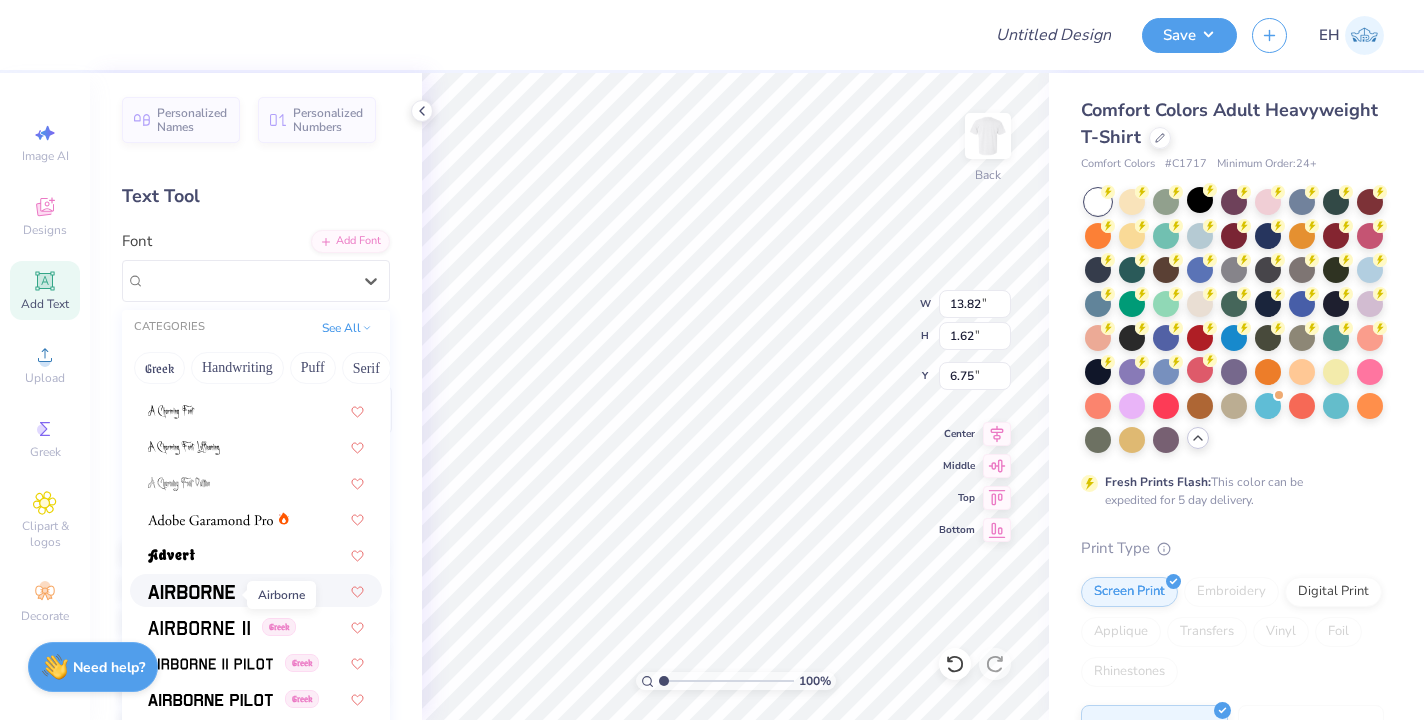 scroll, scrollTop: 174, scrollLeft: 0, axis: vertical 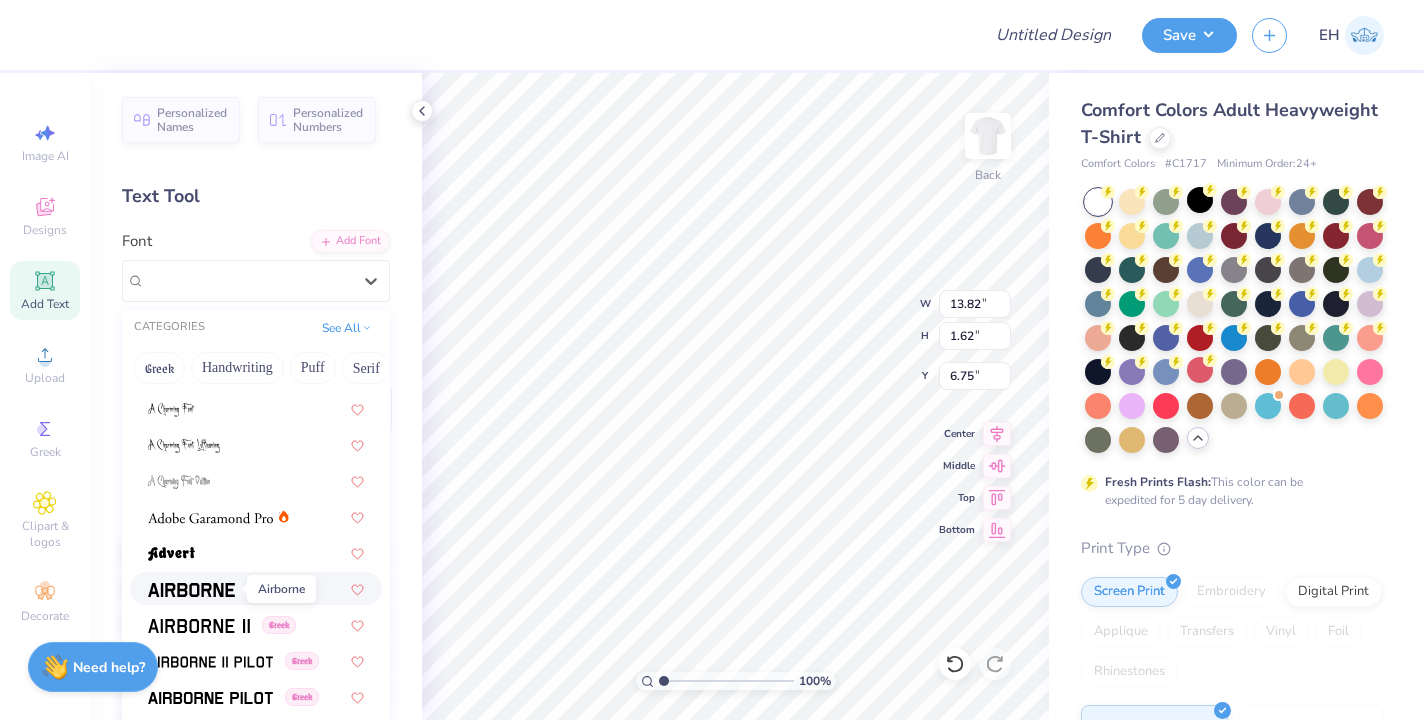 click at bounding box center [191, 588] 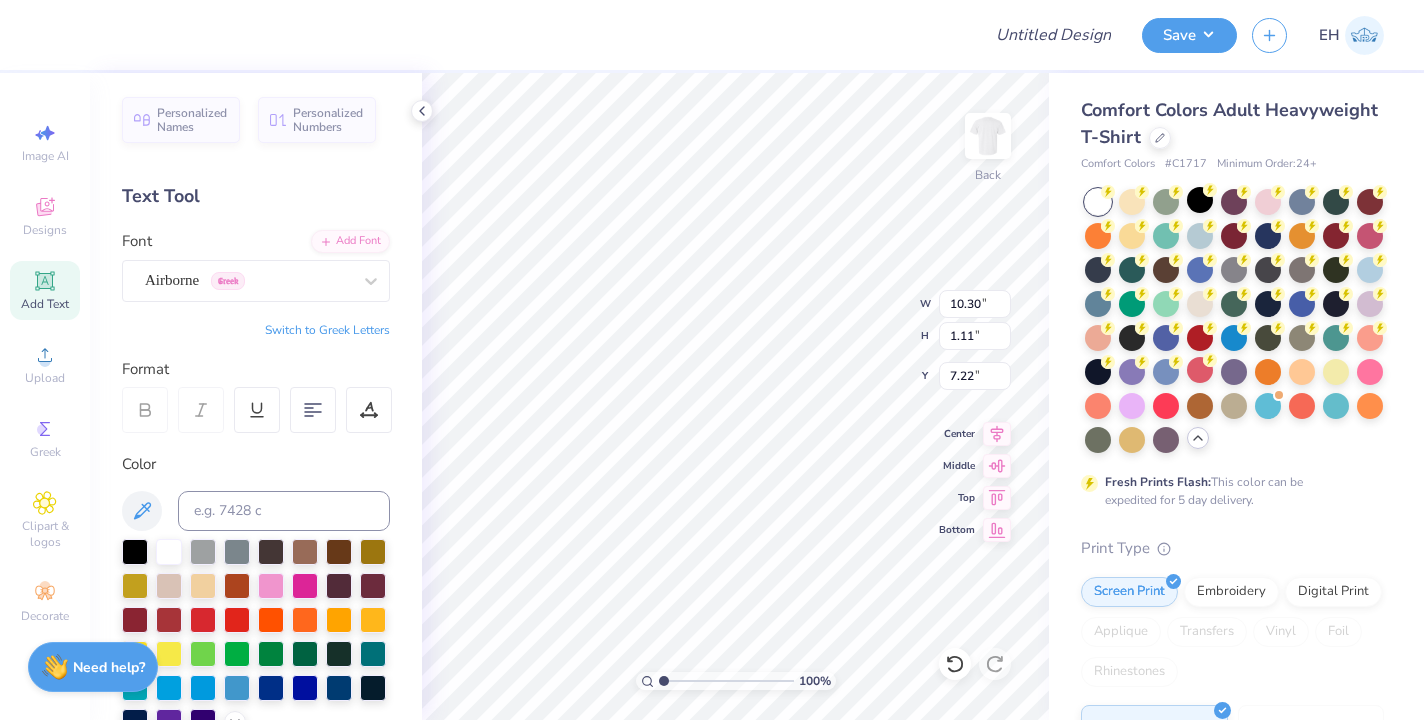 type on "10.30" 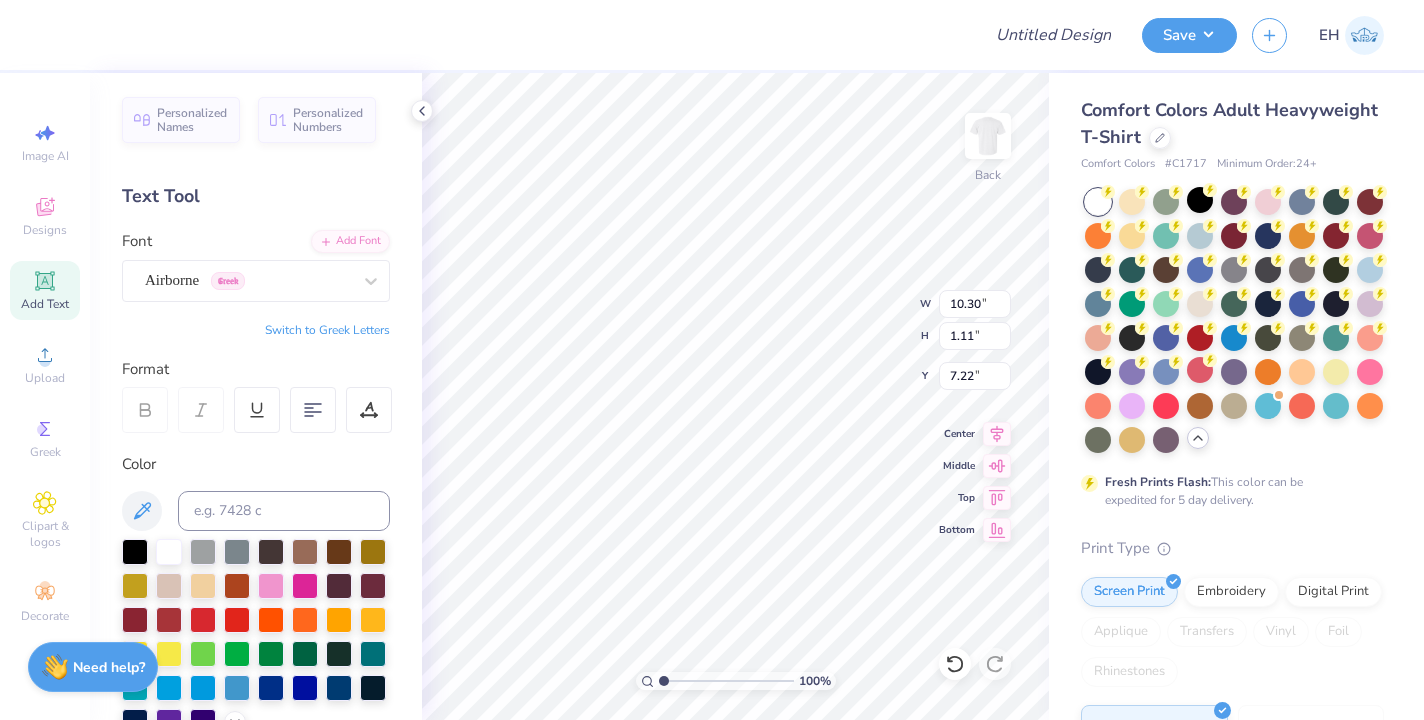 type on "6.93" 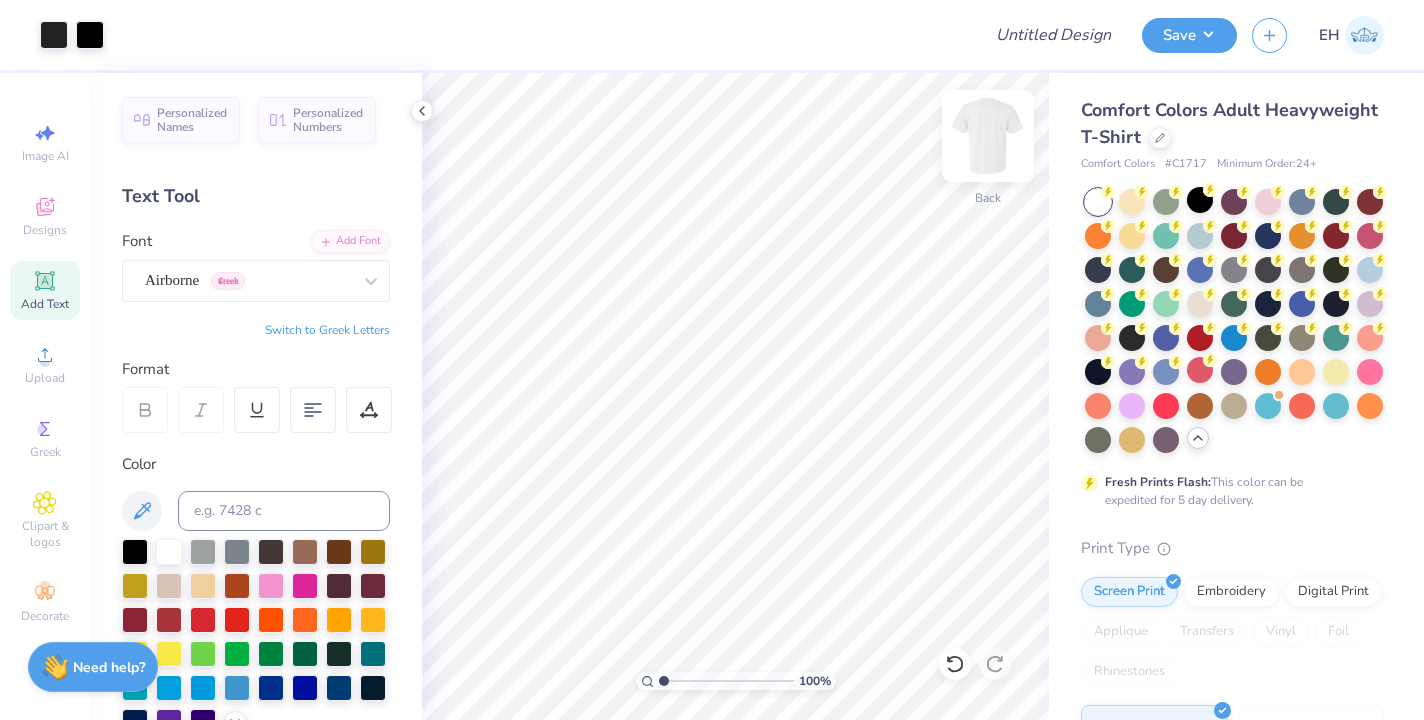 click at bounding box center (988, 136) 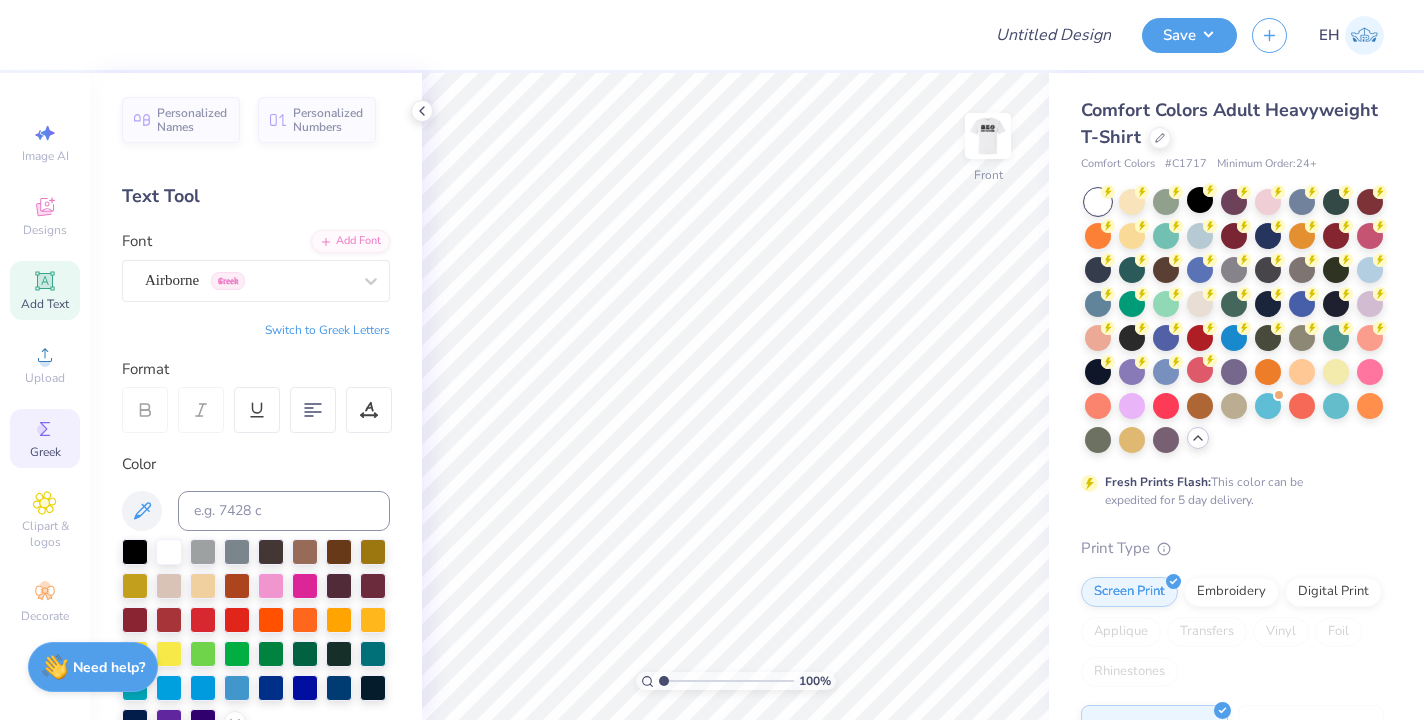 click on "Greek" at bounding box center (45, 452) 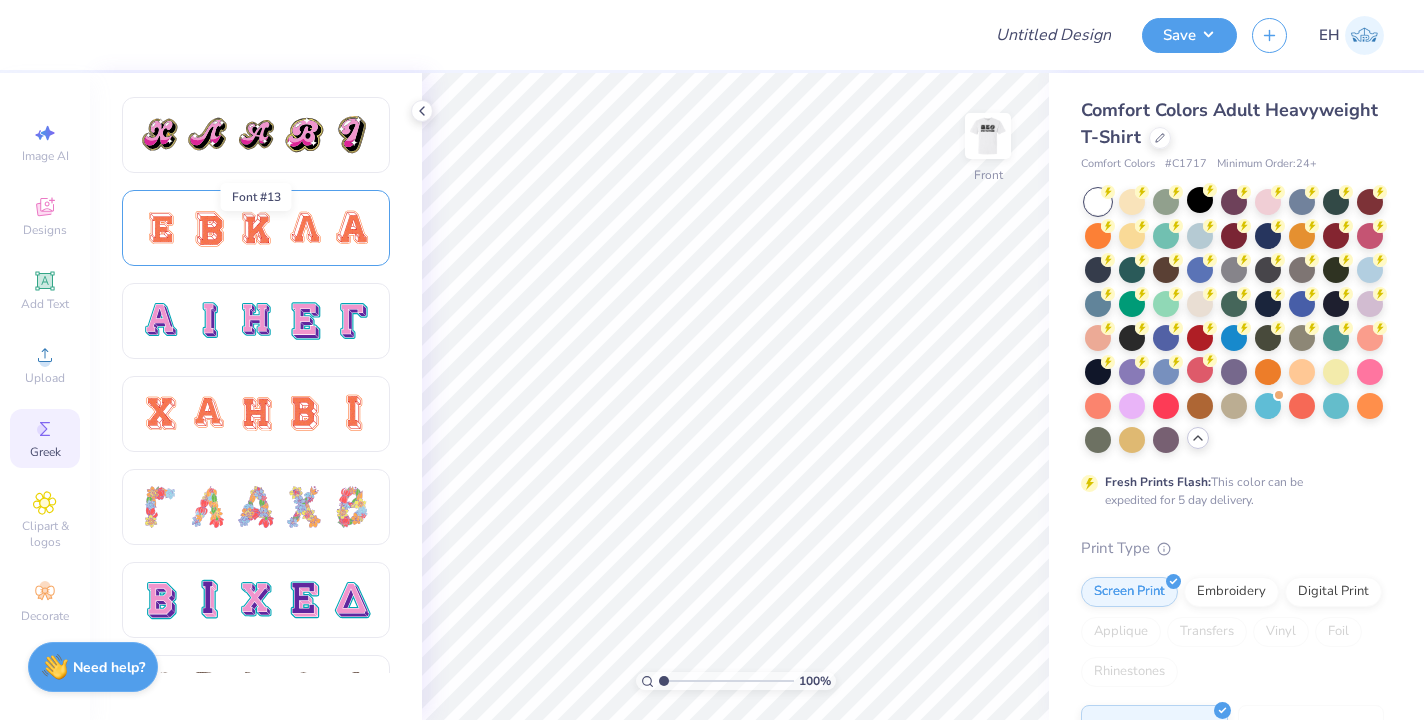 scroll, scrollTop: 0, scrollLeft: 0, axis: both 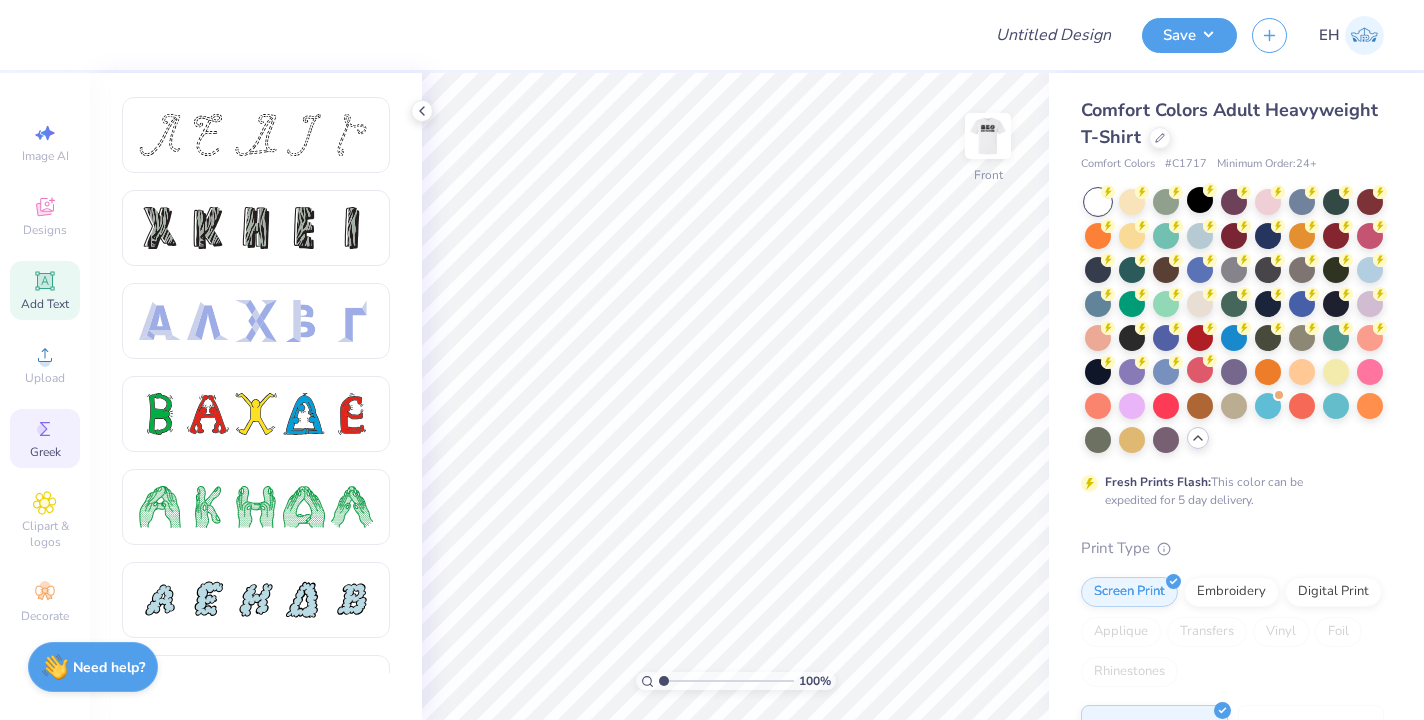 click 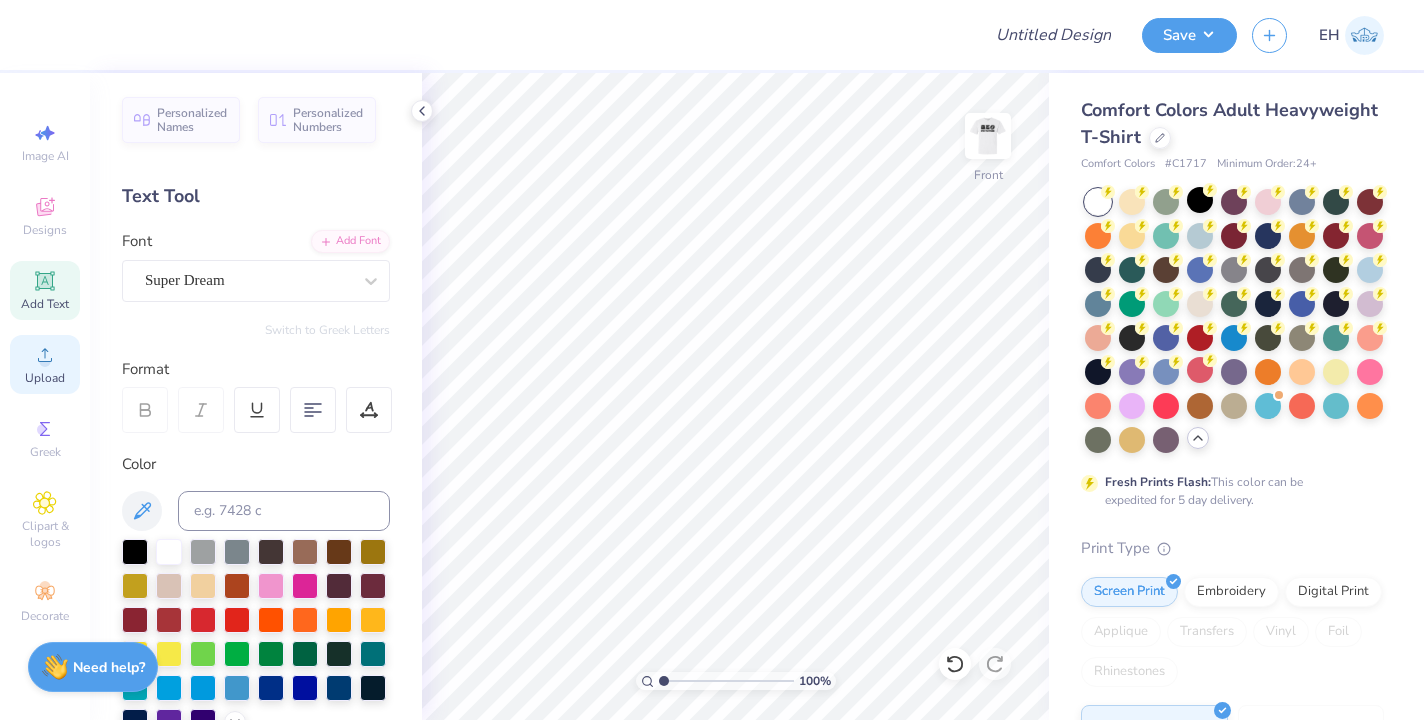 click 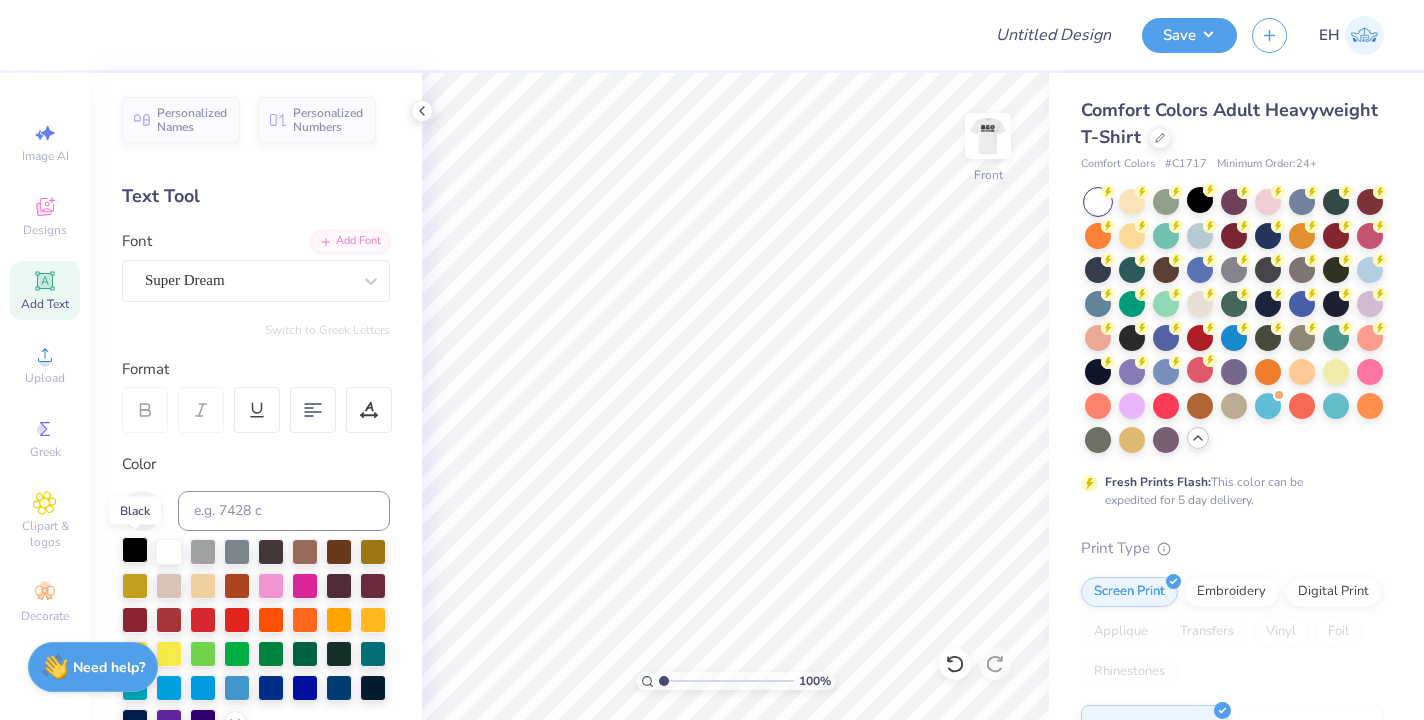 click at bounding box center (135, 550) 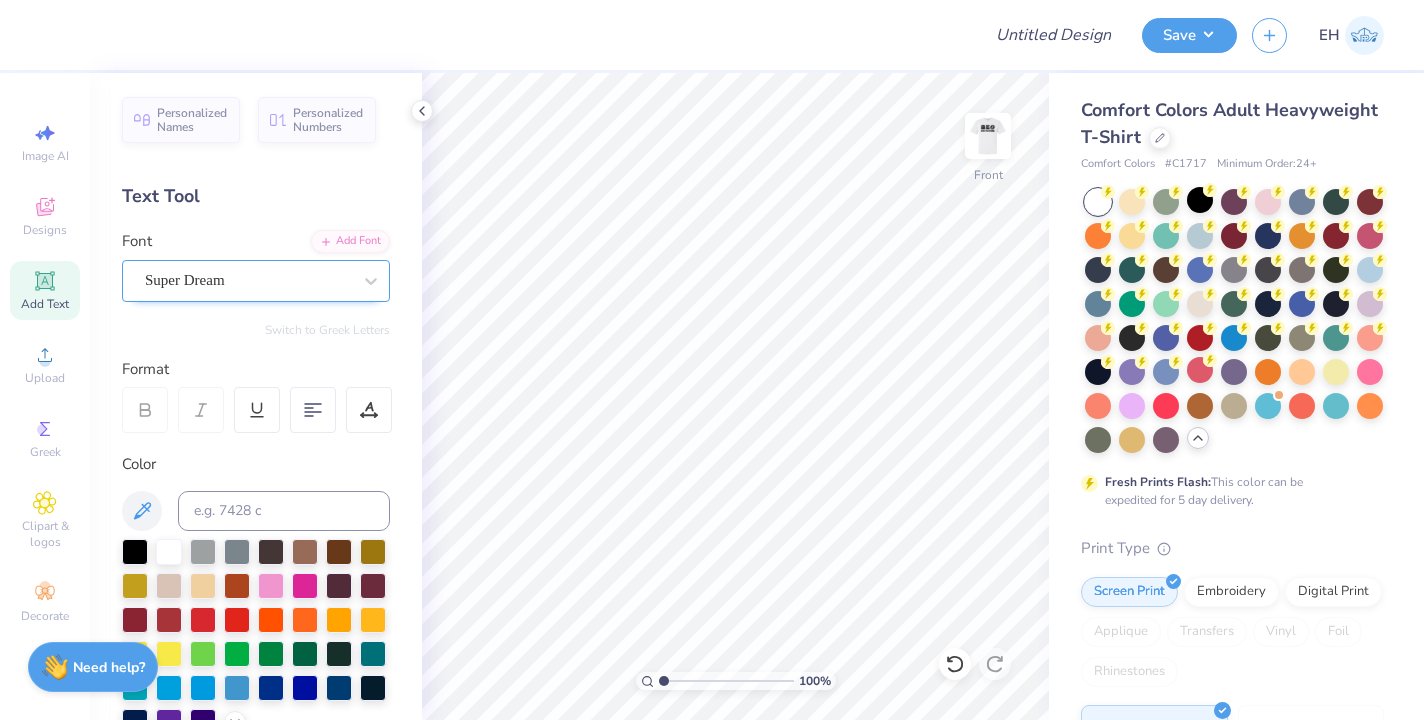 click on "Super Dream" at bounding box center (248, 280) 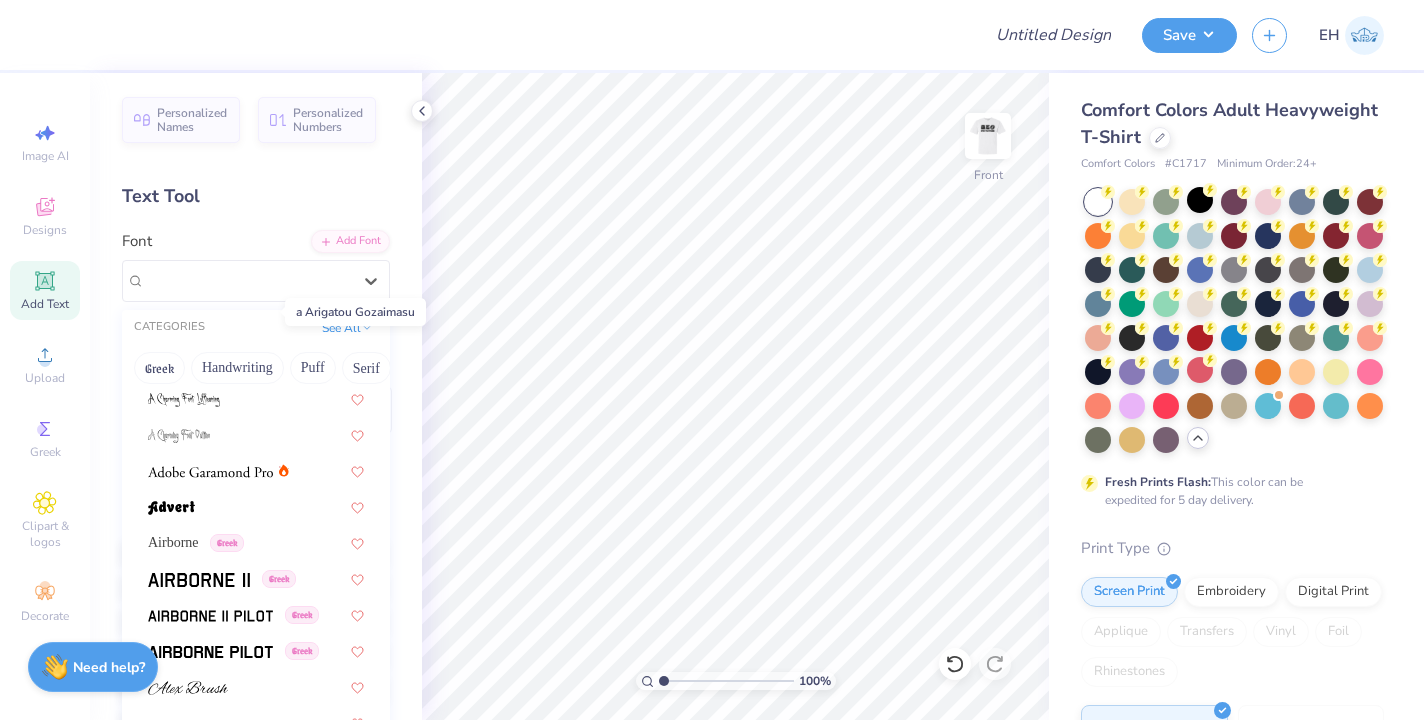 scroll, scrollTop: 239, scrollLeft: 0, axis: vertical 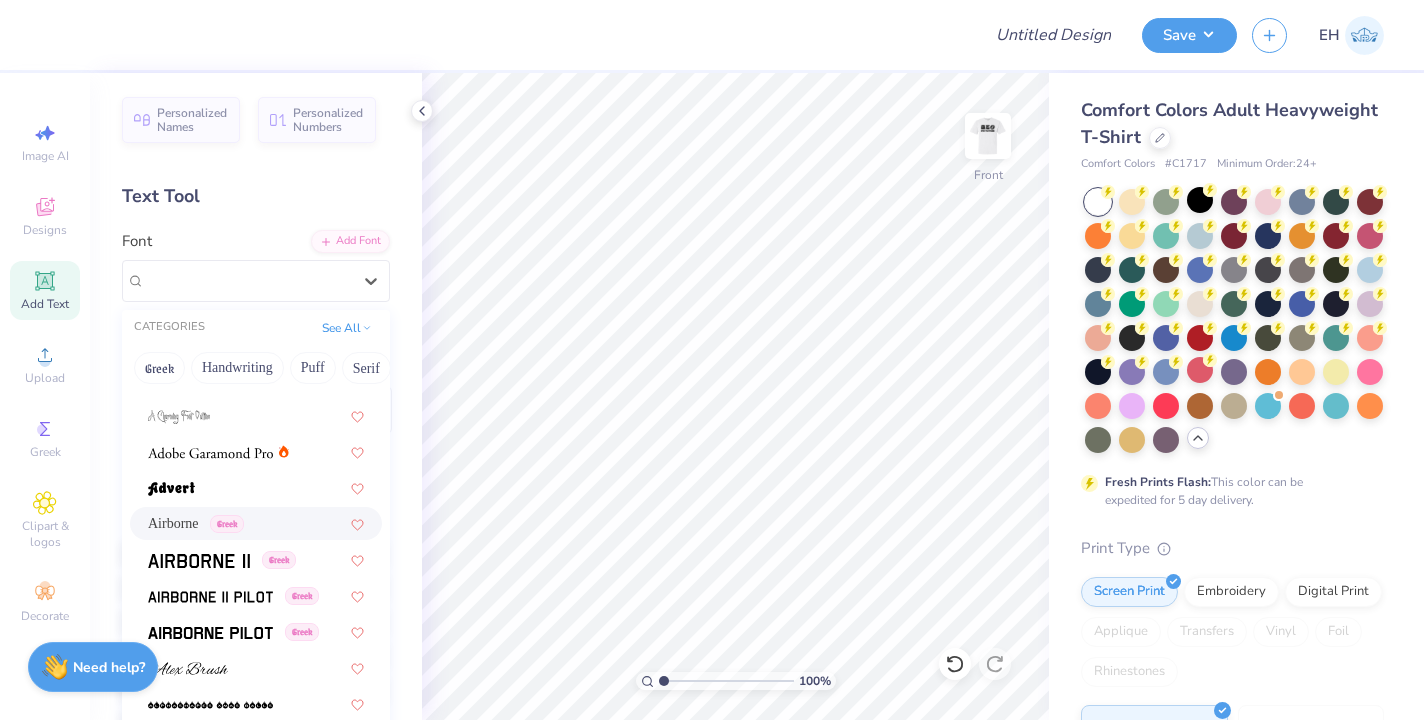 click on "Airborne" at bounding box center (173, 523) 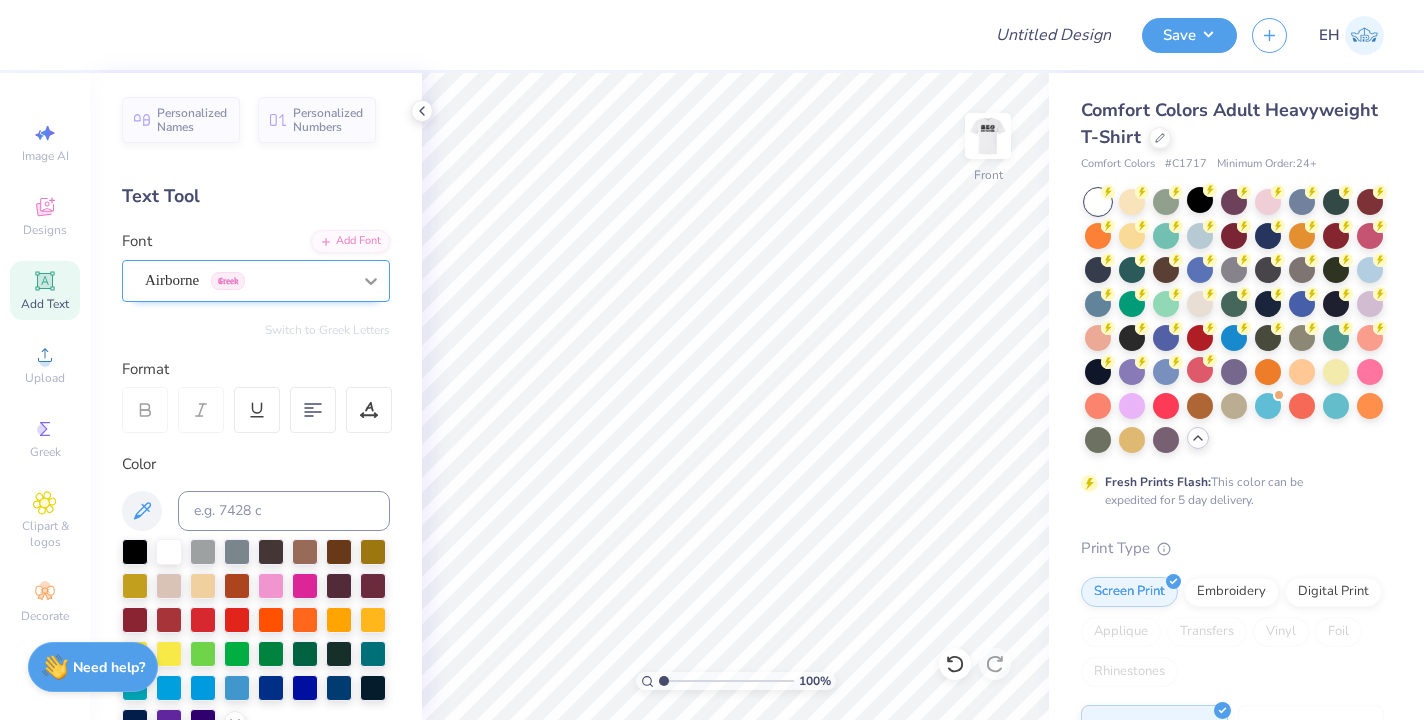 click at bounding box center [371, 281] 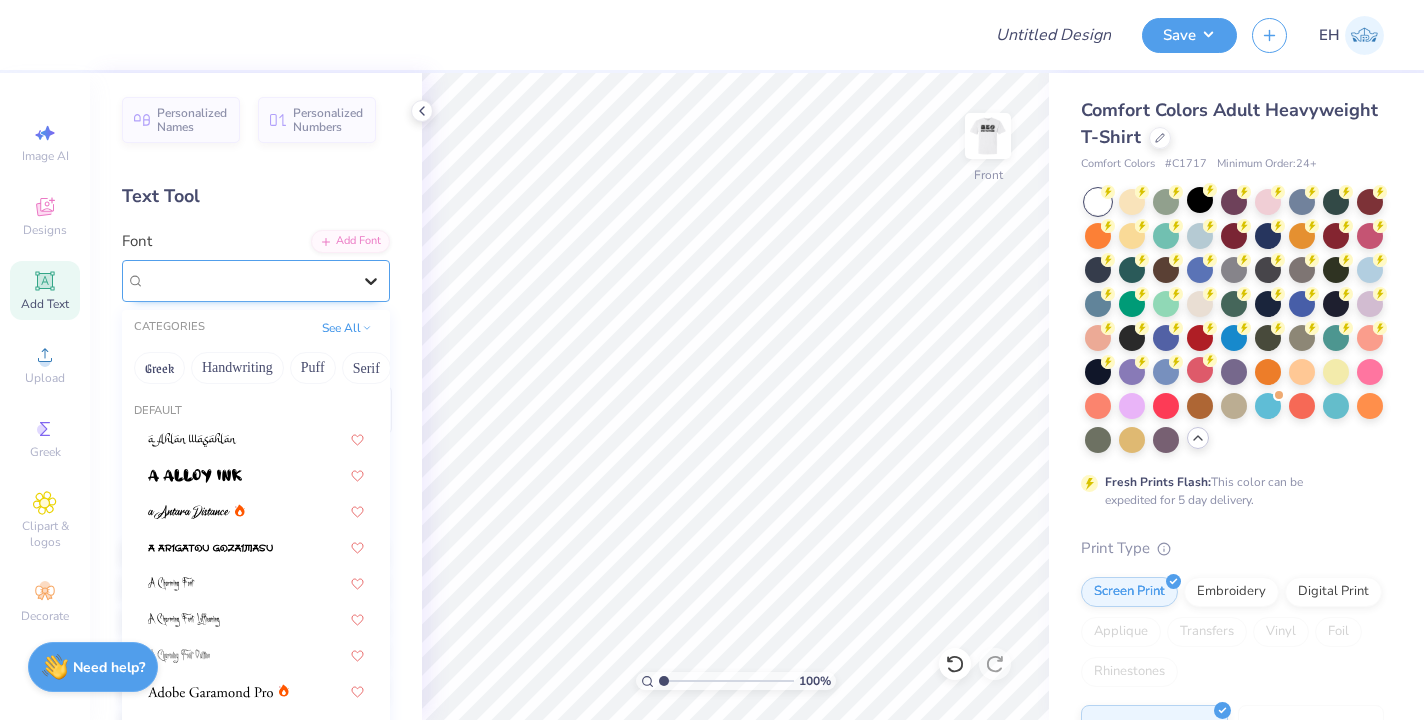 click at bounding box center (371, 281) 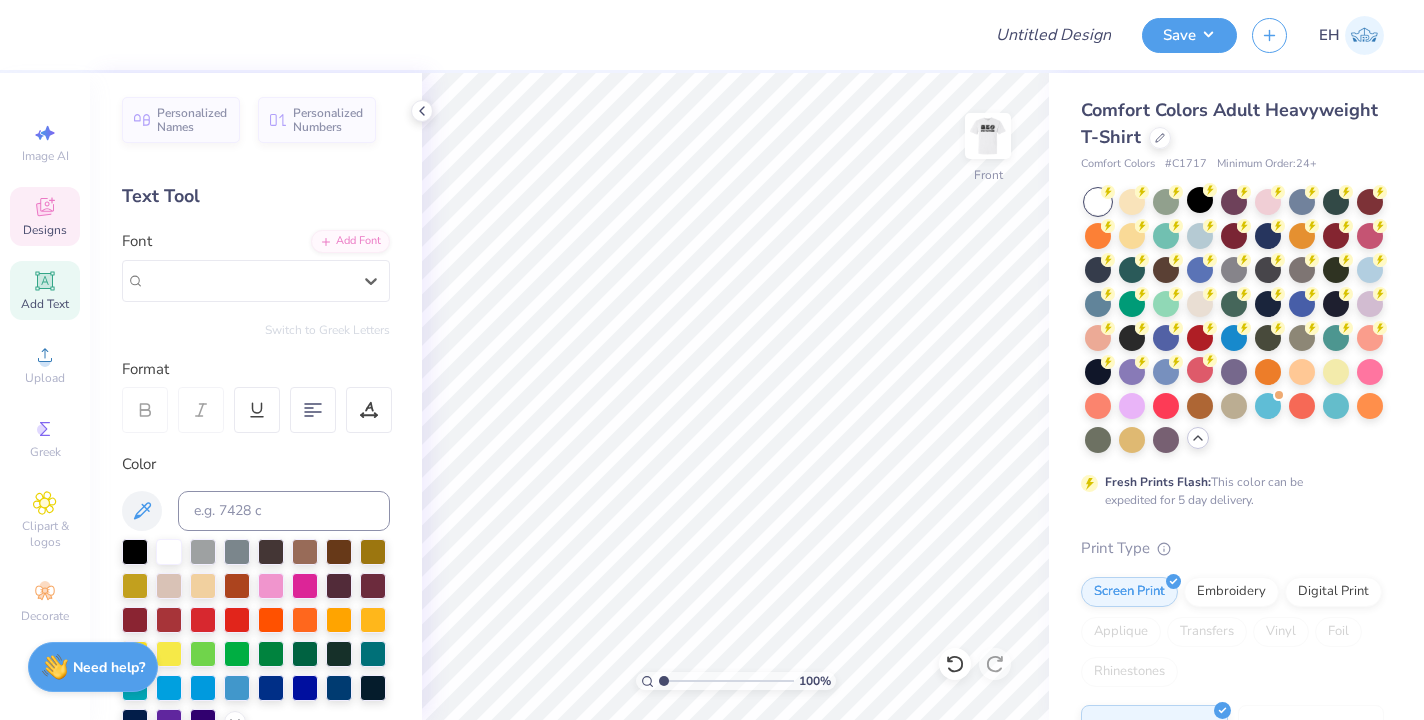 click 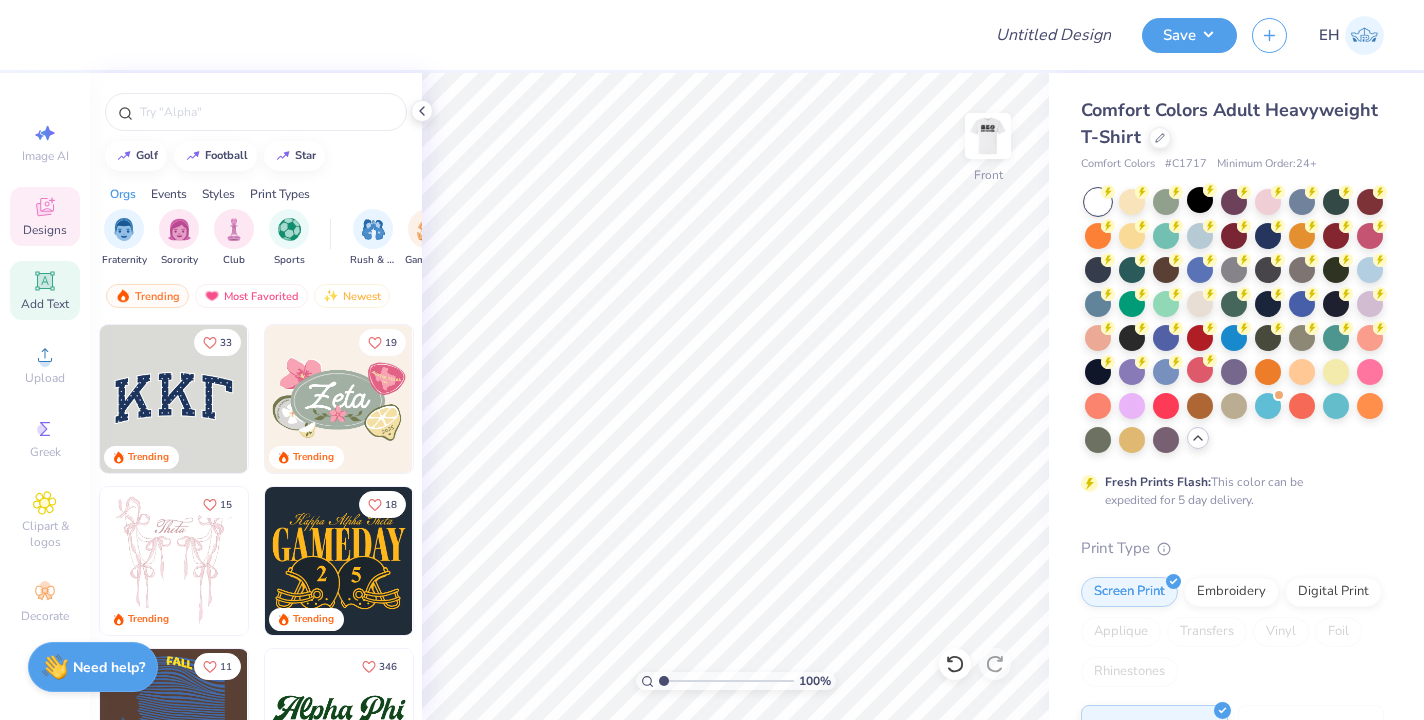 click 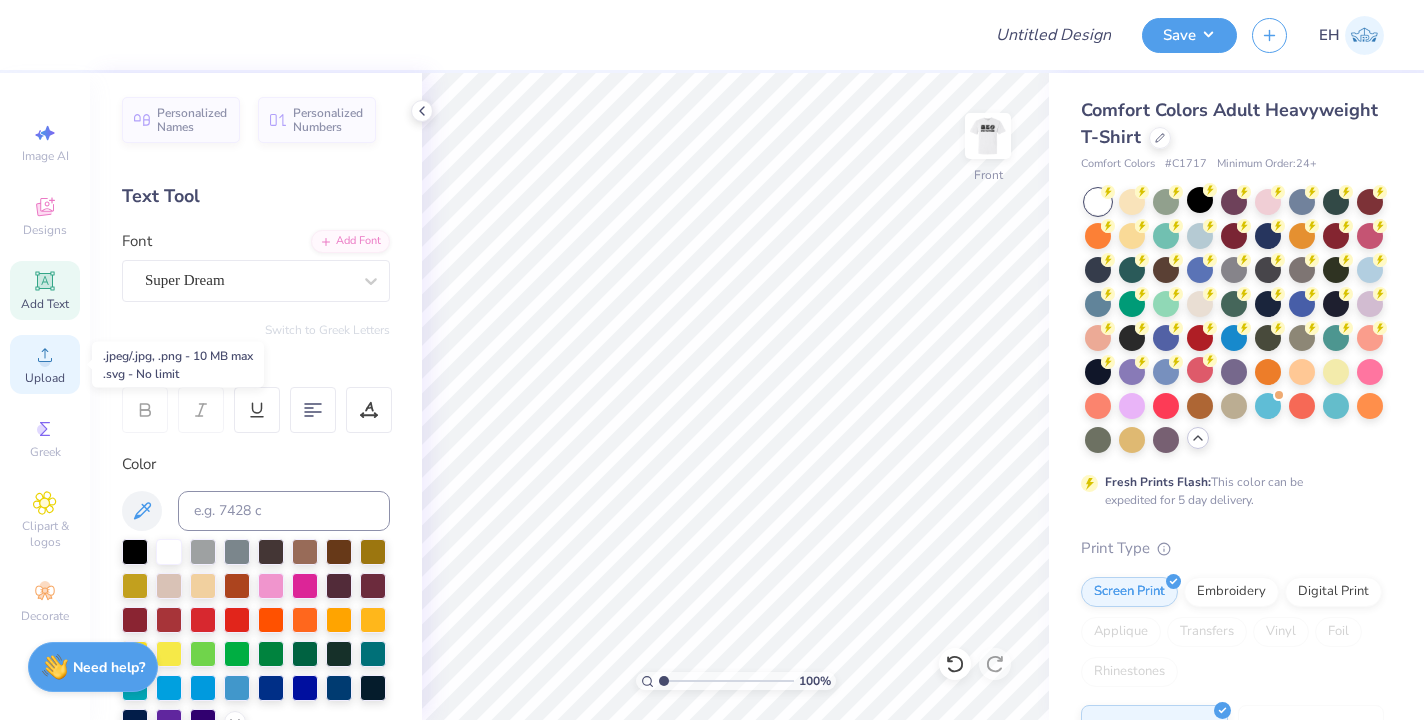 click on "Upload" at bounding box center (45, 378) 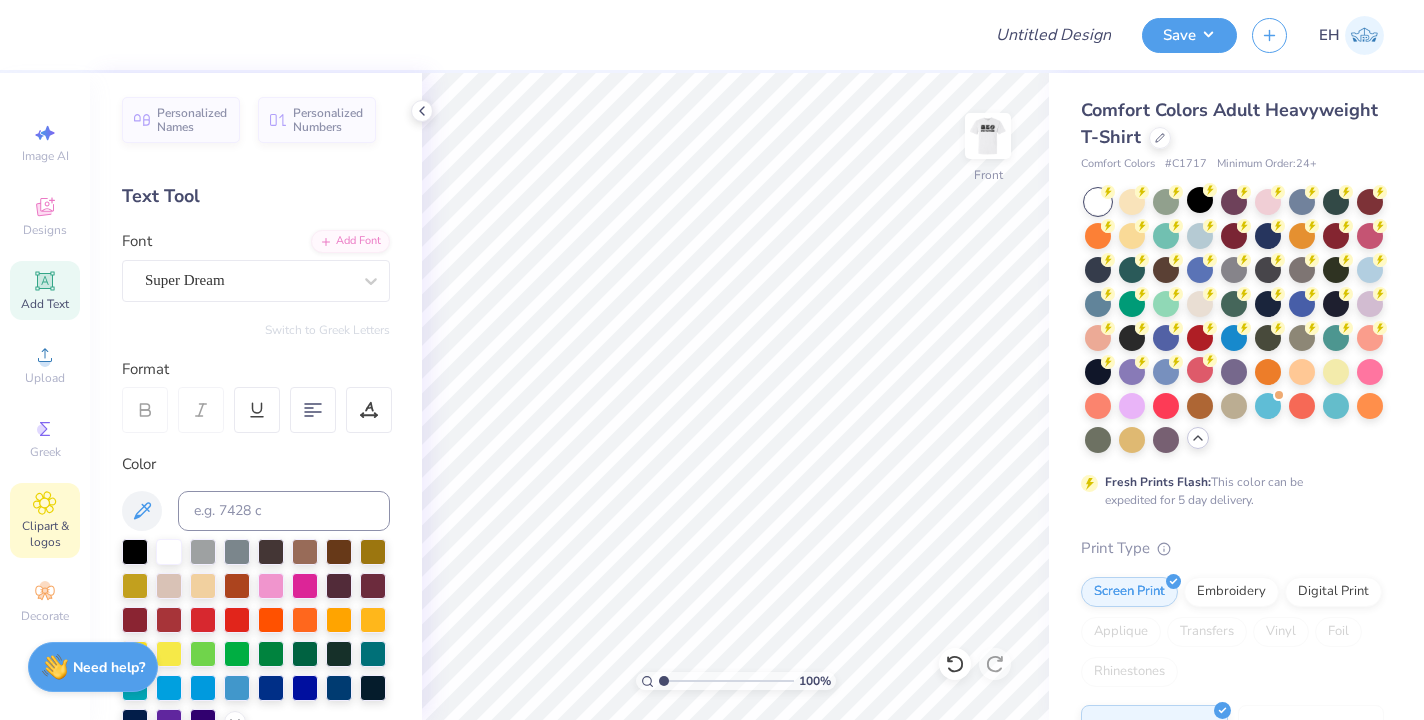 click on "Clipart & logos" at bounding box center [45, 534] 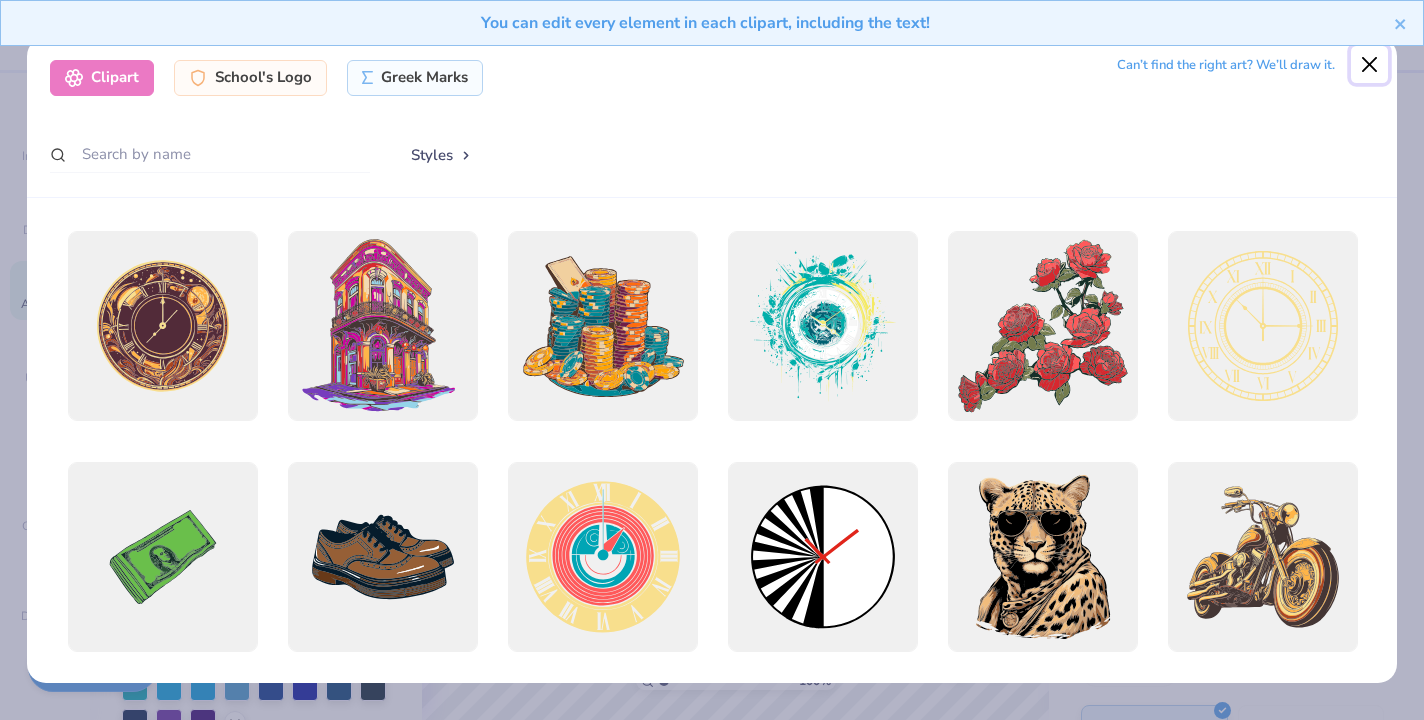 click at bounding box center [1370, 65] 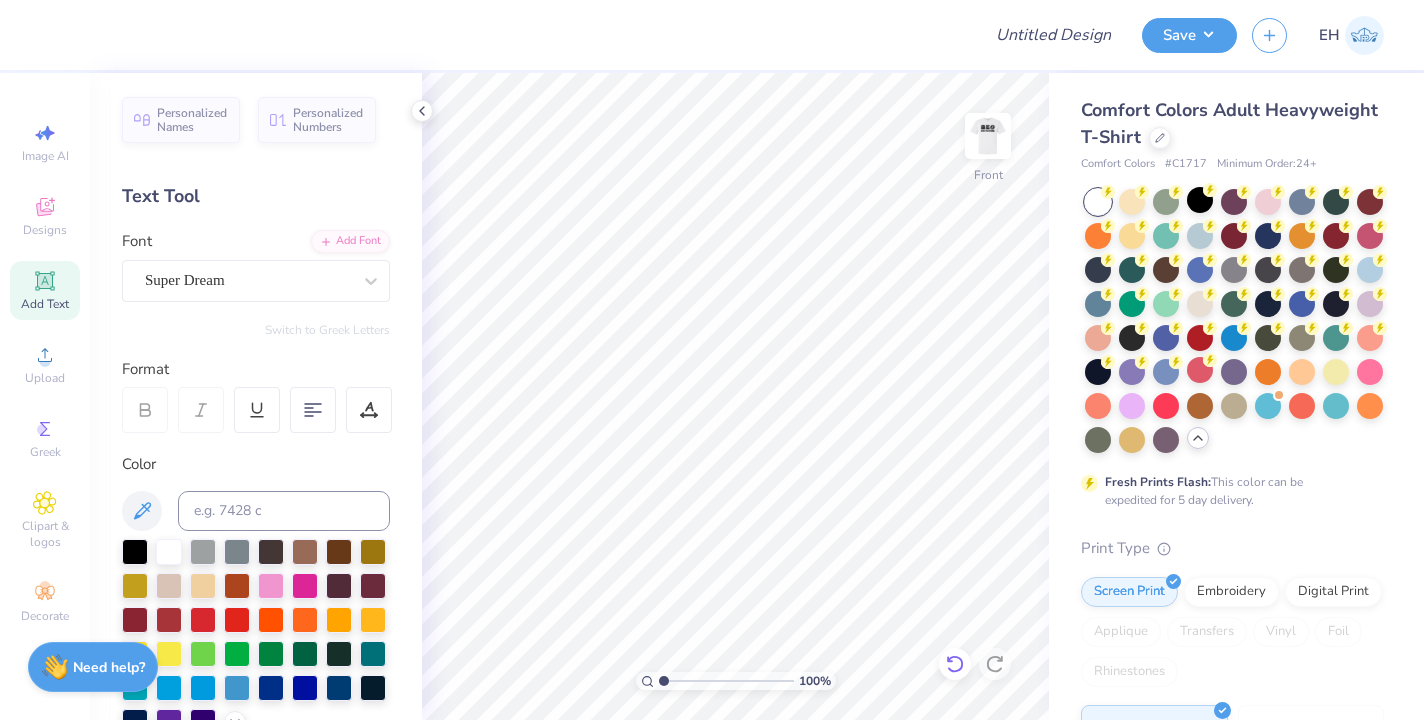 click 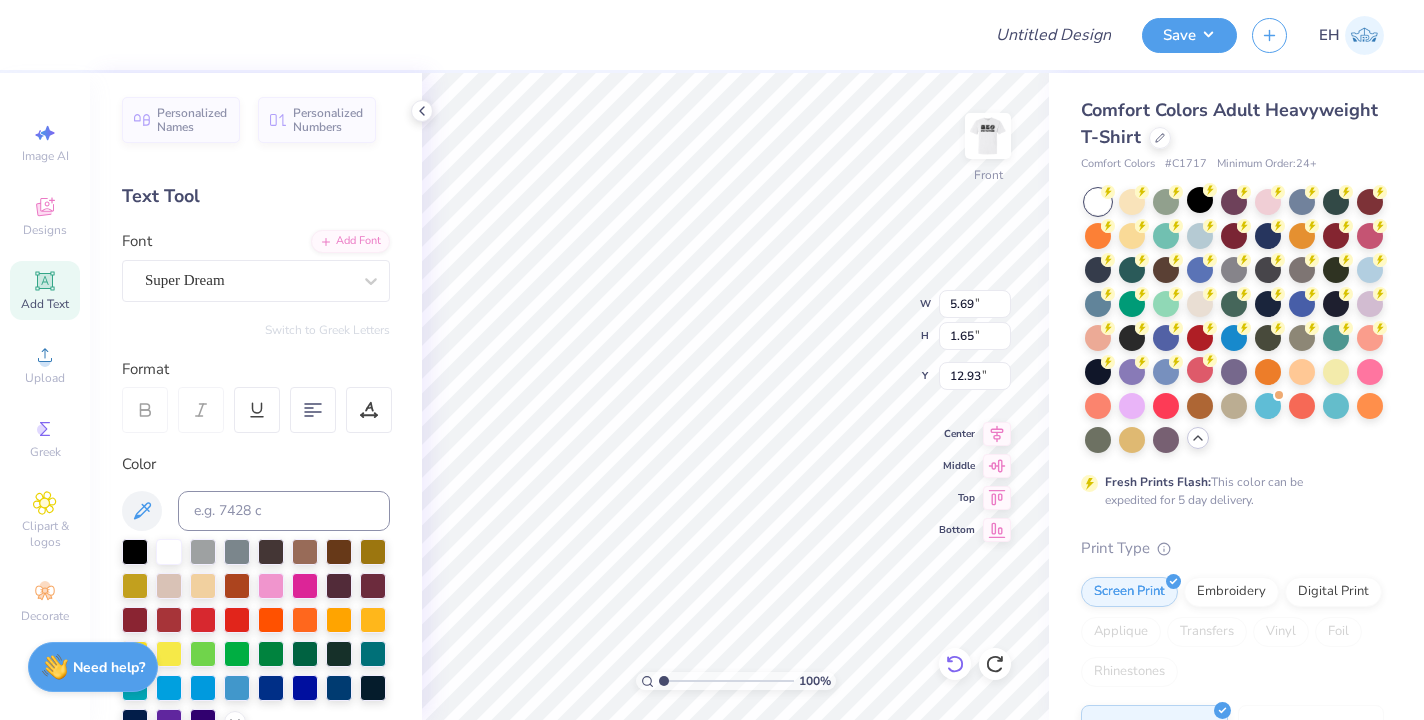 scroll, scrollTop: 0, scrollLeft: 0, axis: both 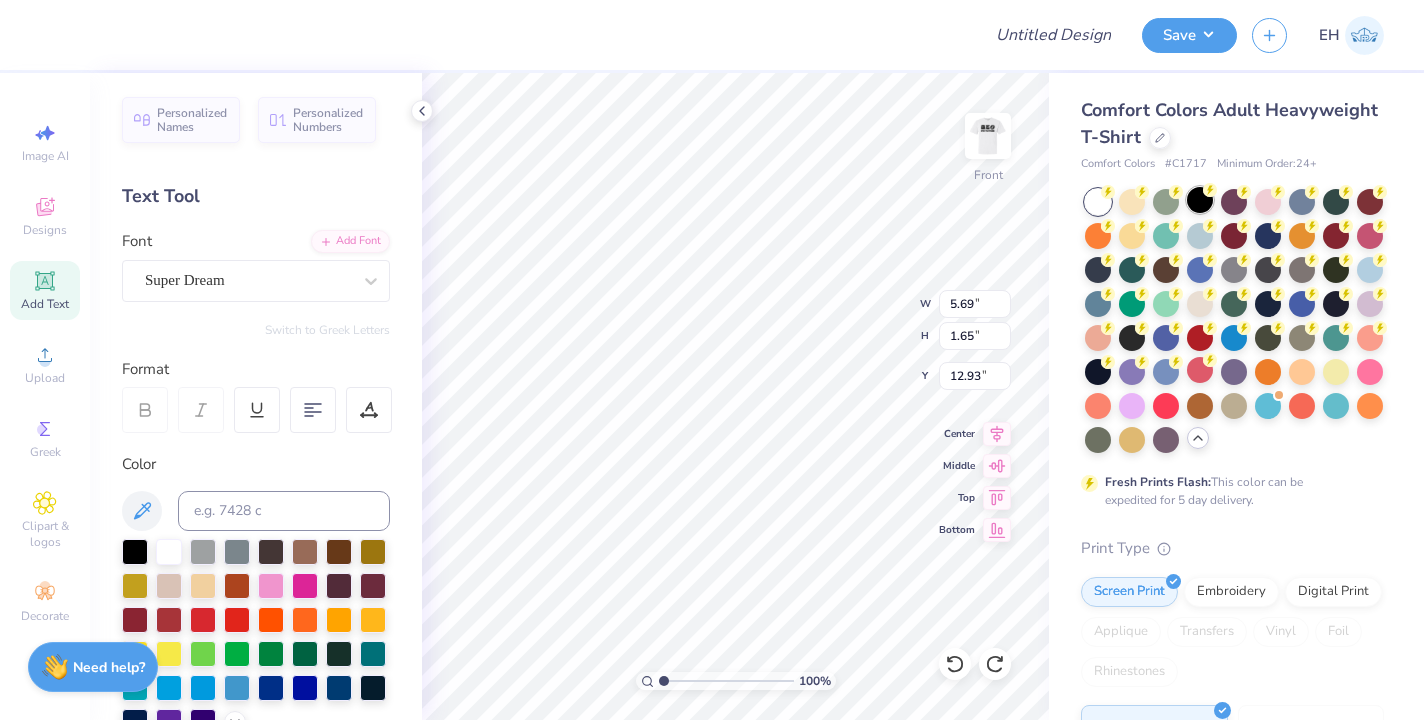 click at bounding box center [1200, 200] 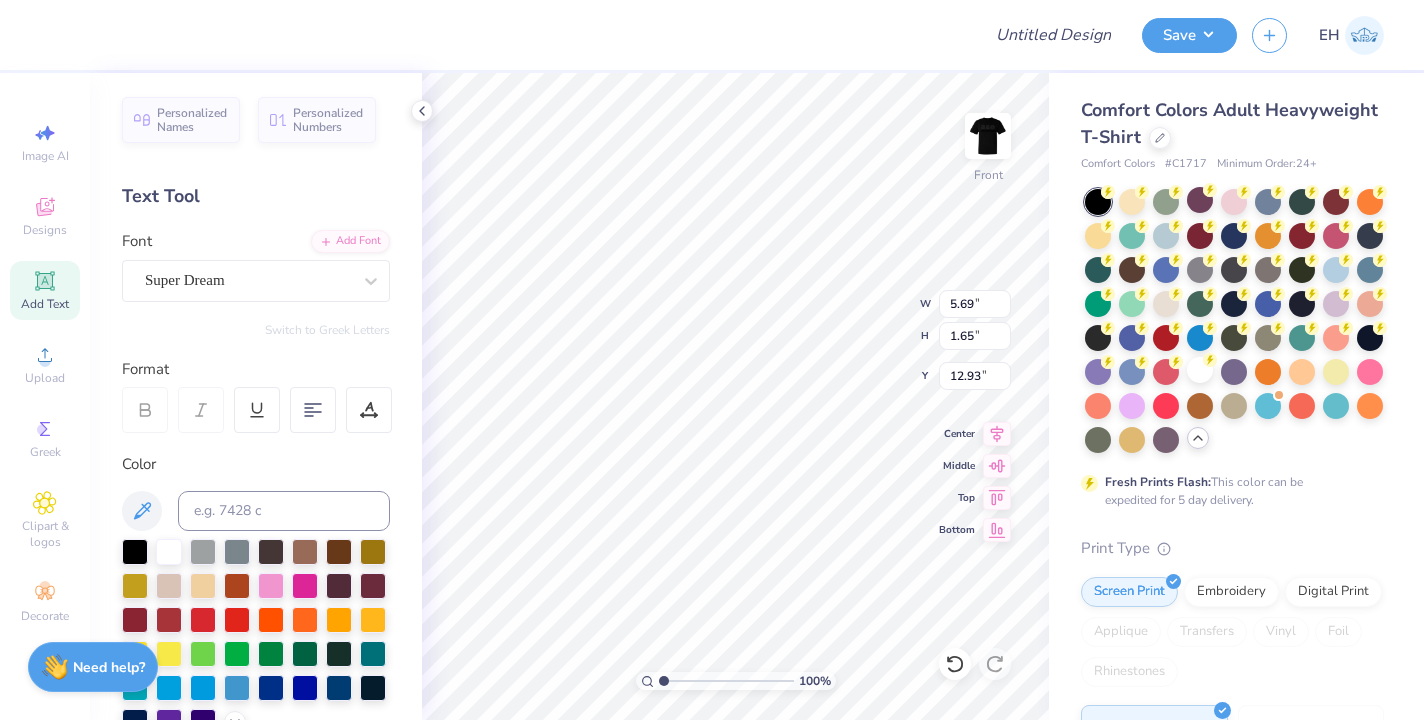 type on "4.33" 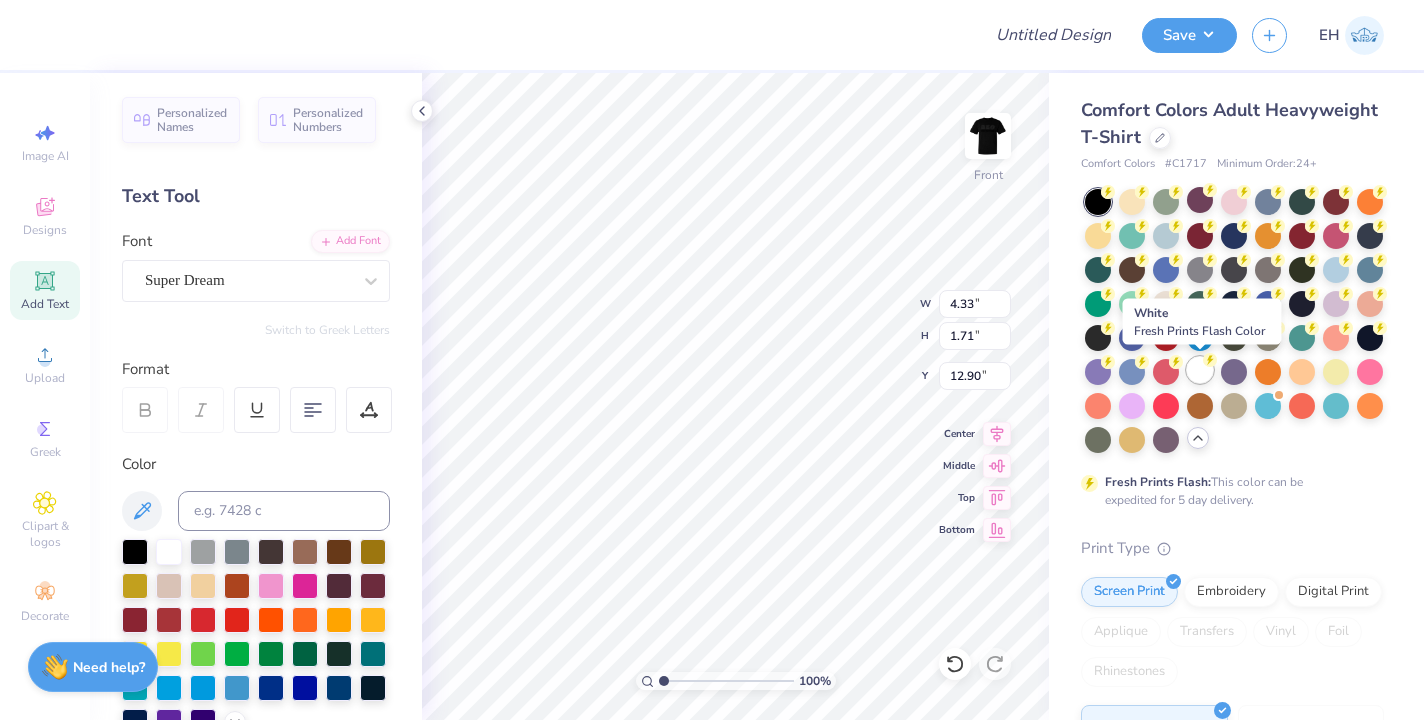 click at bounding box center (1200, 370) 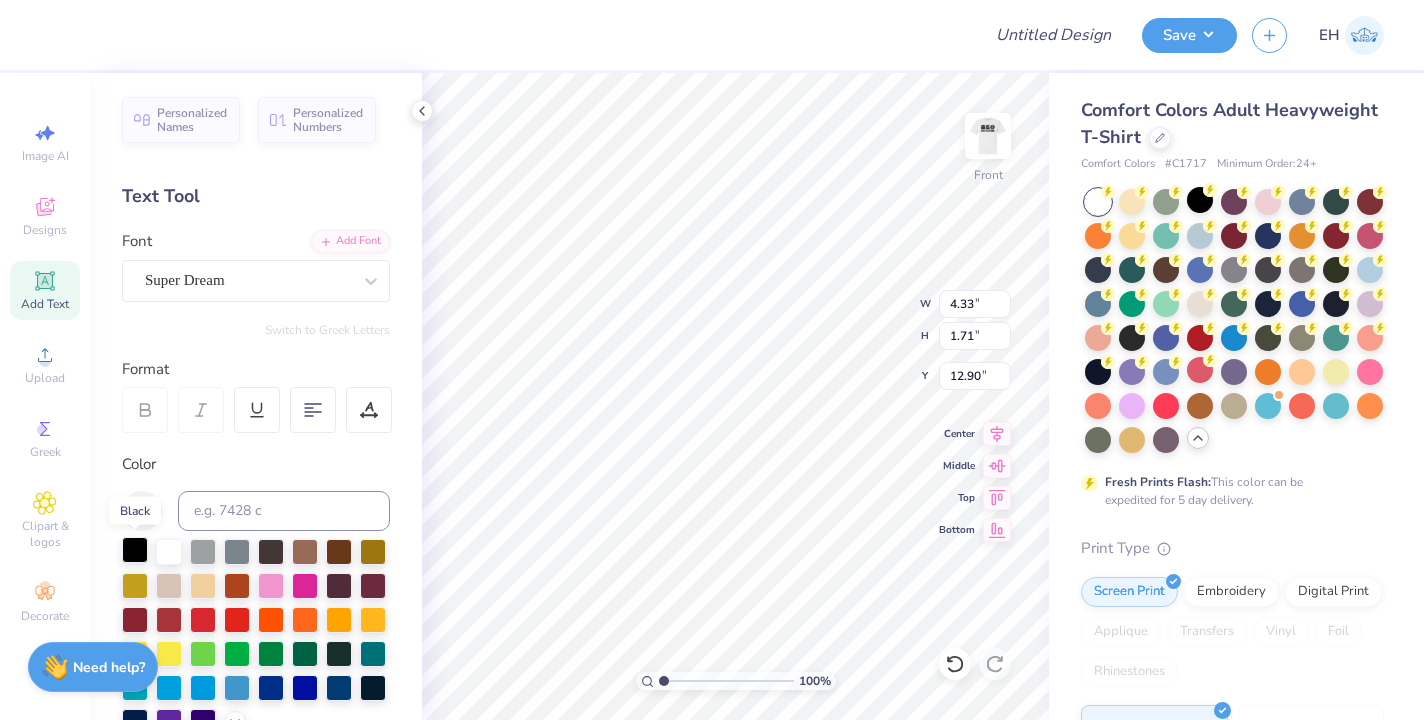 click at bounding box center (135, 550) 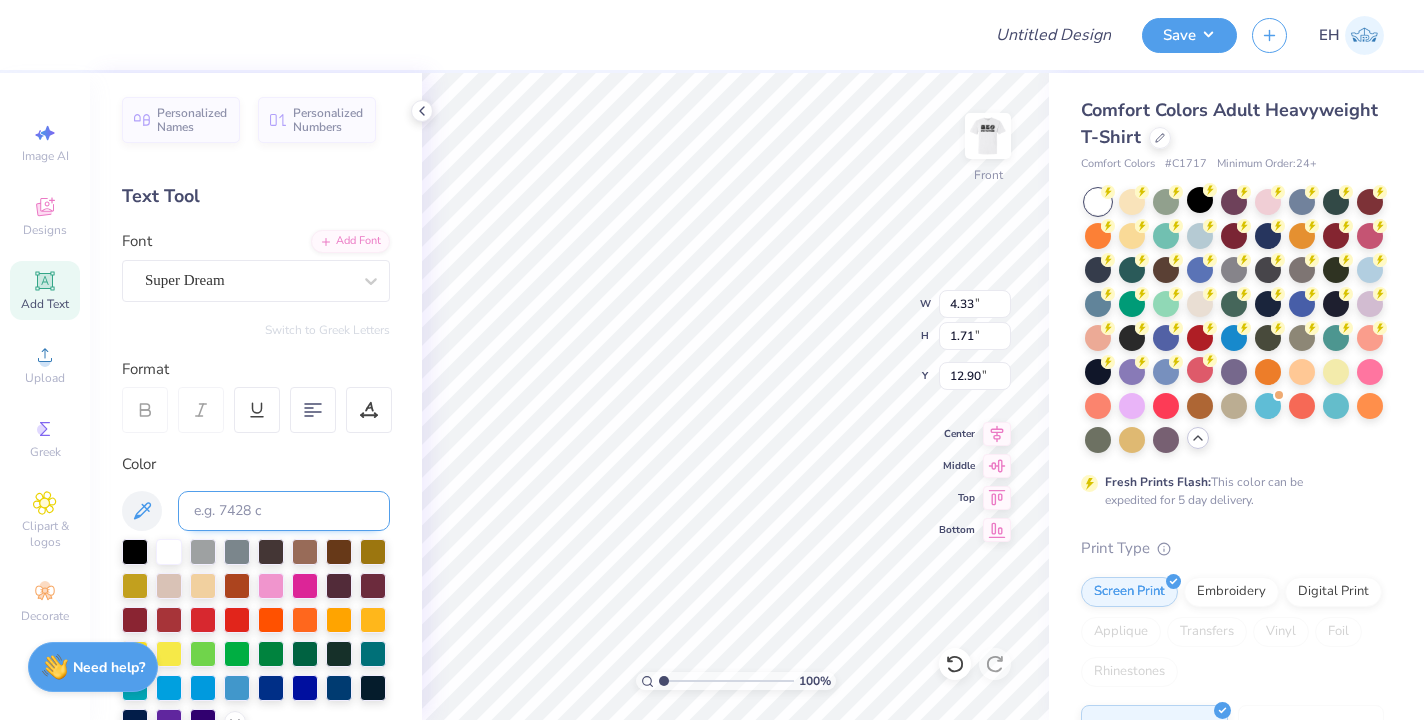 scroll, scrollTop: 0, scrollLeft: 3, axis: horizontal 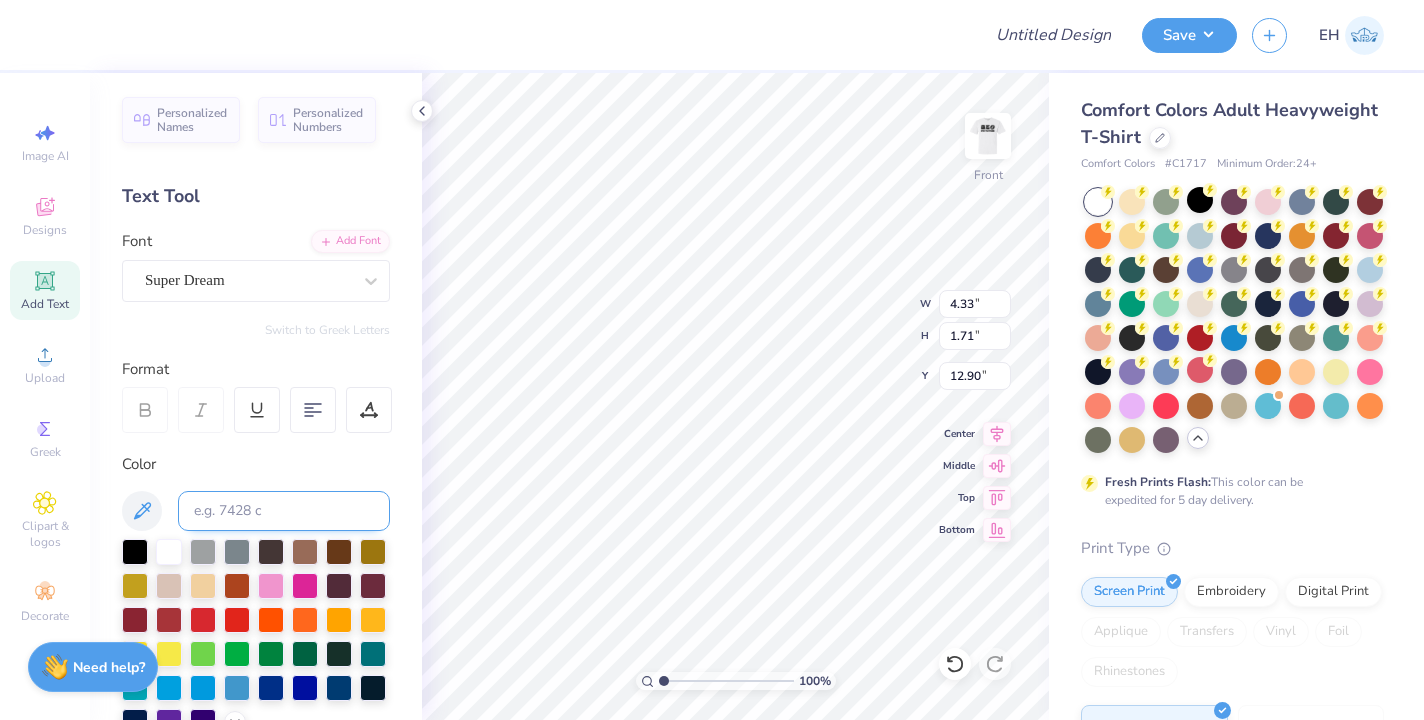 type on "DST Charity Bash" 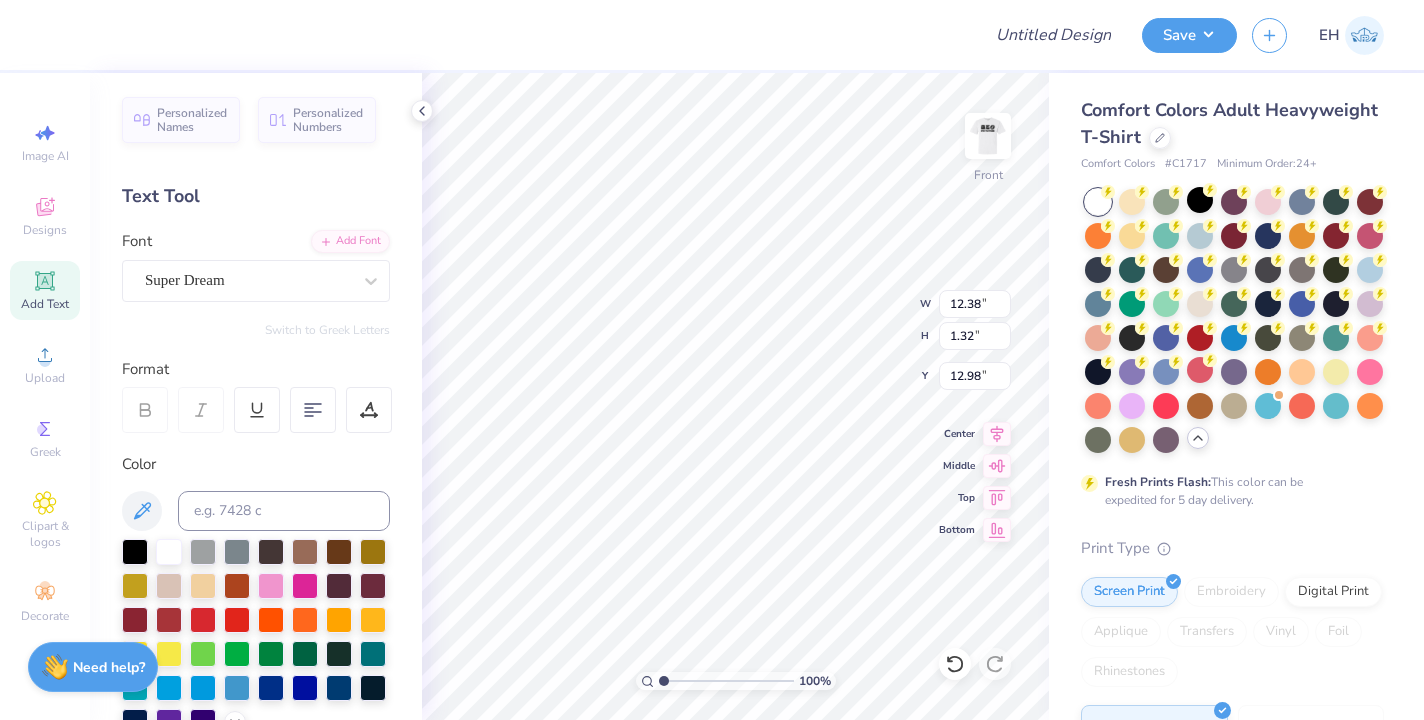 type on "12.38" 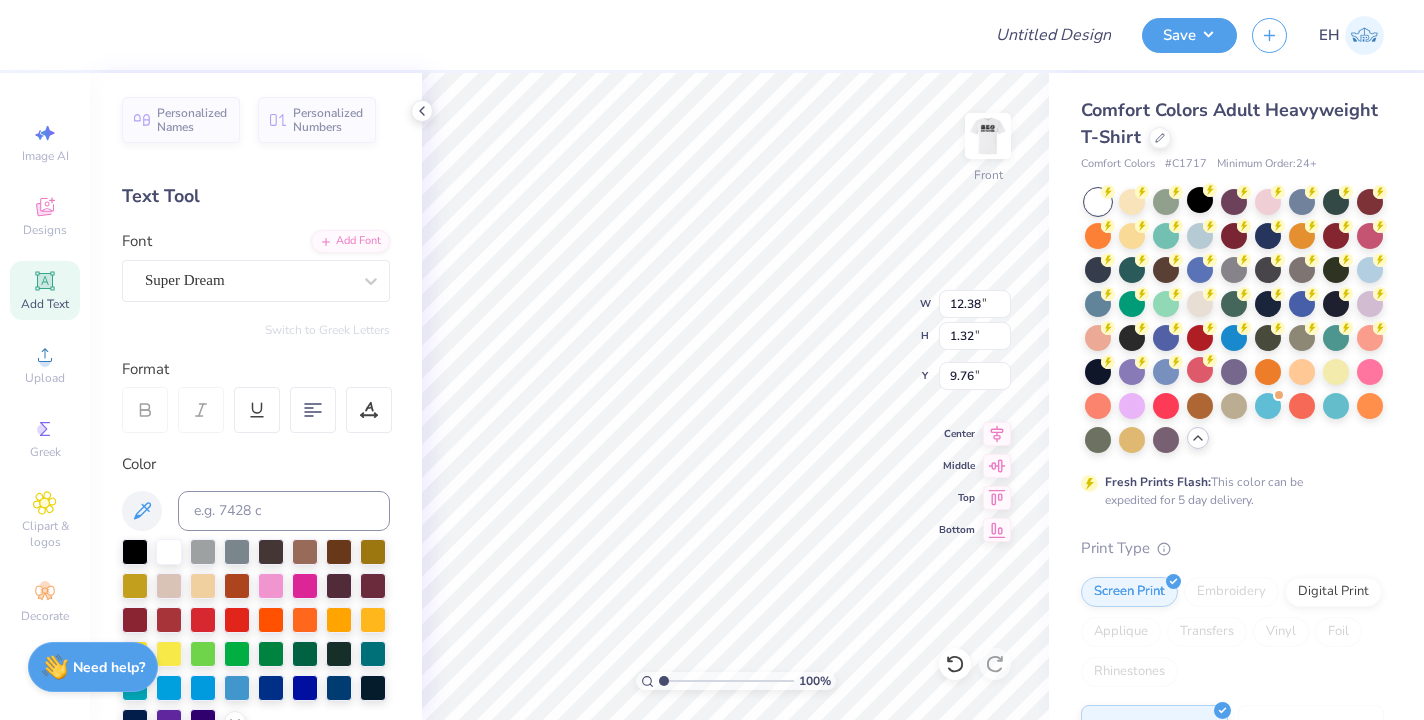 type on "4.44" 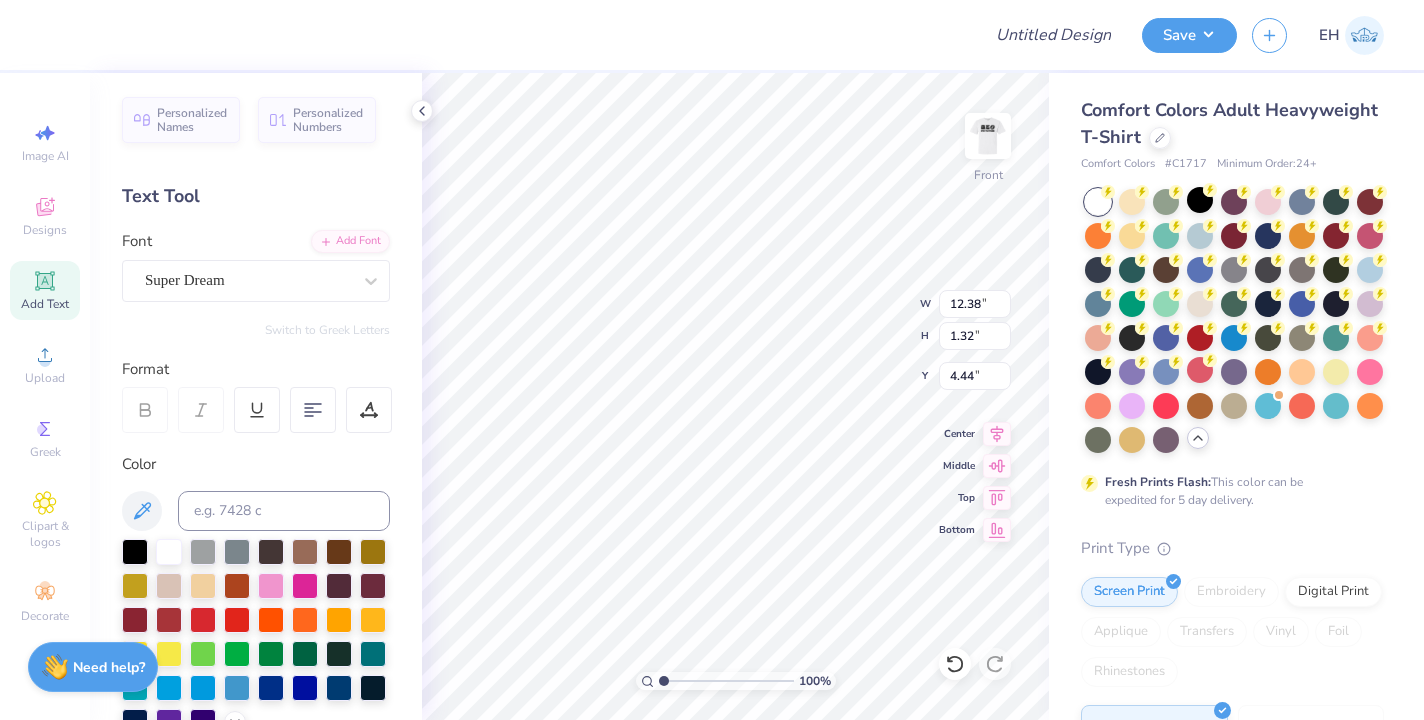 scroll, scrollTop: 1, scrollLeft: 0, axis: vertical 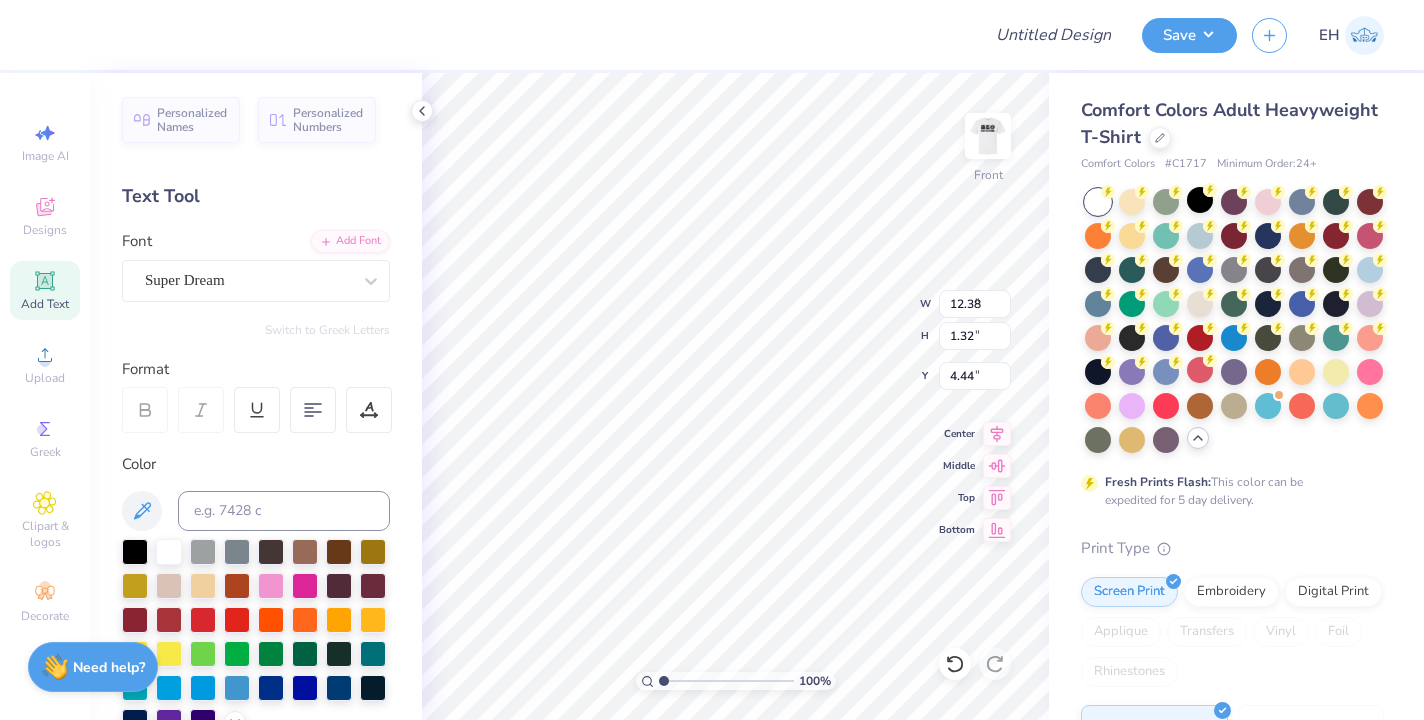 type on "9.19" 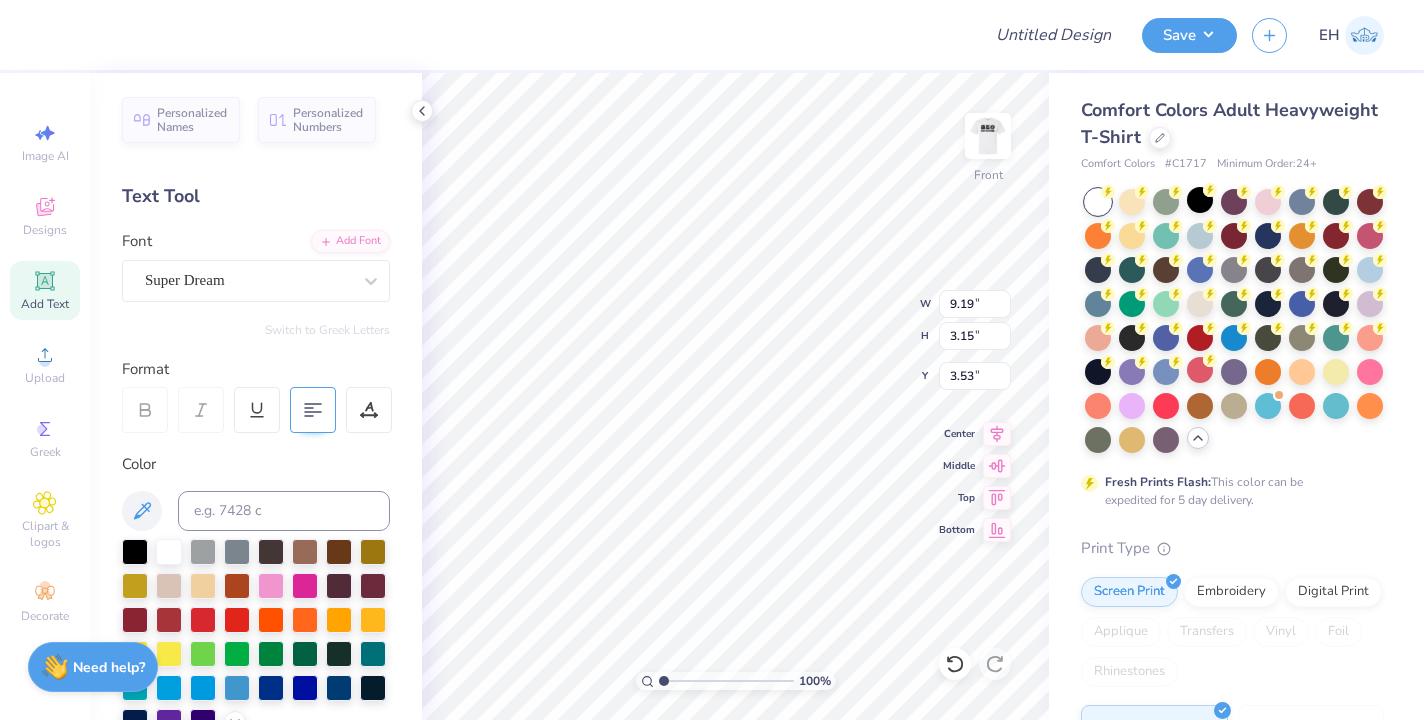 click at bounding box center [313, 410] 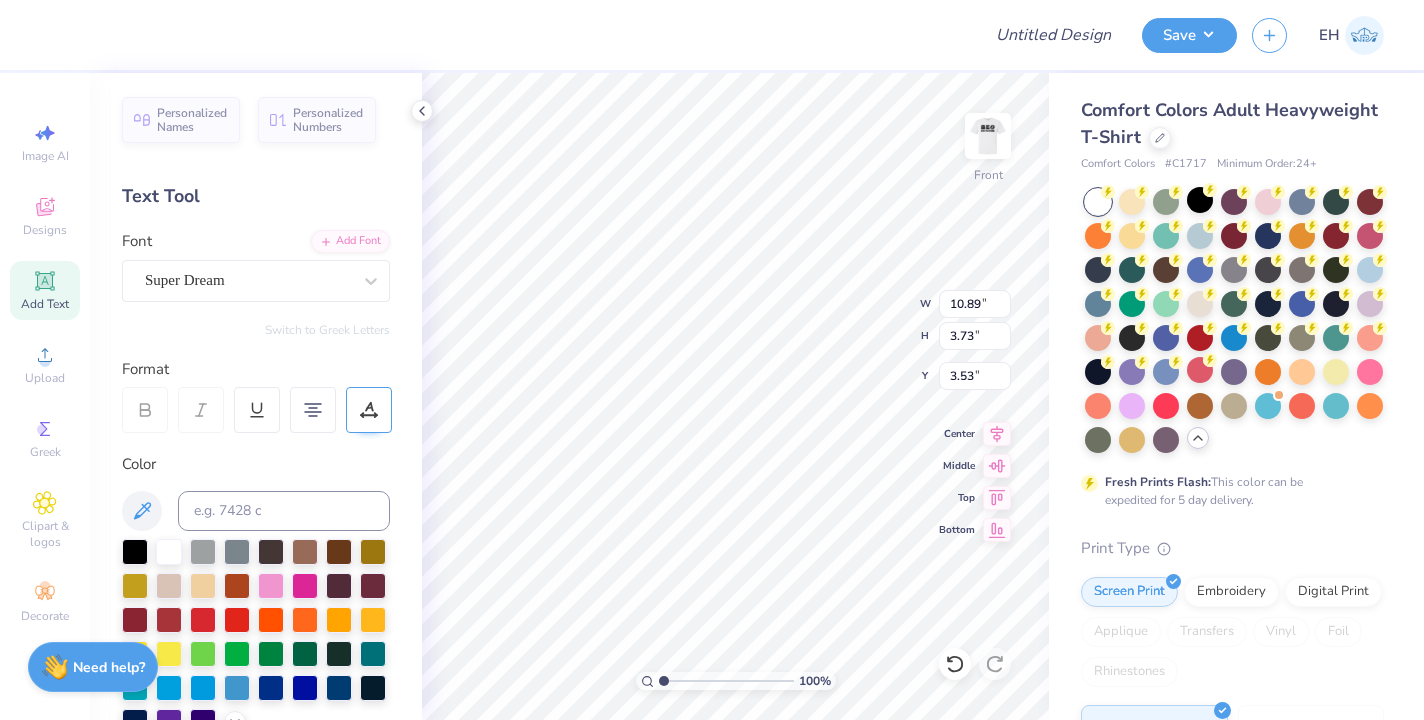 type on "10.89" 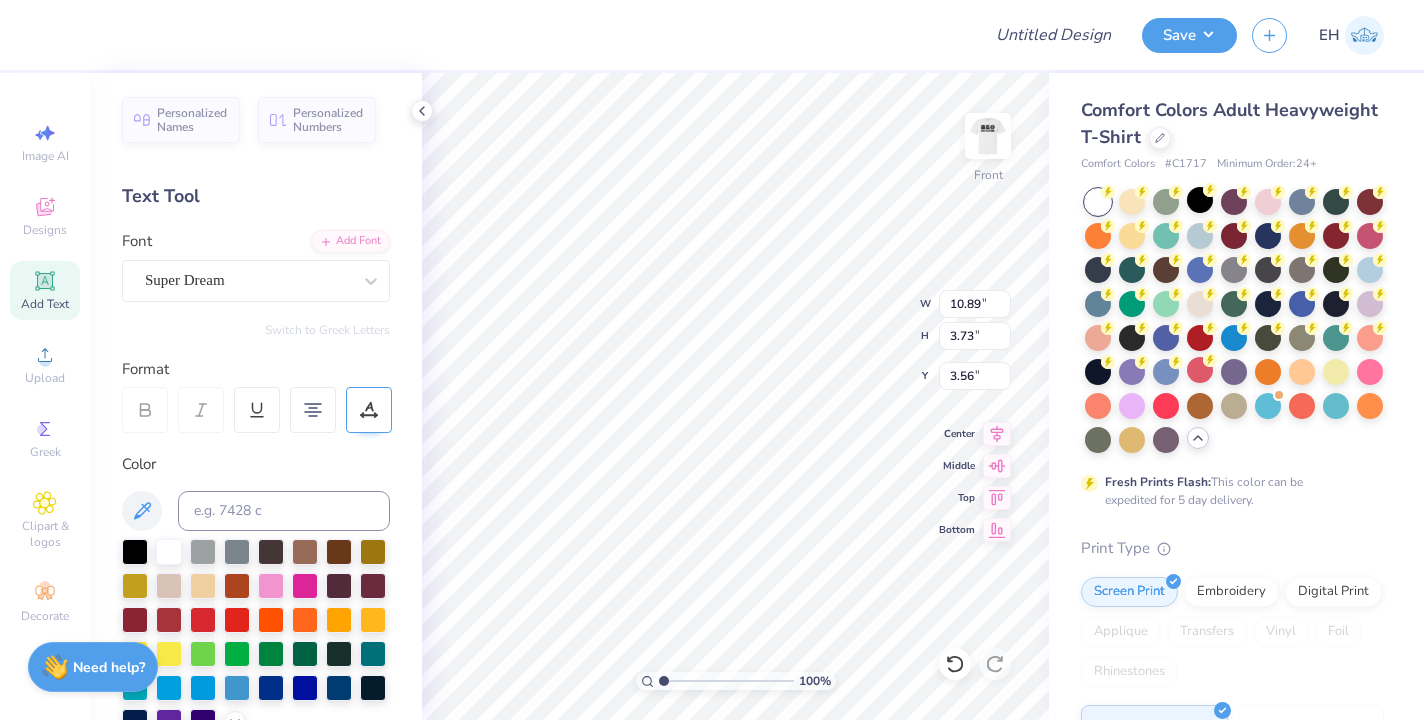 type on "3.56" 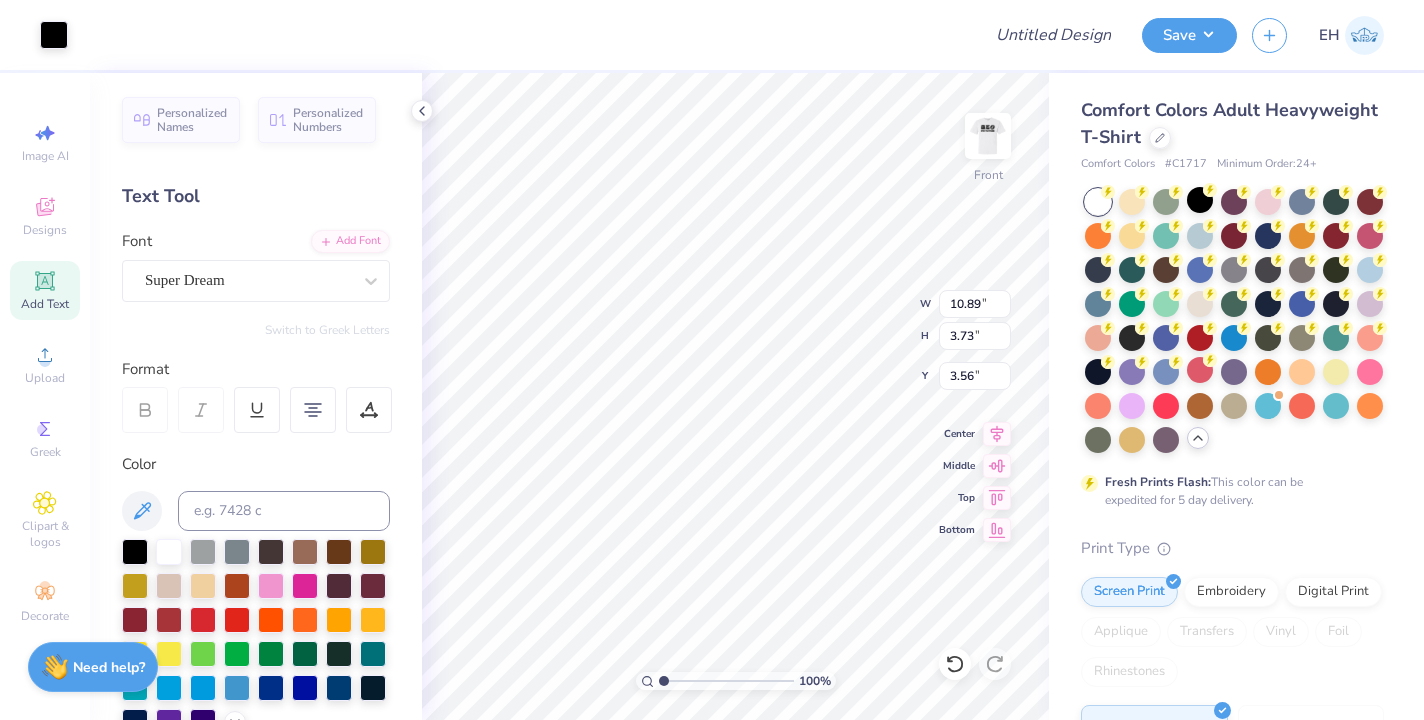 type on "3.57" 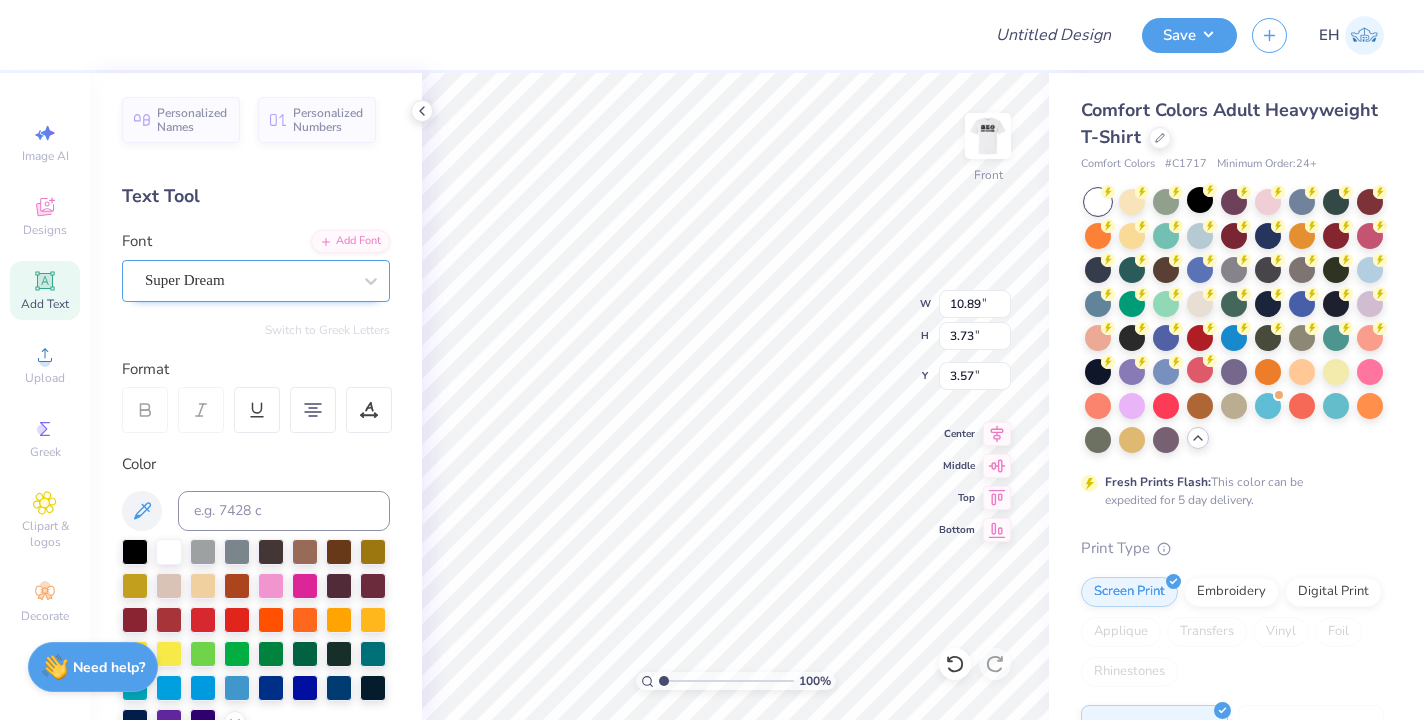click on "Super Dream" at bounding box center [248, 280] 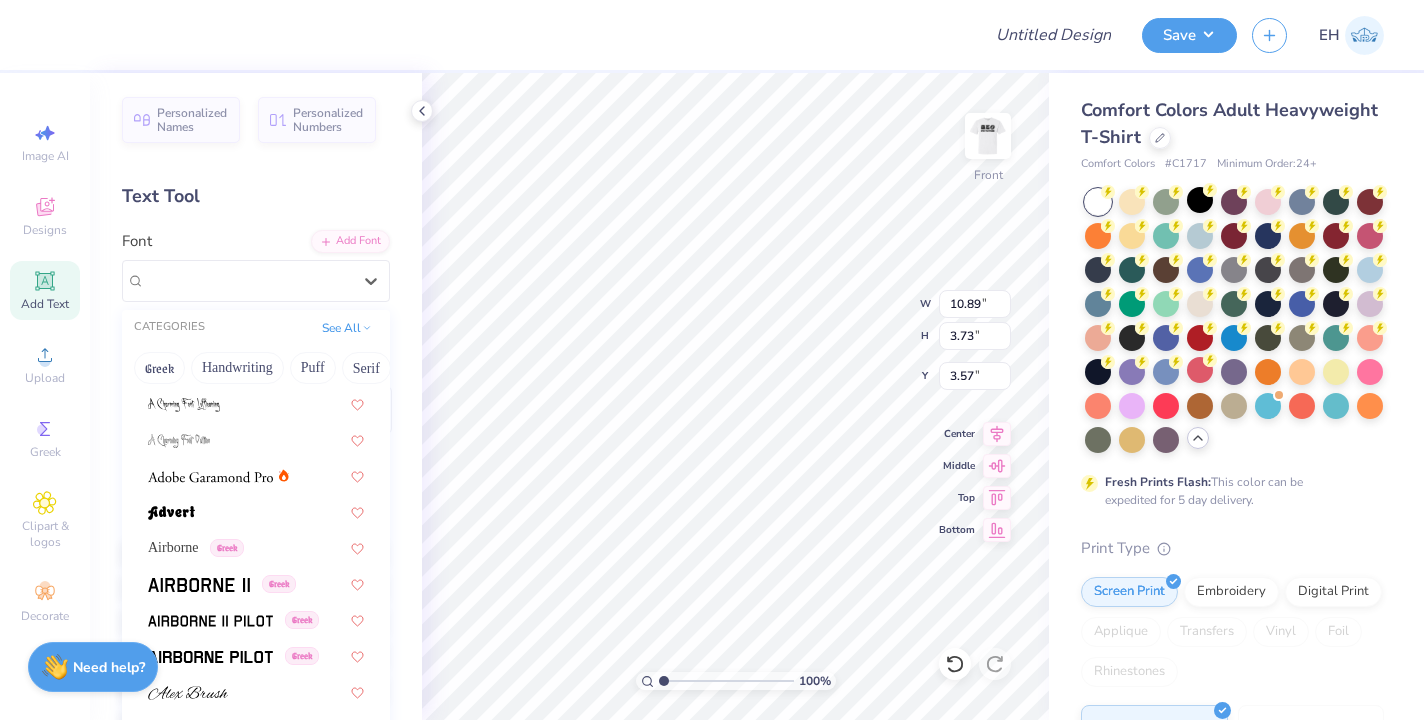 scroll, scrollTop: 223, scrollLeft: 0, axis: vertical 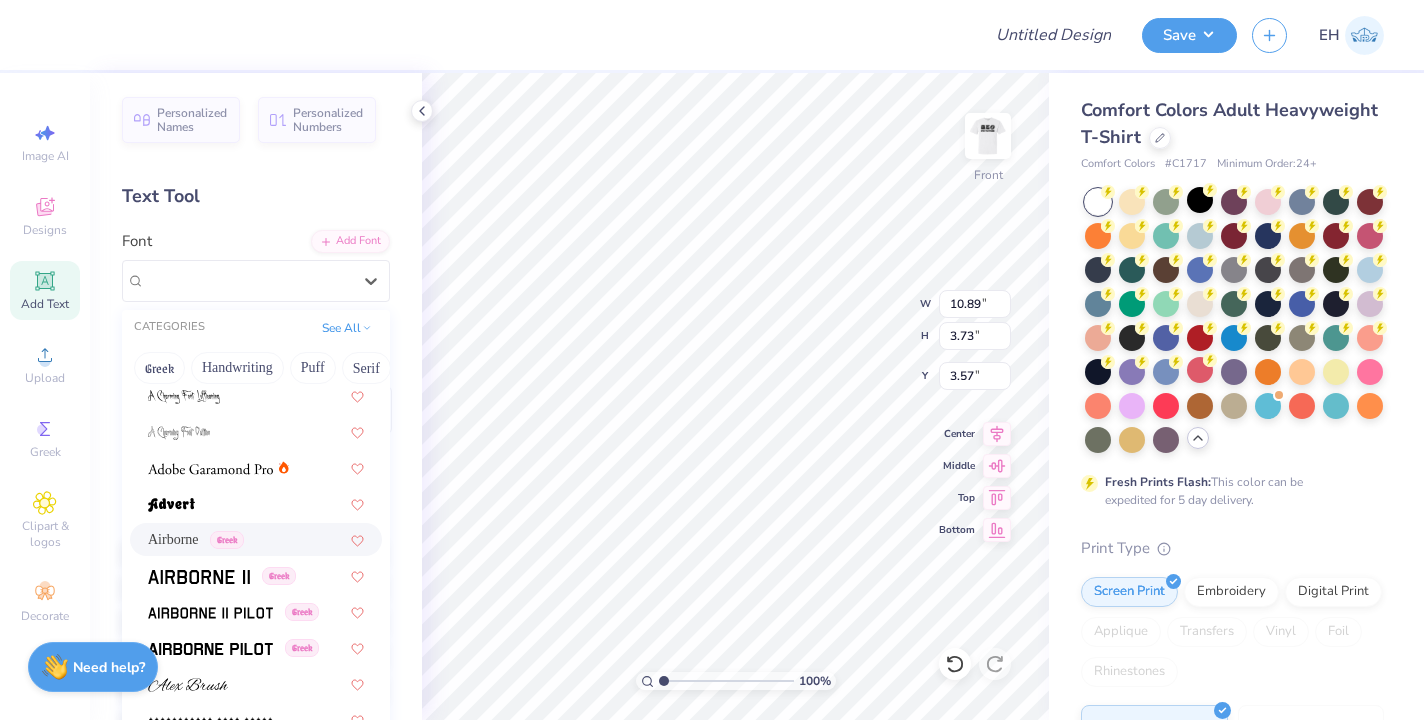 click on "Airborne Greek" at bounding box center (196, 539) 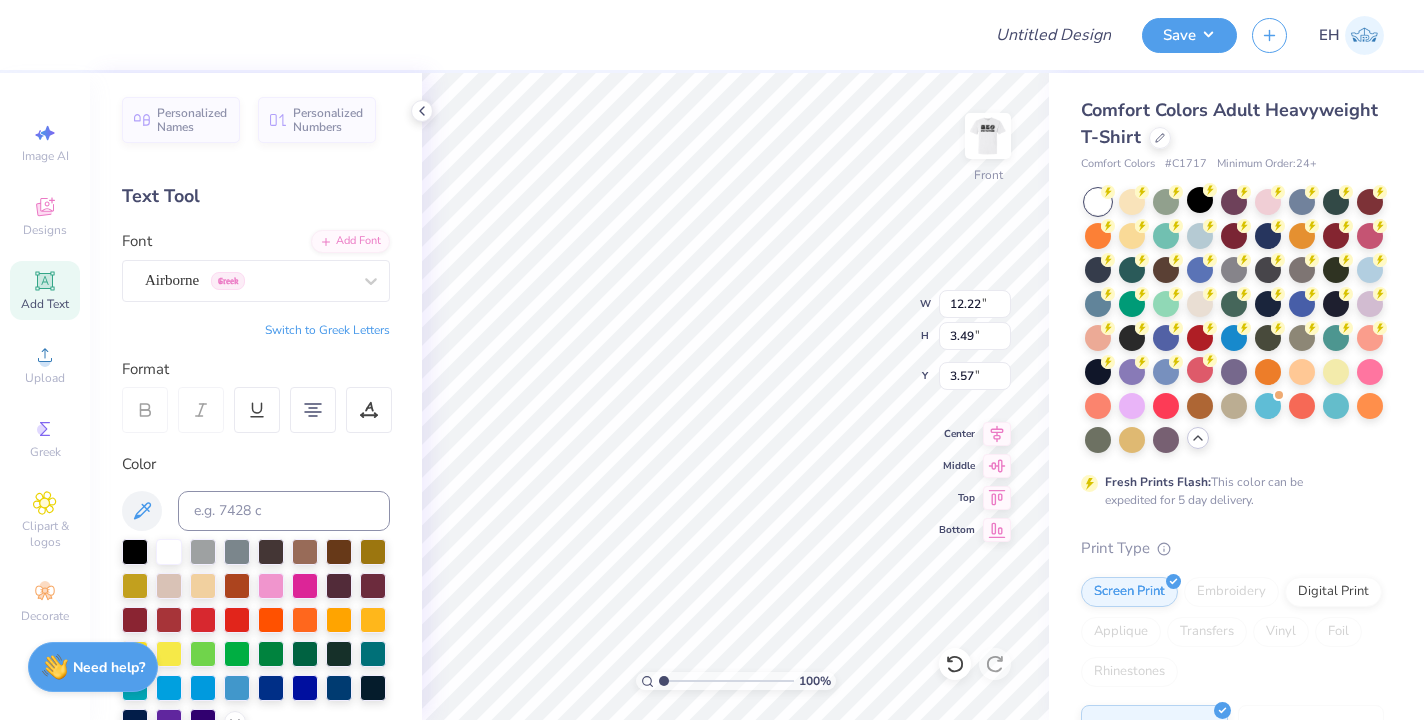 type on "12.22" 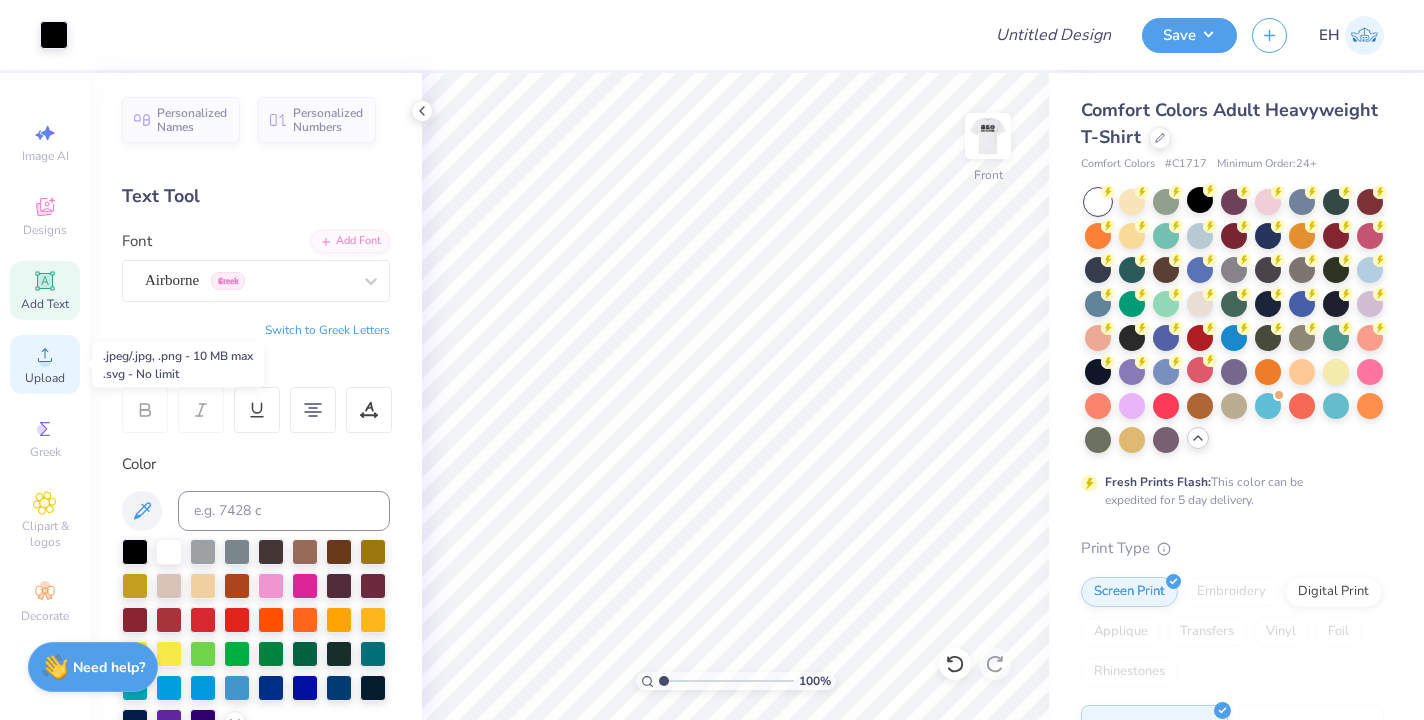 click on "Upload" at bounding box center [45, 378] 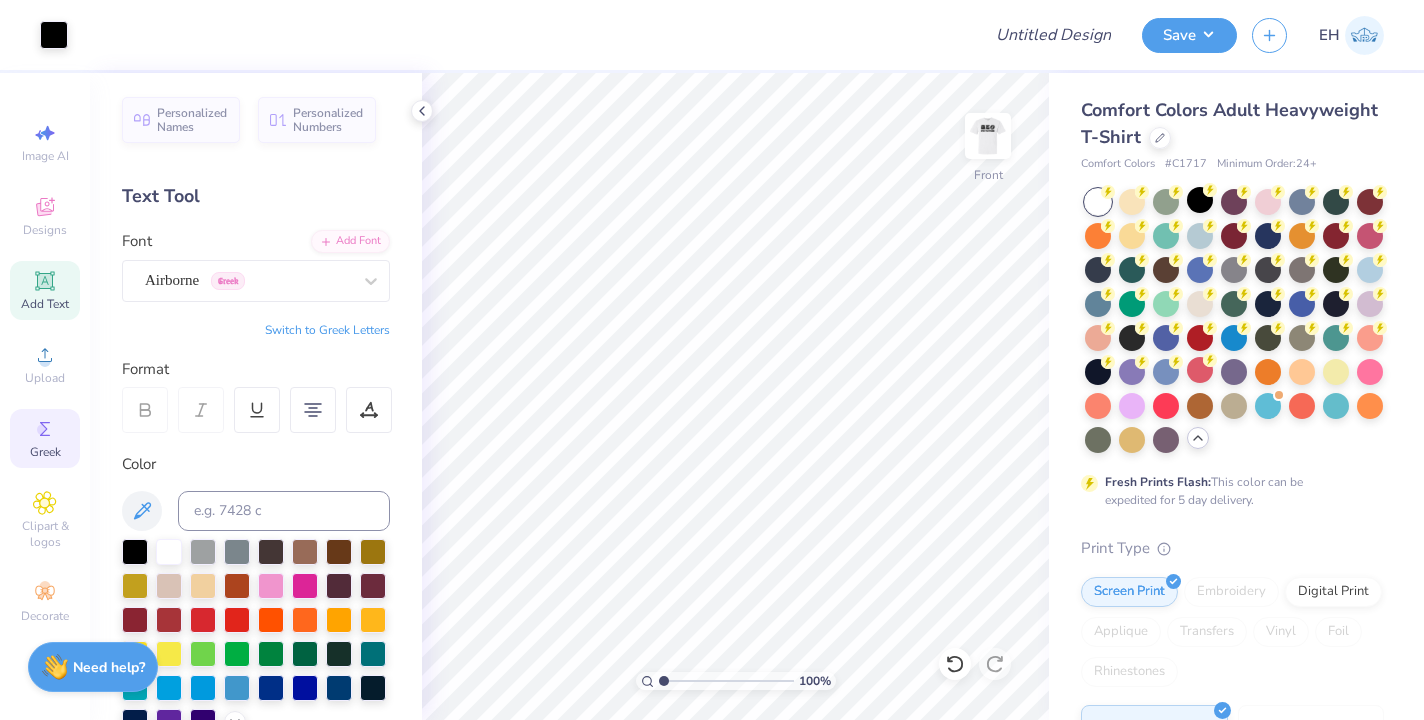 click on "Greek" at bounding box center (45, 452) 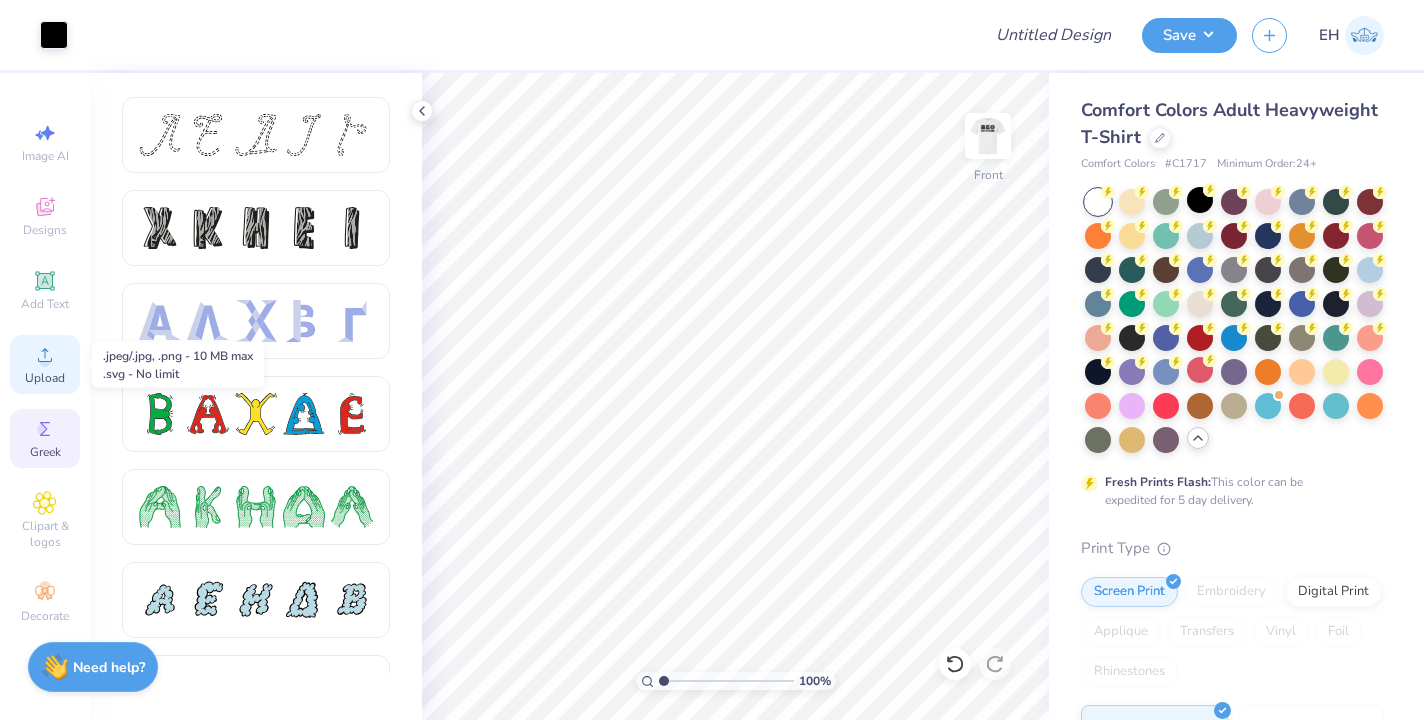 click on "Upload" at bounding box center [45, 378] 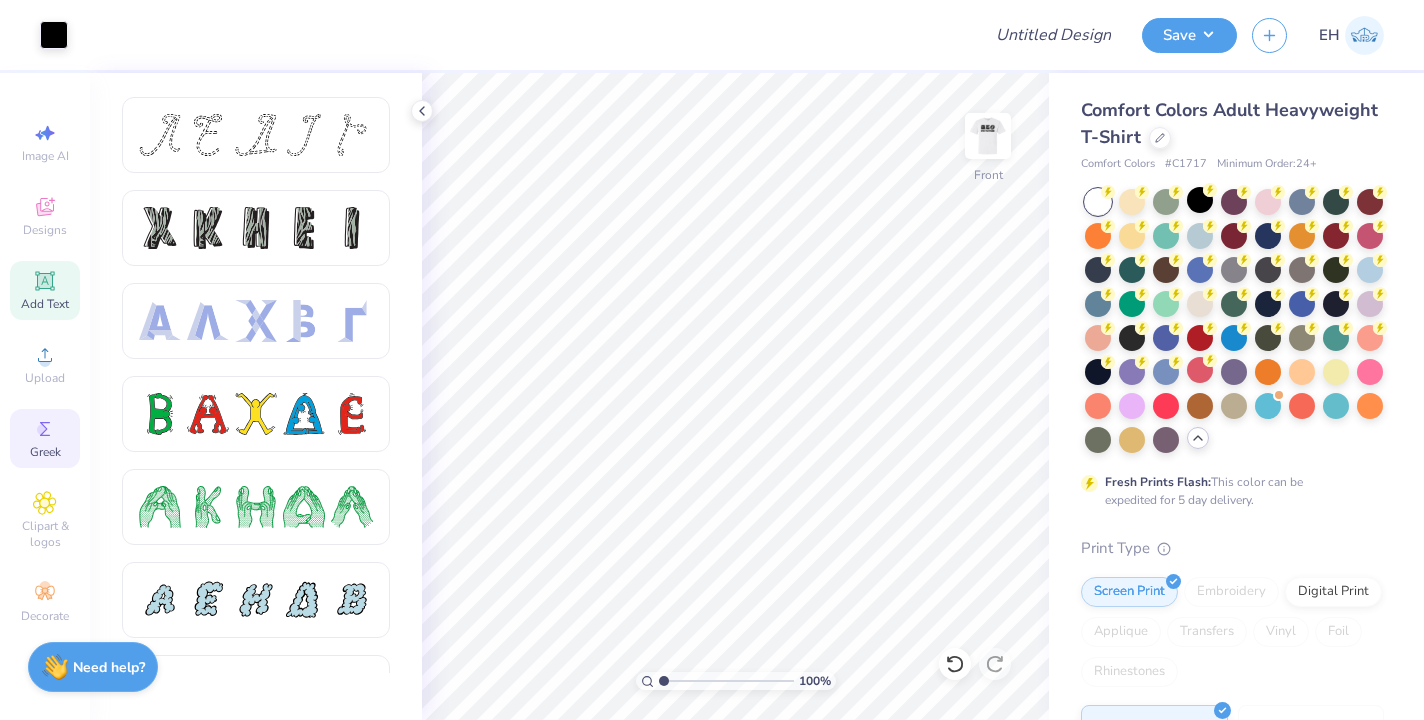 click 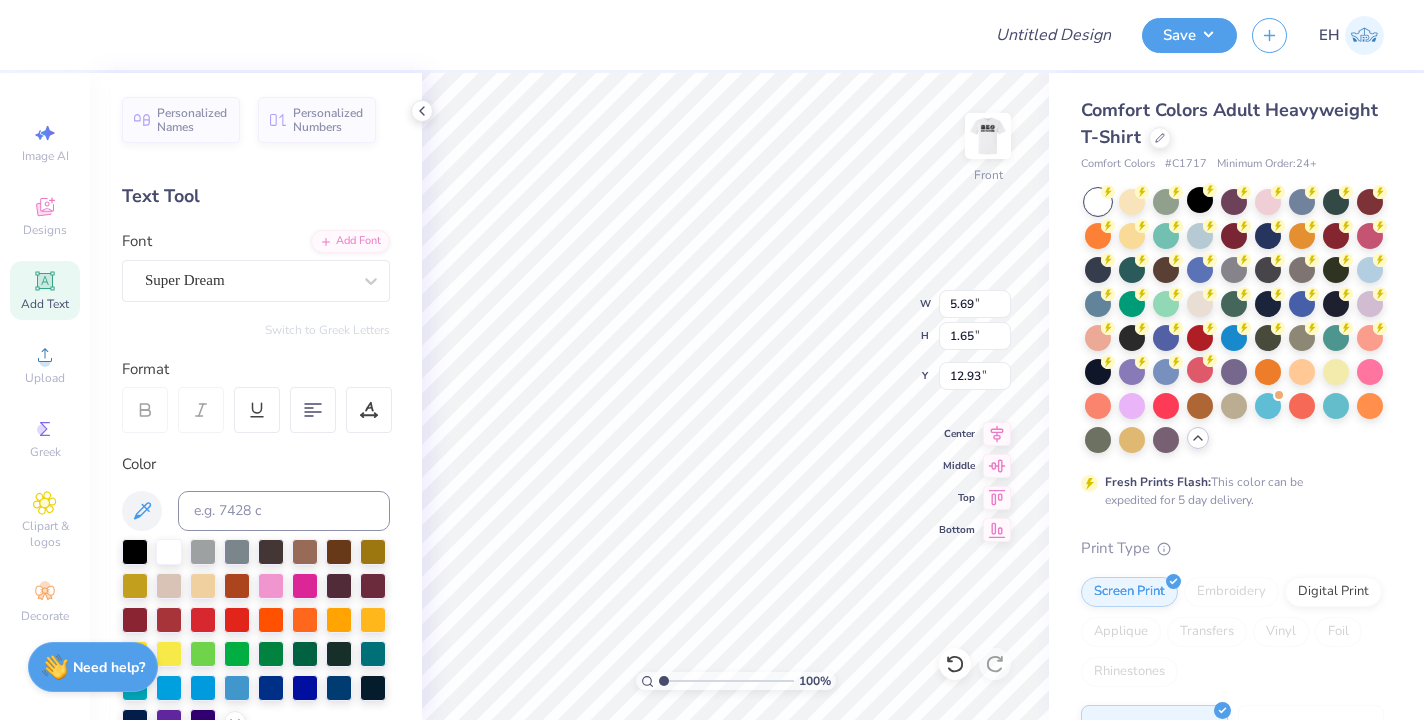 scroll, scrollTop: 0, scrollLeft: 2, axis: horizontal 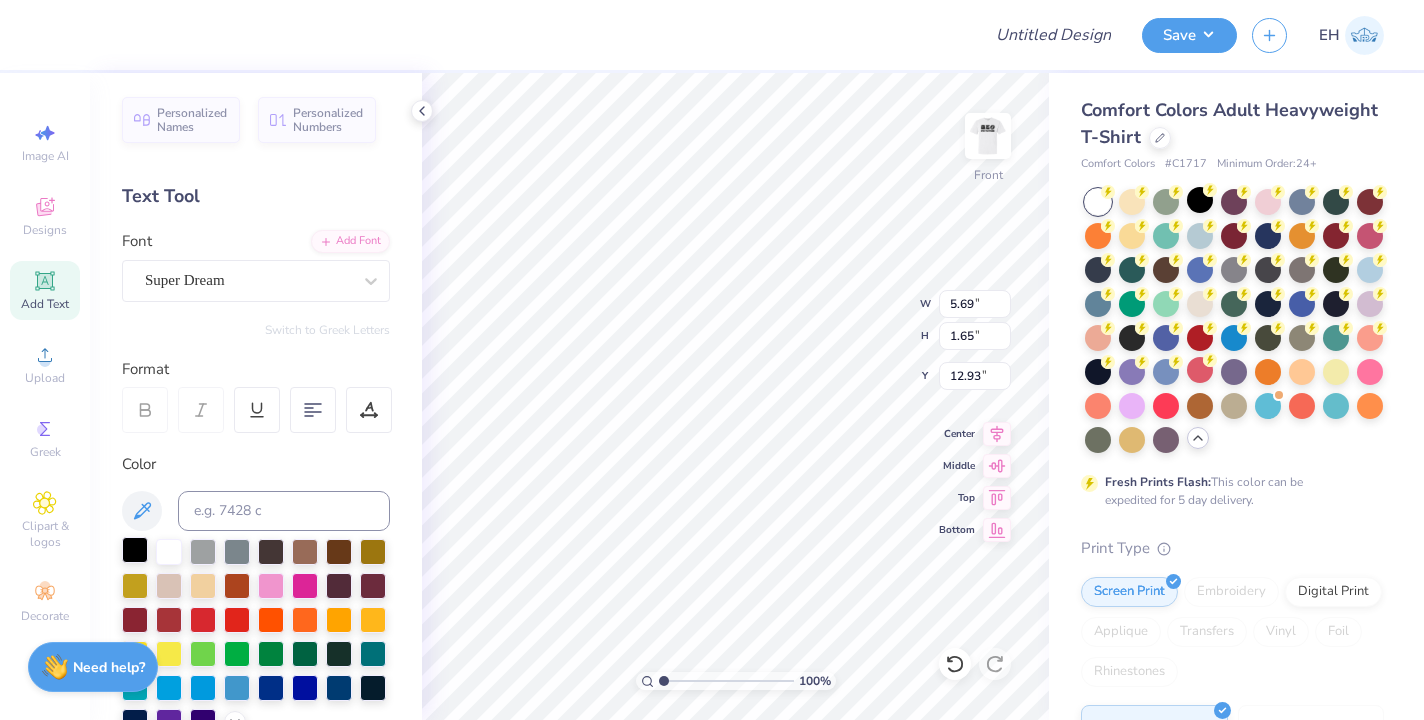 type on "[DATE]
[US_STATE]" 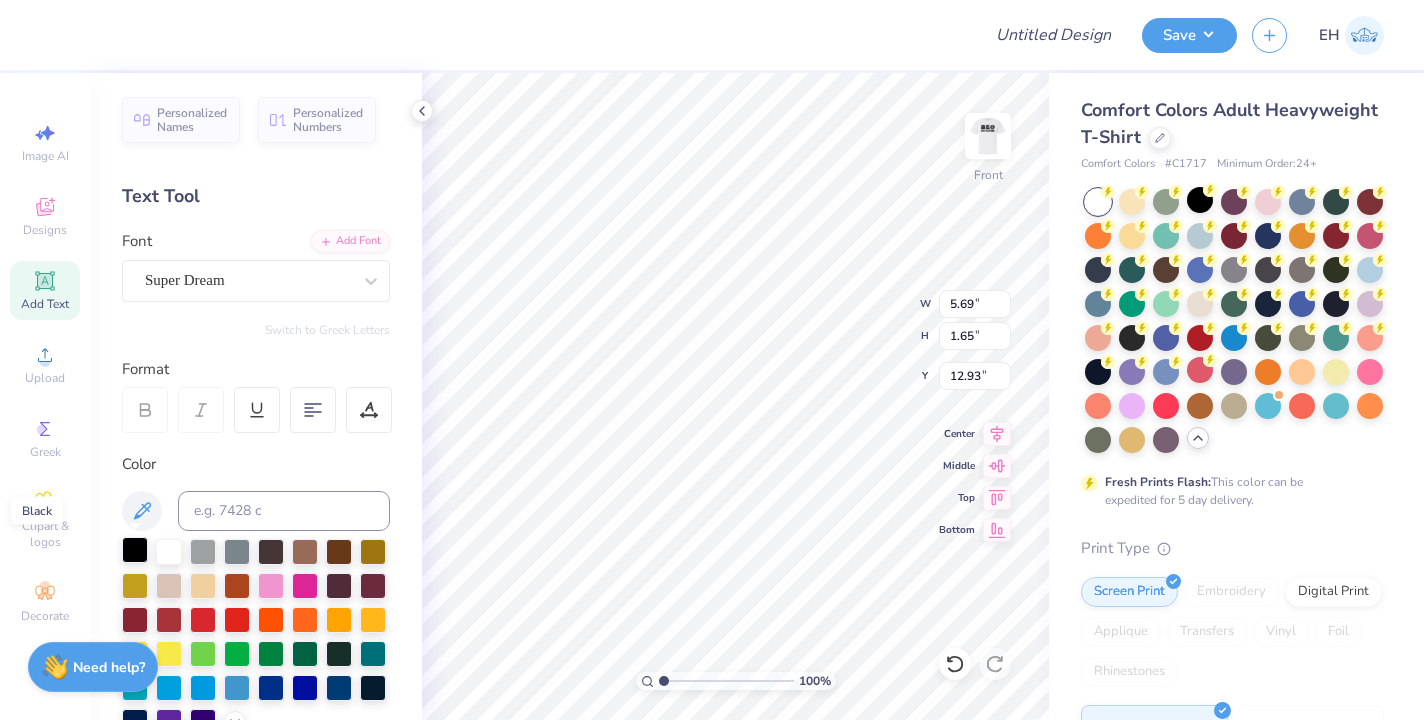 click at bounding box center [135, 550] 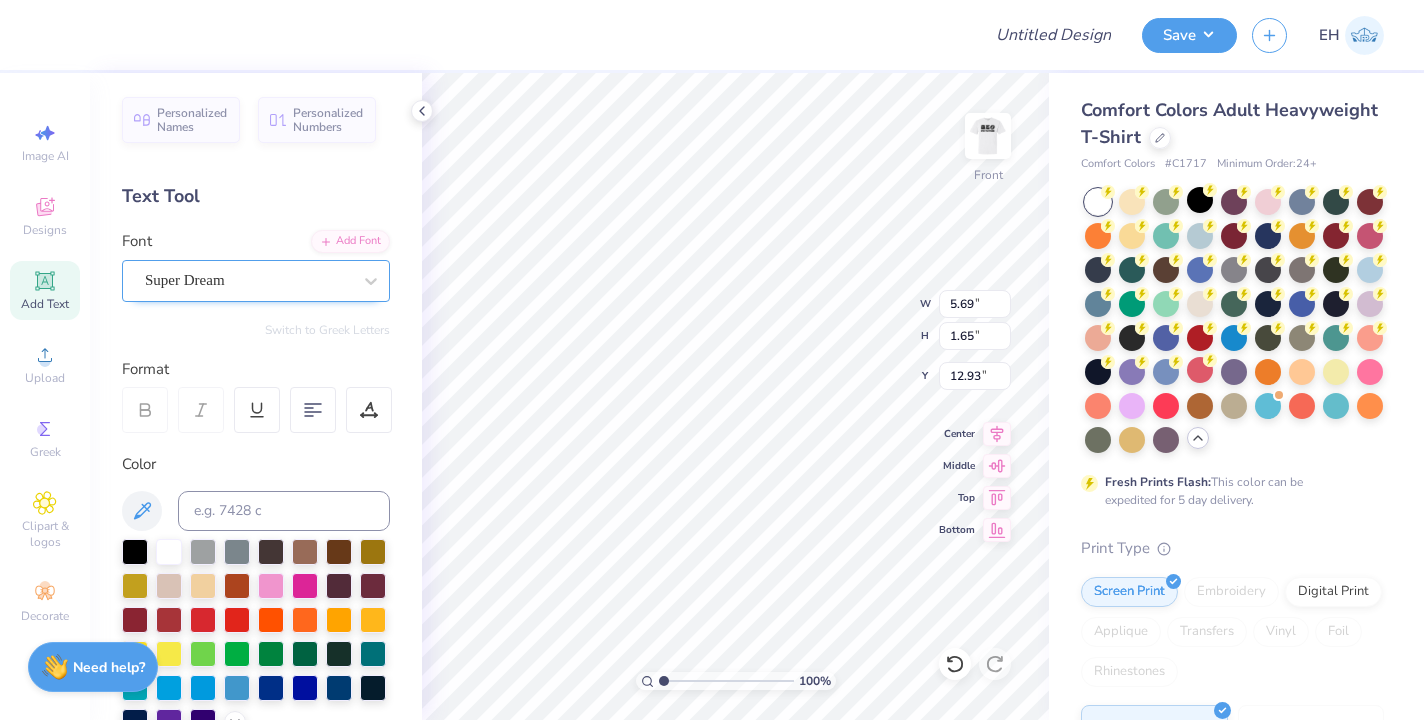 click on "Super Dream" at bounding box center [248, 280] 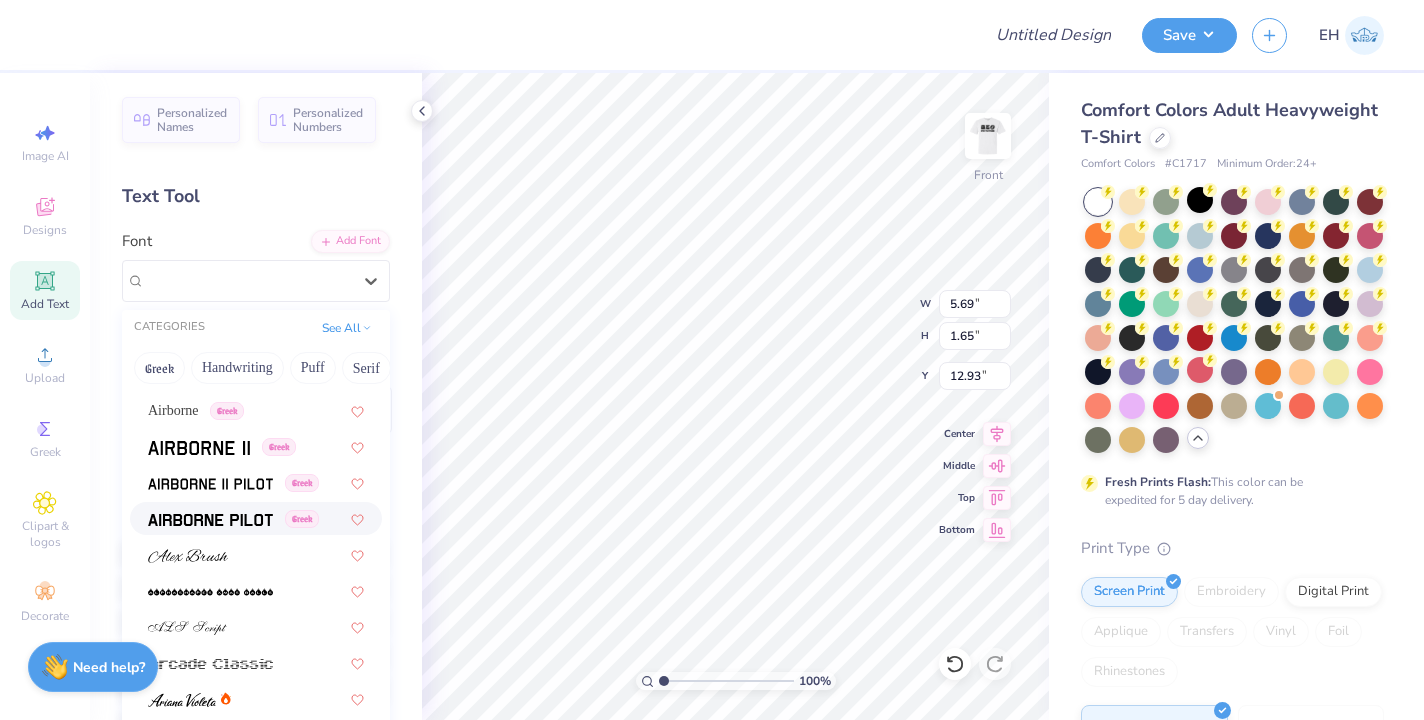 scroll, scrollTop: 305, scrollLeft: 0, axis: vertical 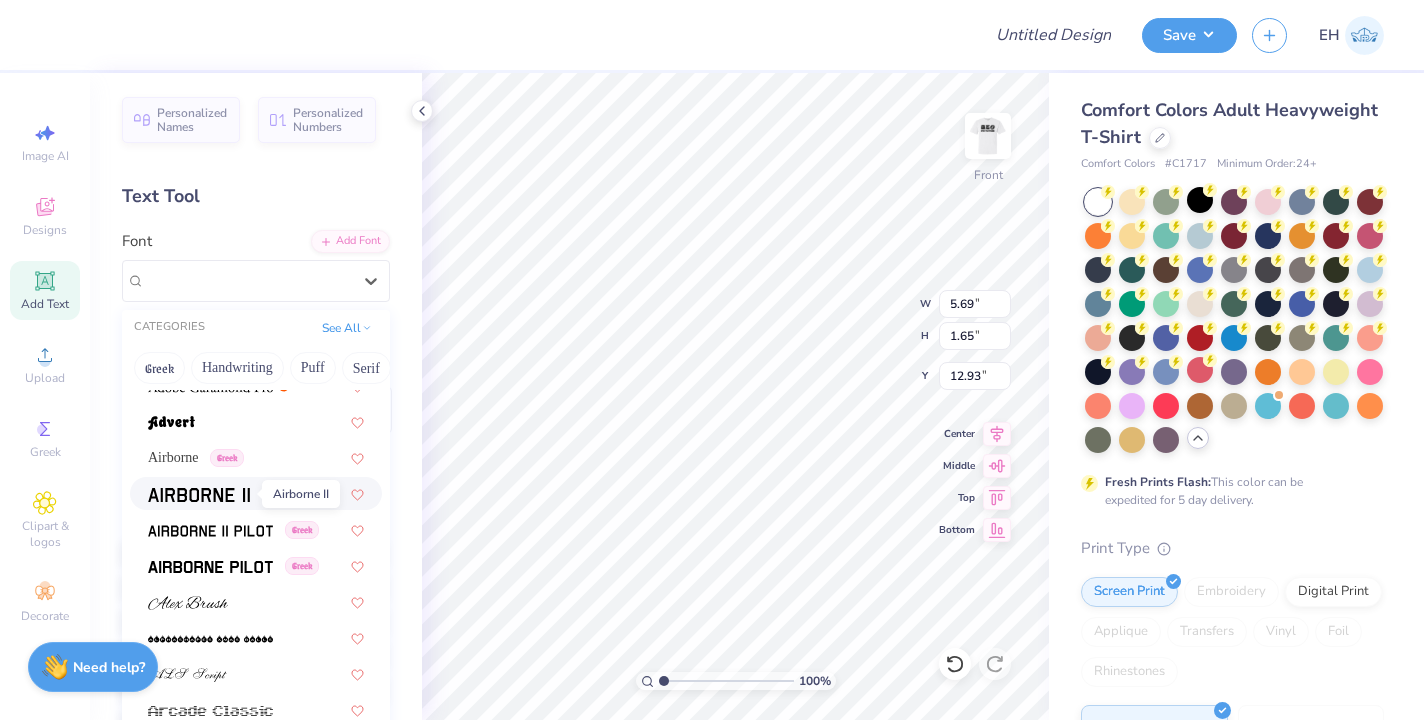click at bounding box center [199, 493] 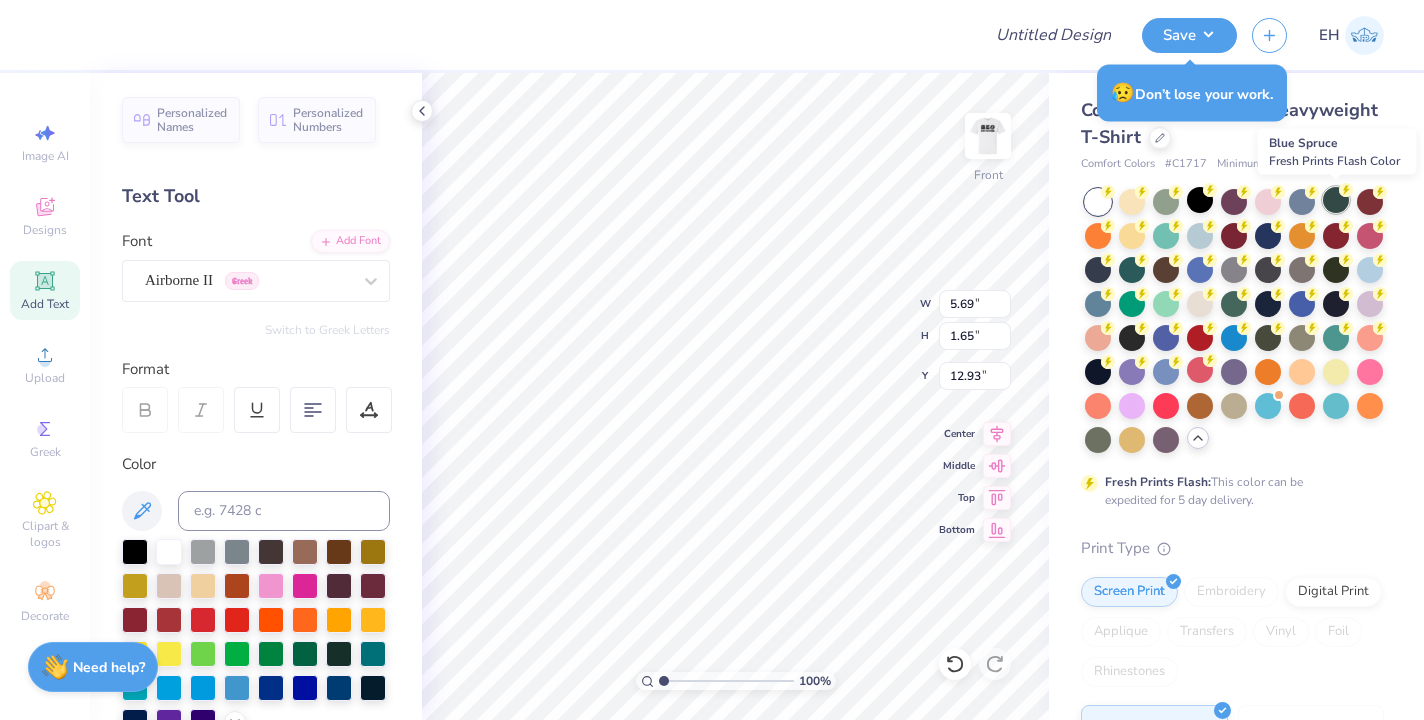 click at bounding box center (1336, 200) 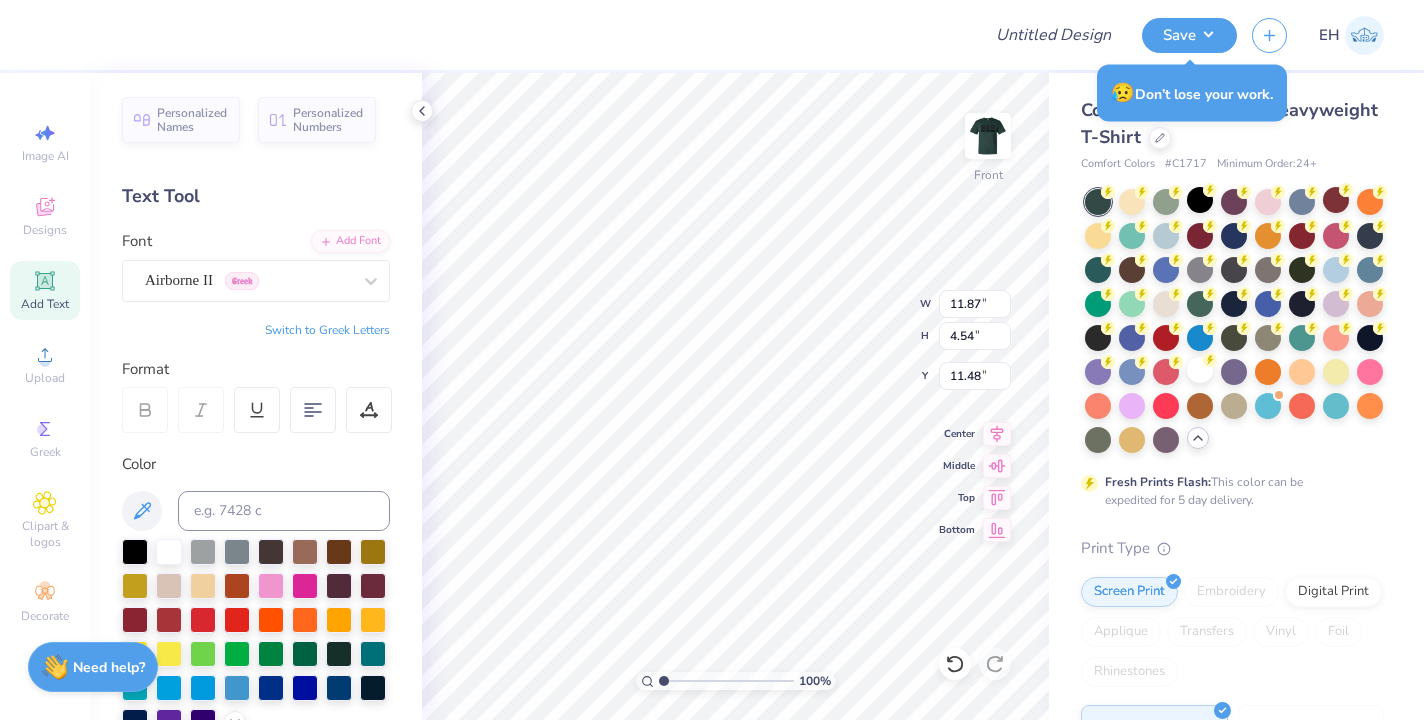 type on "11.87" 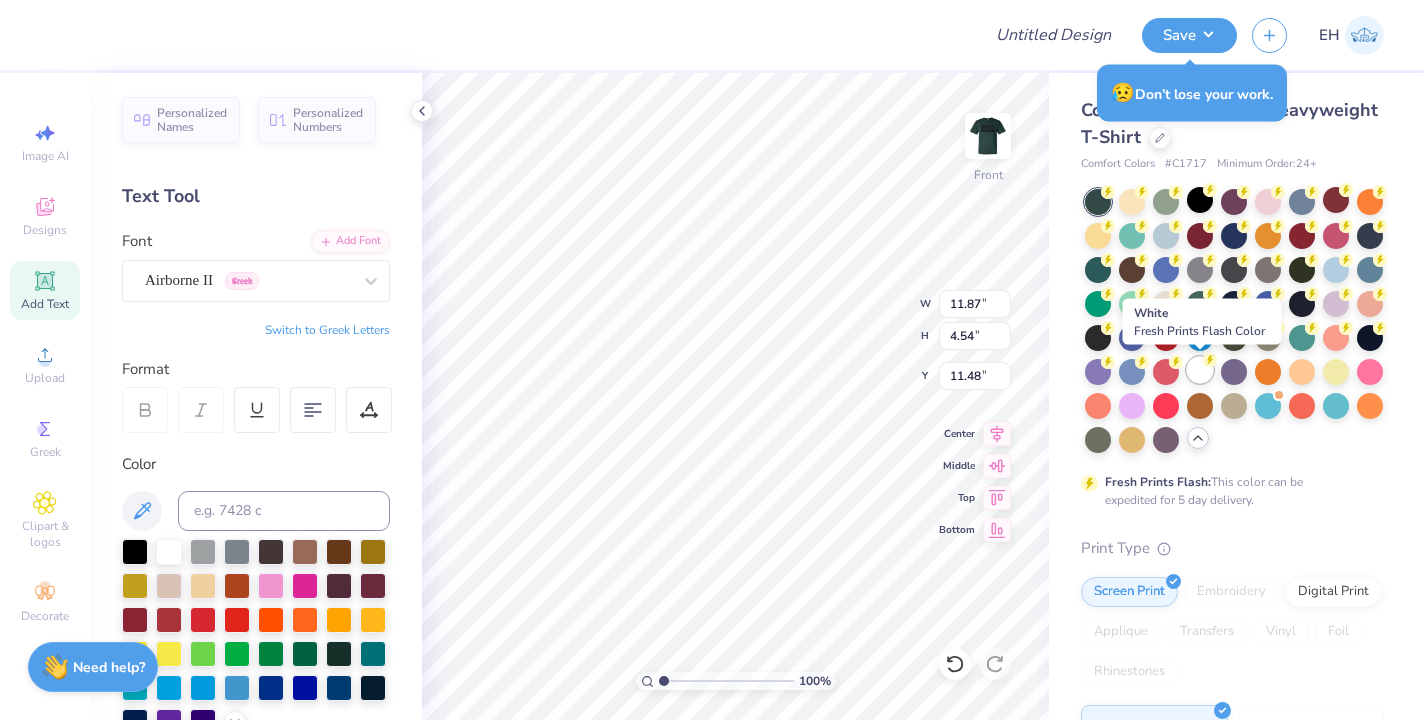 click at bounding box center (1200, 370) 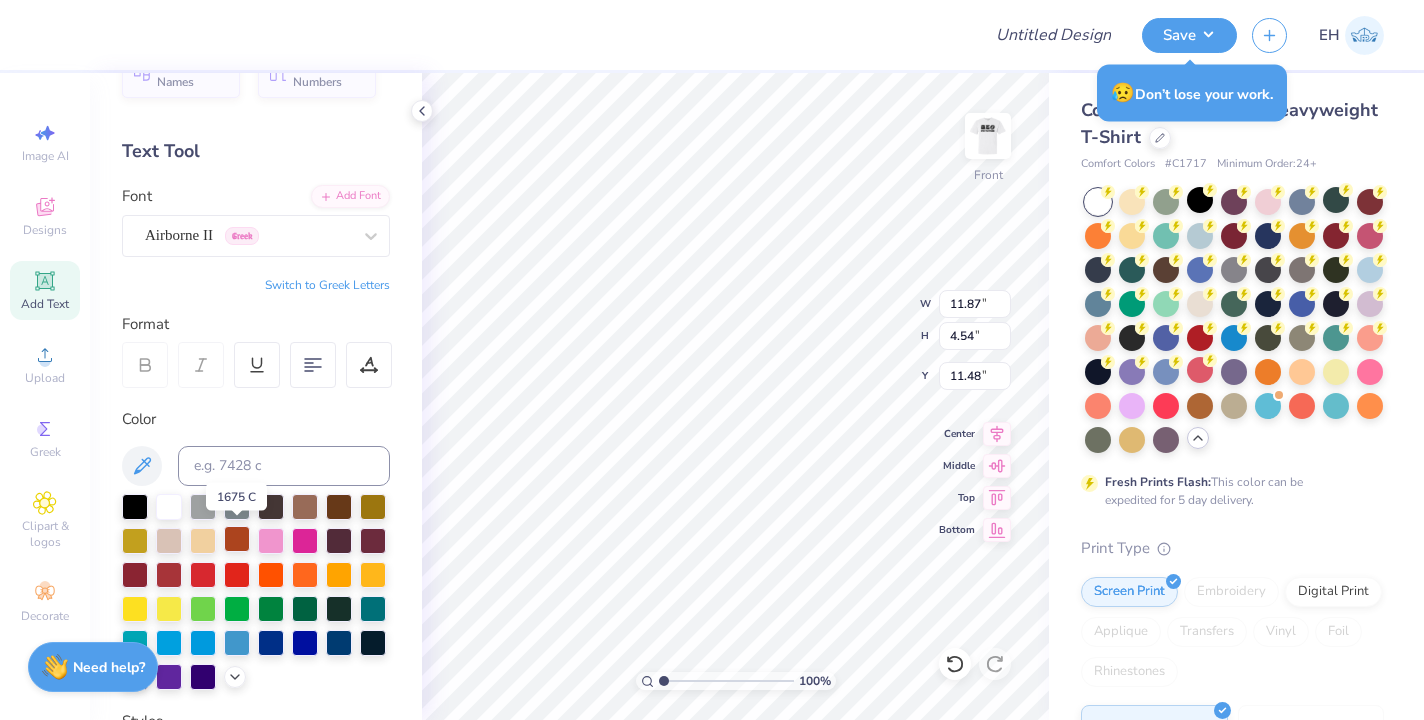 scroll, scrollTop: 48, scrollLeft: 0, axis: vertical 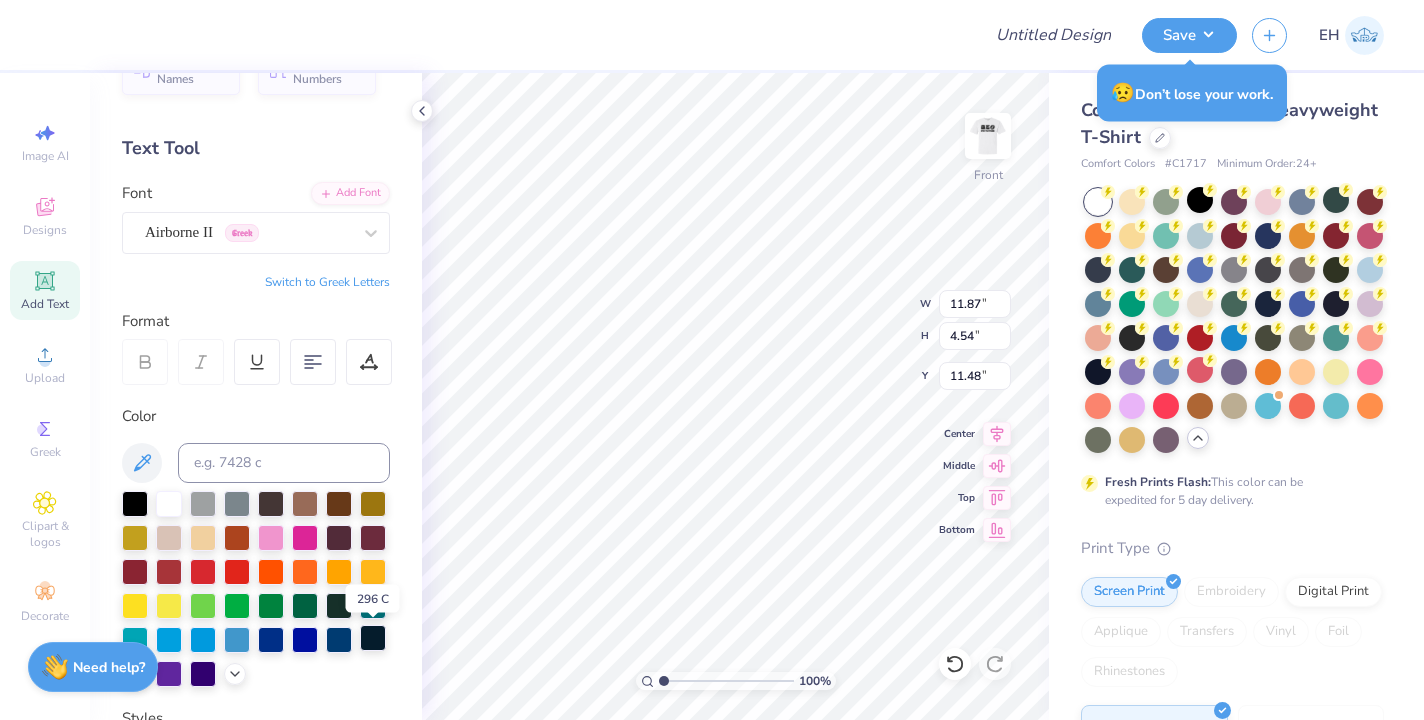 click at bounding box center [373, 638] 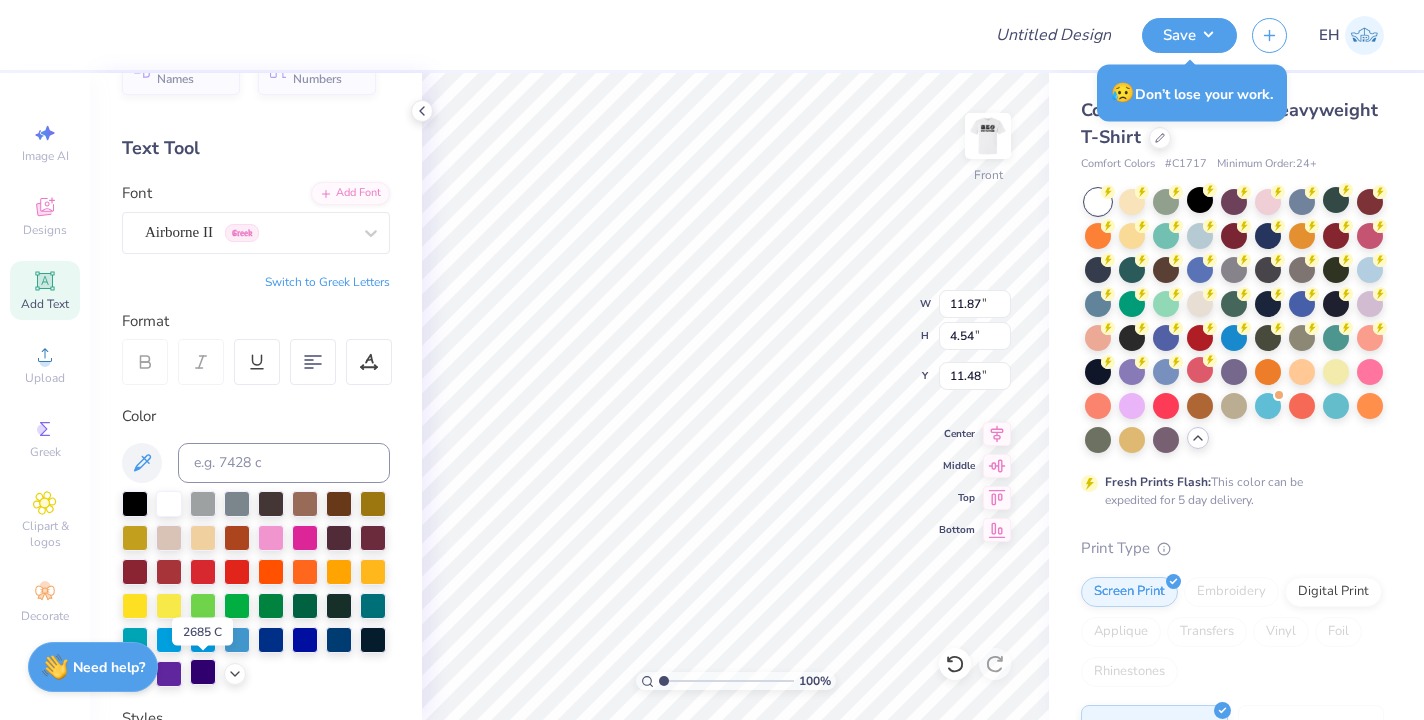 scroll, scrollTop: 74, scrollLeft: 0, axis: vertical 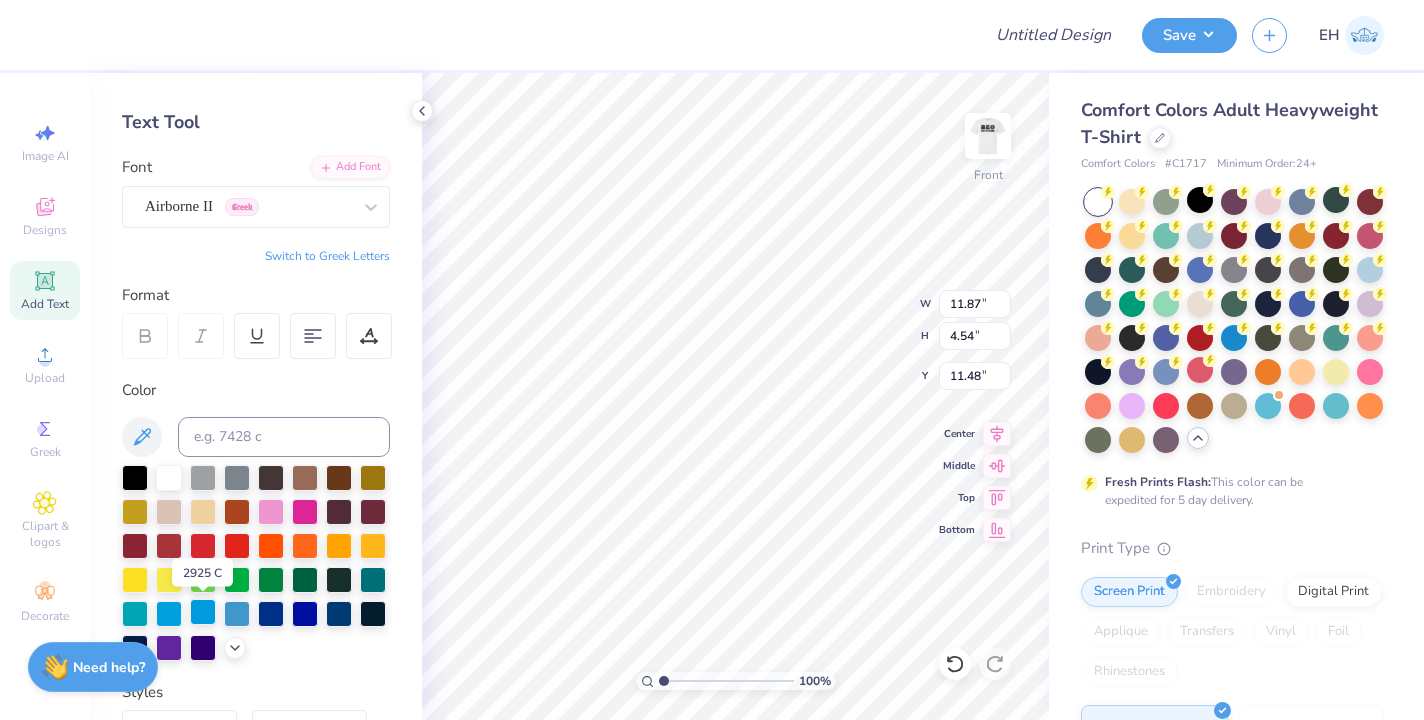 click at bounding box center (203, 612) 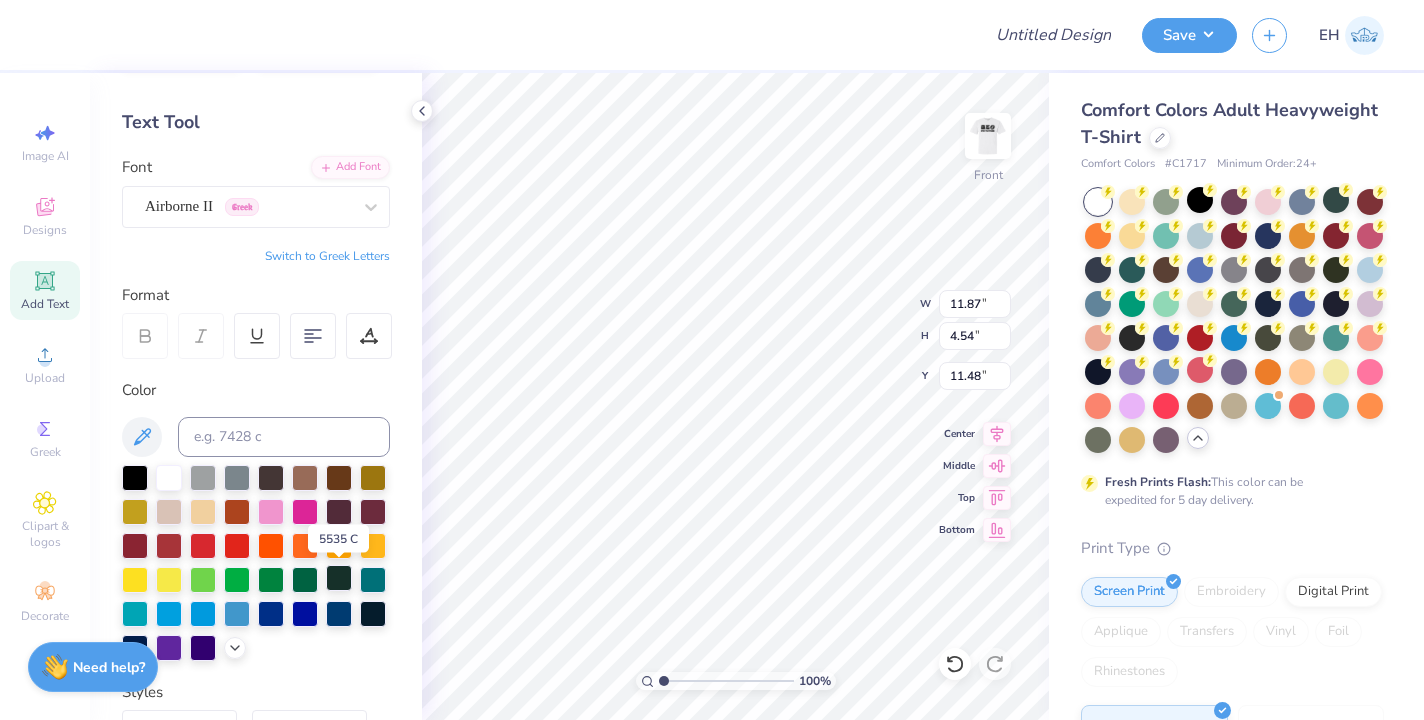 click at bounding box center [339, 578] 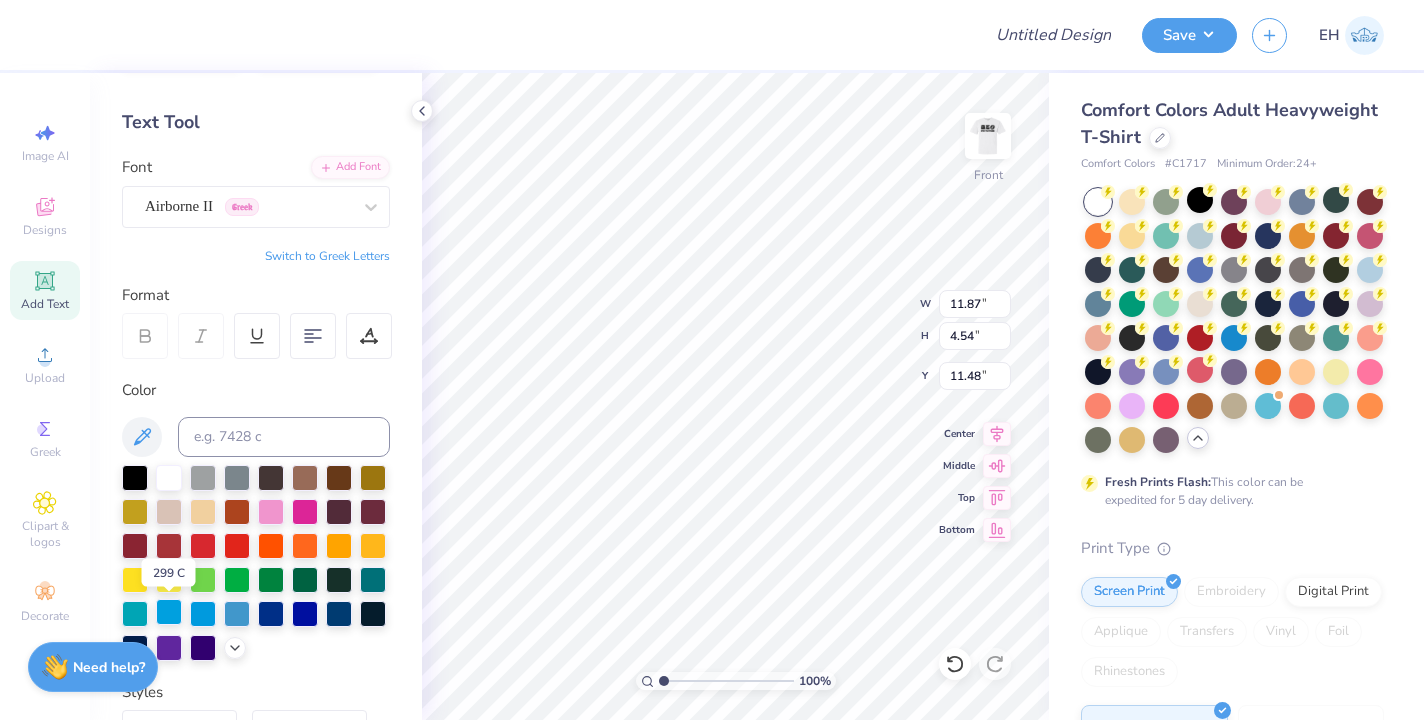 click at bounding box center (169, 612) 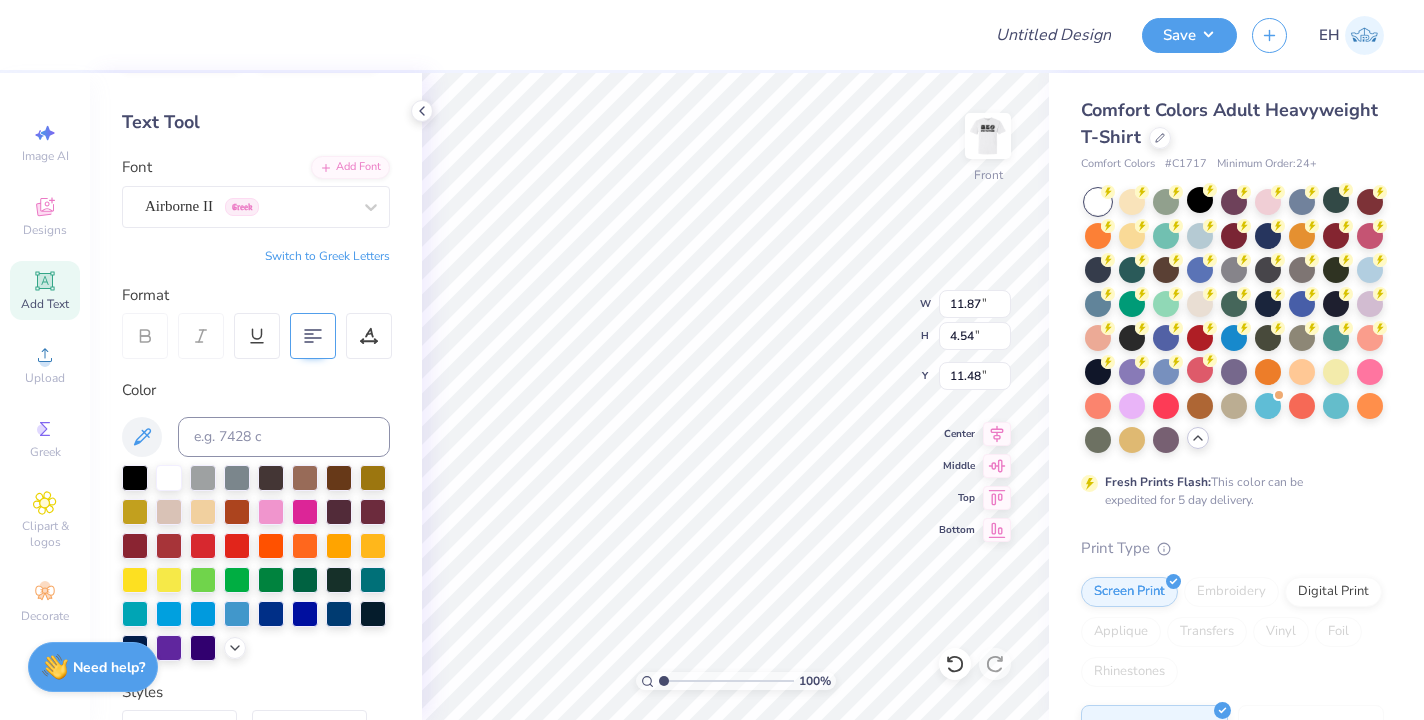 click 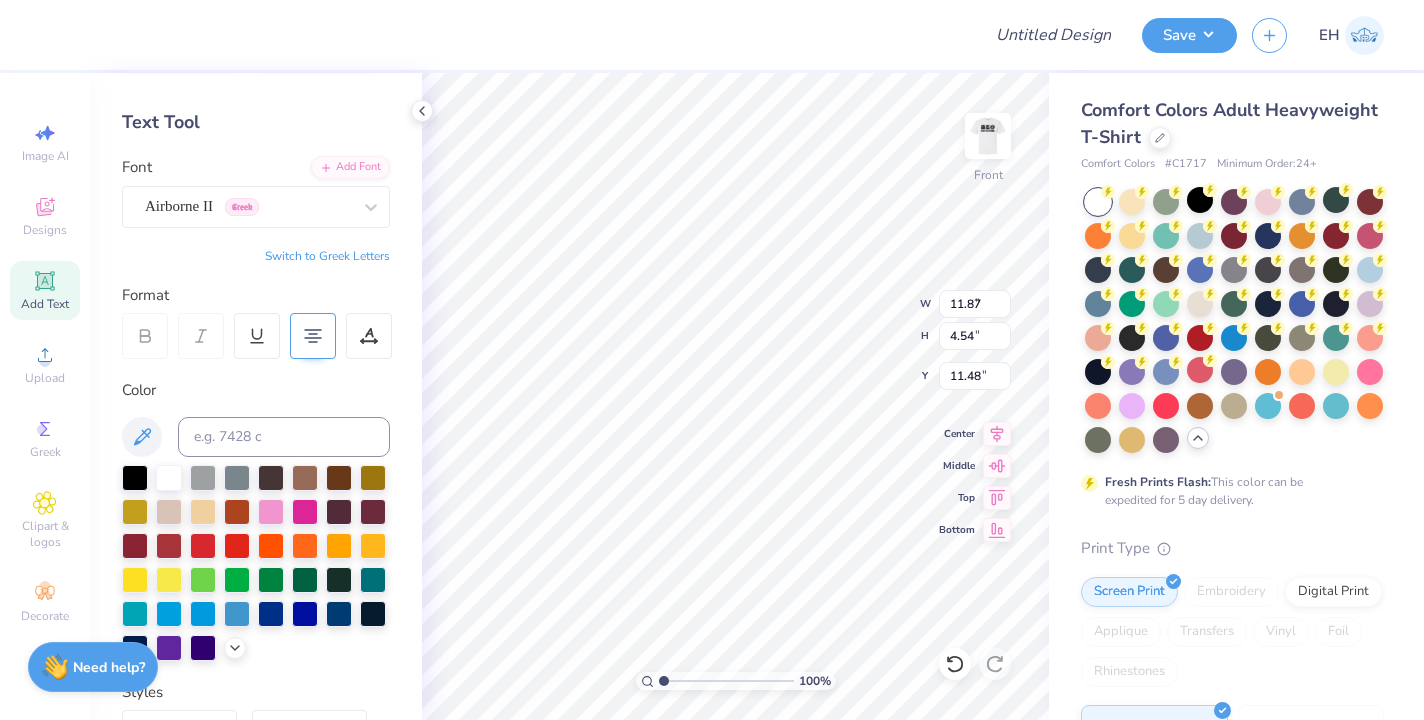 type on "9.13" 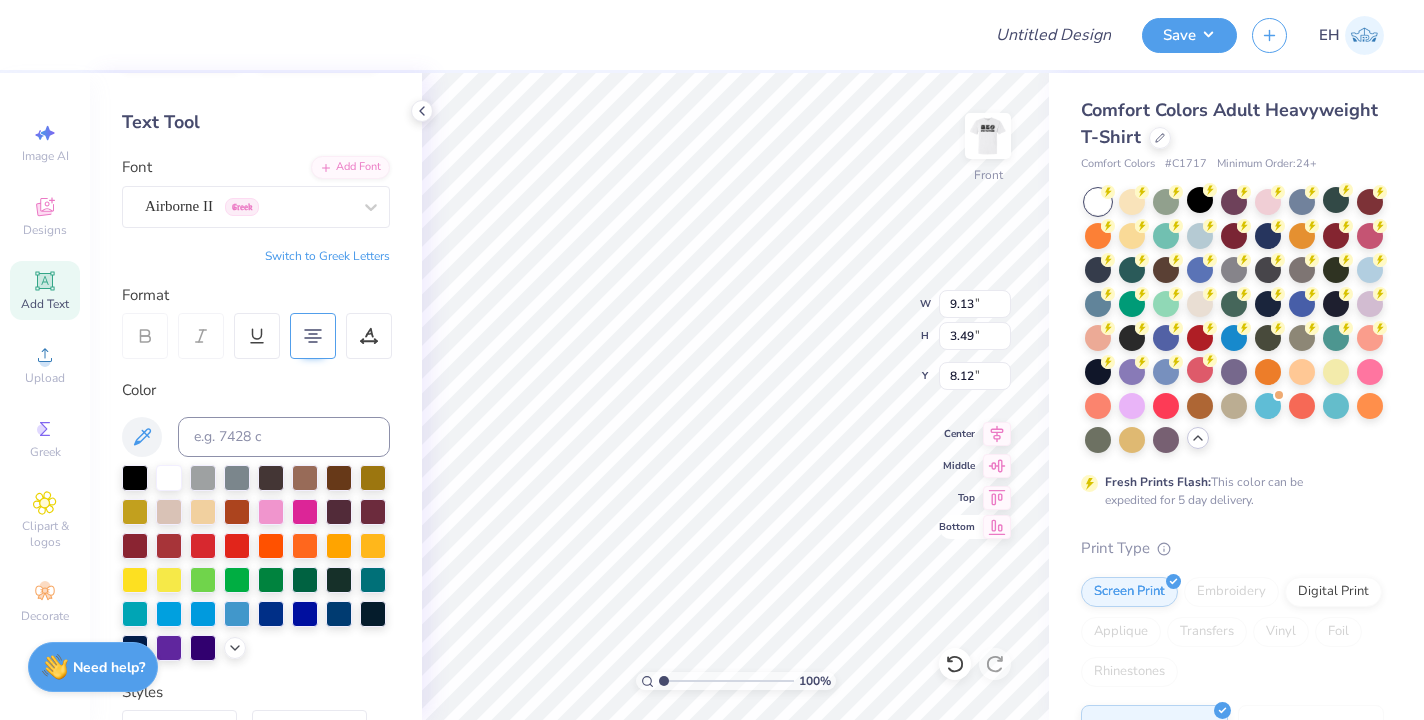 type on "8.12" 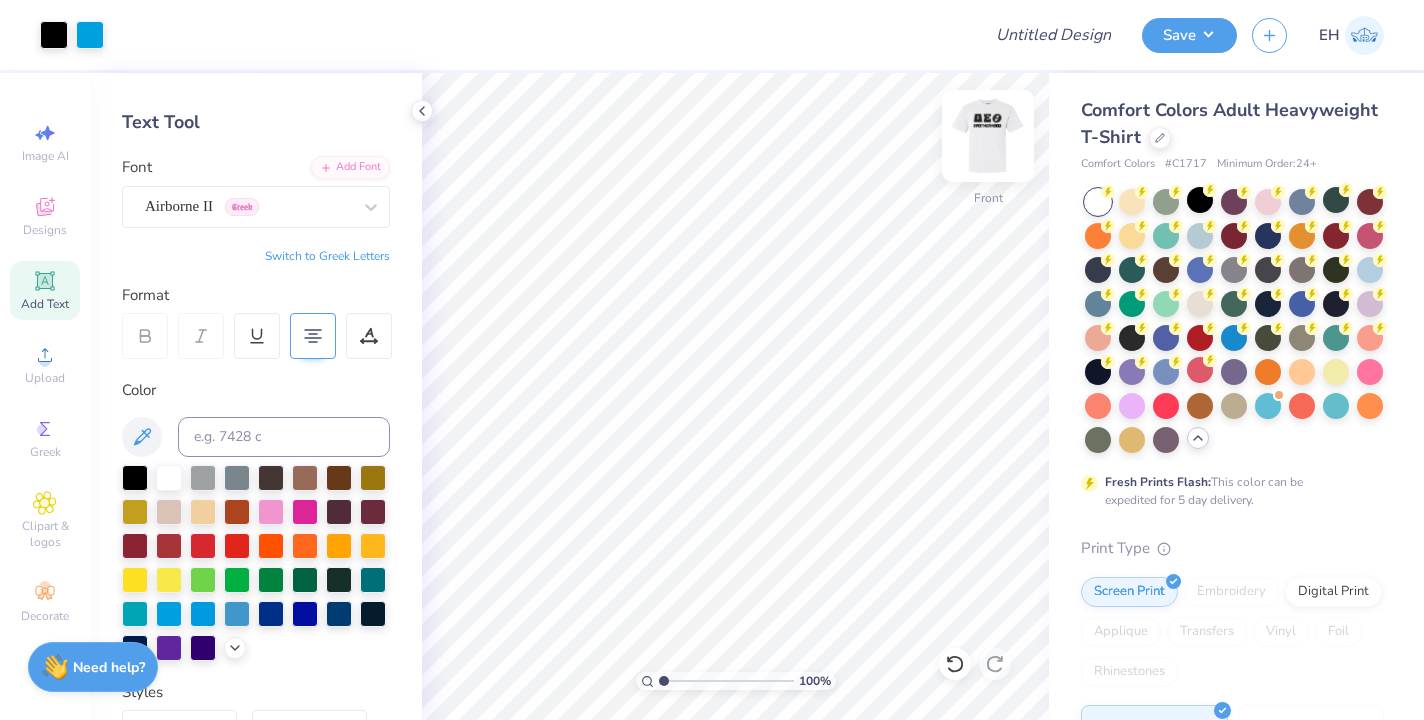 click at bounding box center [988, 136] 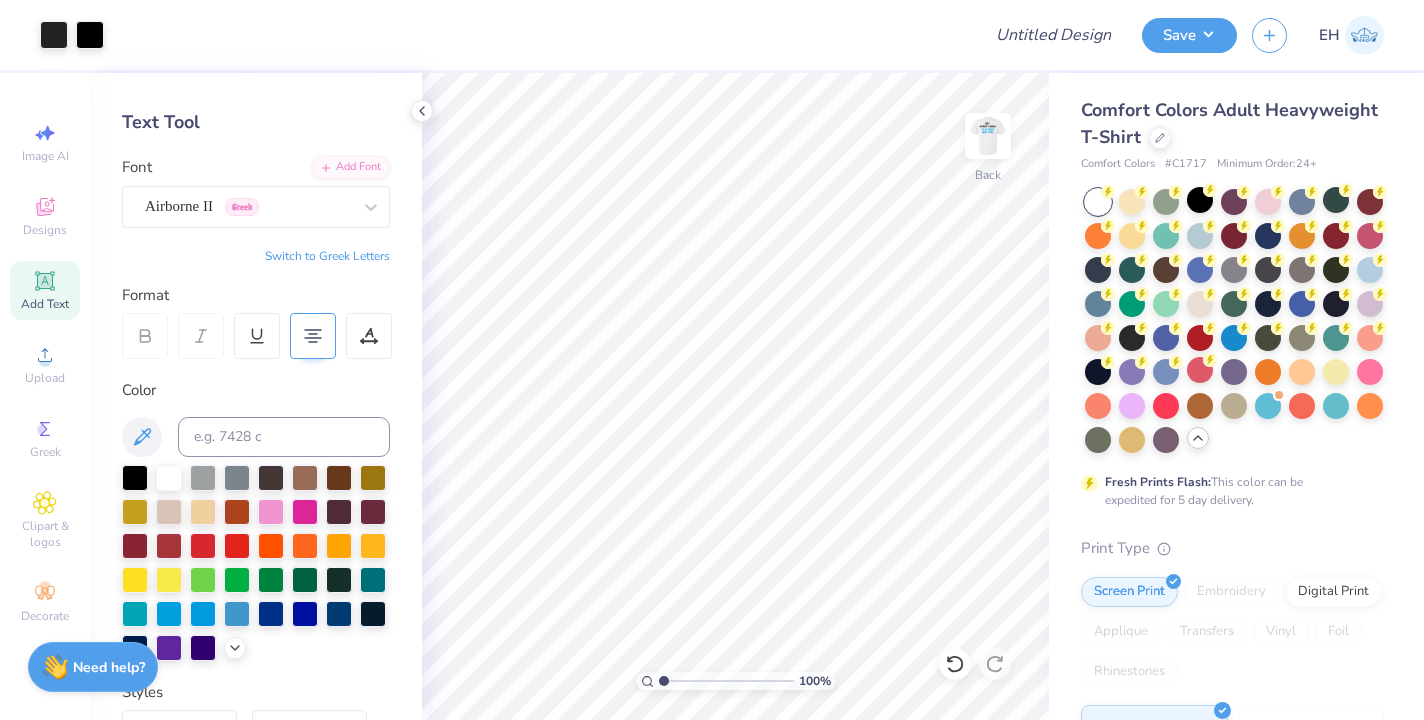 click on "Comfort Colors Adult Heavyweight T-Shirt" at bounding box center [1229, 123] 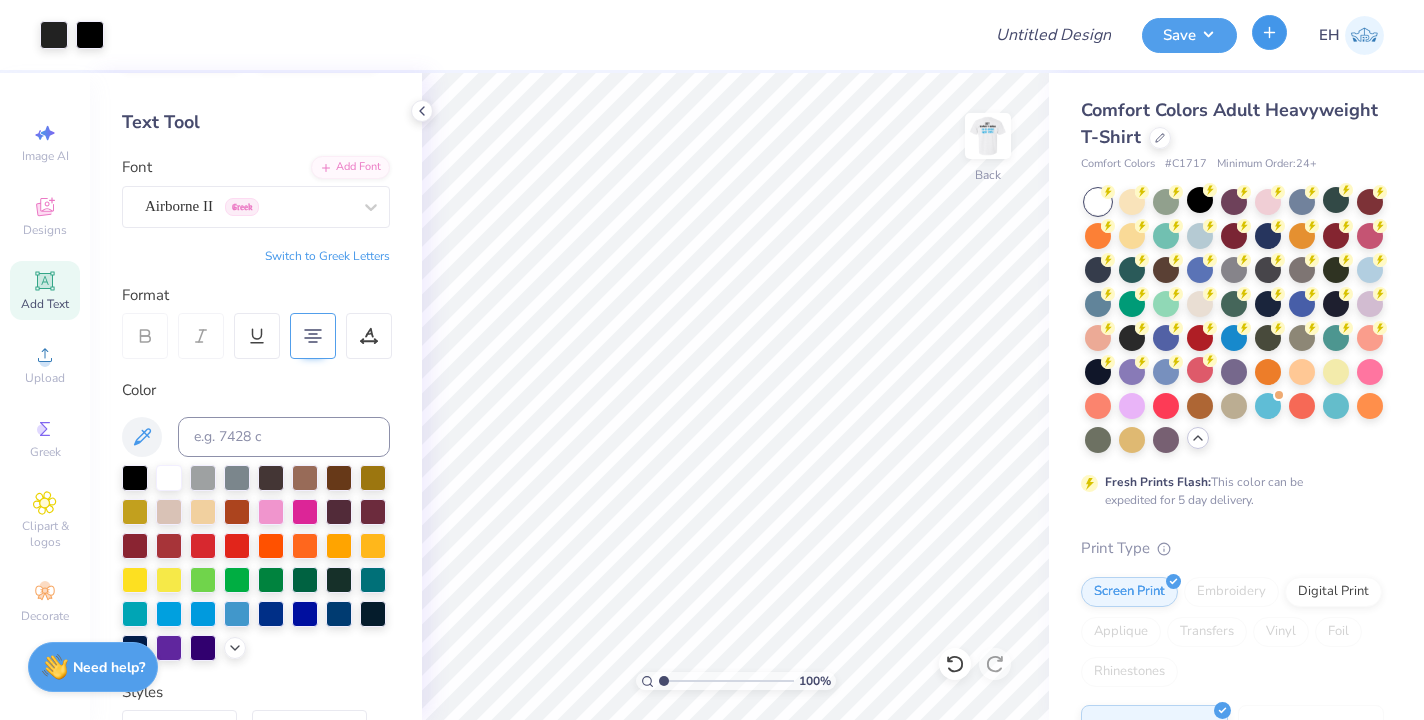 click 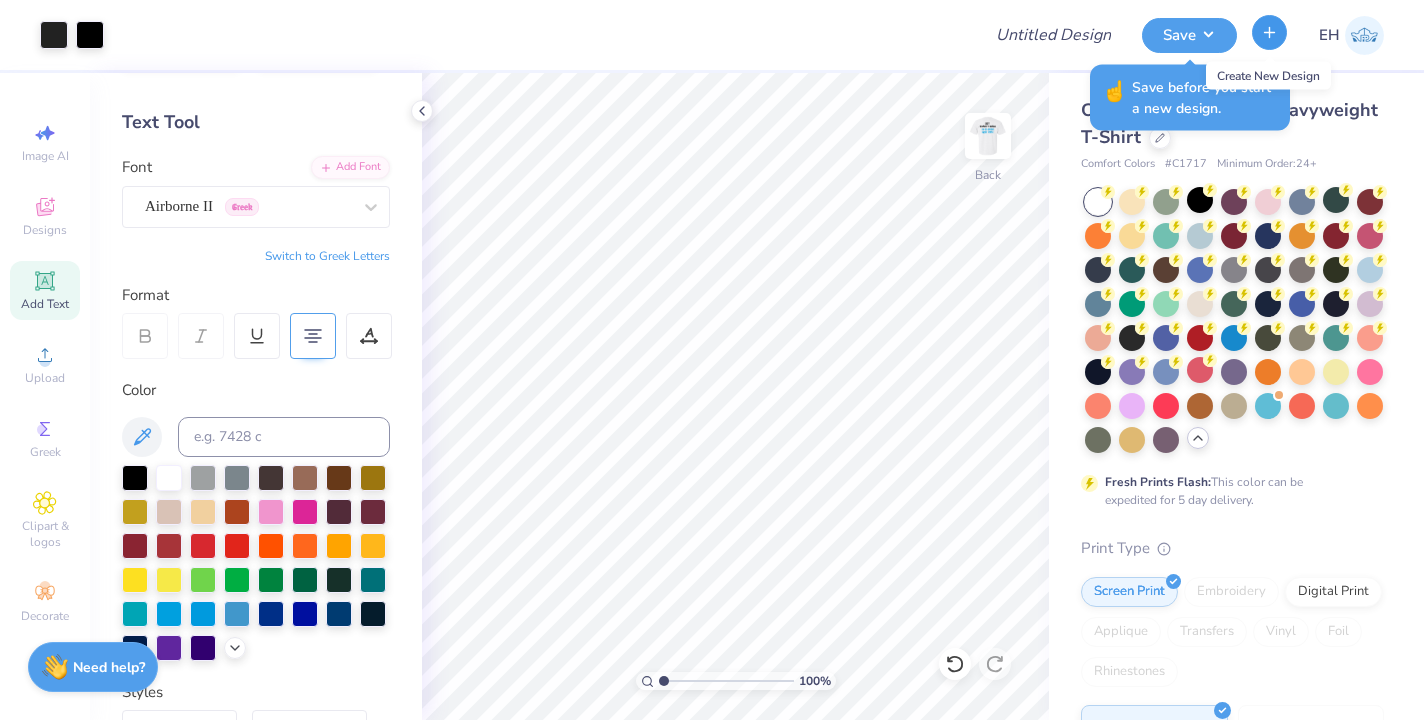 click 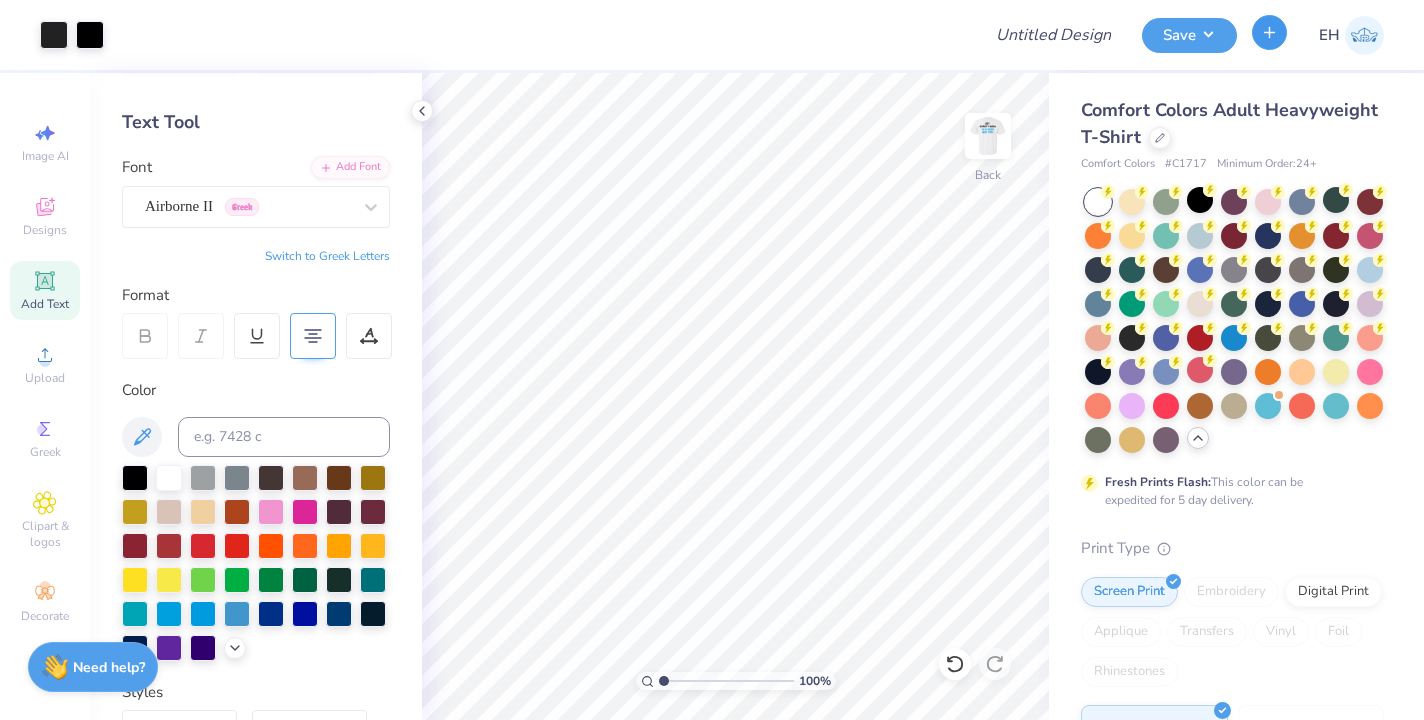 click at bounding box center (1269, 32) 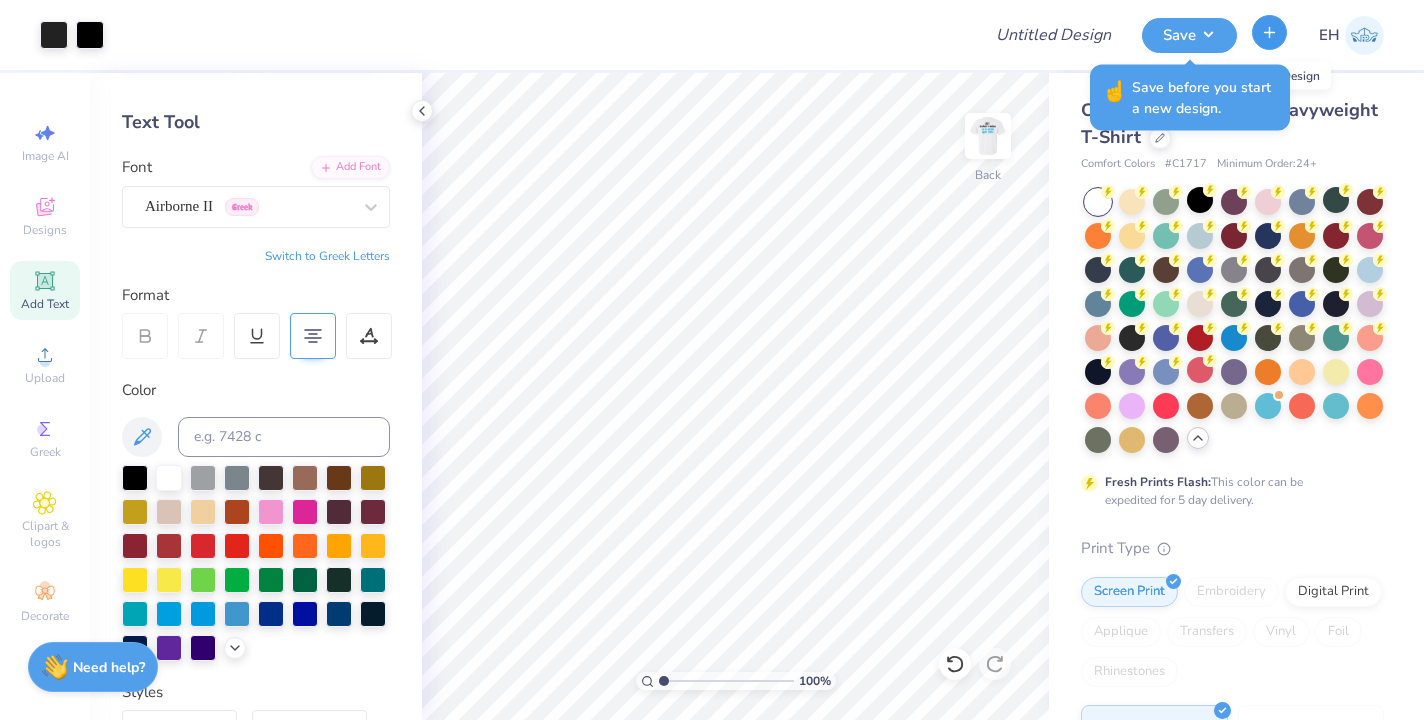 click at bounding box center (1269, 32) 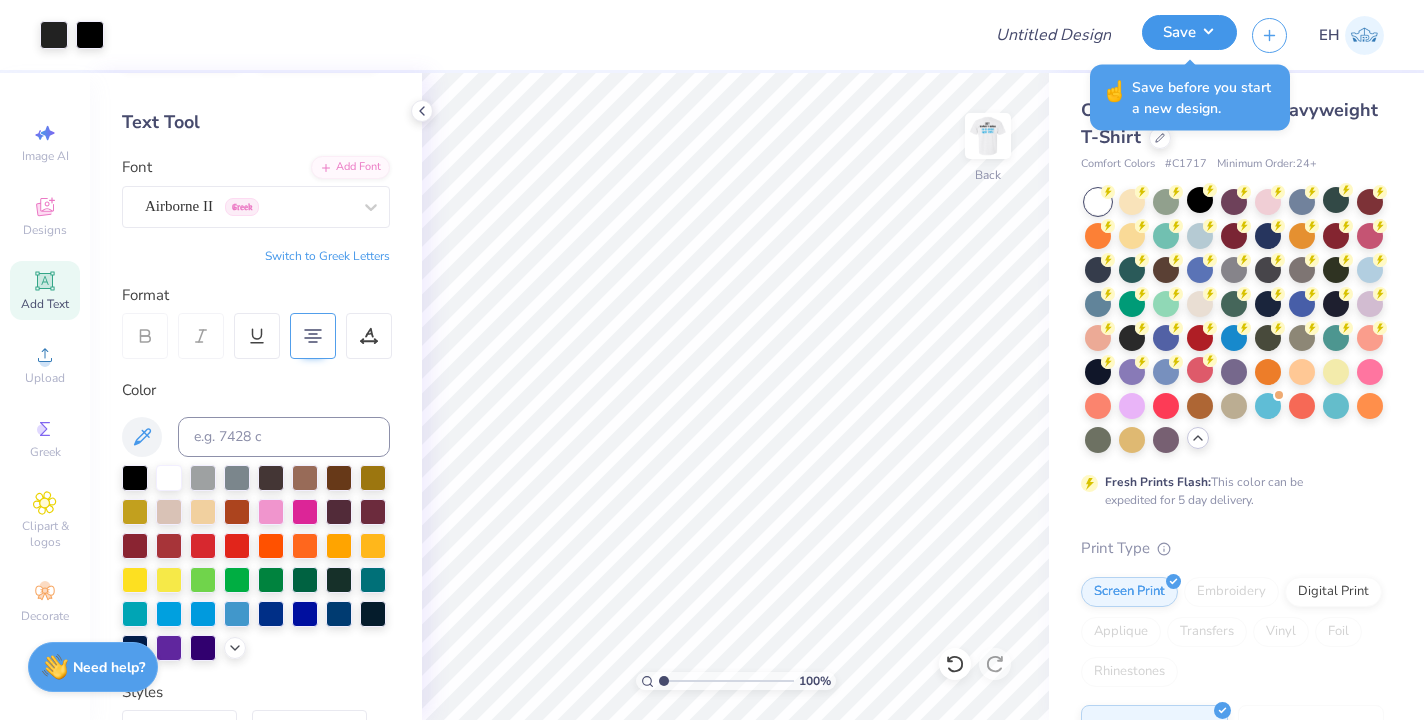 click on "Save" at bounding box center [1189, 32] 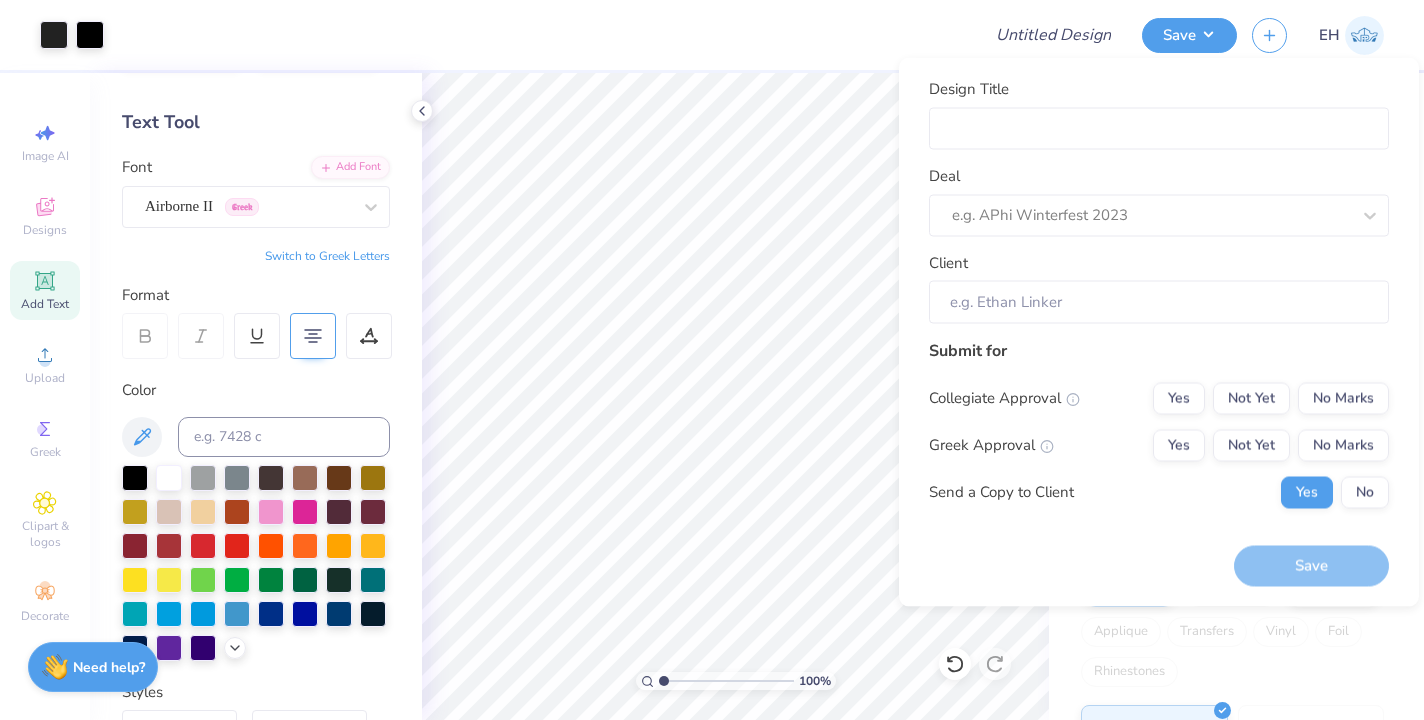 click on "EH" at bounding box center (1318, 35) 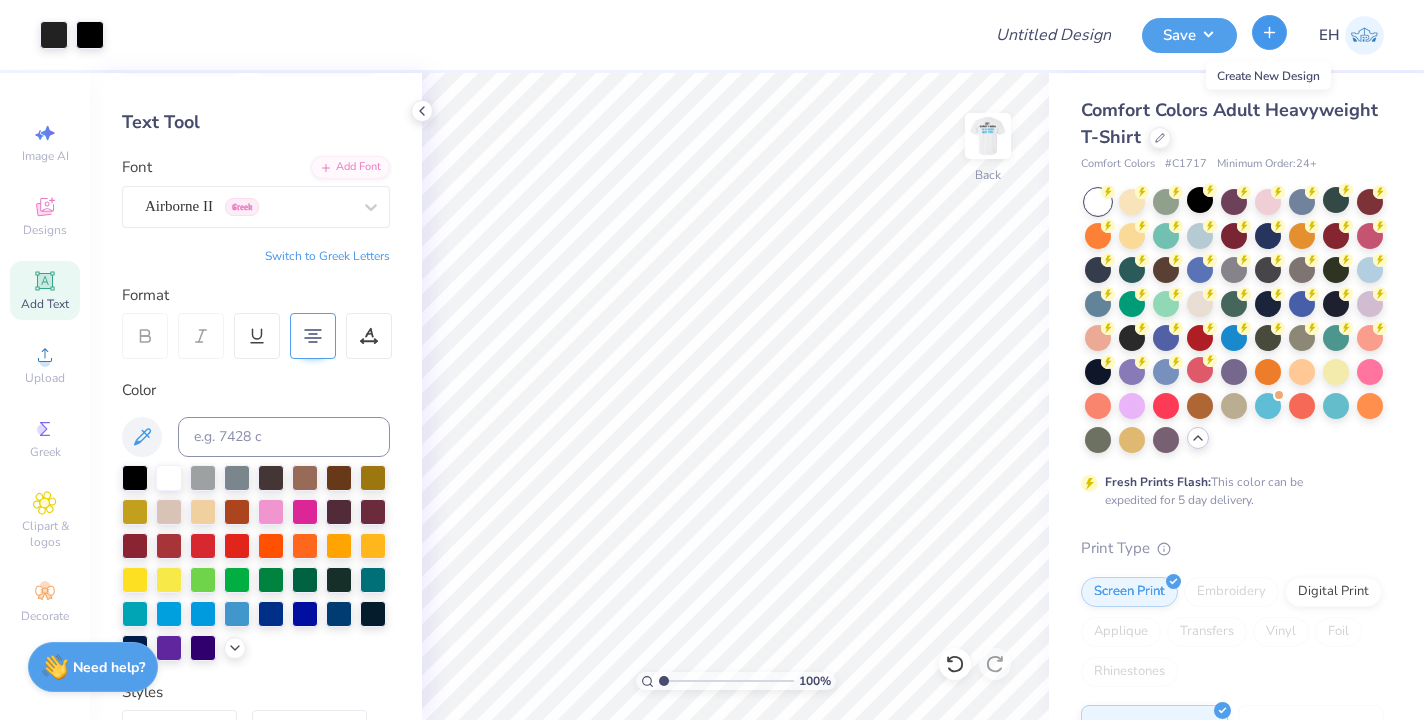 click at bounding box center (1269, 32) 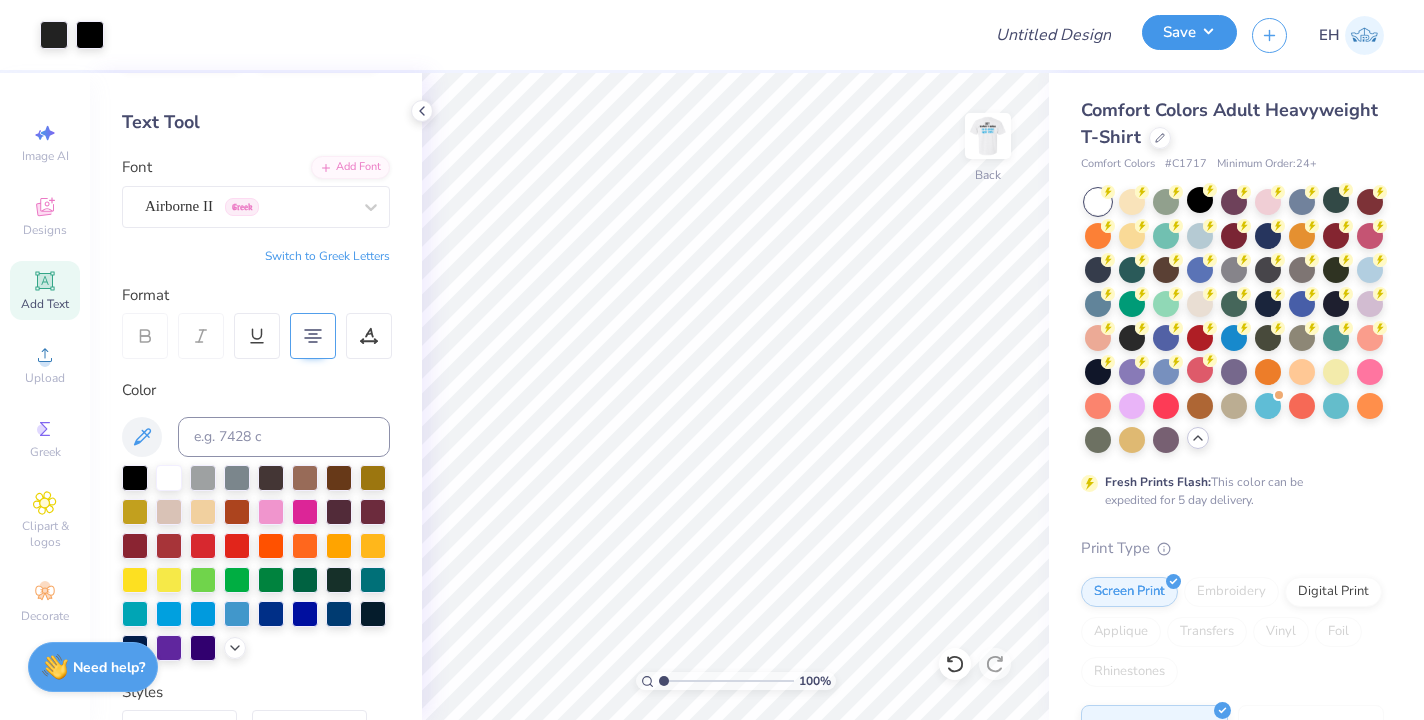 click on "Save" at bounding box center (1189, 32) 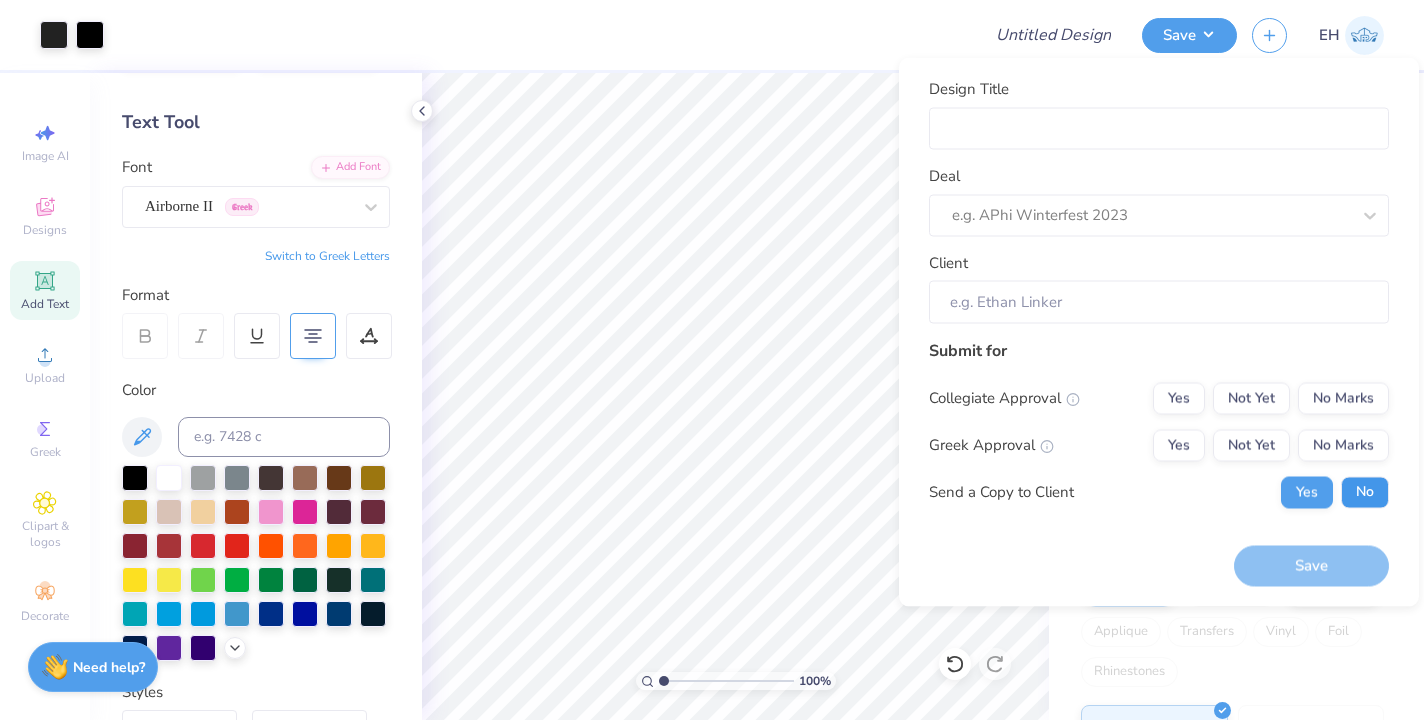 click on "No" at bounding box center [1365, 492] 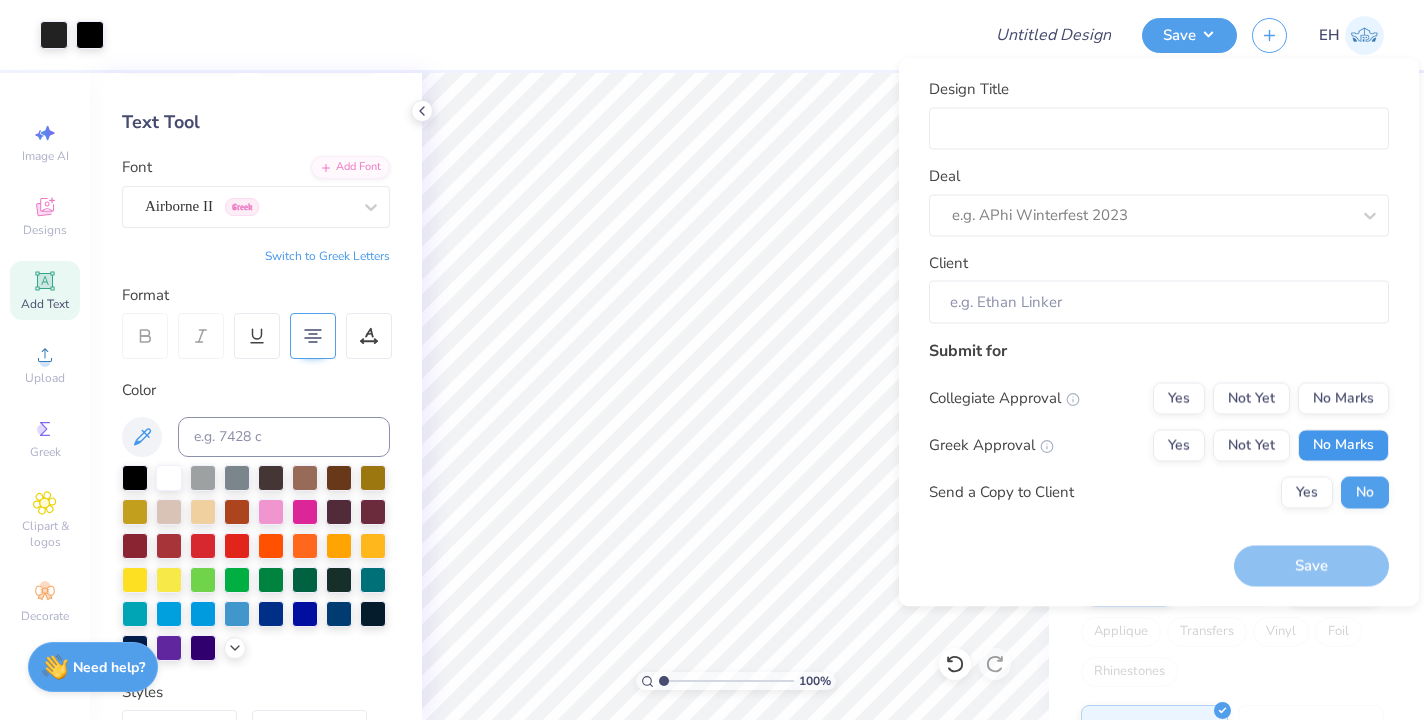 click on "No Marks" at bounding box center [1343, 445] 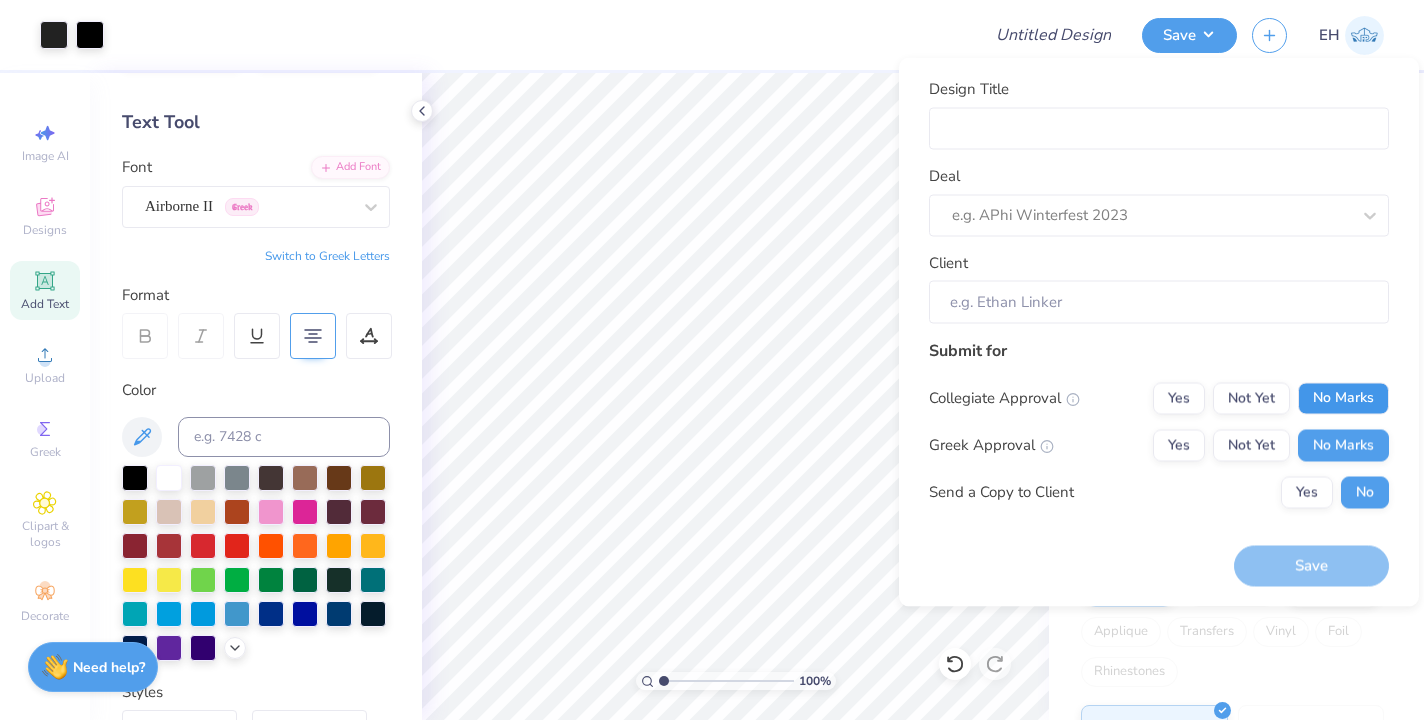 click on "No Marks" at bounding box center [1343, 398] 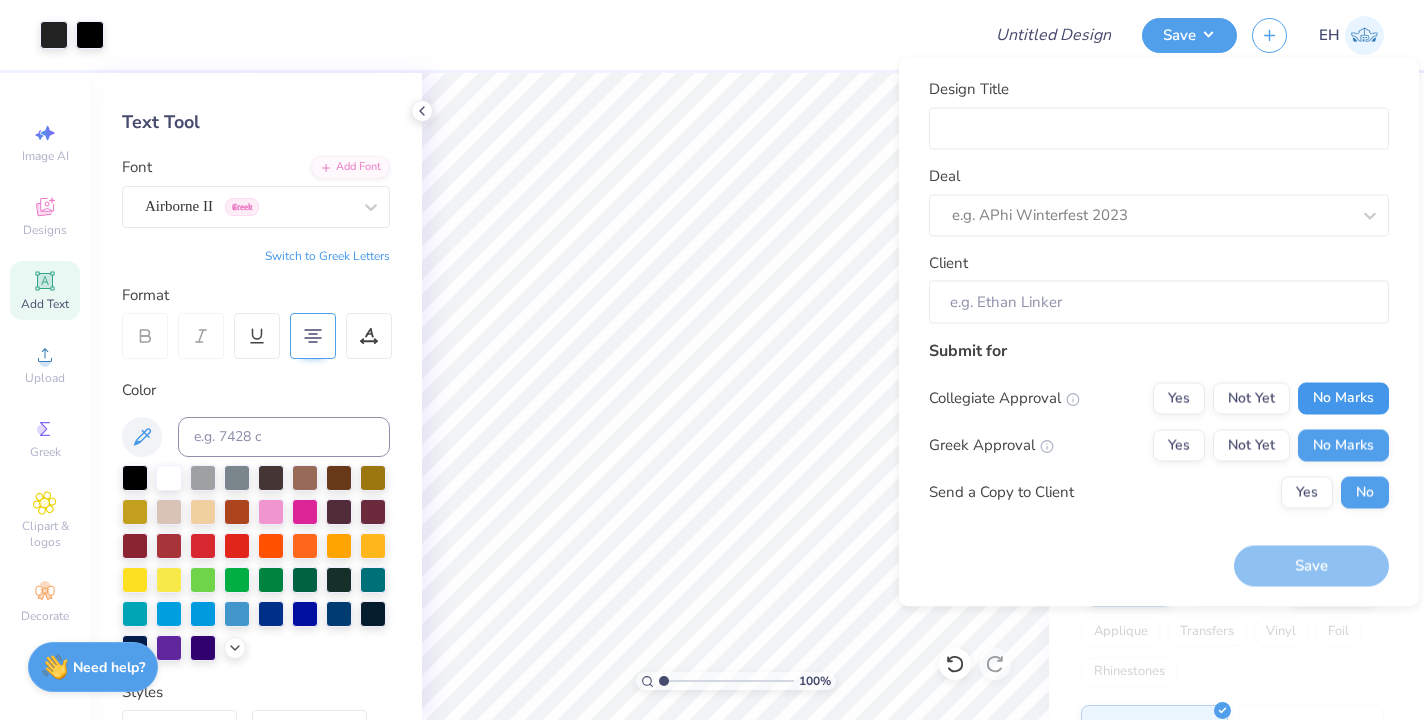 click on "No Marks" at bounding box center [1343, 398] 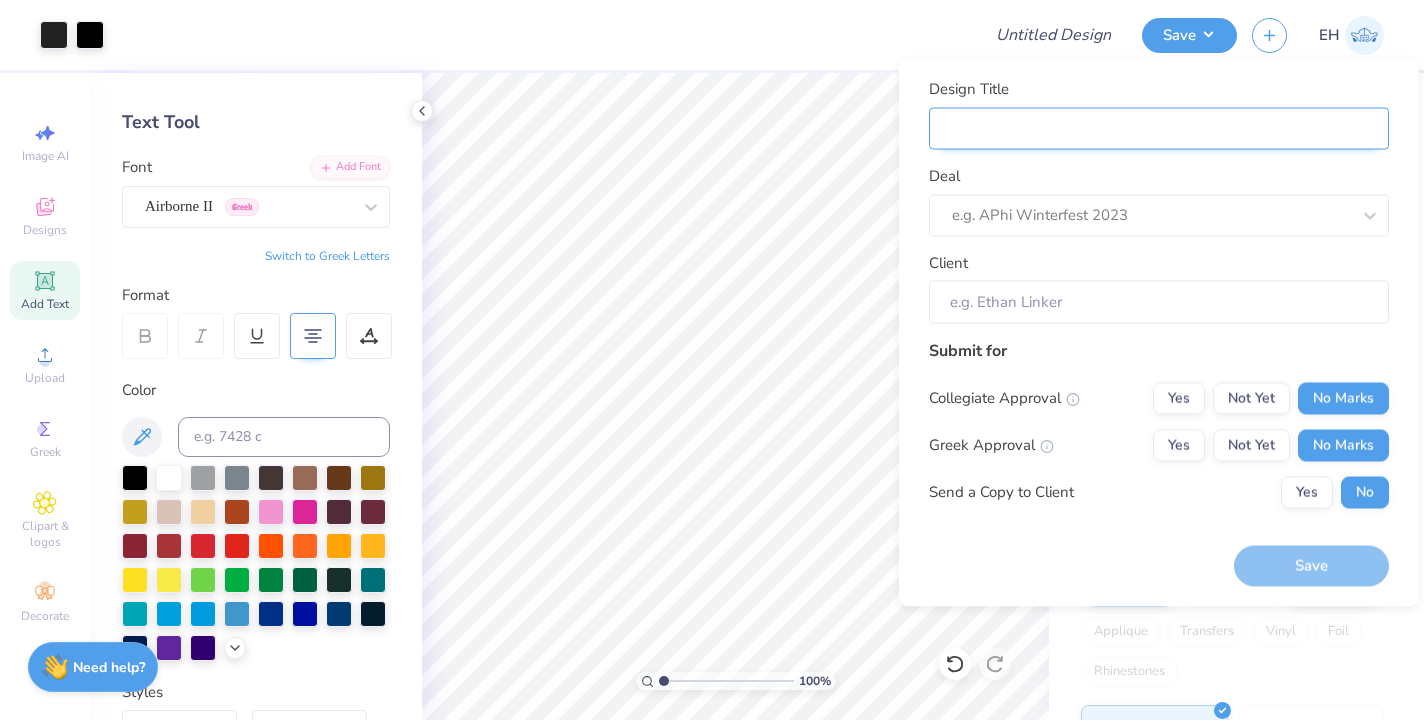 click on "Design Title" at bounding box center [1159, 128] 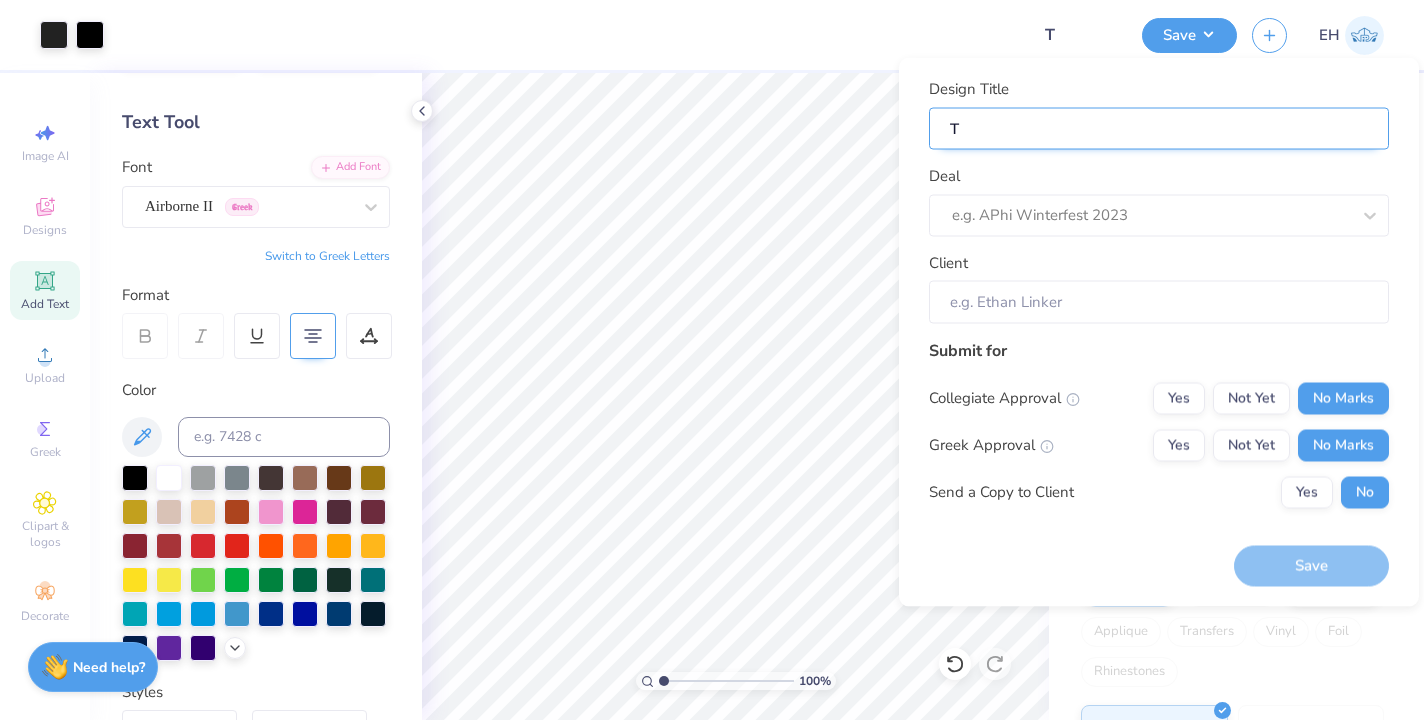 type on "Tr" 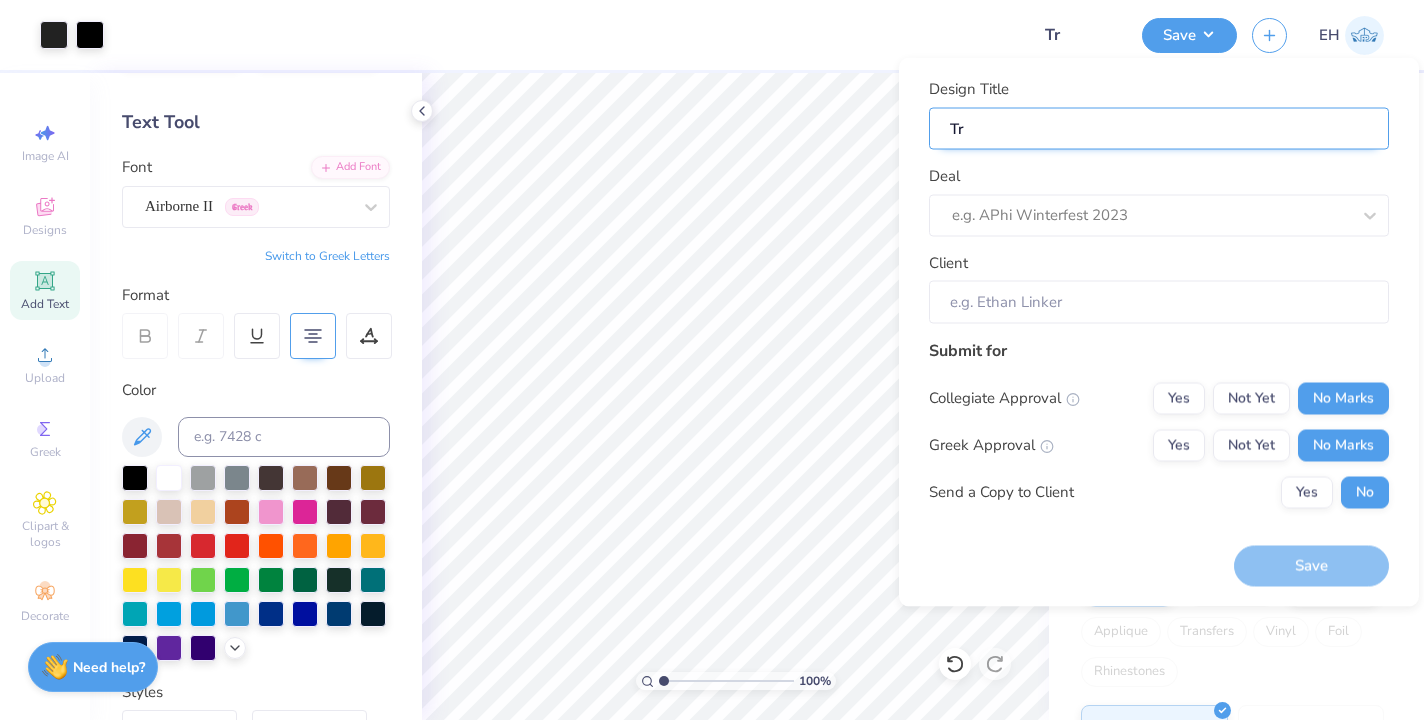 type on "Tra" 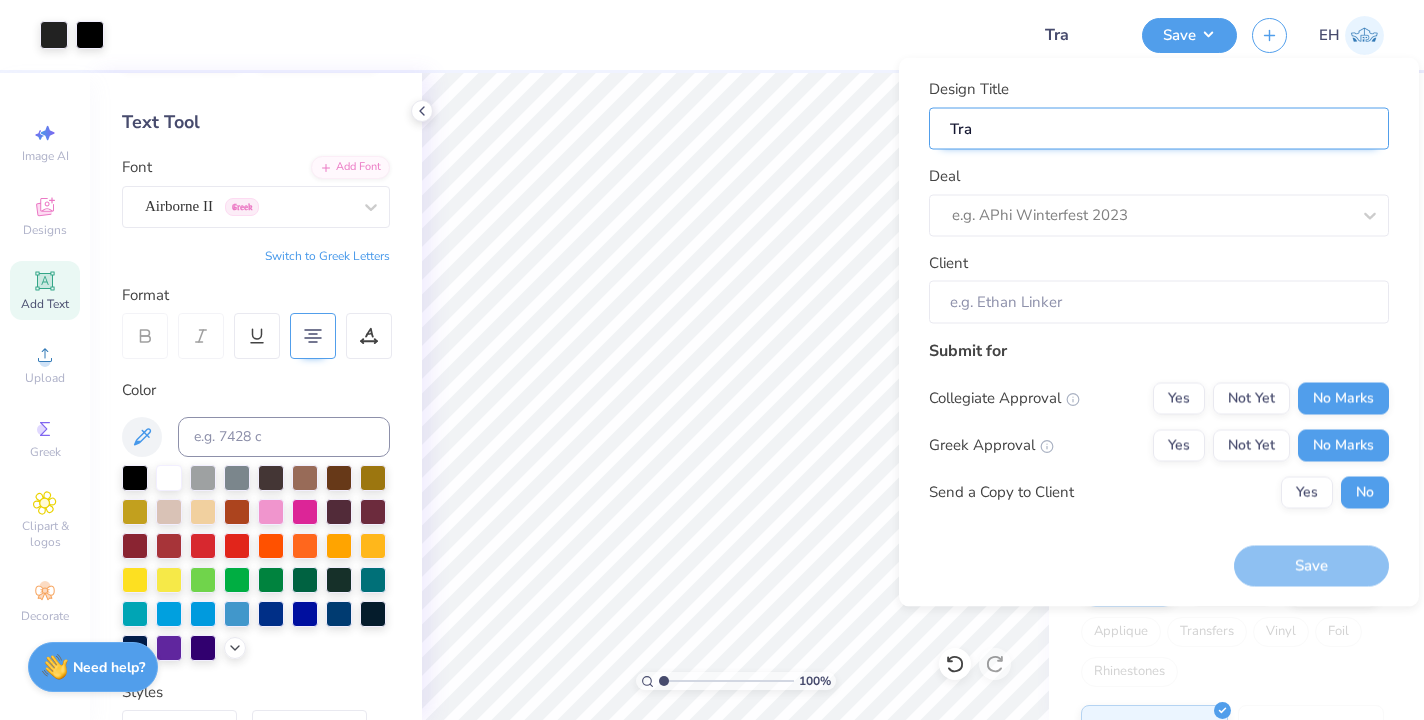 type on "Trai" 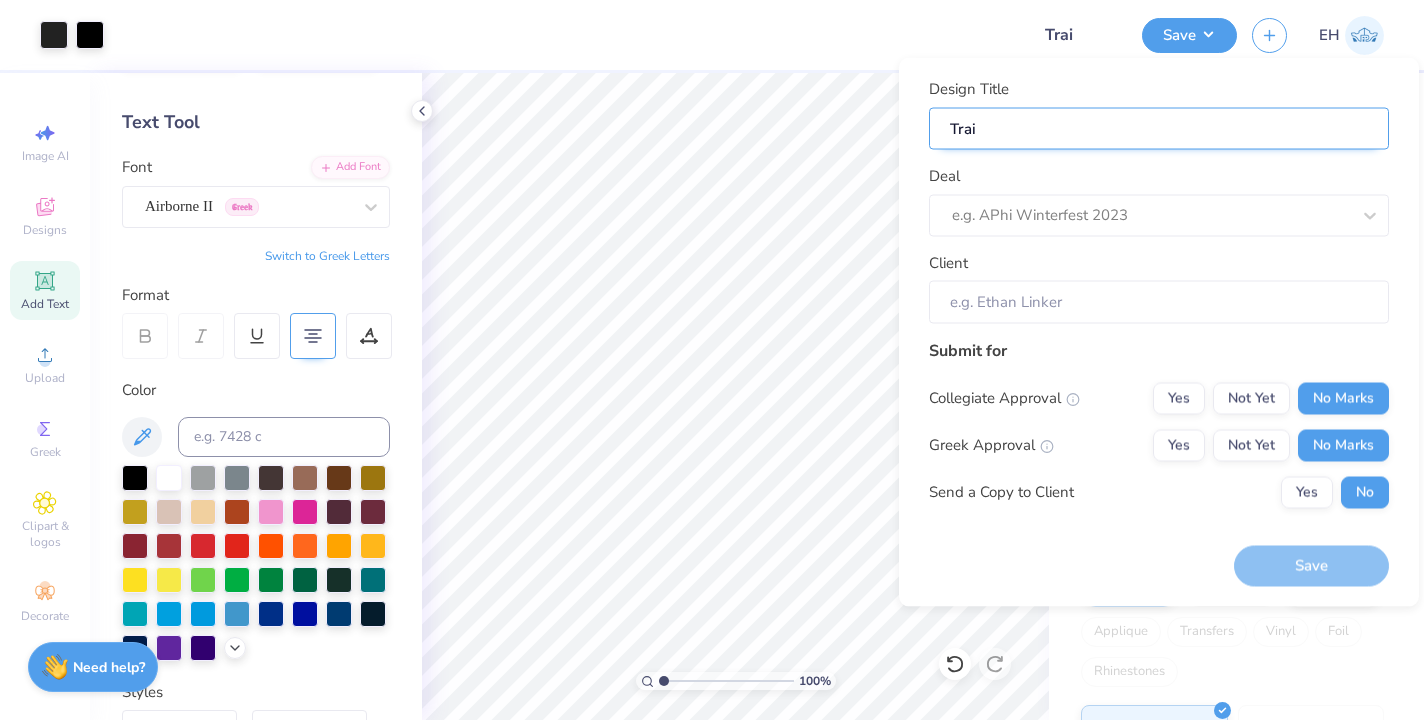 type on "Train" 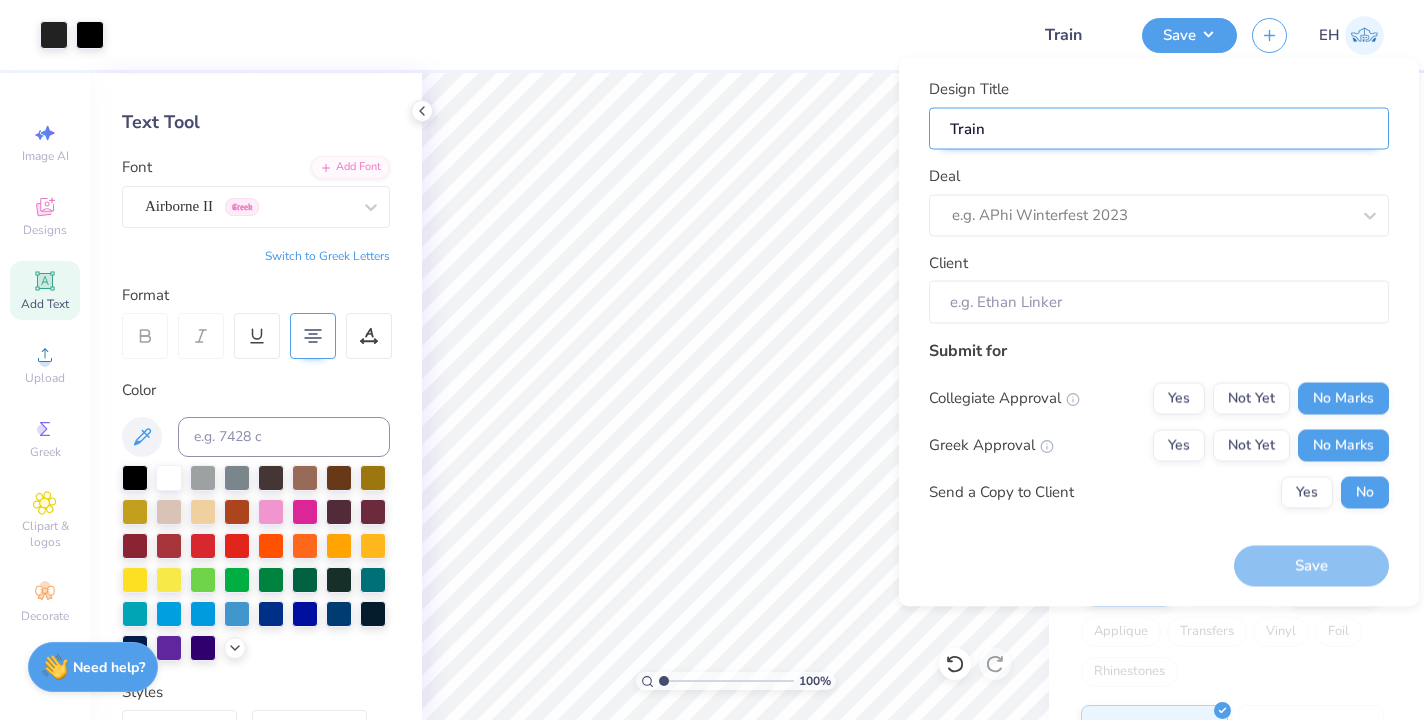 type on "Traini" 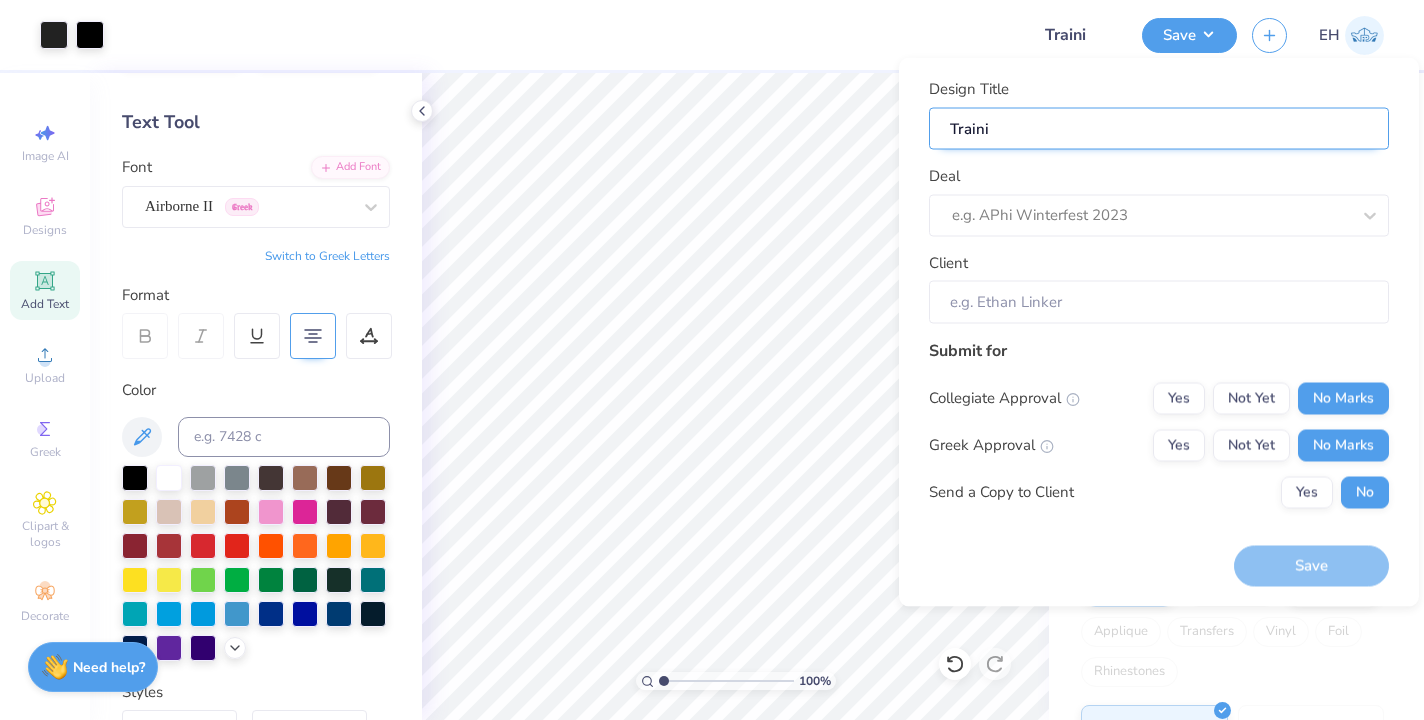 type on "Trainin" 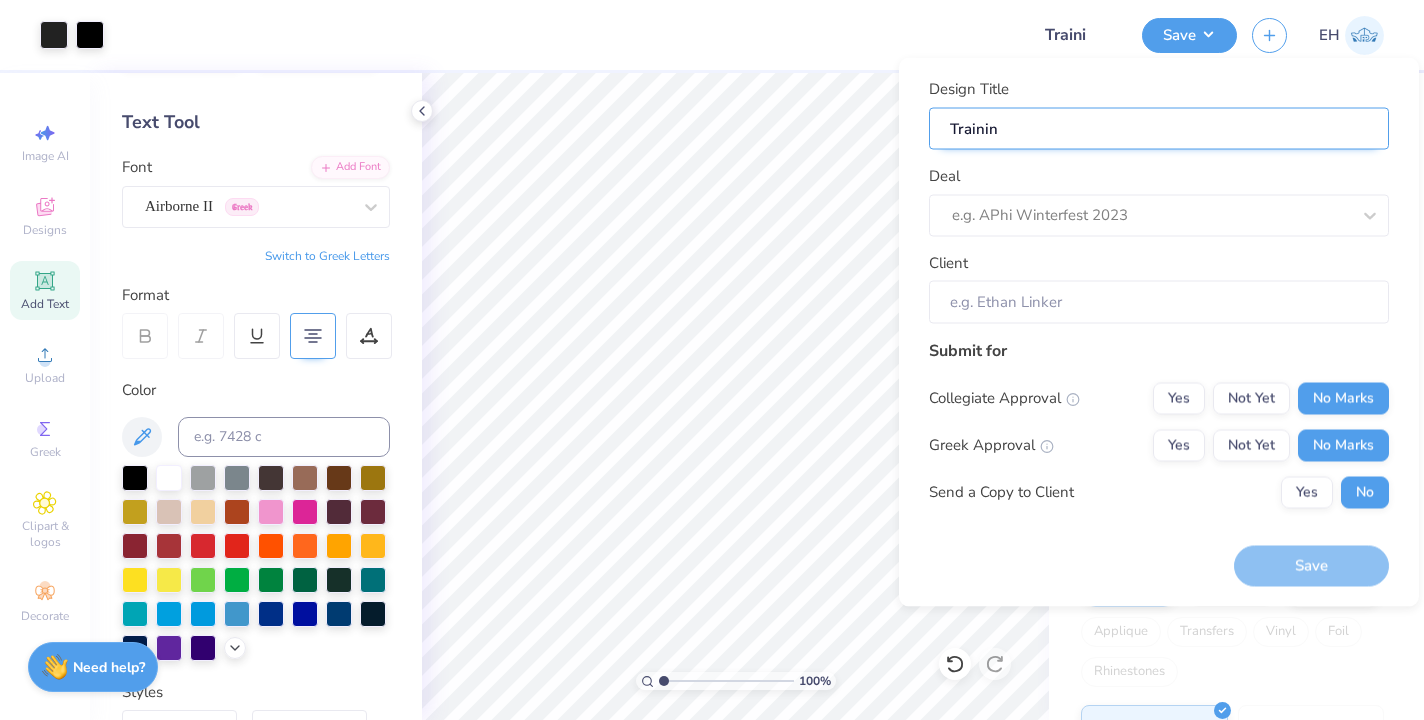 type on "Trainin" 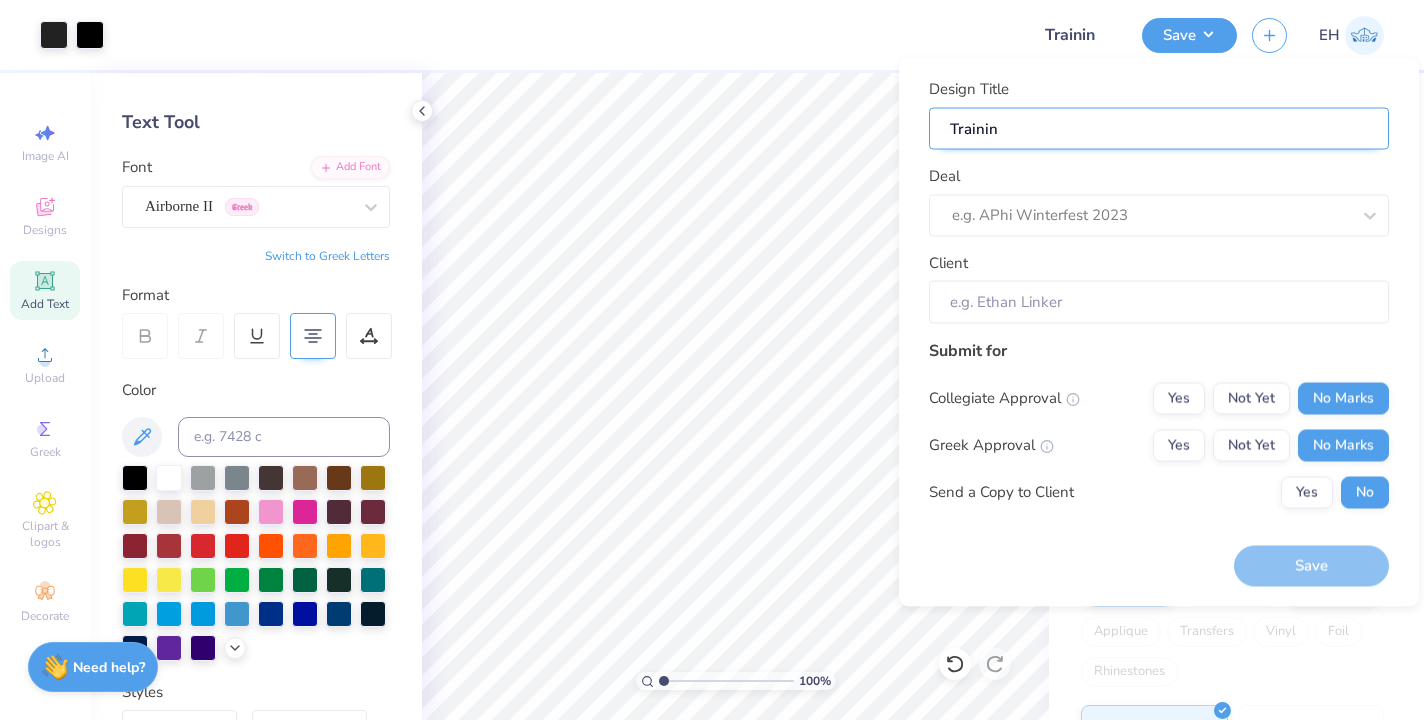 type on "Training" 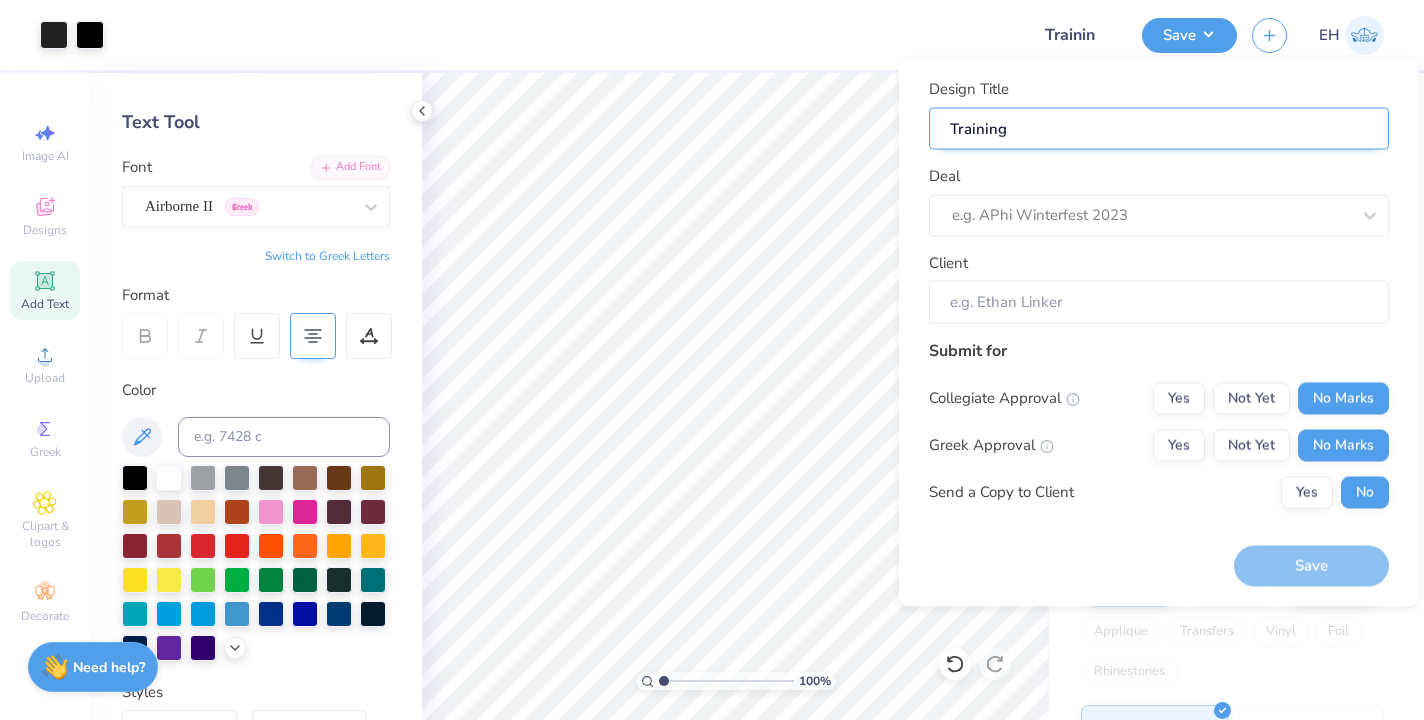 type on "Training" 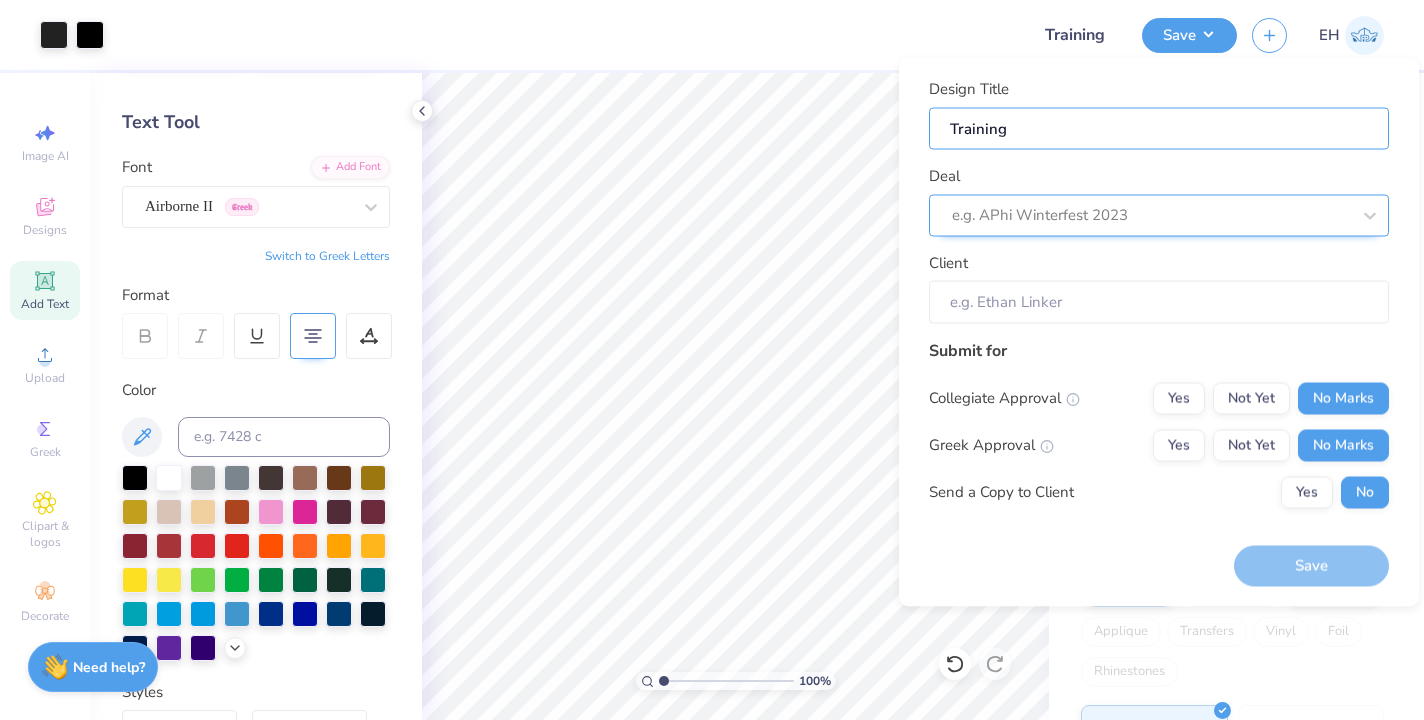 type on "Training" 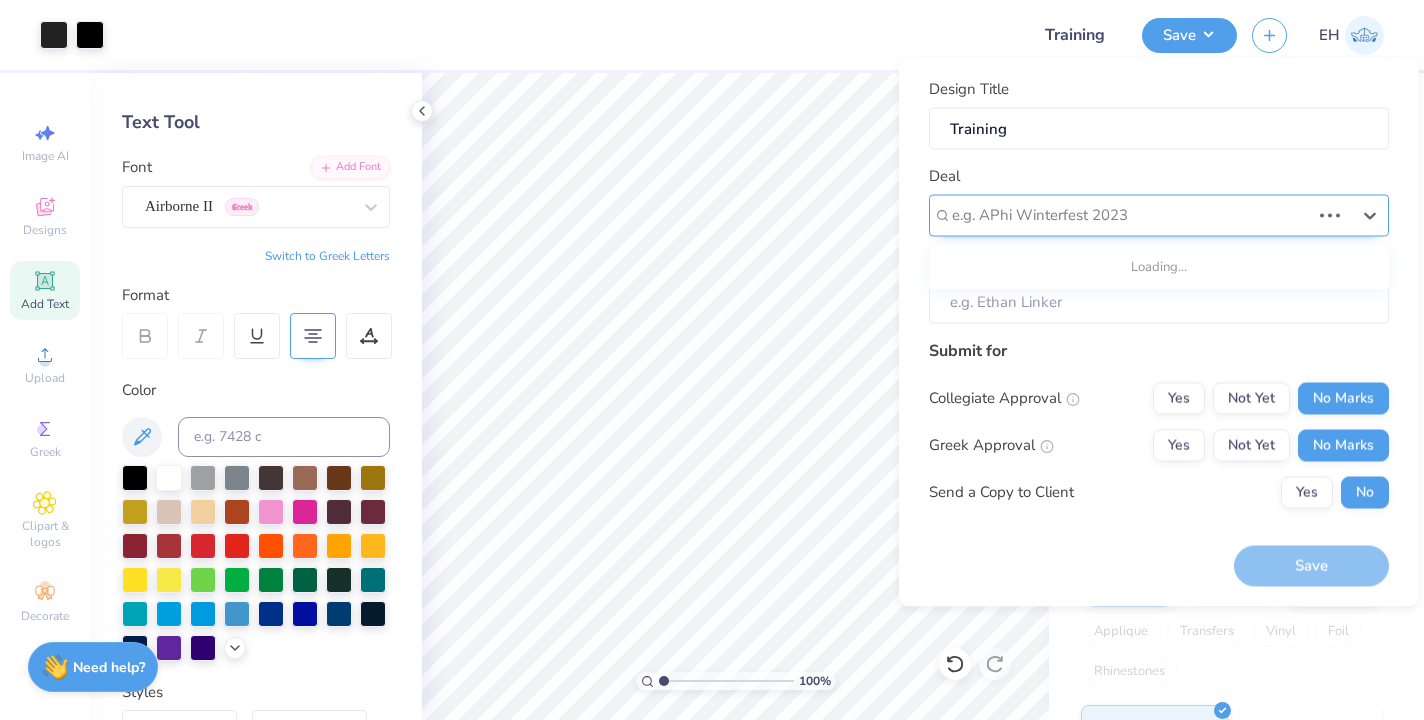 click at bounding box center [1131, 215] 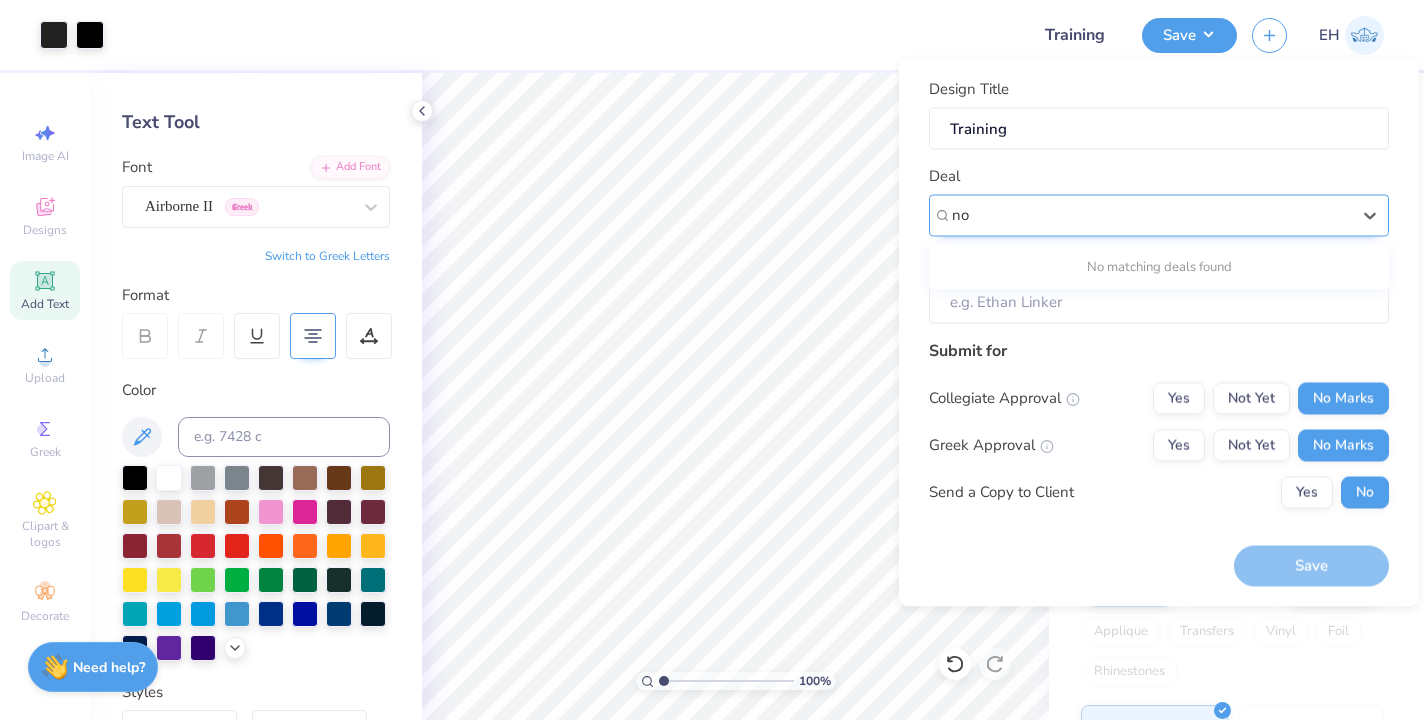 type on "n" 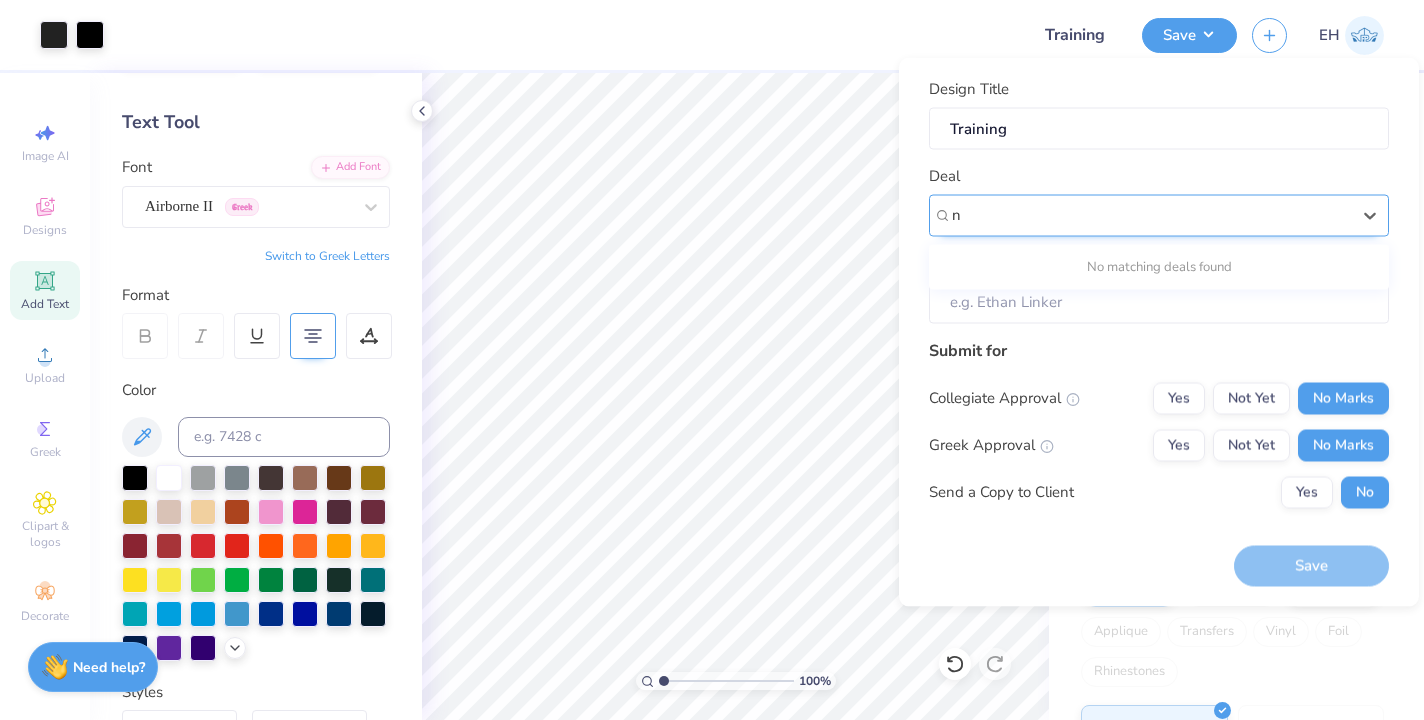 type 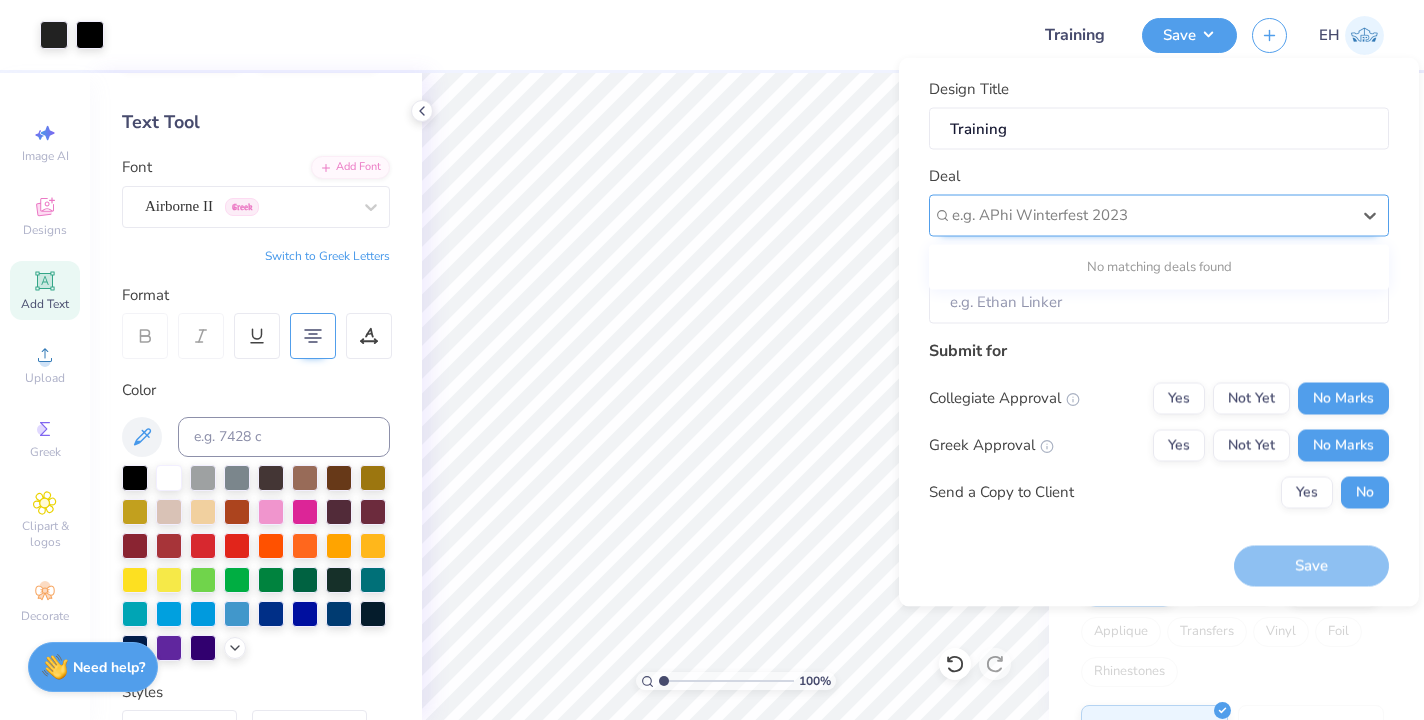 click at bounding box center [1151, 215] 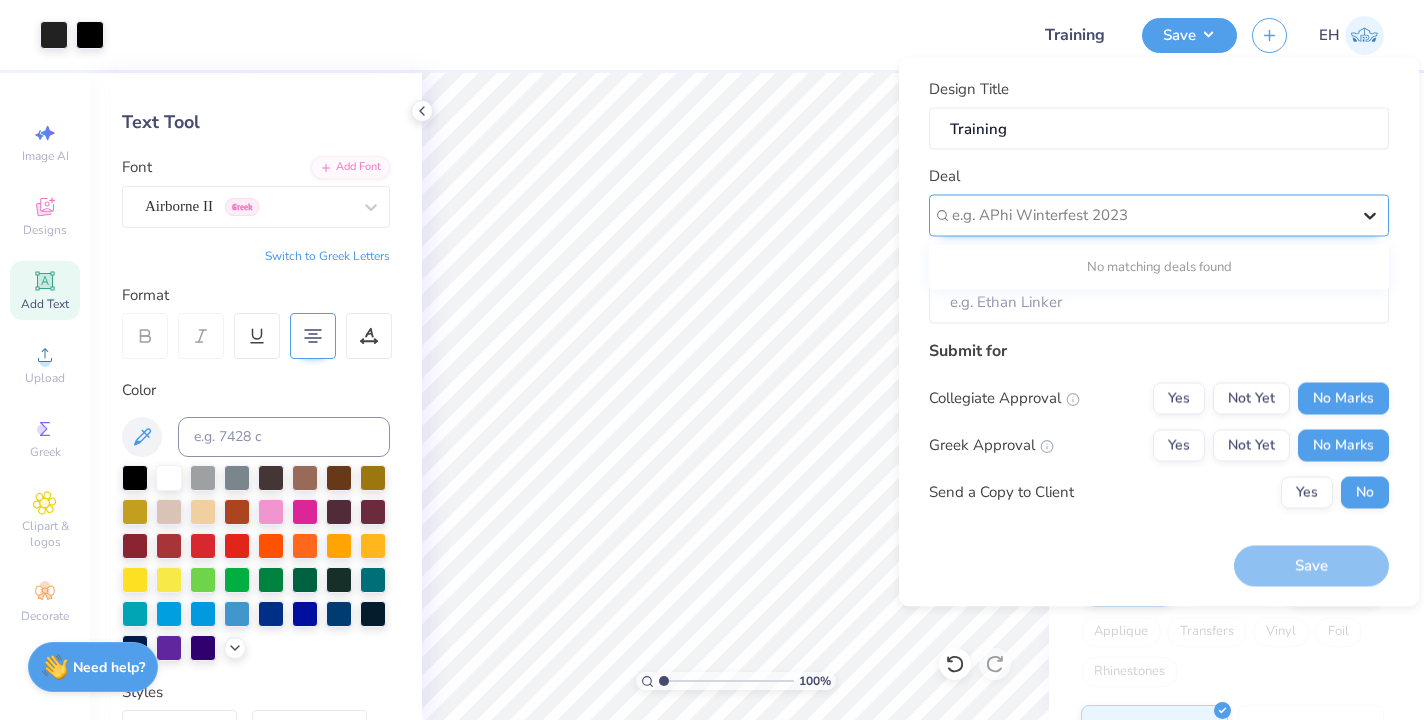 click 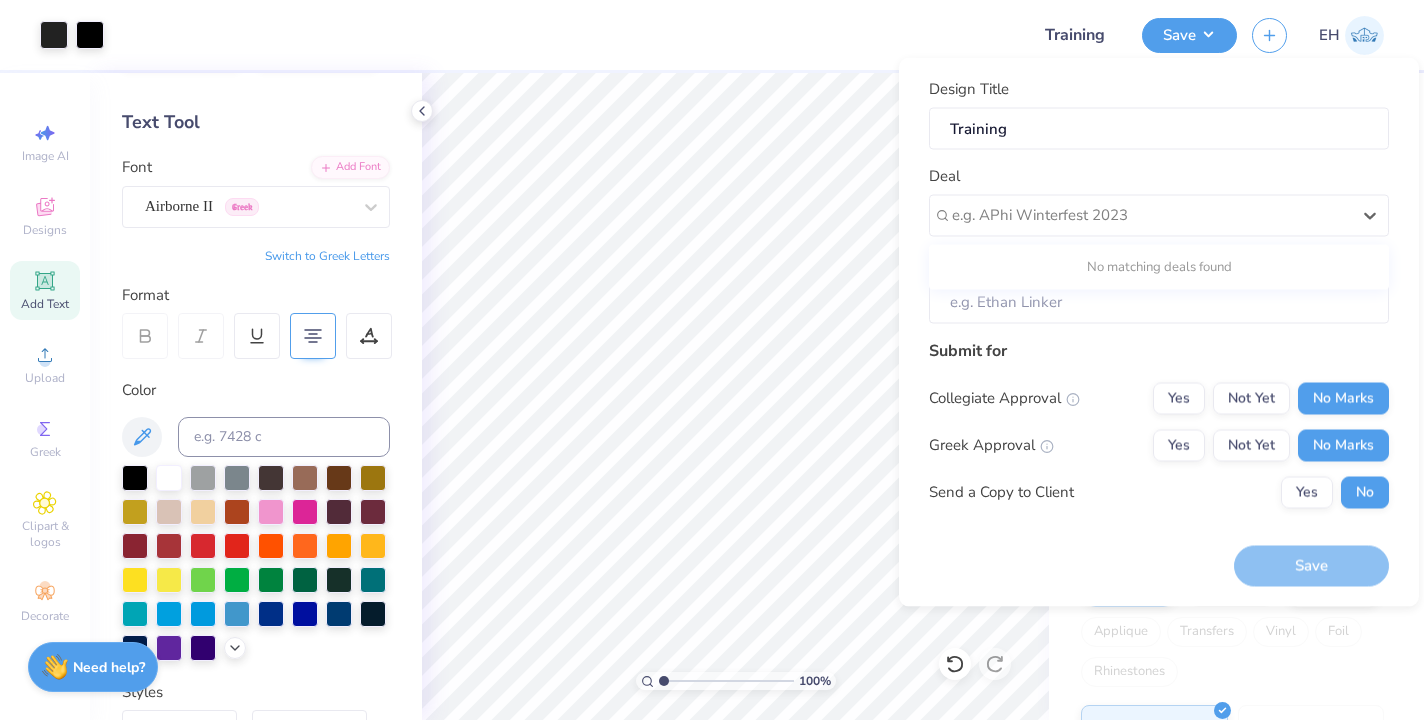 click on "Submit for Collegiate Approval Yes Not Yet No Marks Greek Approval Yes Not Yet No Marks Send a Copy to Client Yes No" at bounding box center (1159, 430) 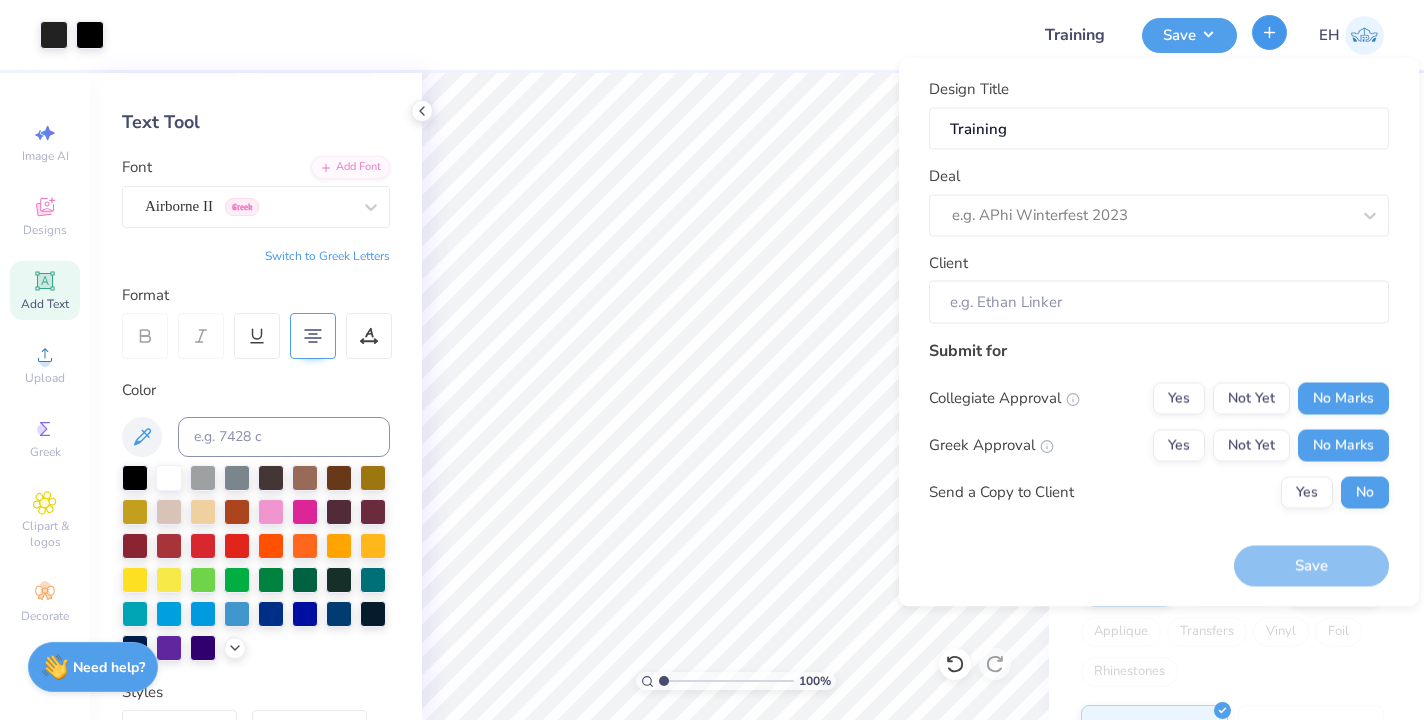 click 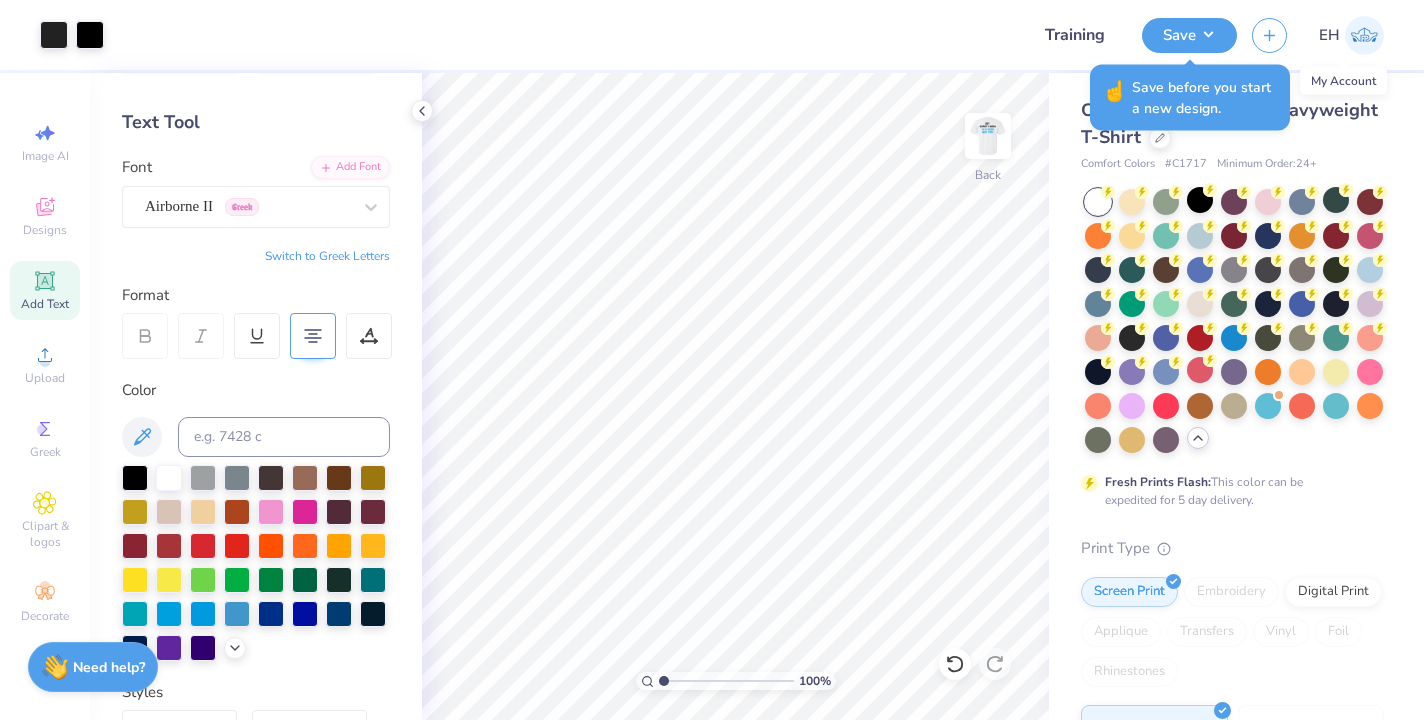 click at bounding box center [1364, 35] 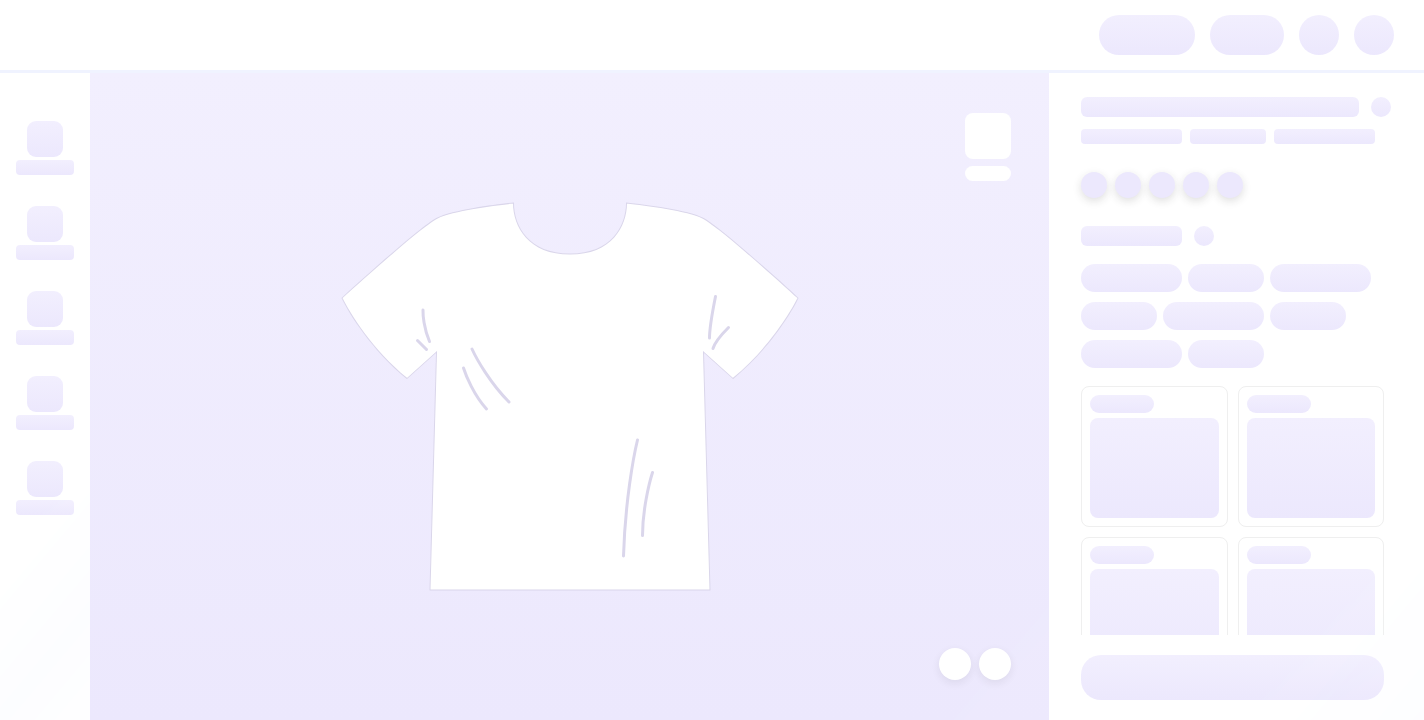 scroll, scrollTop: 0, scrollLeft: 0, axis: both 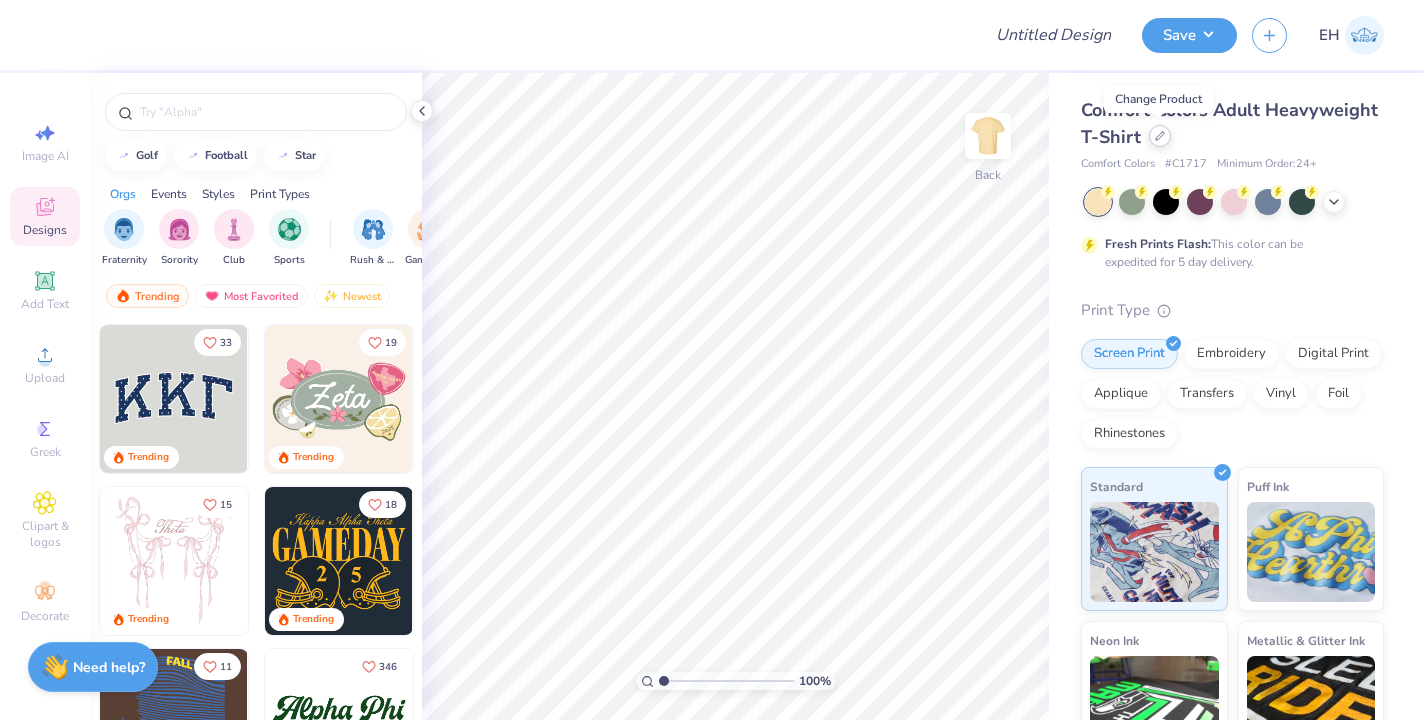 click at bounding box center [1160, 136] 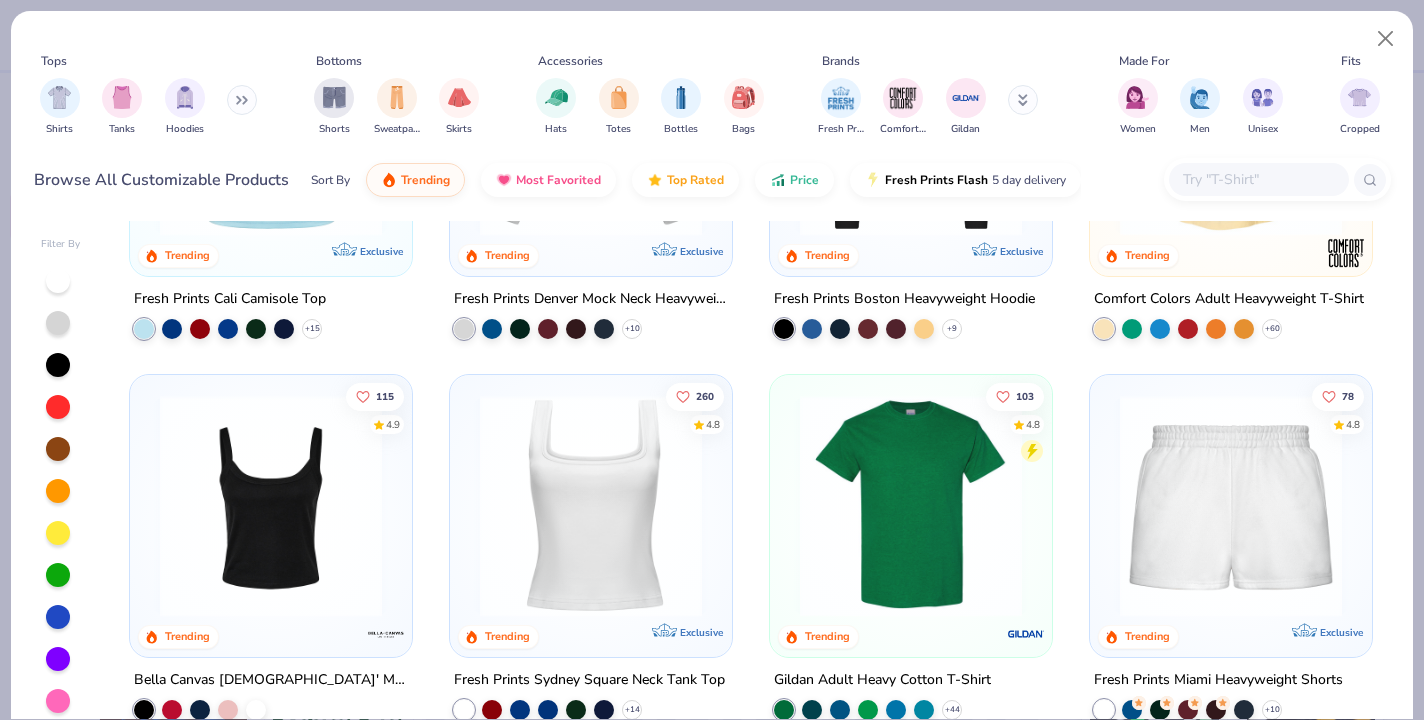 scroll, scrollTop: 0, scrollLeft: 0, axis: both 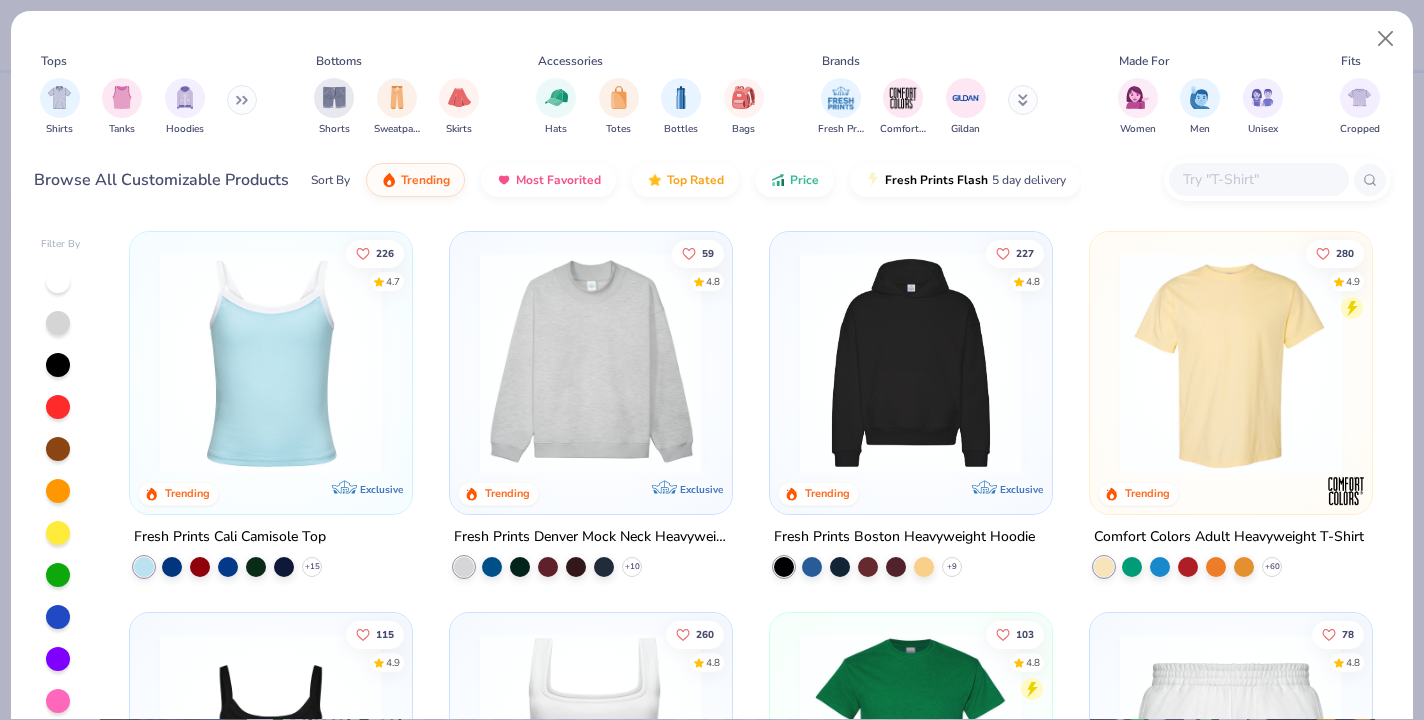 click at bounding box center [271, 363] 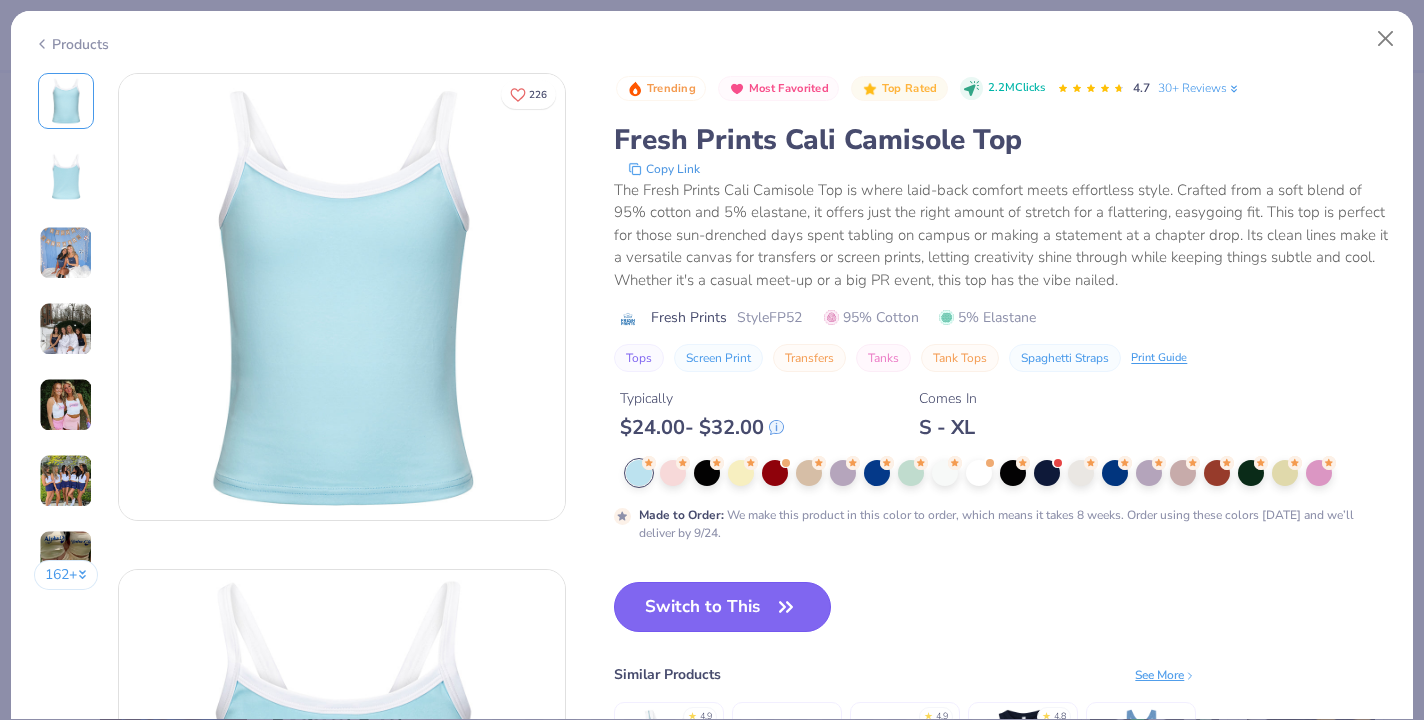 click on "Switch to This" at bounding box center [722, 607] 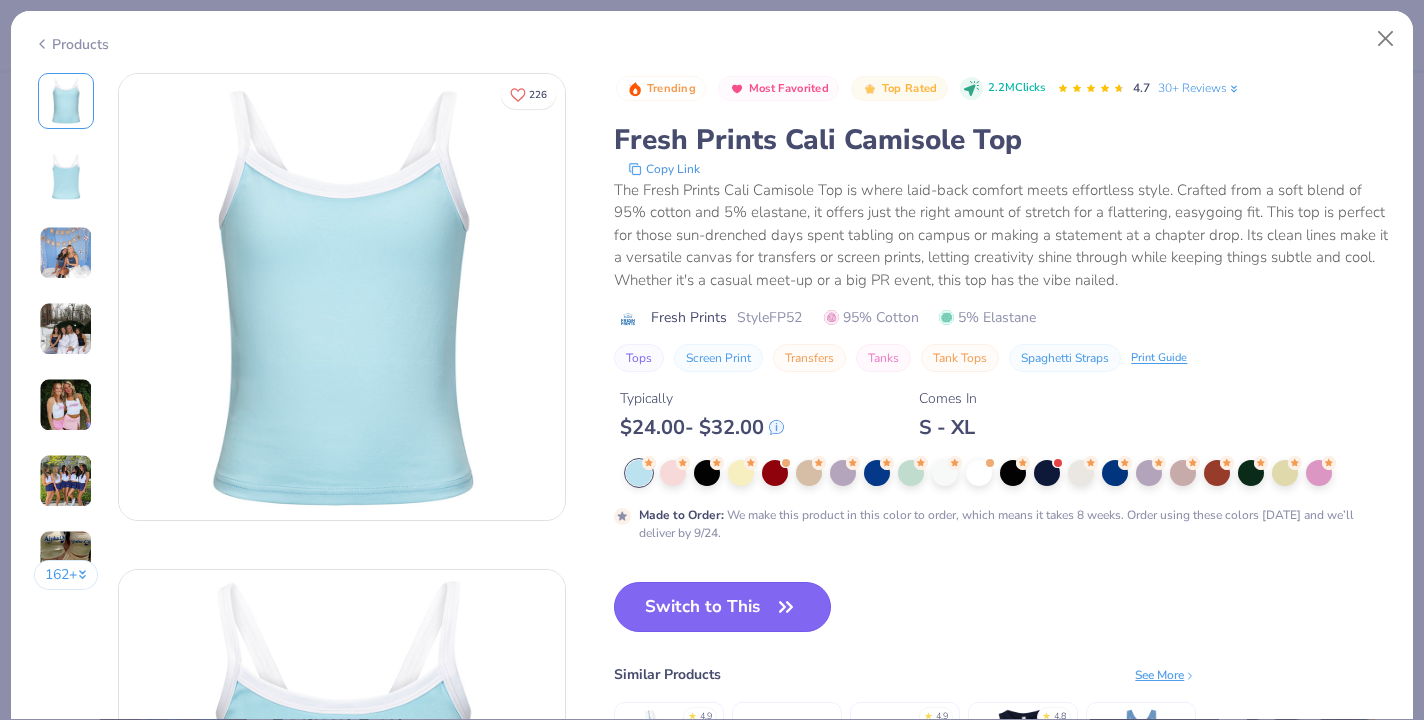 click on "Switch to This" at bounding box center (722, 607) 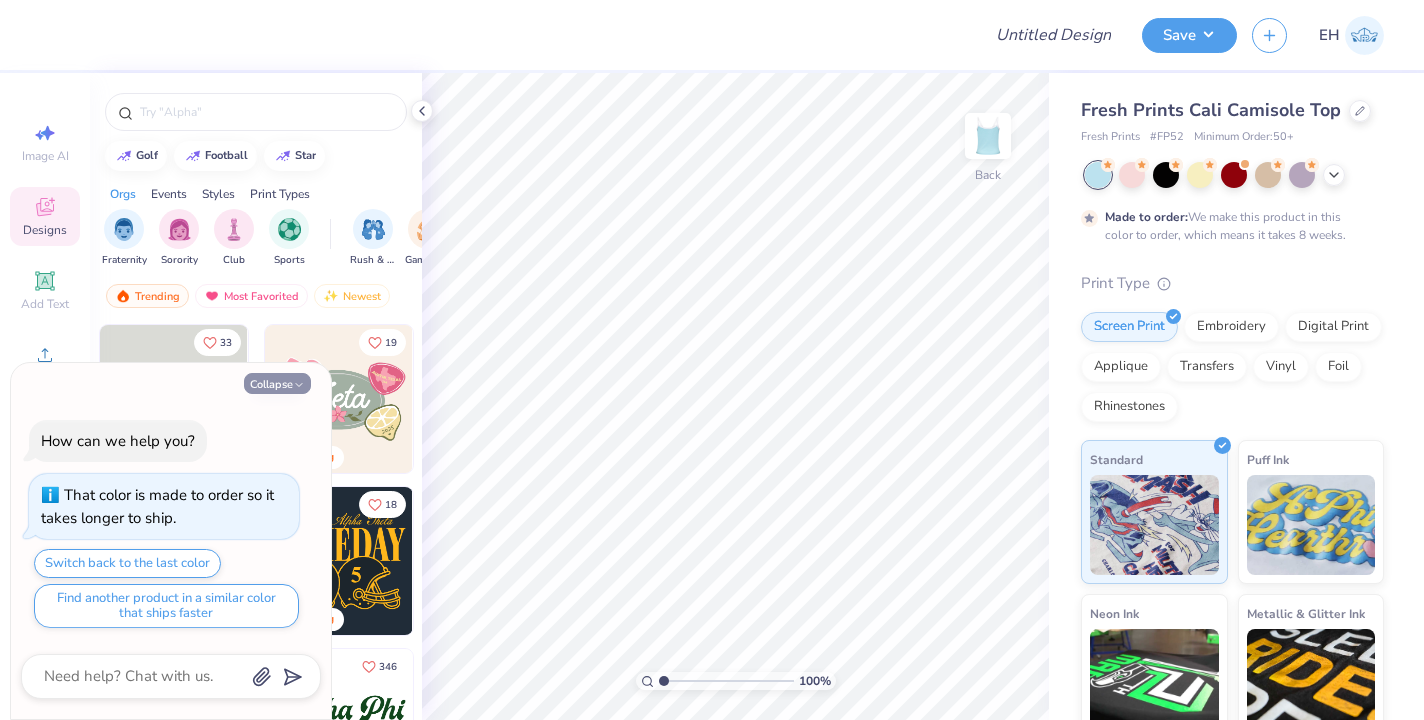 click 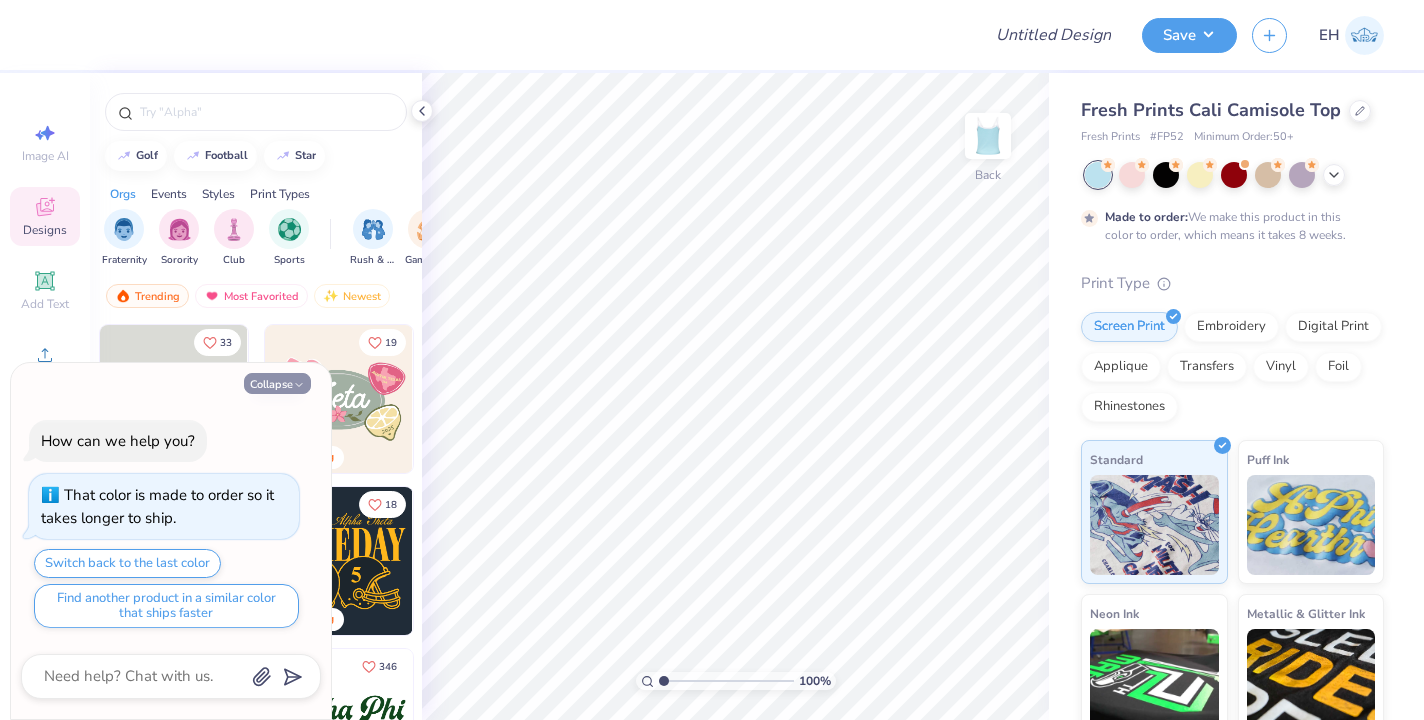 type on "x" 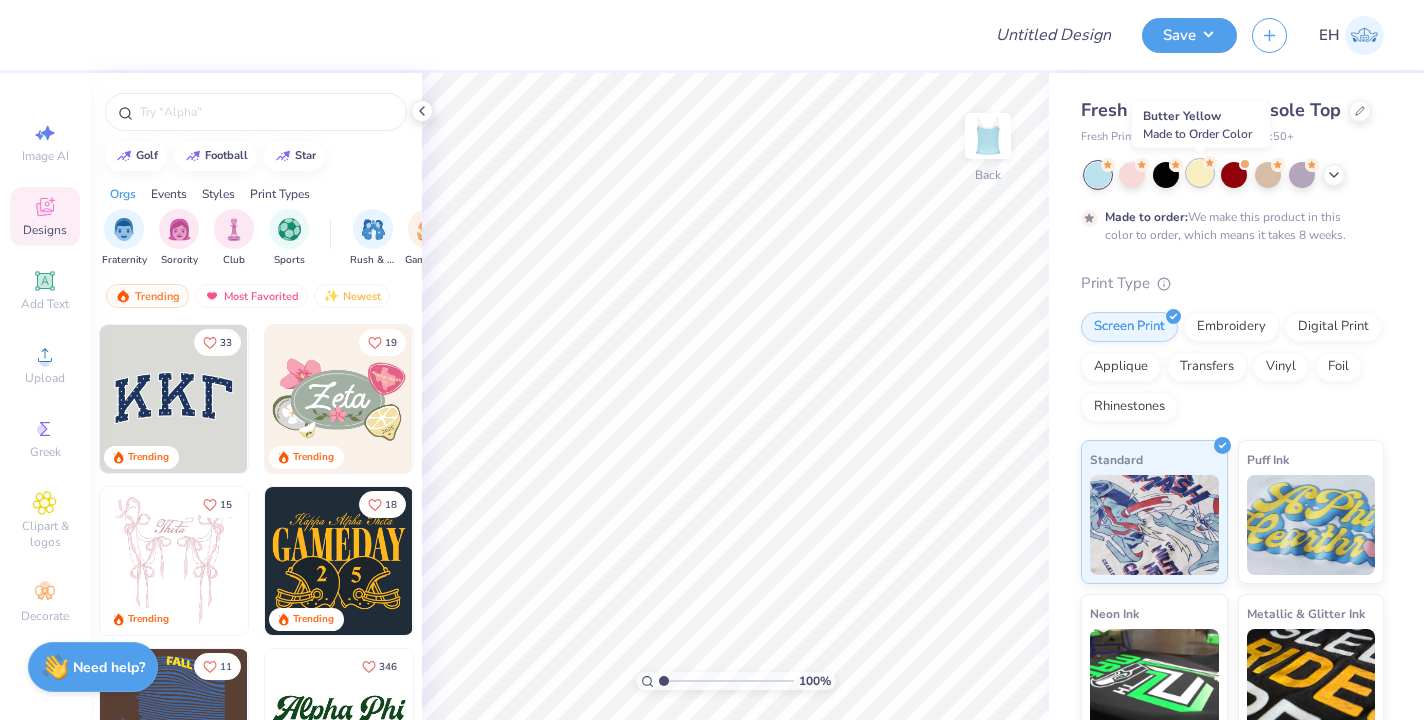 click at bounding box center (1200, 173) 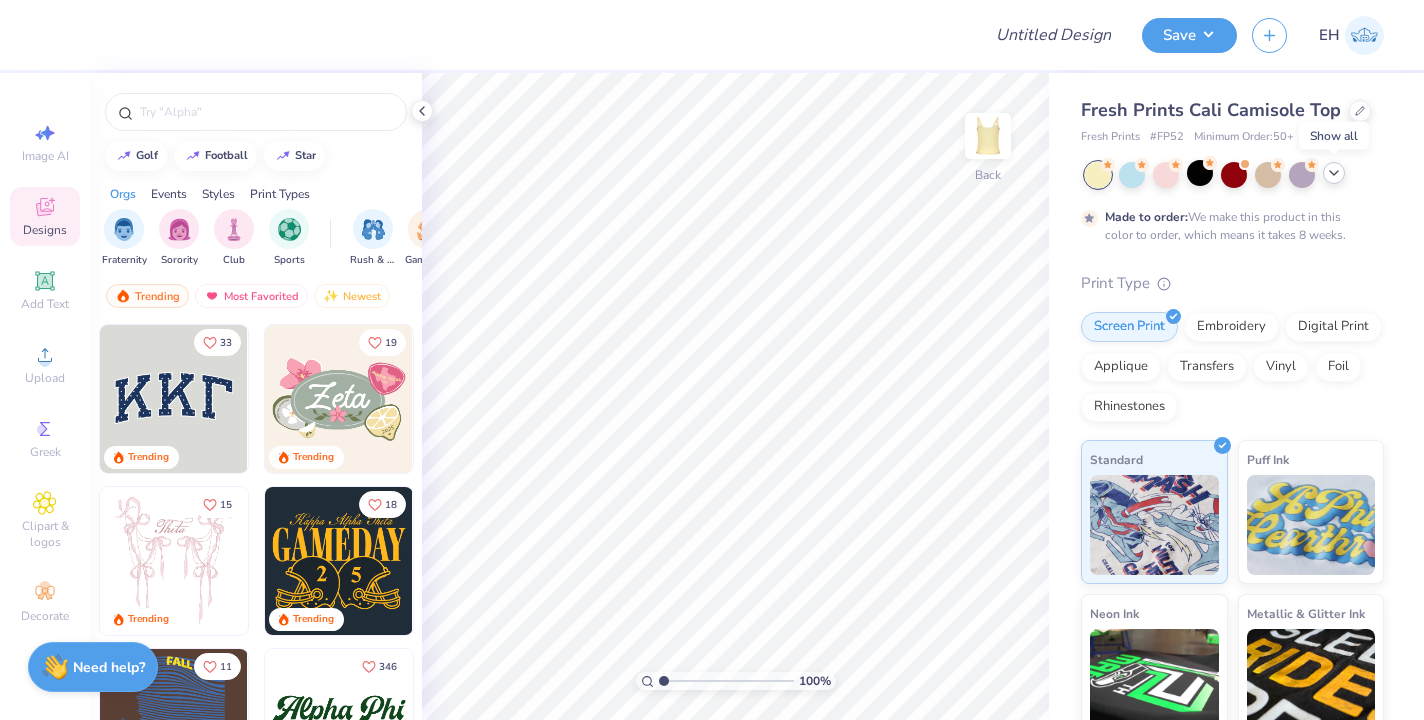 click 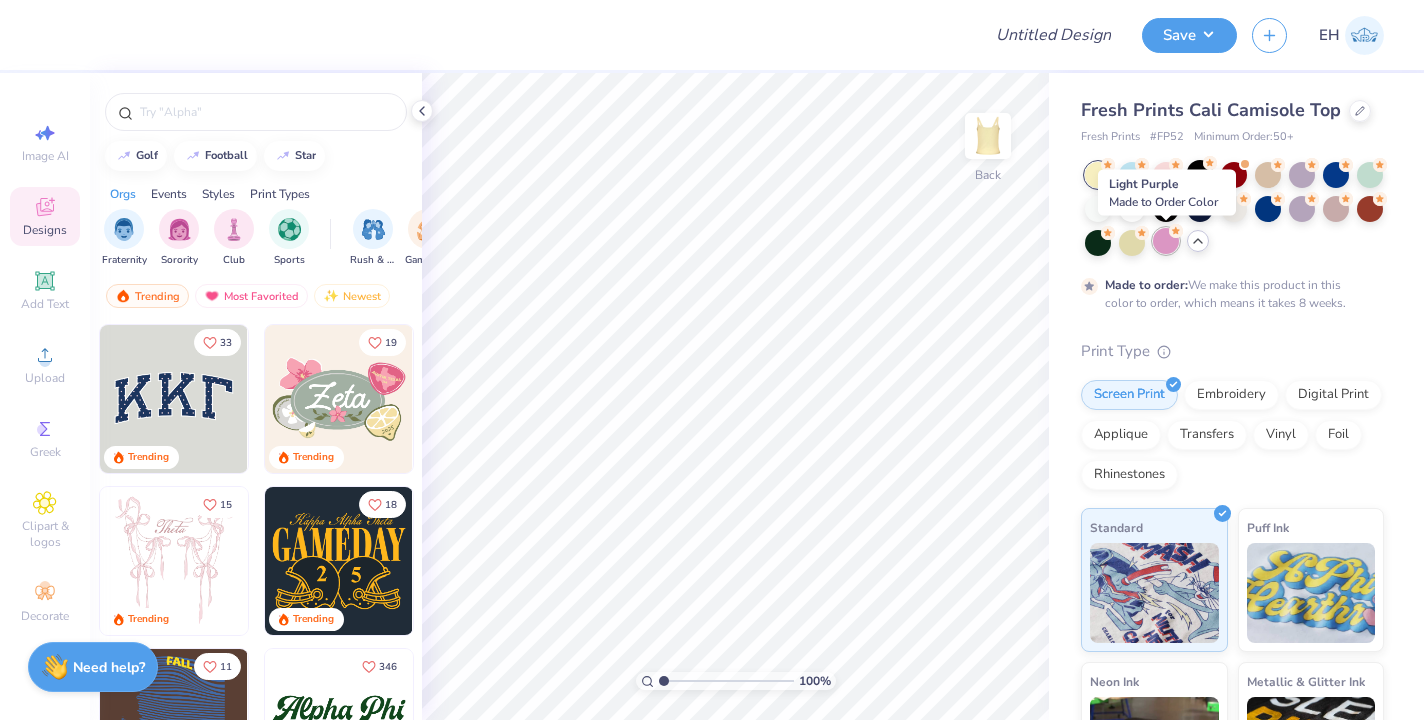 click at bounding box center [1166, 241] 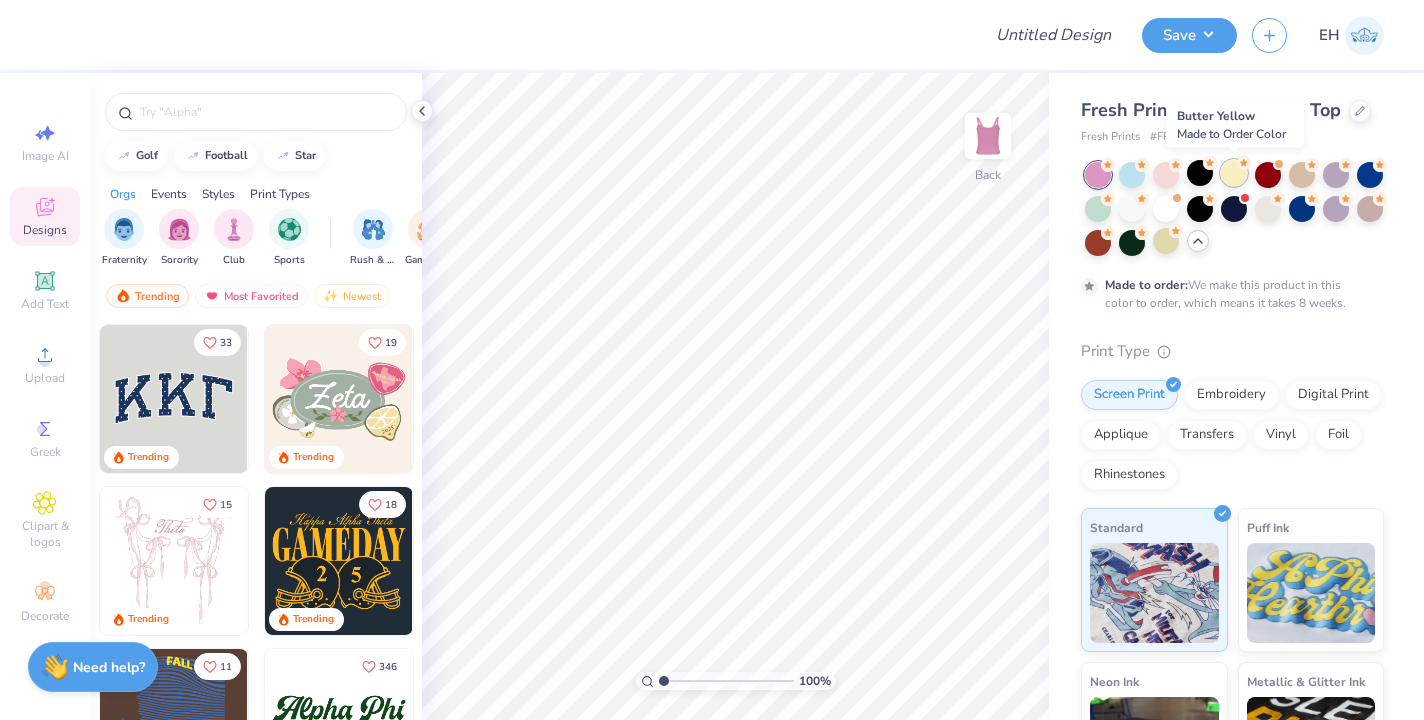 click at bounding box center (1234, 173) 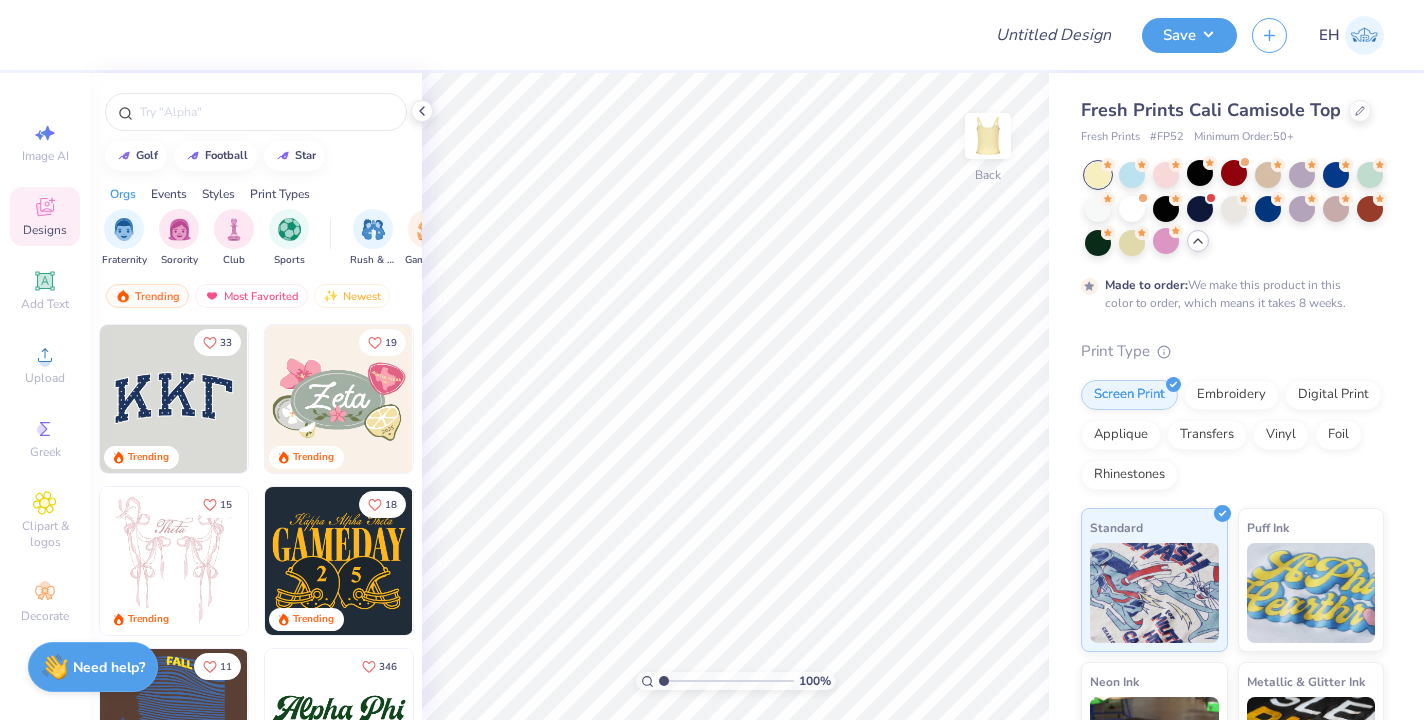 click 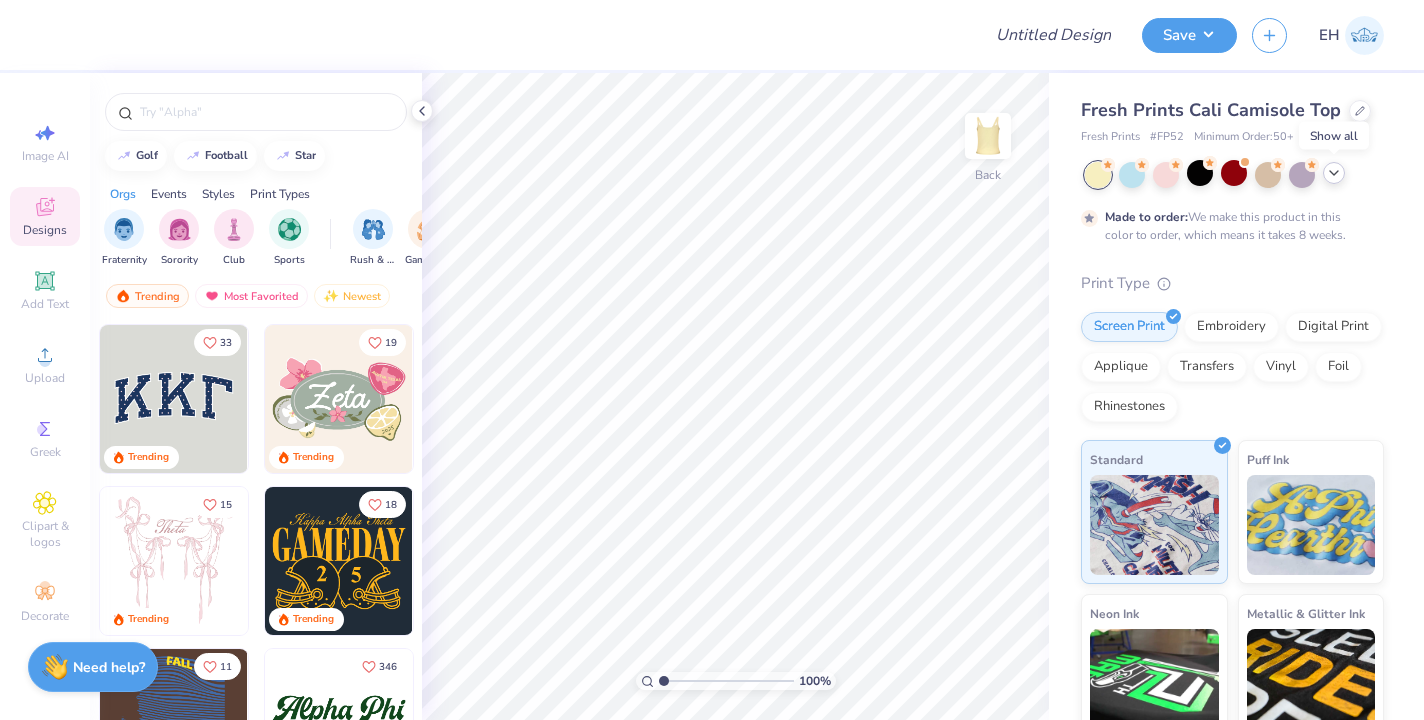 click 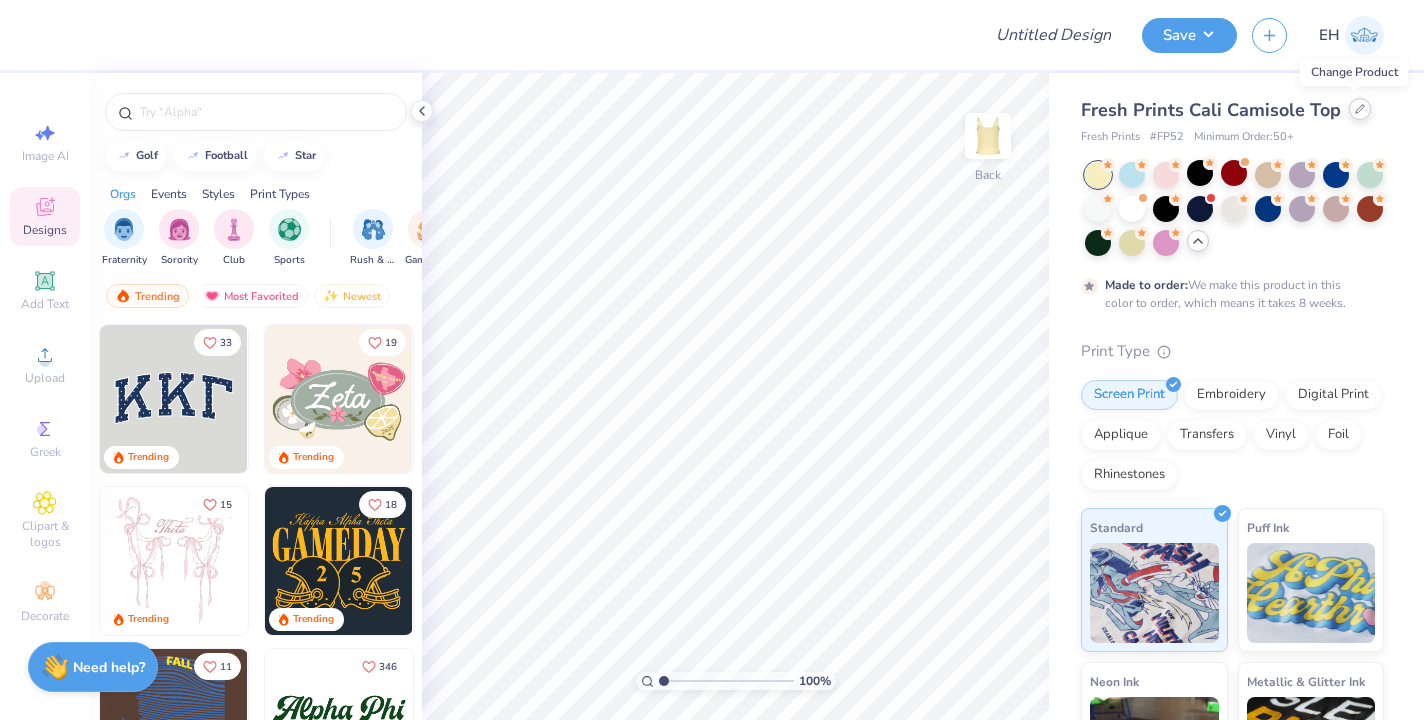 click at bounding box center (1360, 109) 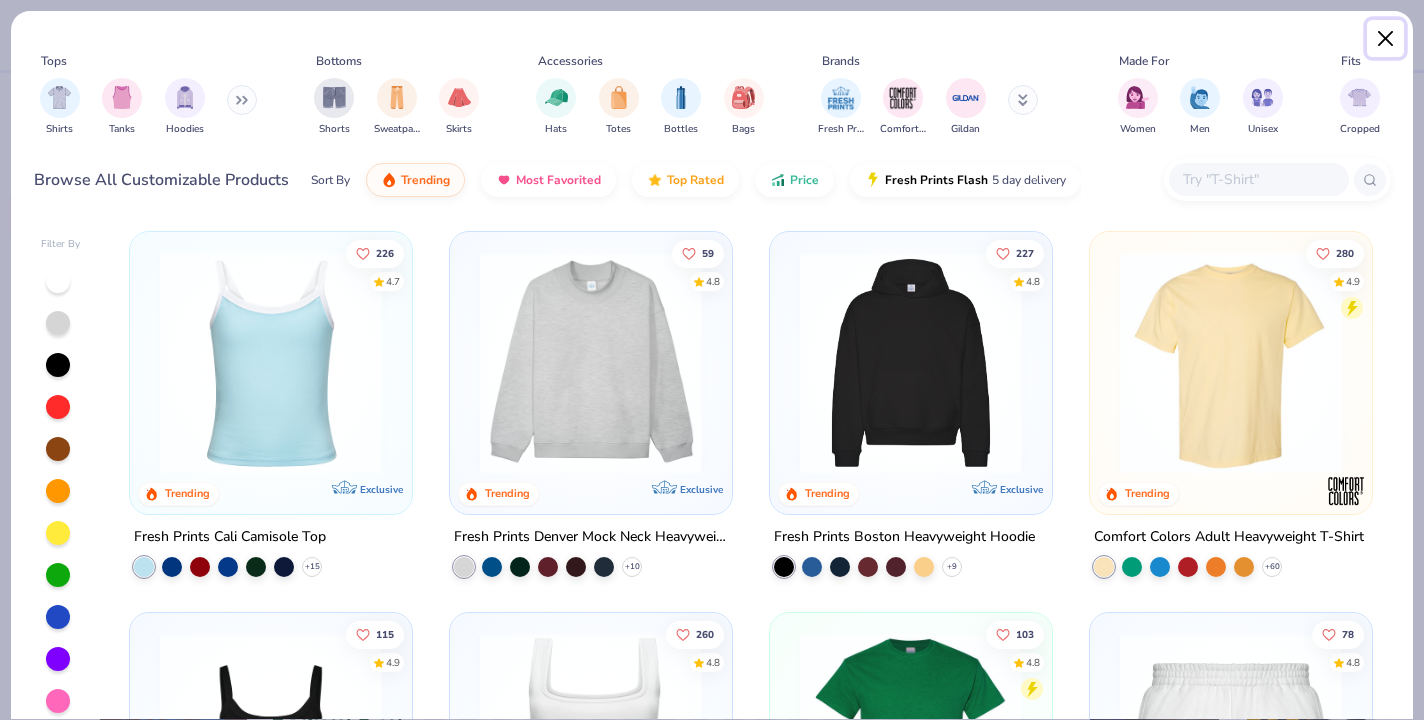 click at bounding box center [1386, 39] 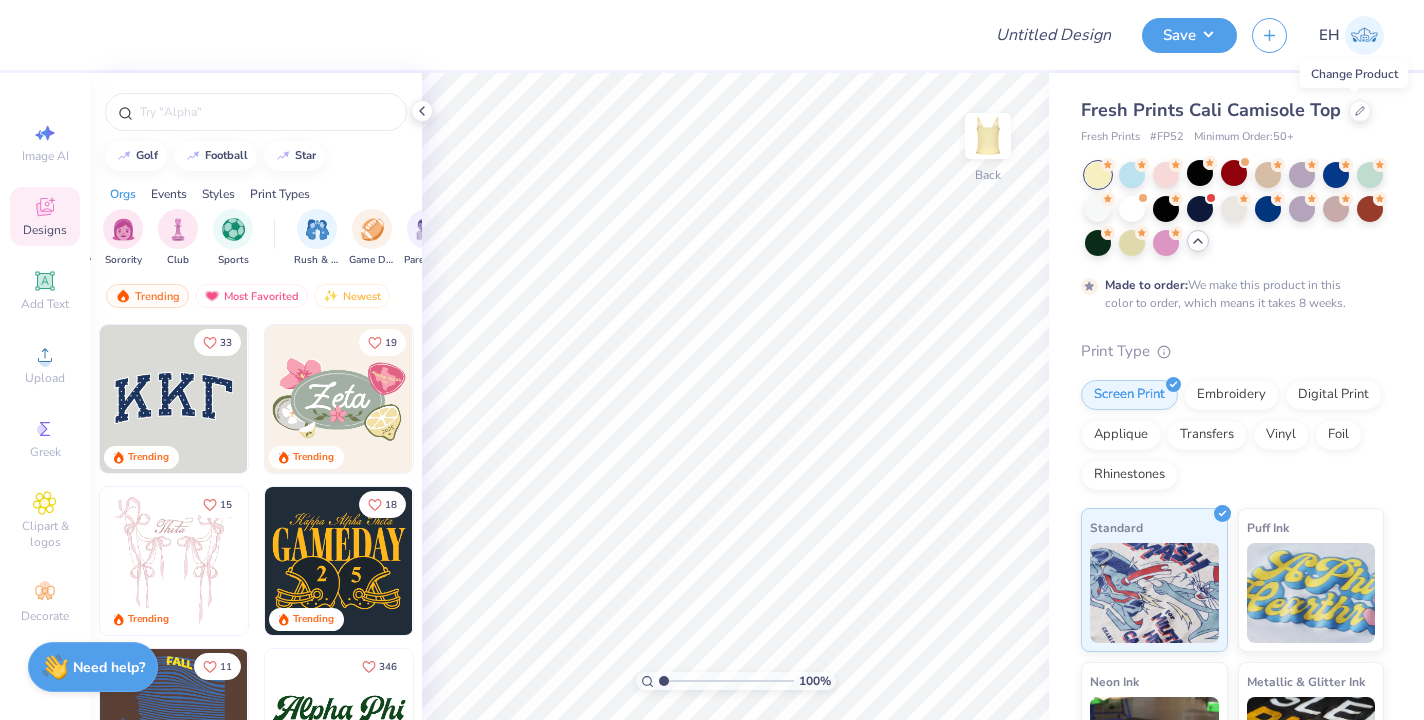 scroll, scrollTop: 0, scrollLeft: 73, axis: horizontal 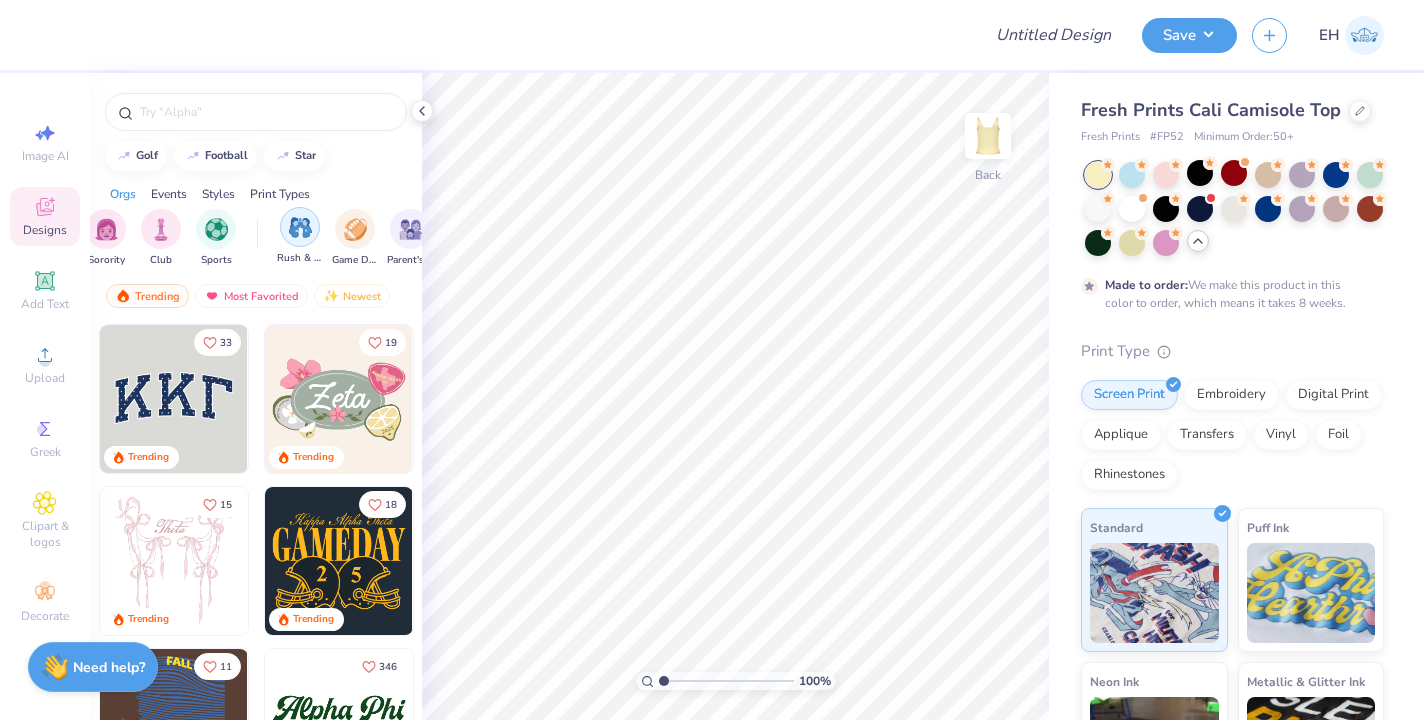 click at bounding box center [300, 227] 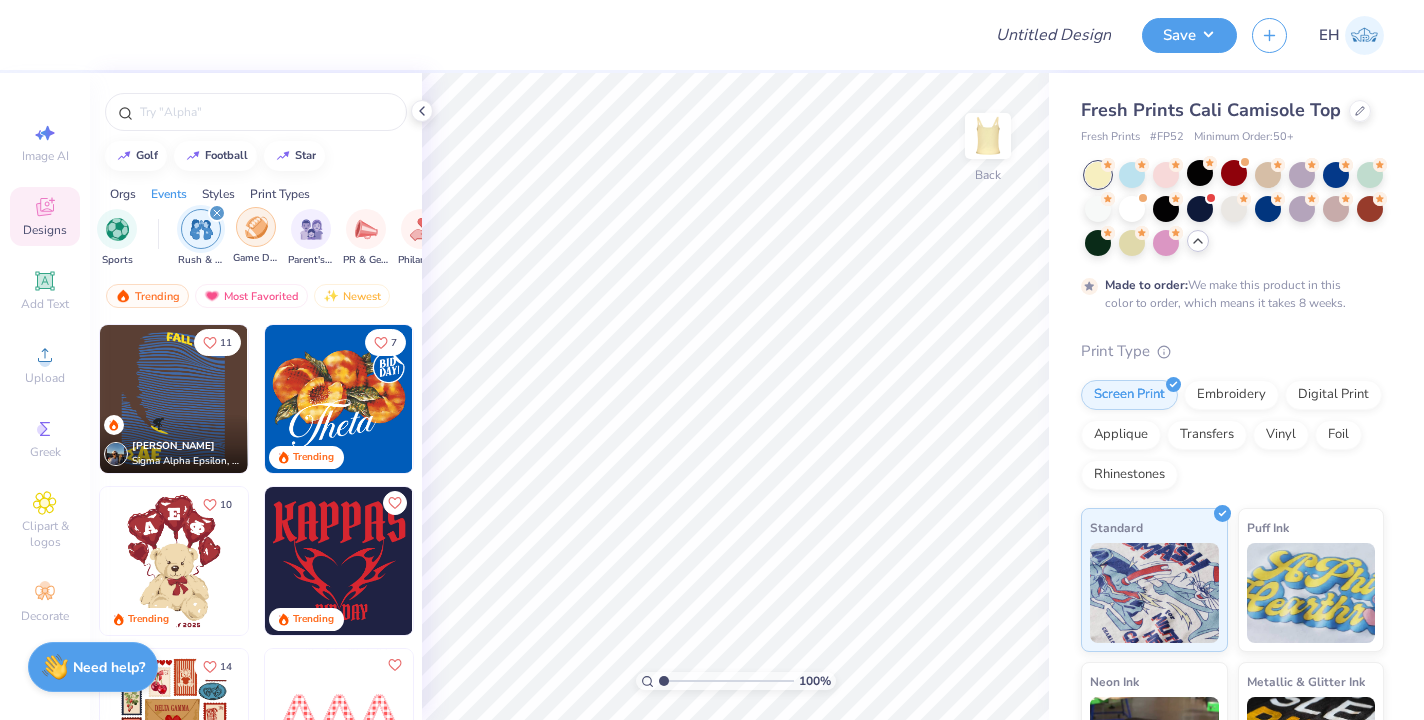 scroll, scrollTop: 0, scrollLeft: 181, axis: horizontal 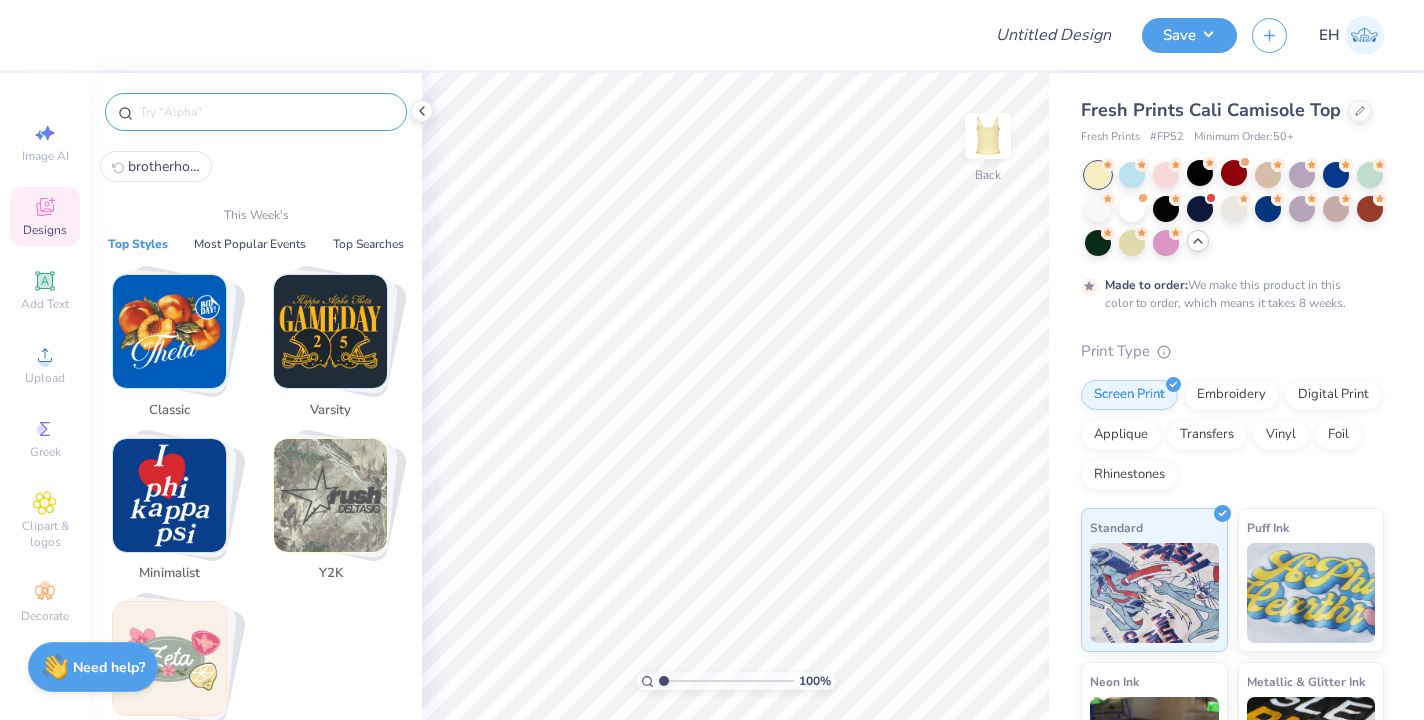 click at bounding box center [266, 112] 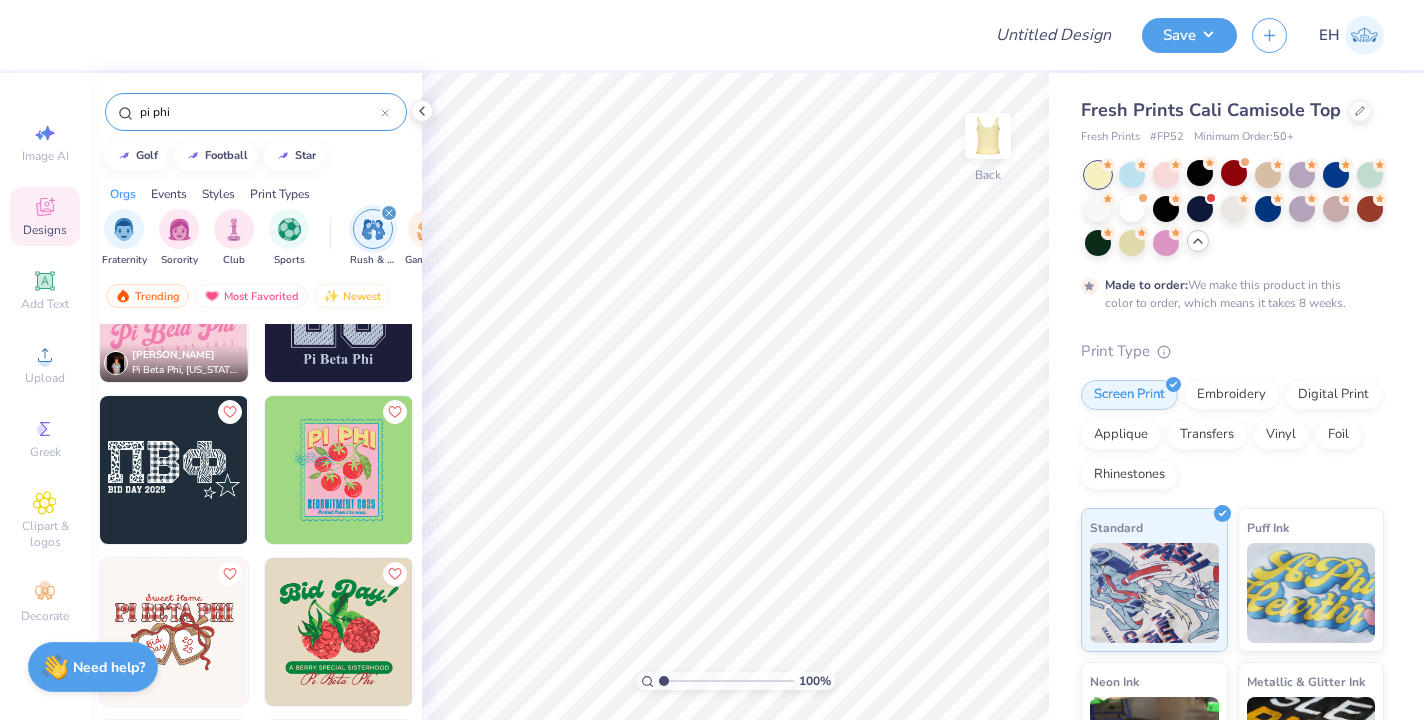 scroll, scrollTop: 128, scrollLeft: 0, axis: vertical 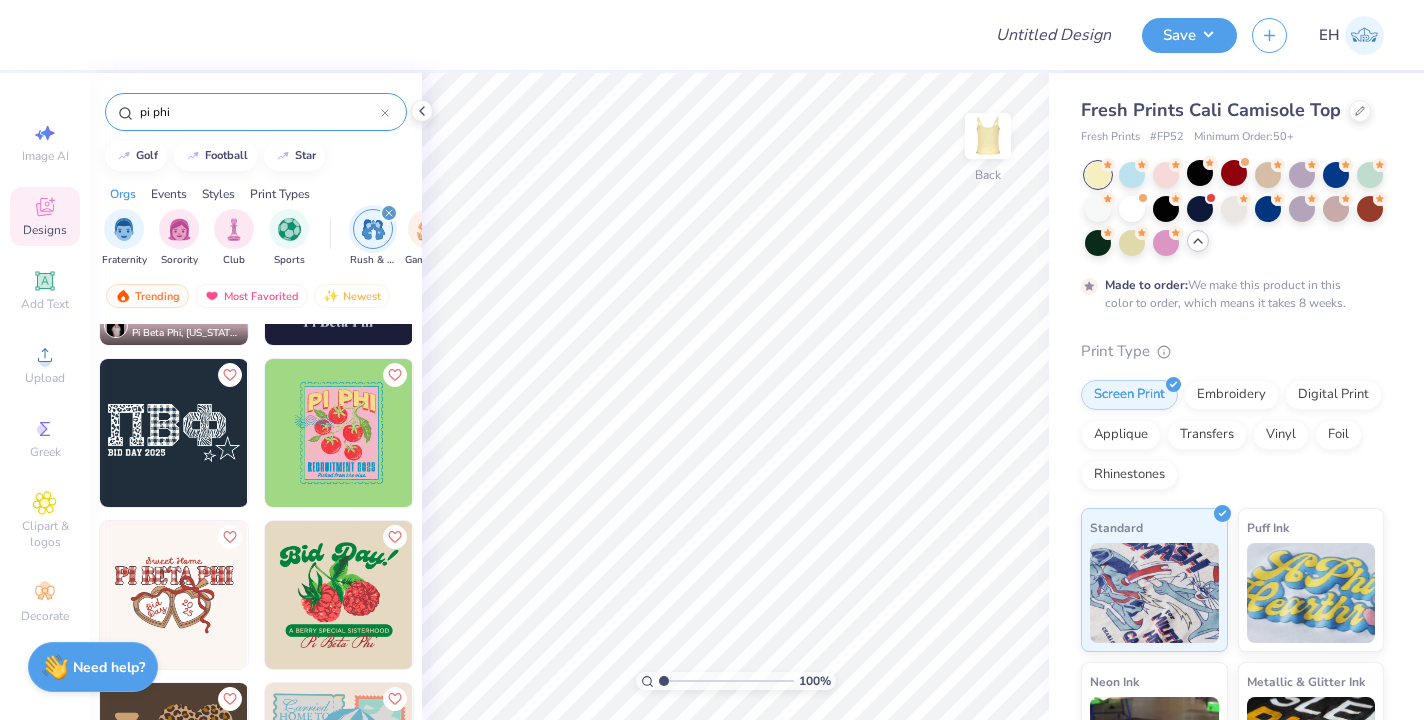 click at bounding box center [339, 595] 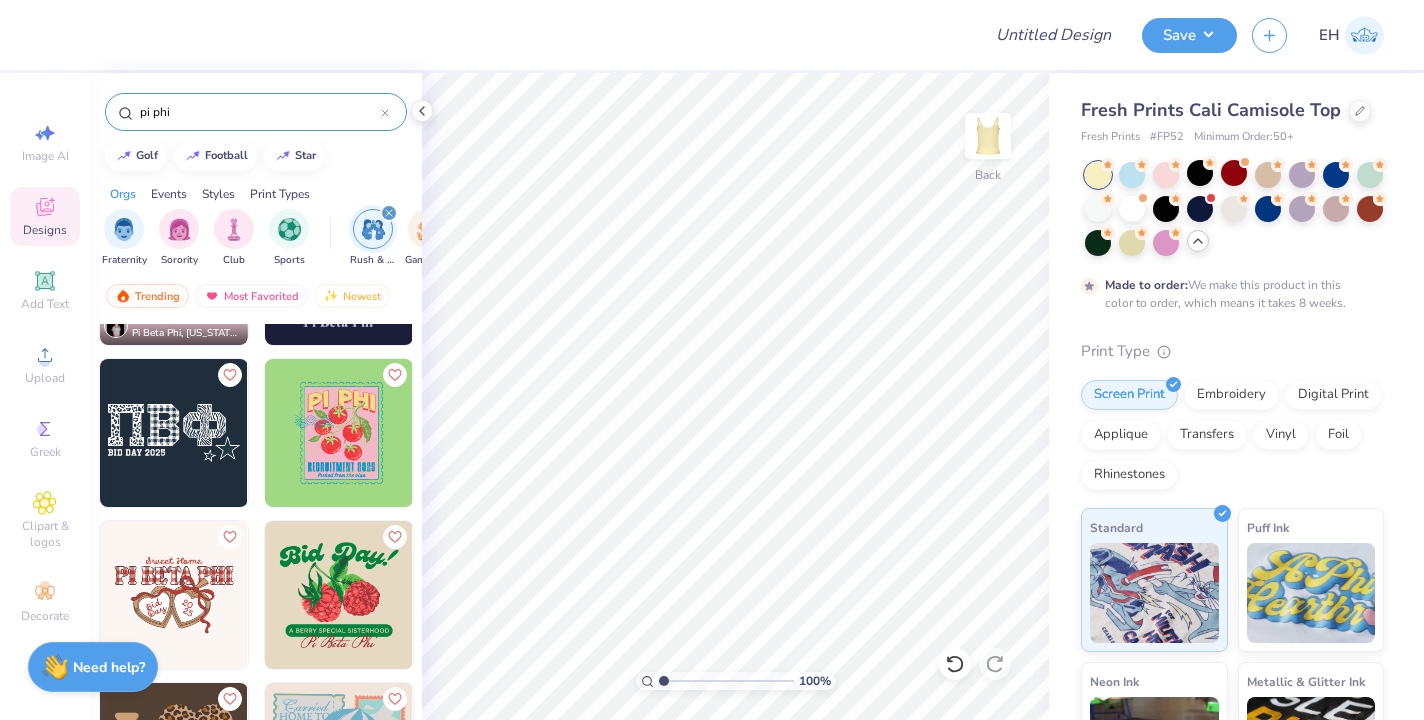 click on "pi phi" at bounding box center [259, 112] 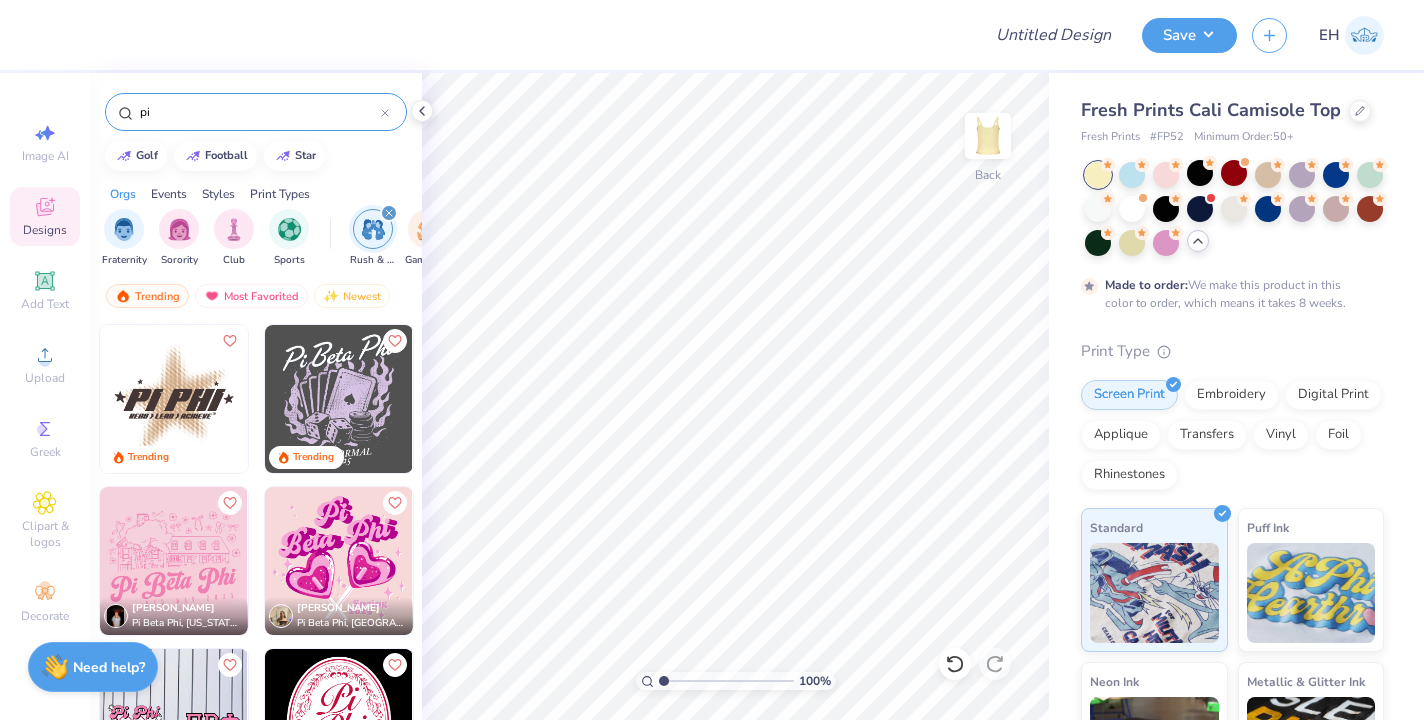 type on "p" 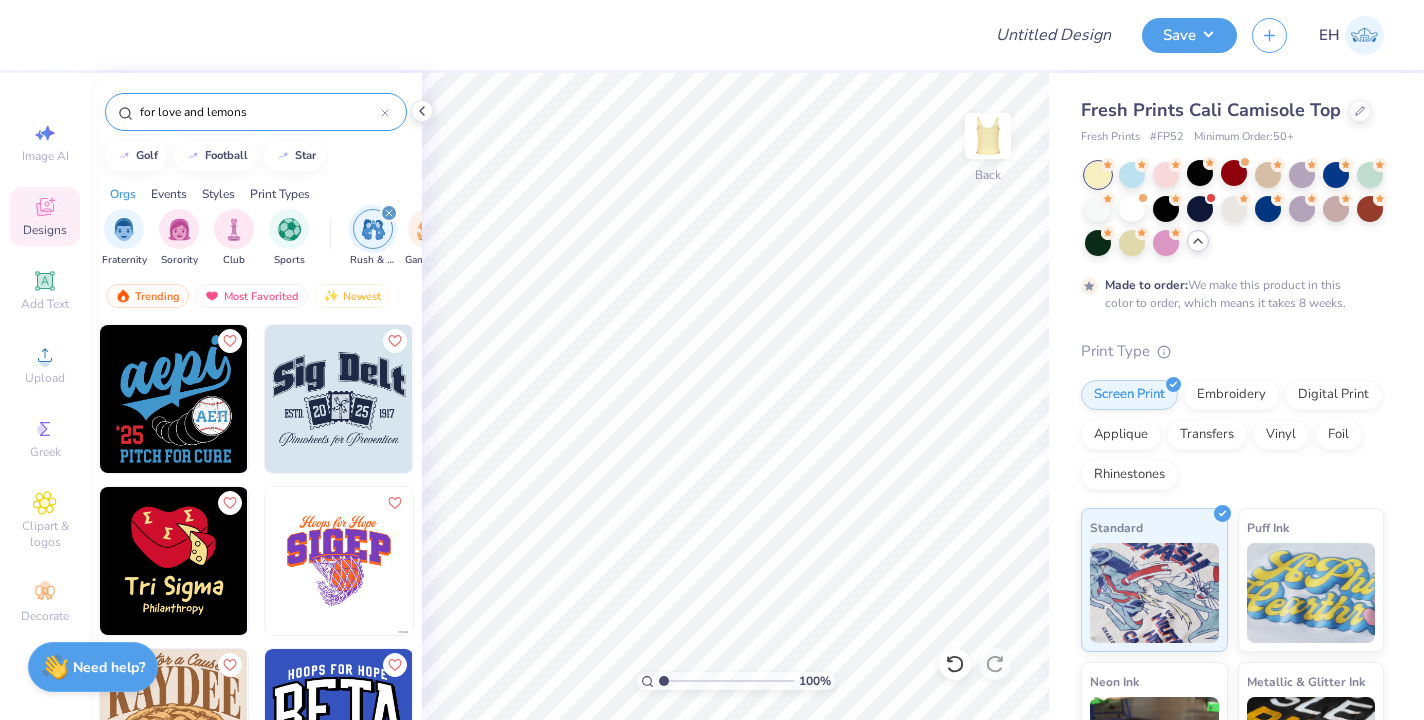 type on "for love and lemons" 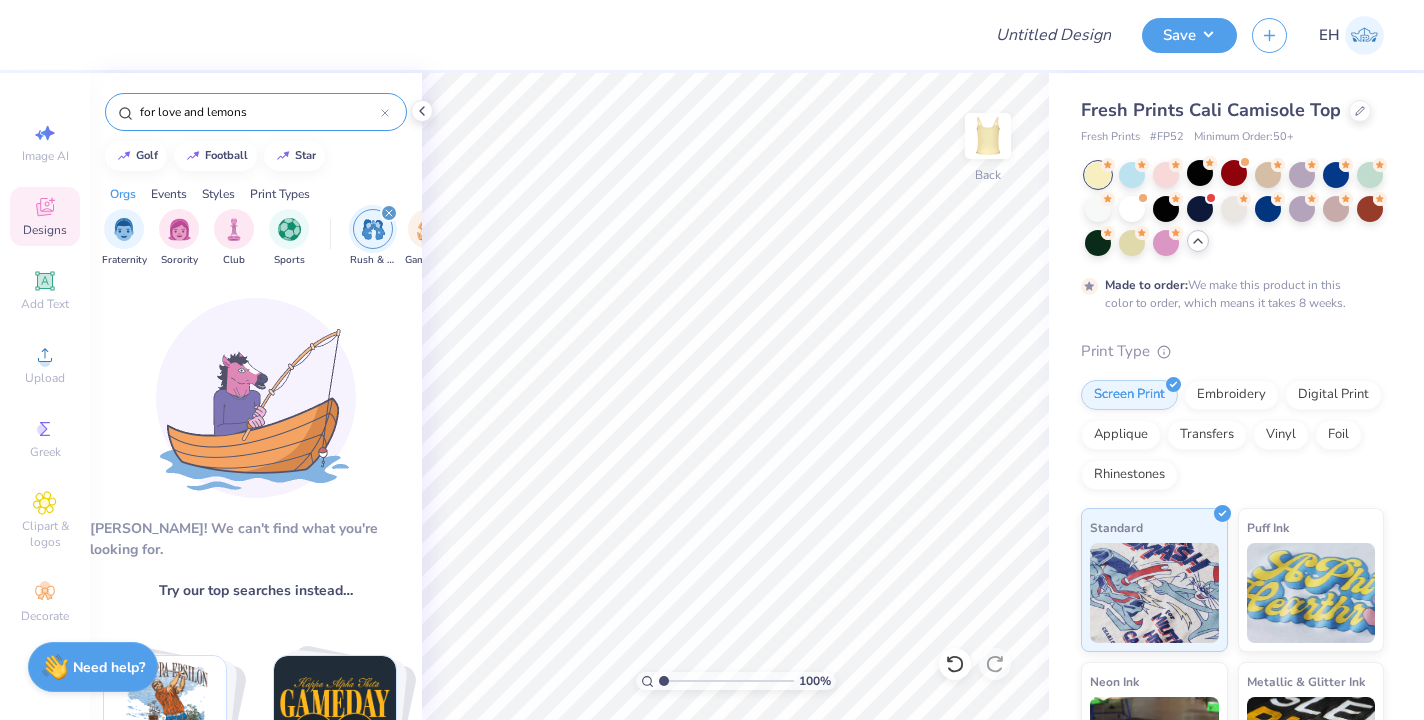 drag, startPoint x: 270, startPoint y: 110, endPoint x: 41, endPoint y: 108, distance: 229.00873 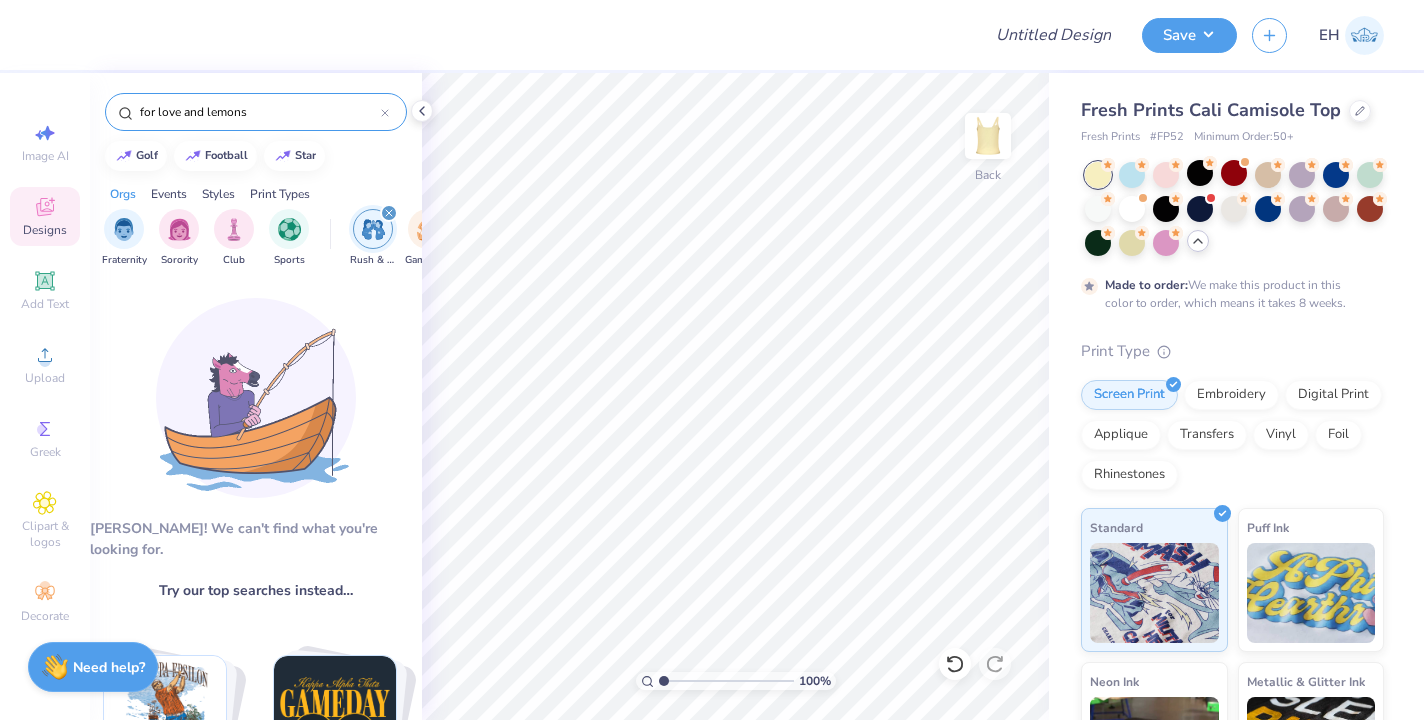click on "Design Title Save EH Image AI Designs Add Text Upload Greek Clipart & logos Decorate for love and lemons golf football star Orgs Events Styles Print Types Fraternity Sorority Club Sports Rush & Bid Game Day Parent's Weekend PR & General Philanthropy Big Little Reveal Date Parties & Socials Formal & Semi Greek Week Spring Break Retreat Founder’s Day Holidays Graduation Classic Varsity Minimalist Y2K Handdrawn Typography Cartoons Grunge 80s & 90s 60s & 70s Embroidery Screen Print Digital Print Patches Transfers Applique Vinyl Aw fish! We can't find what you're looking for. Try our top searches instead…   for love and lemons   pi phi   brotherhood golf football star bear beach sigma chi homecoming camp heart dance baseball basketball delta gamma jersey chi omega camo hearts kappa delta summer alpha phi stadium y2k phi mu pizza stars pennant shorts pi beta phi strawberry kappa sigma western car gingham flower stamp christmas fruit cheetah fish food tri delta gameday cherry patch ribbon dog health berry lemon" at bounding box center (712, 360) 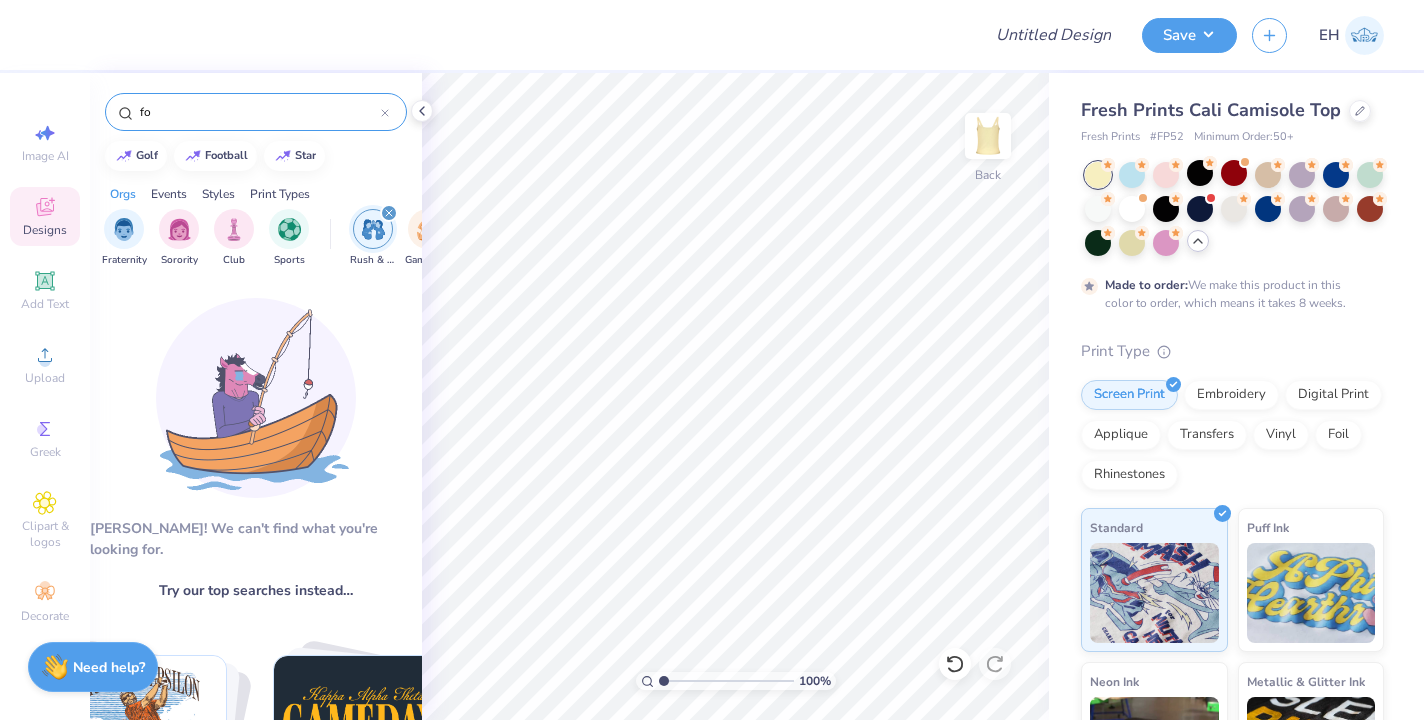 type on "f" 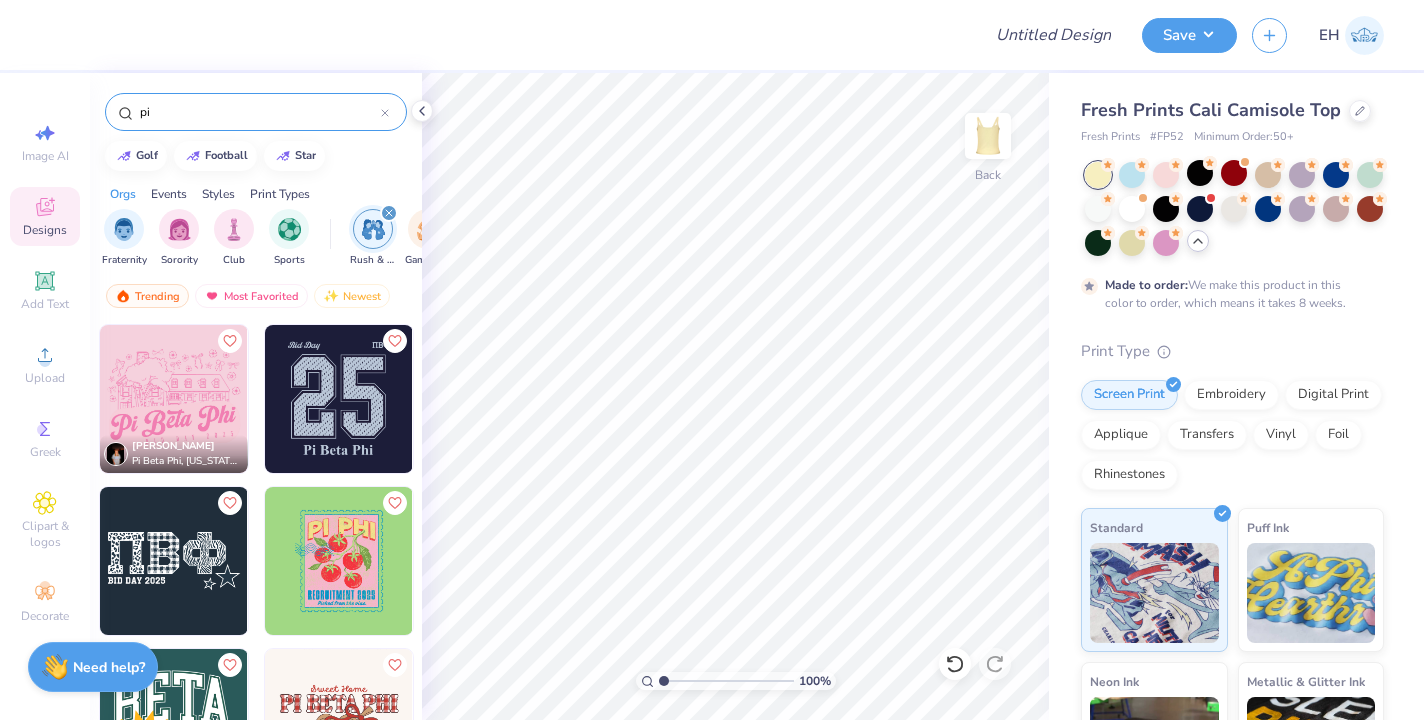 type on "p" 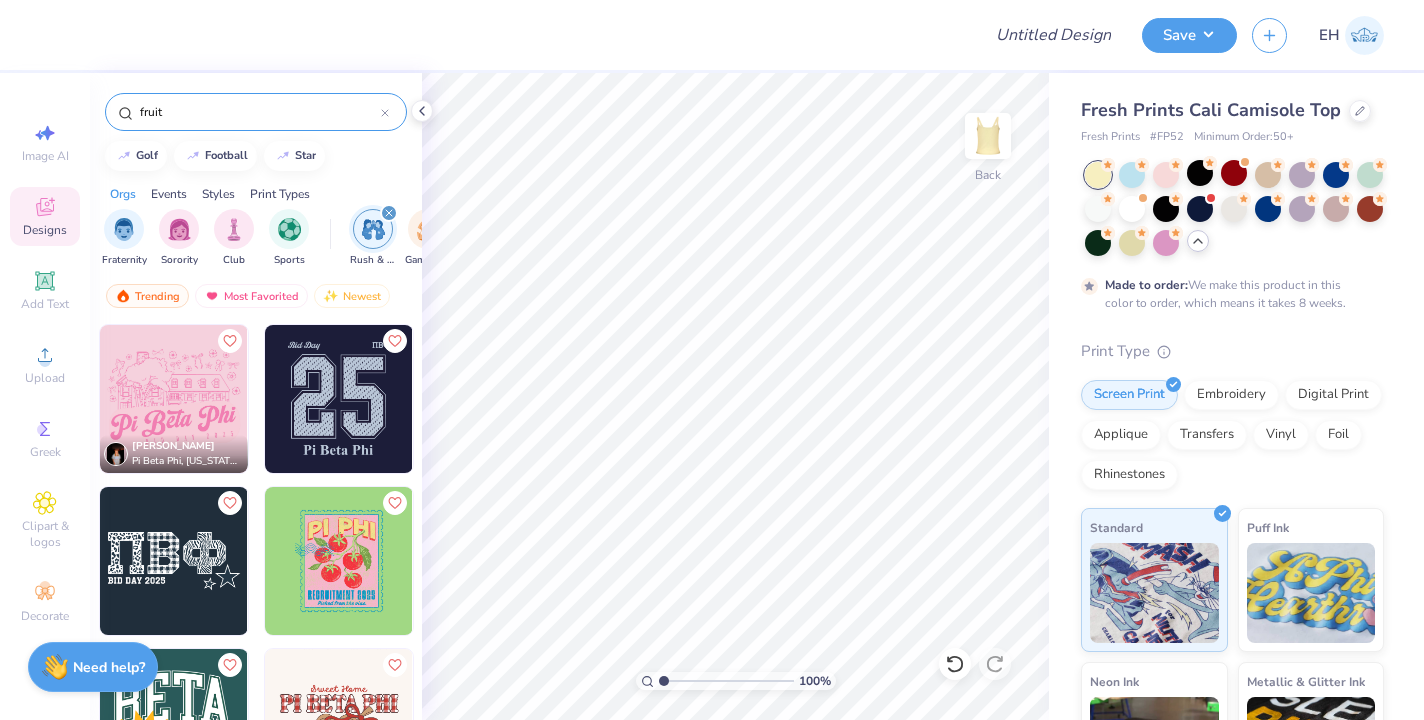 type on "fruit" 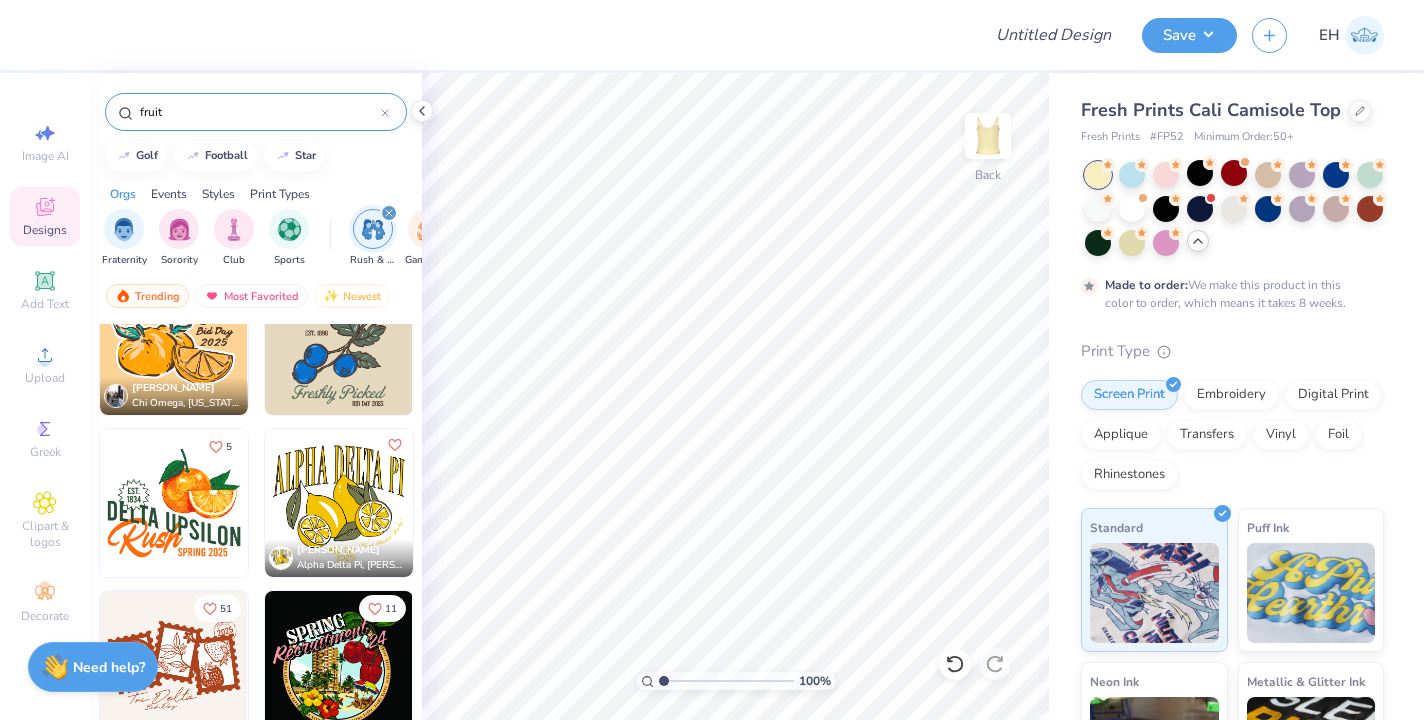 scroll, scrollTop: 0, scrollLeft: 0, axis: both 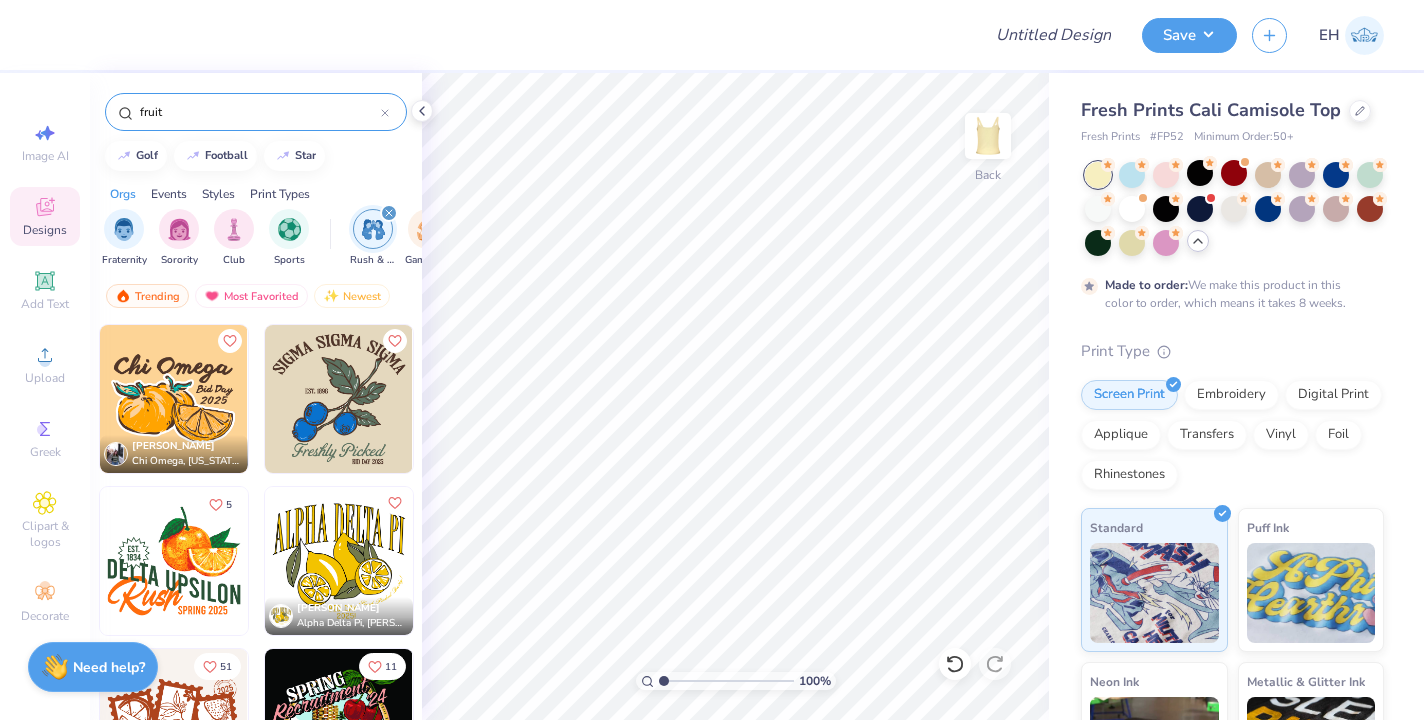 click 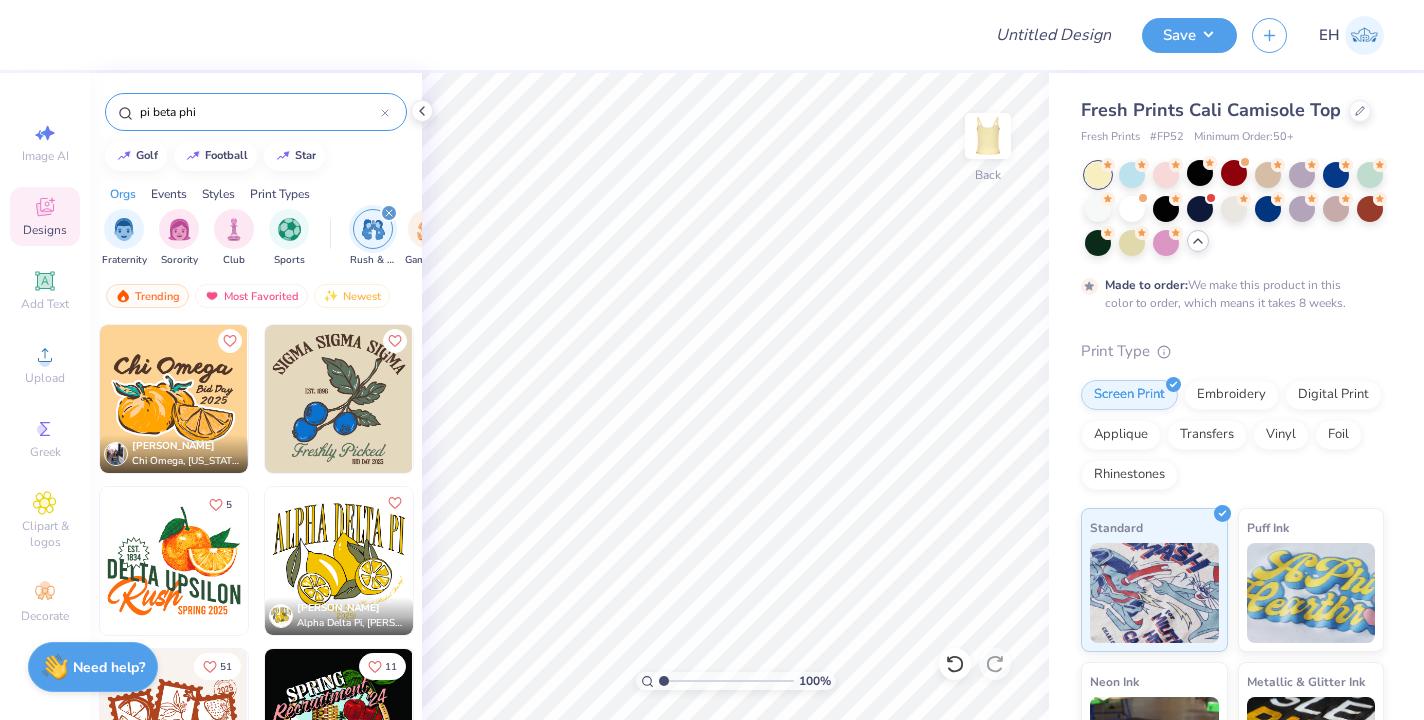 type on "pi beta phi" 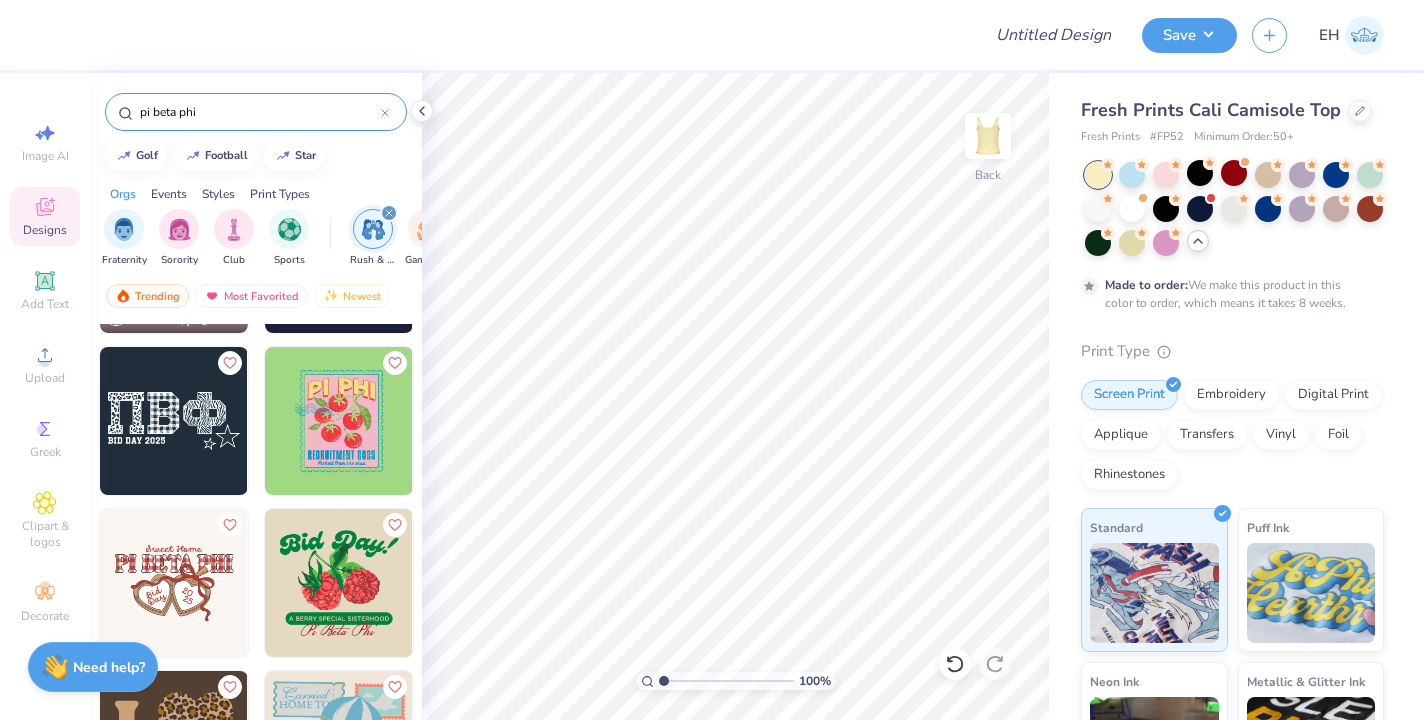 scroll, scrollTop: 174, scrollLeft: 0, axis: vertical 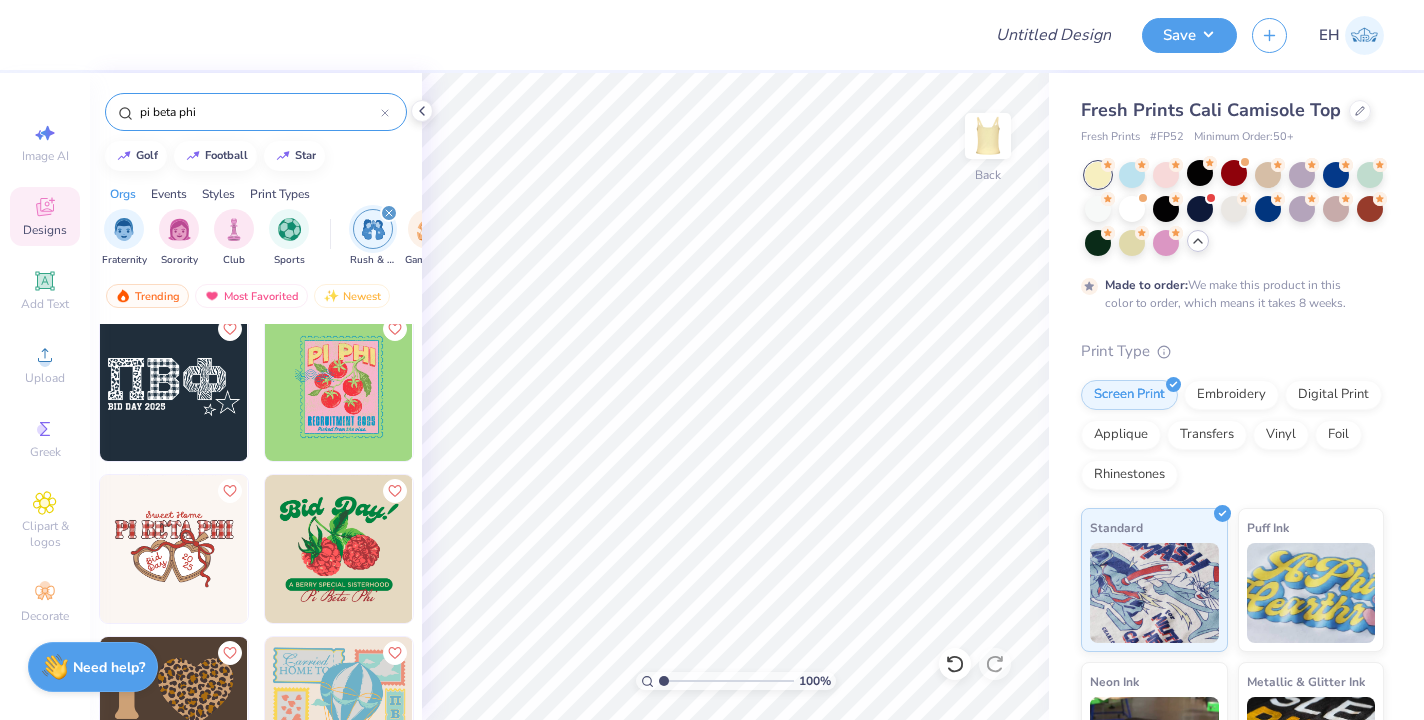 click at bounding box center [339, 549] 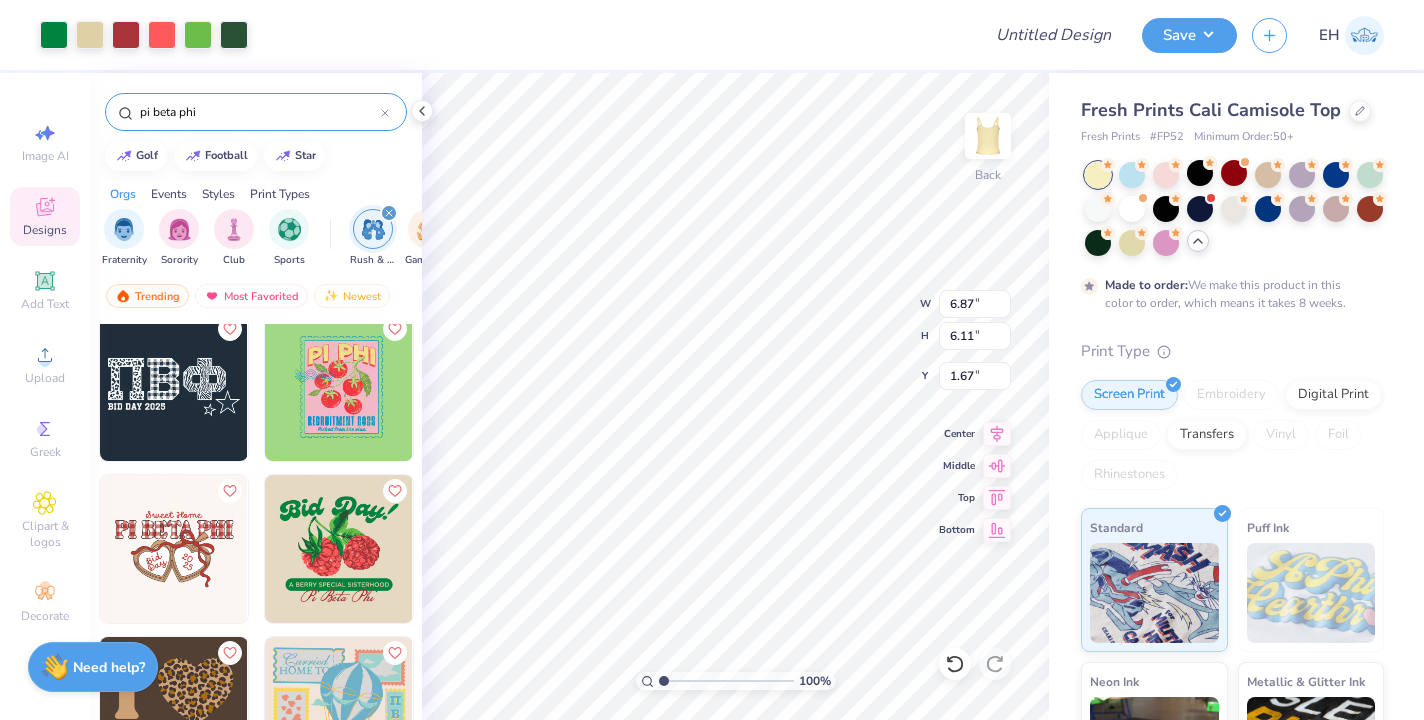 type on "1.67" 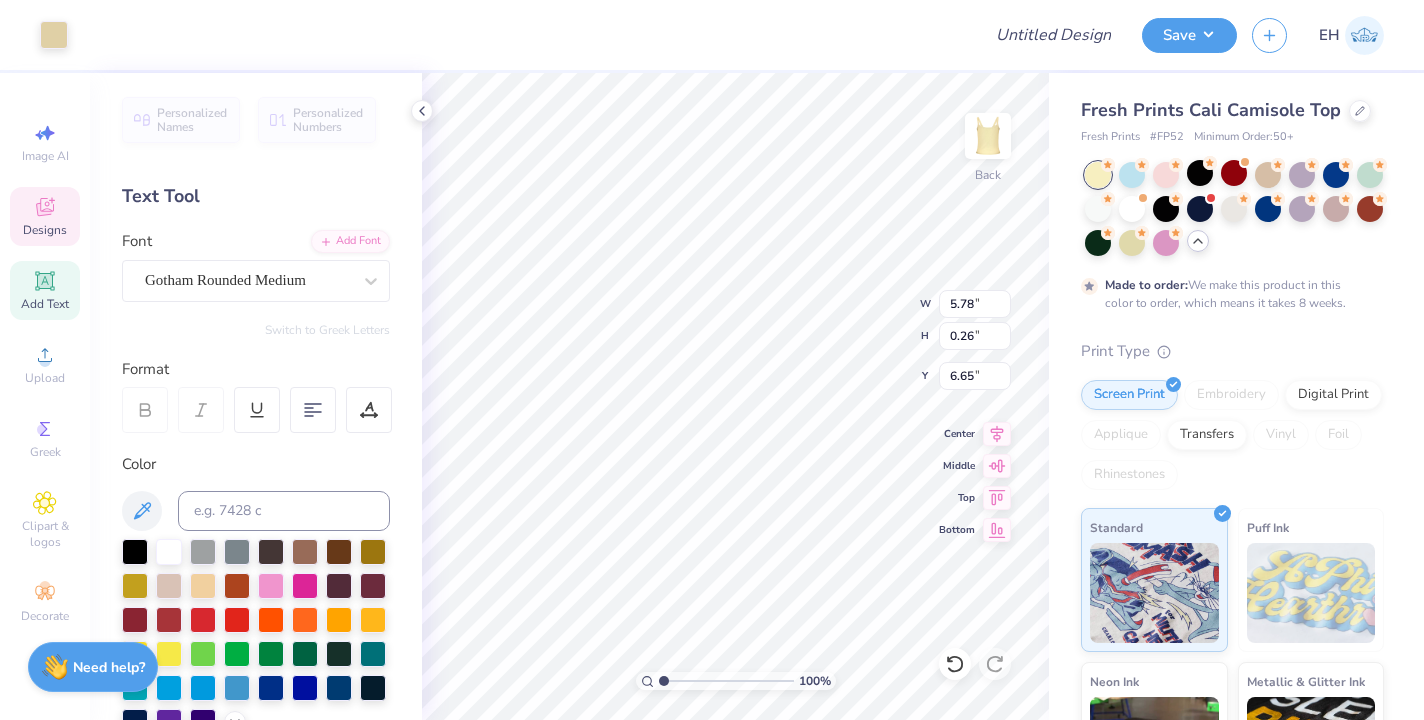 type on "5.78" 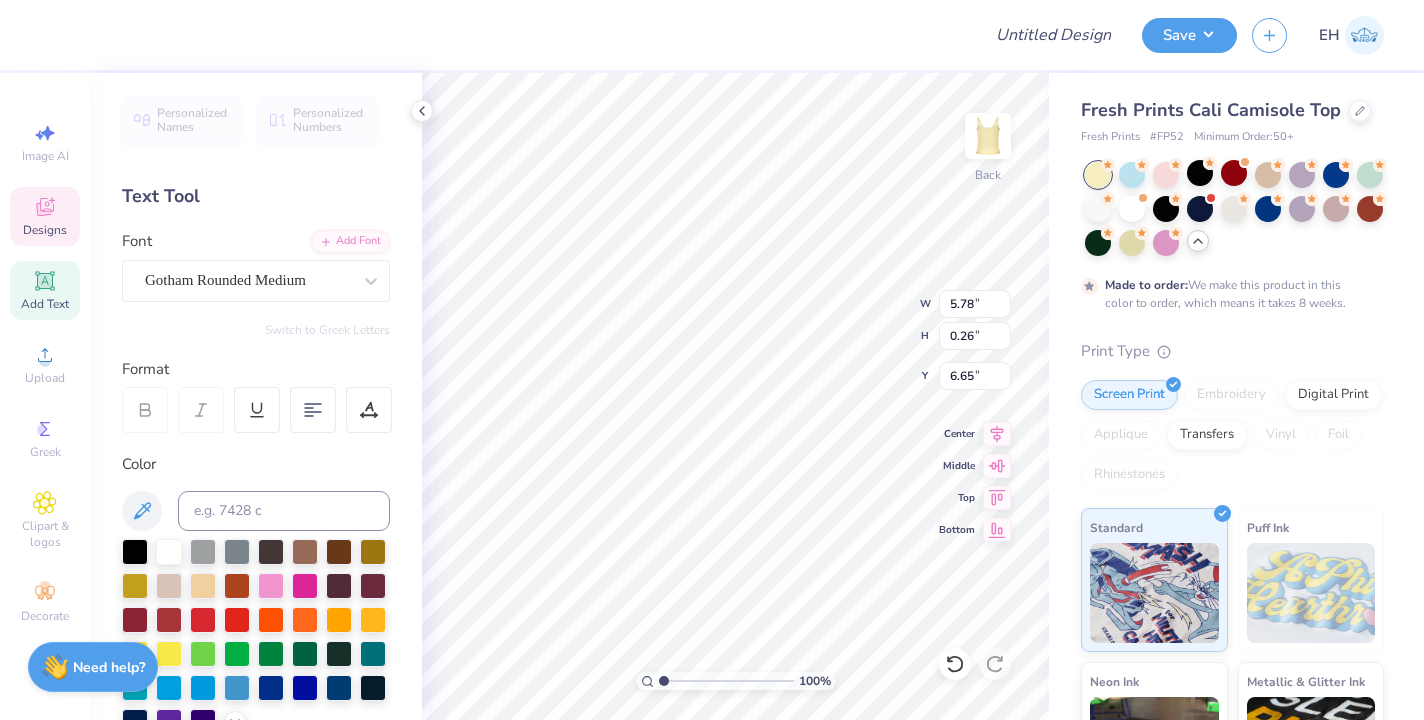 scroll, scrollTop: 0, scrollLeft: 0, axis: both 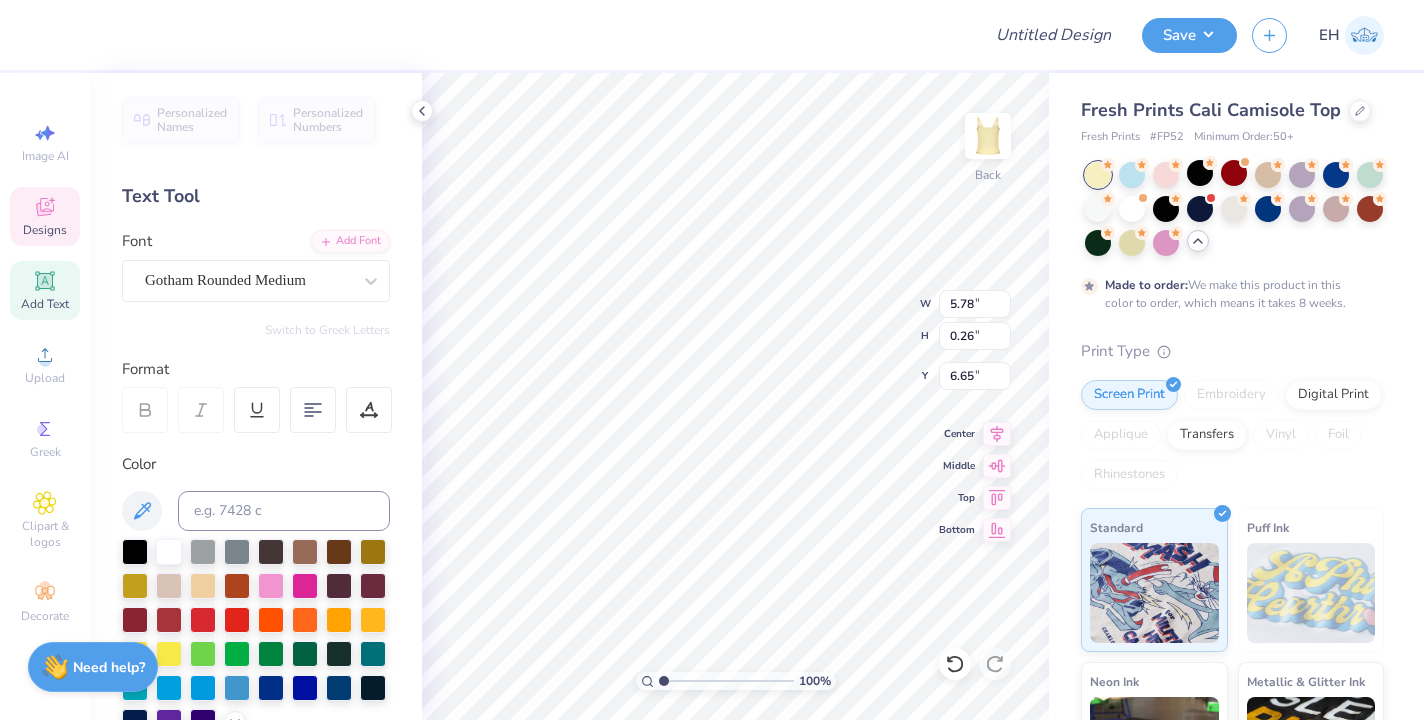 type on "For" 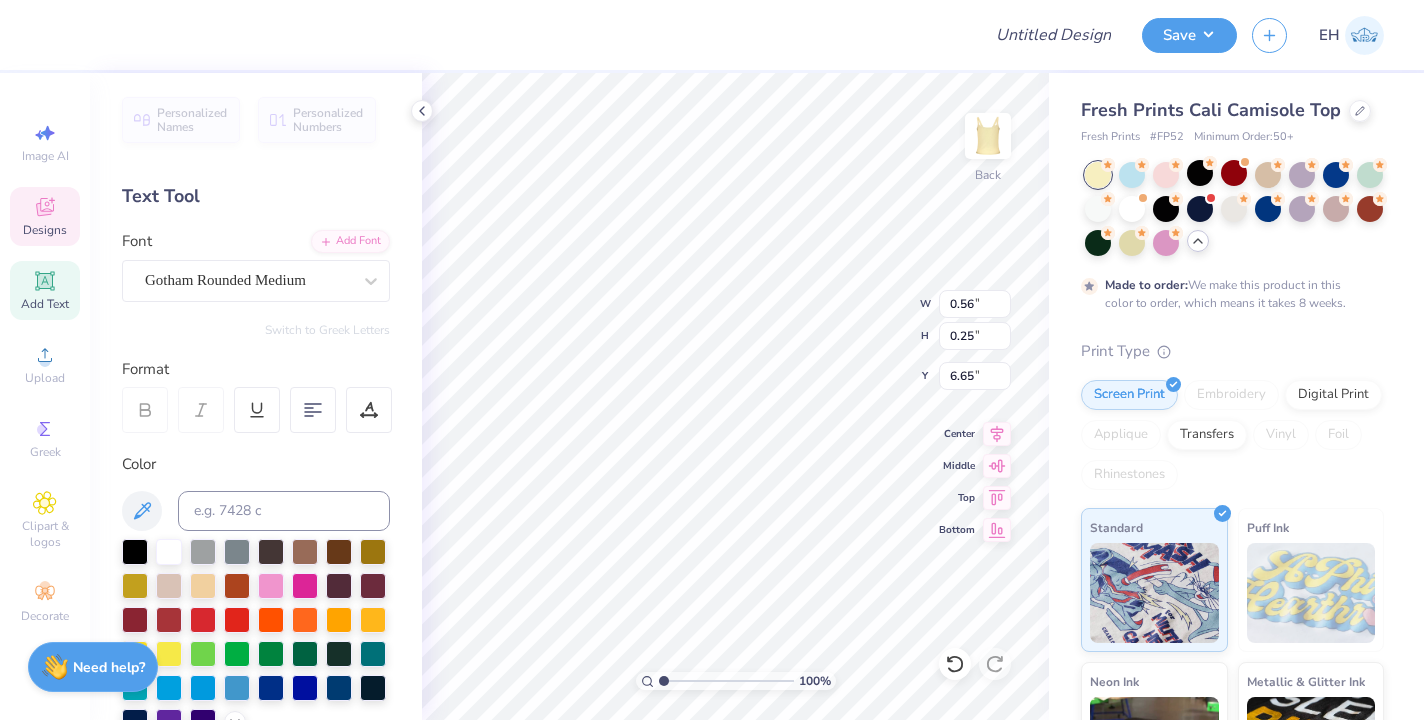 scroll, scrollTop: 1, scrollLeft: 0, axis: vertical 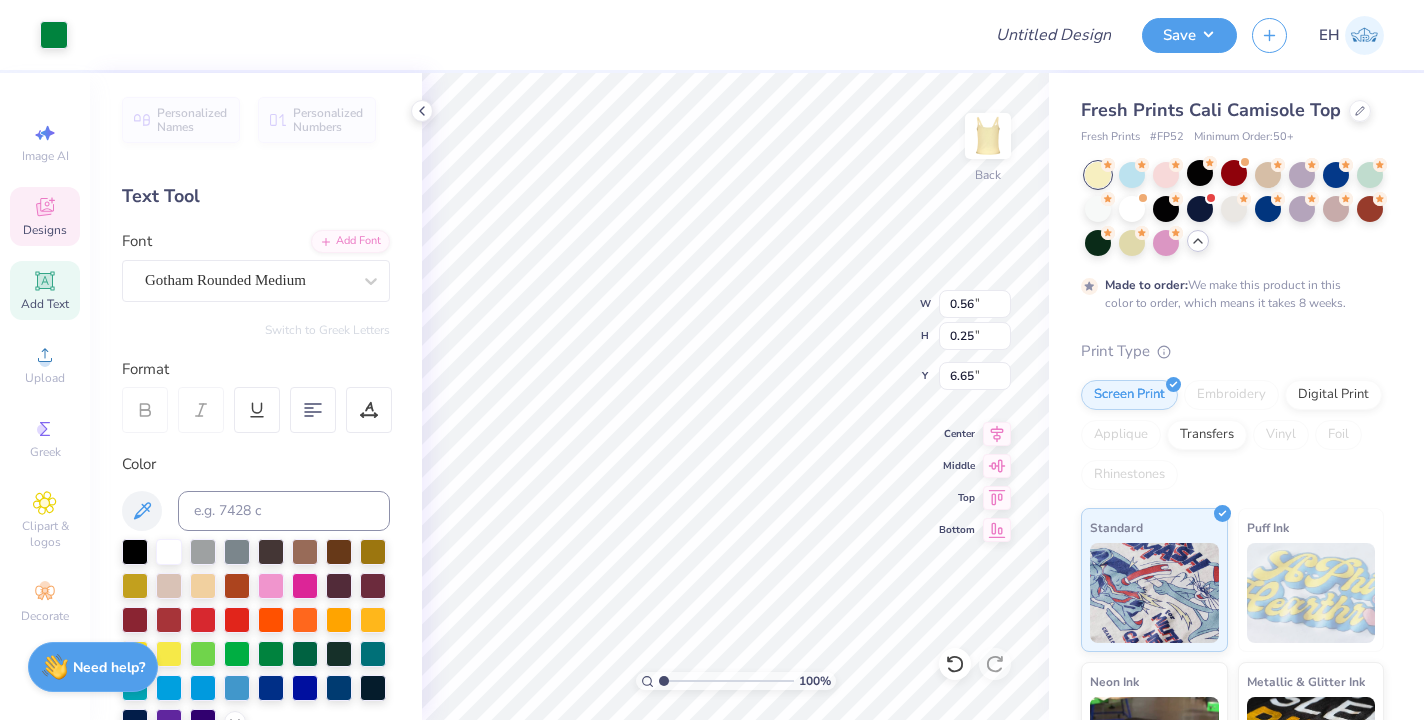 type on "6.20" 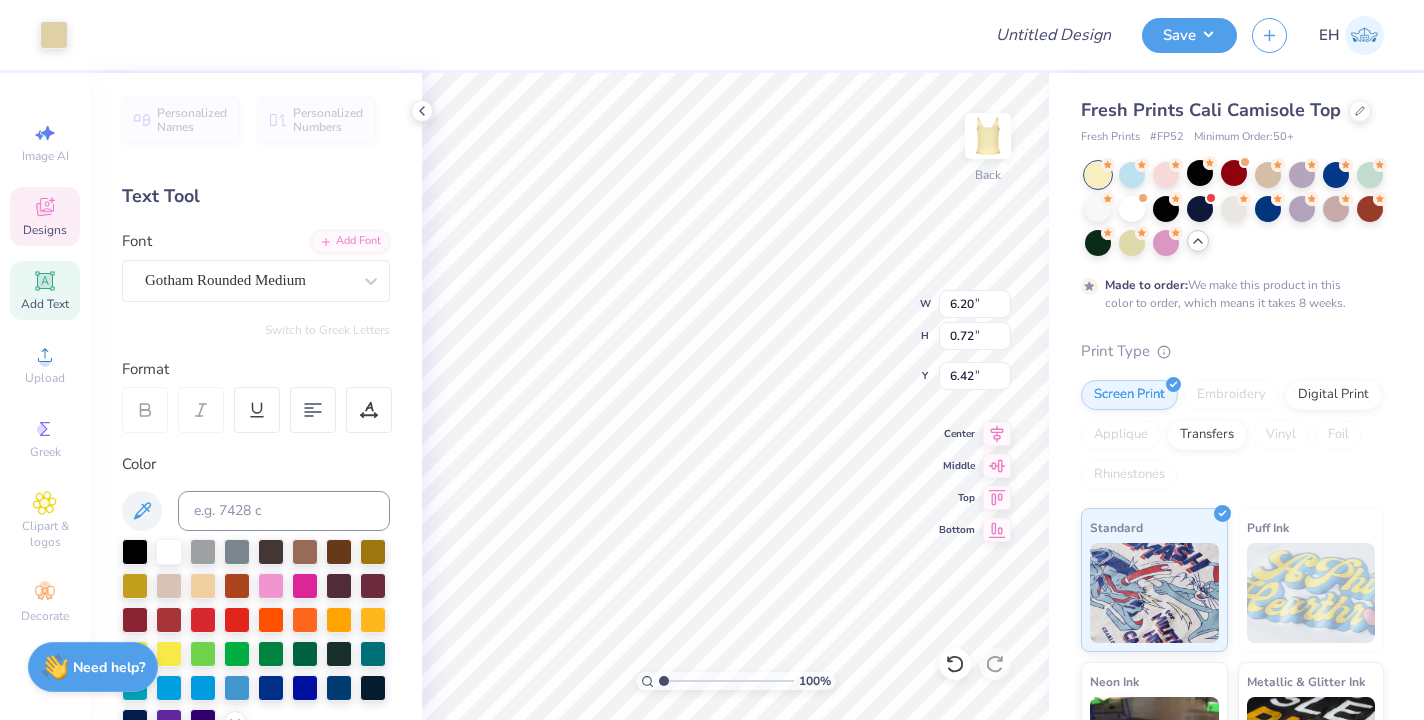 type on "2.16" 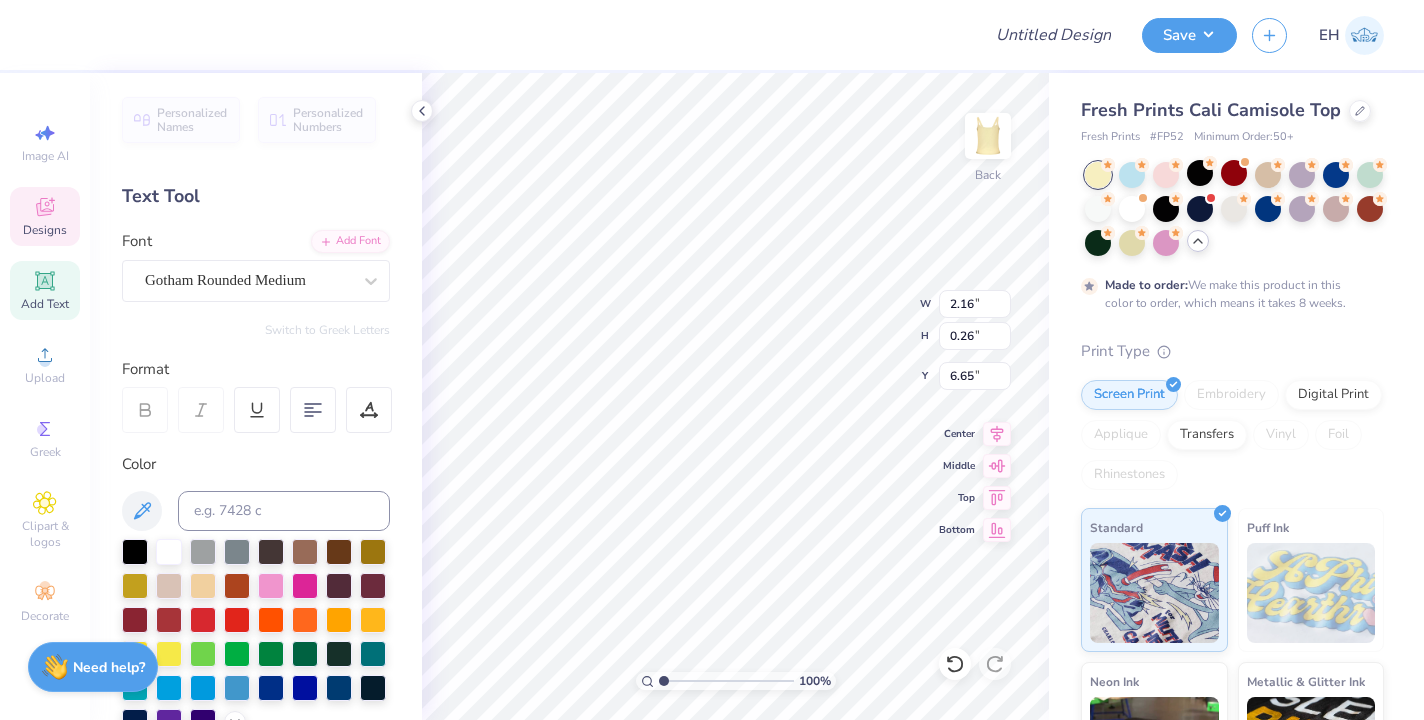 type on "3.46" 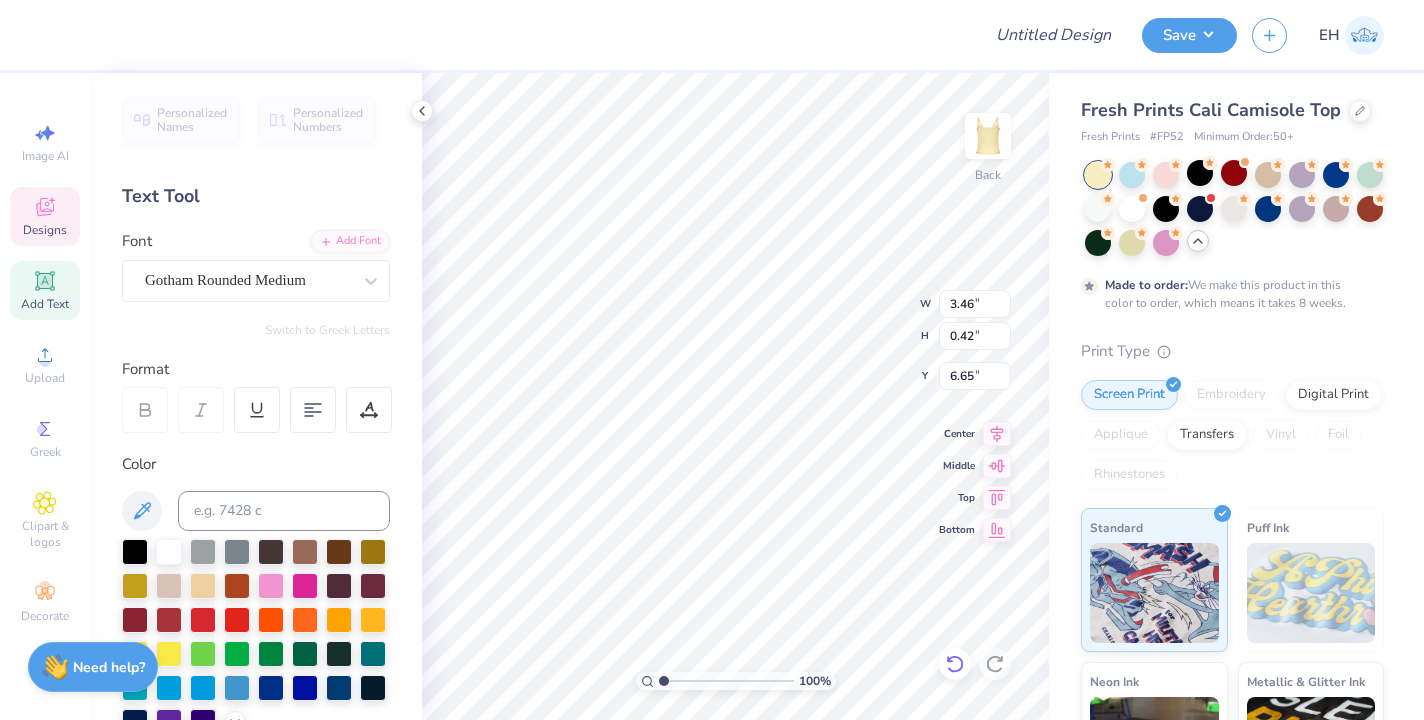 click 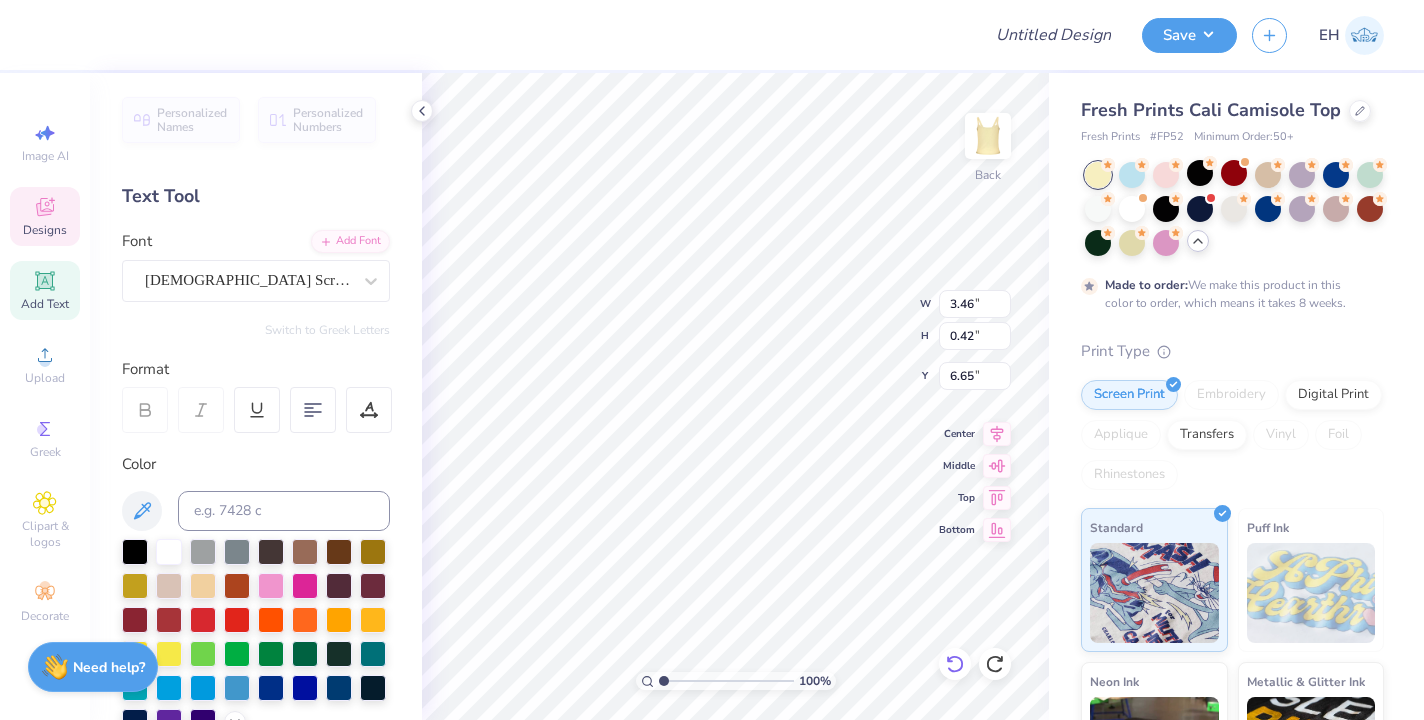 type on "4.43" 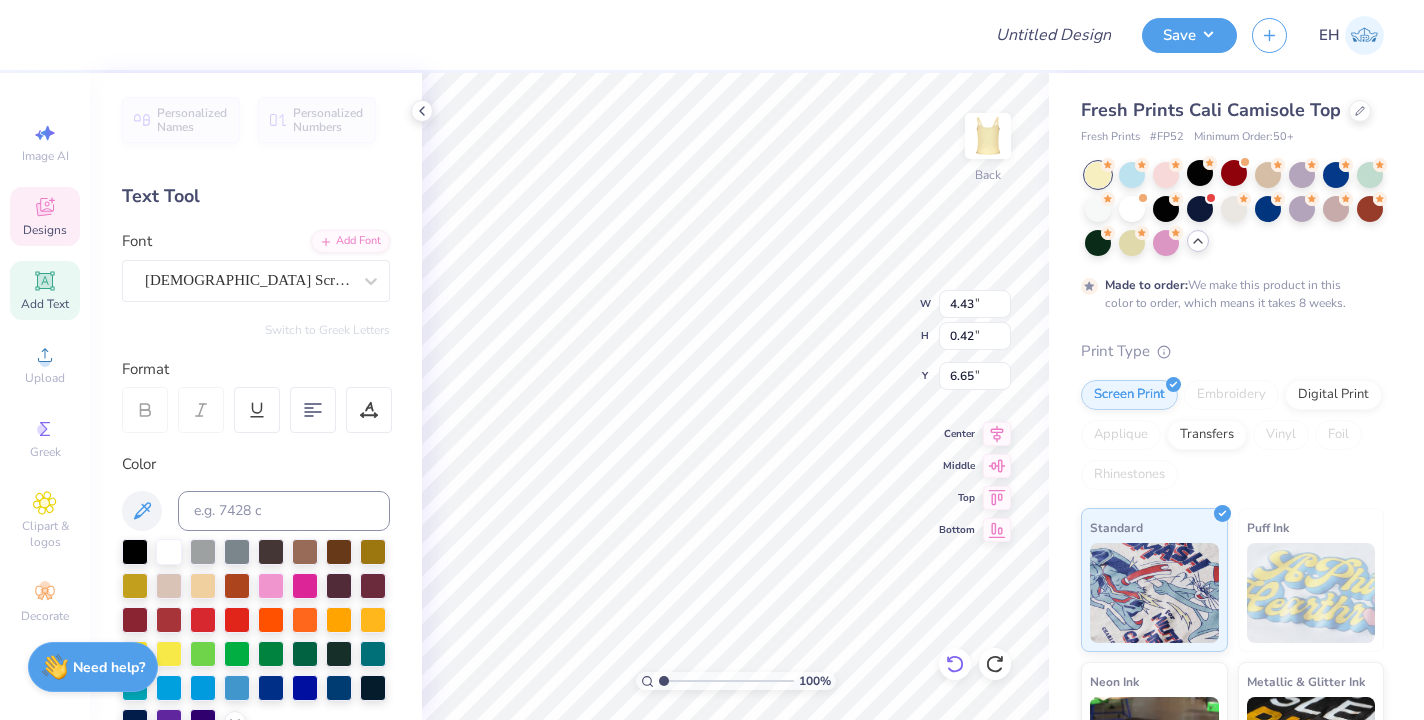 type on "0.81" 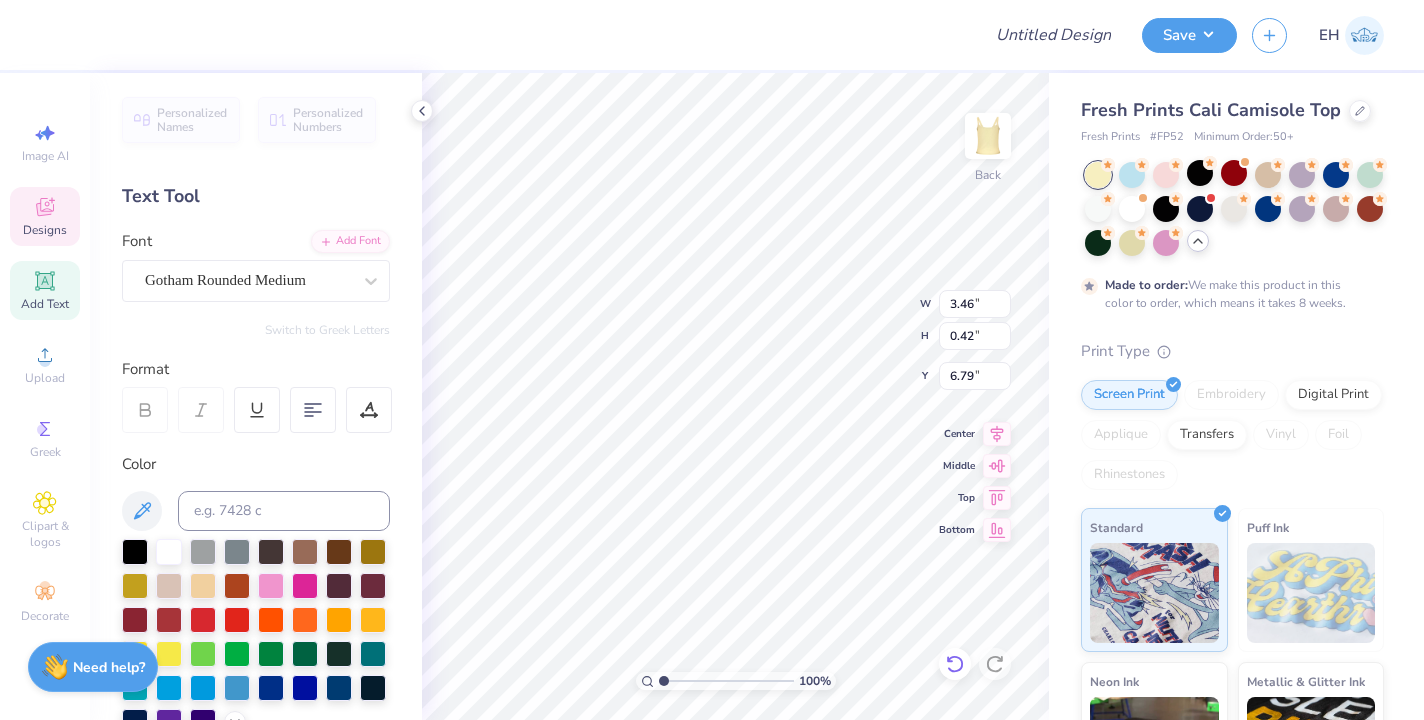 type on "3.46" 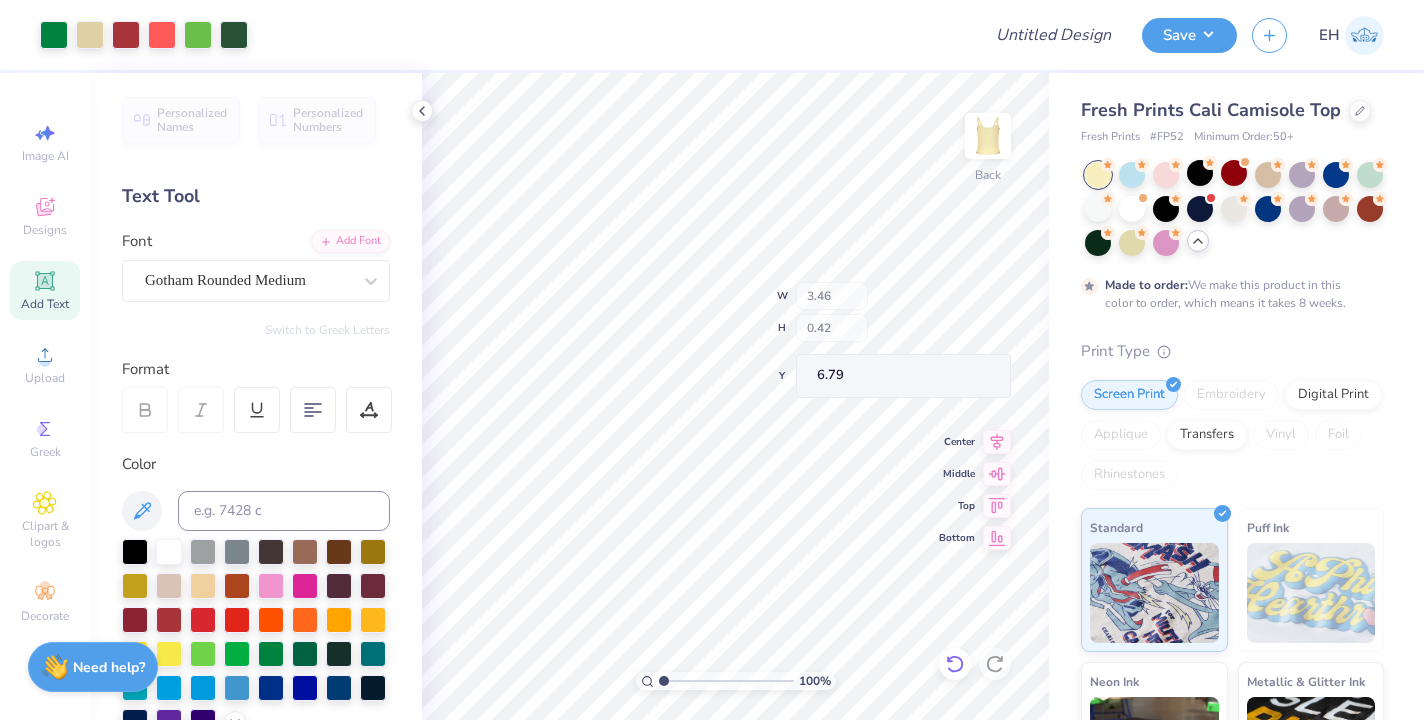 type on "6.58" 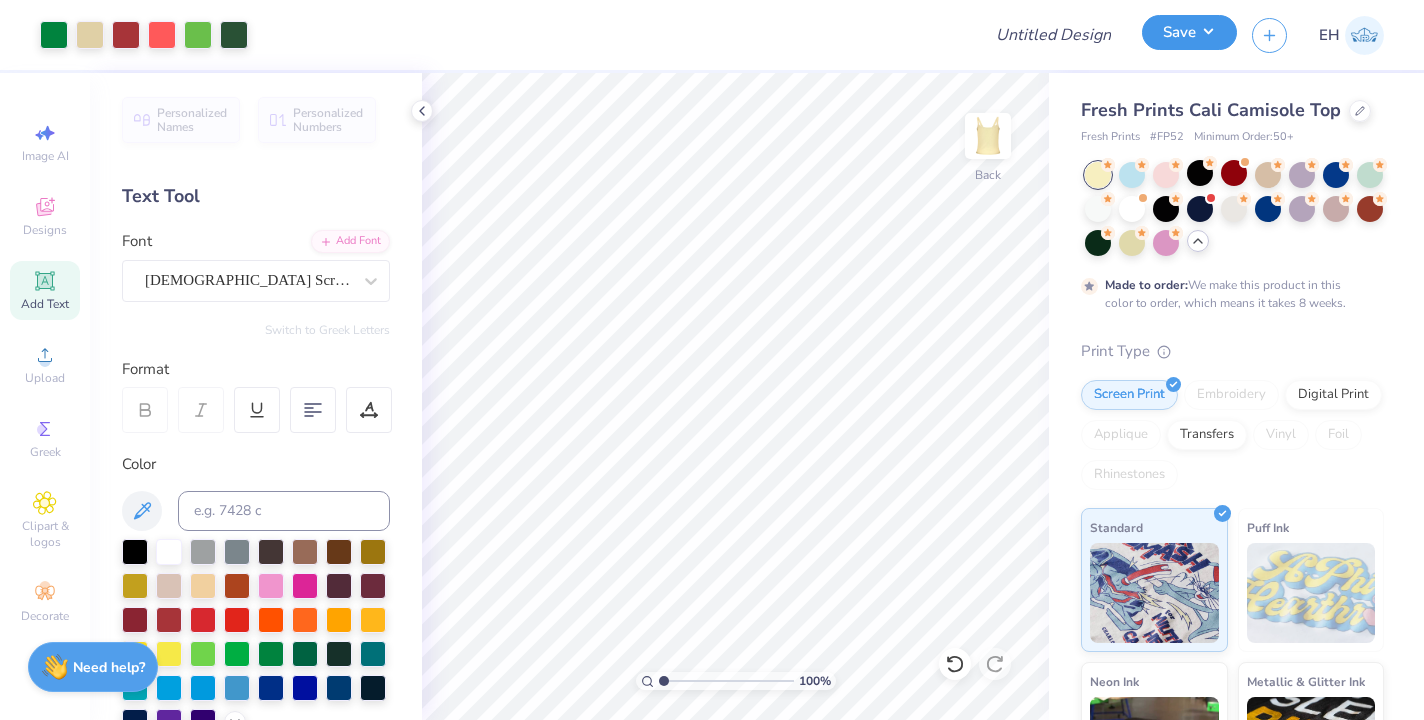 click on "Save" at bounding box center [1189, 32] 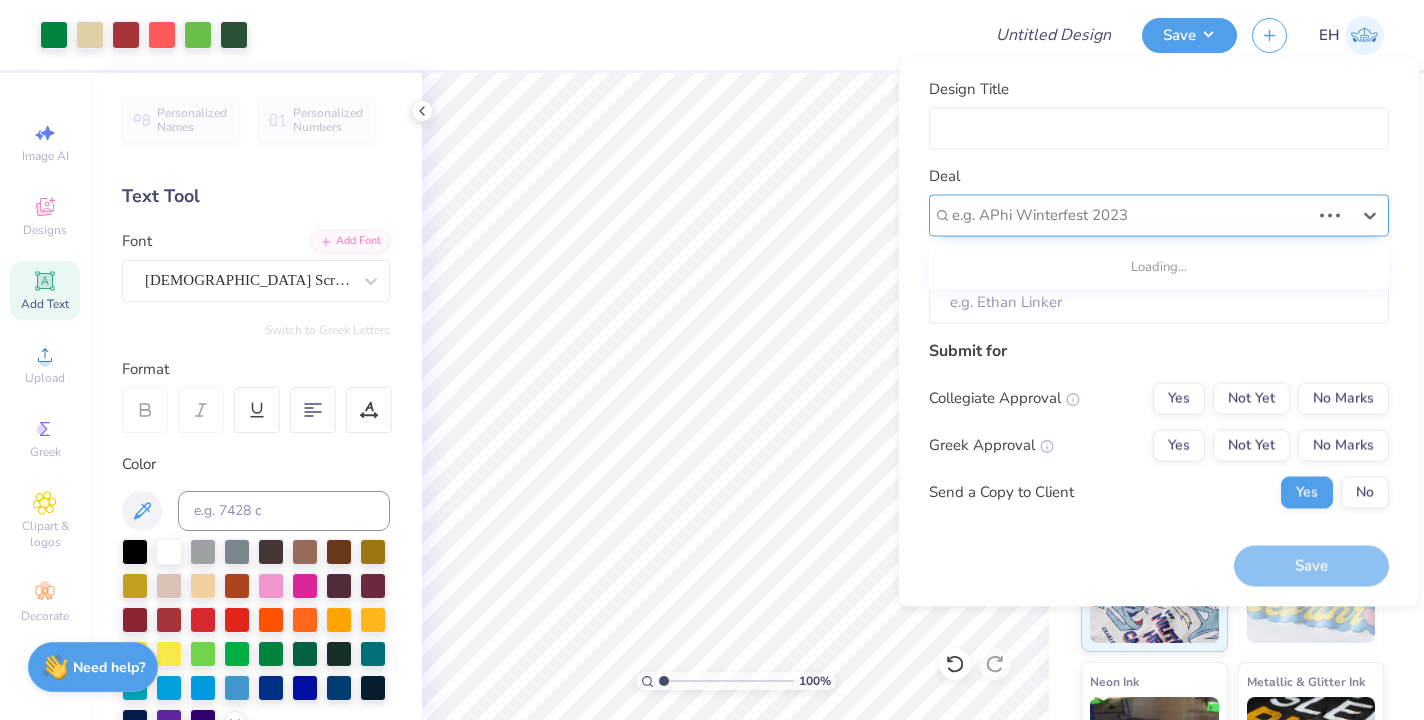 click at bounding box center [1131, 215] 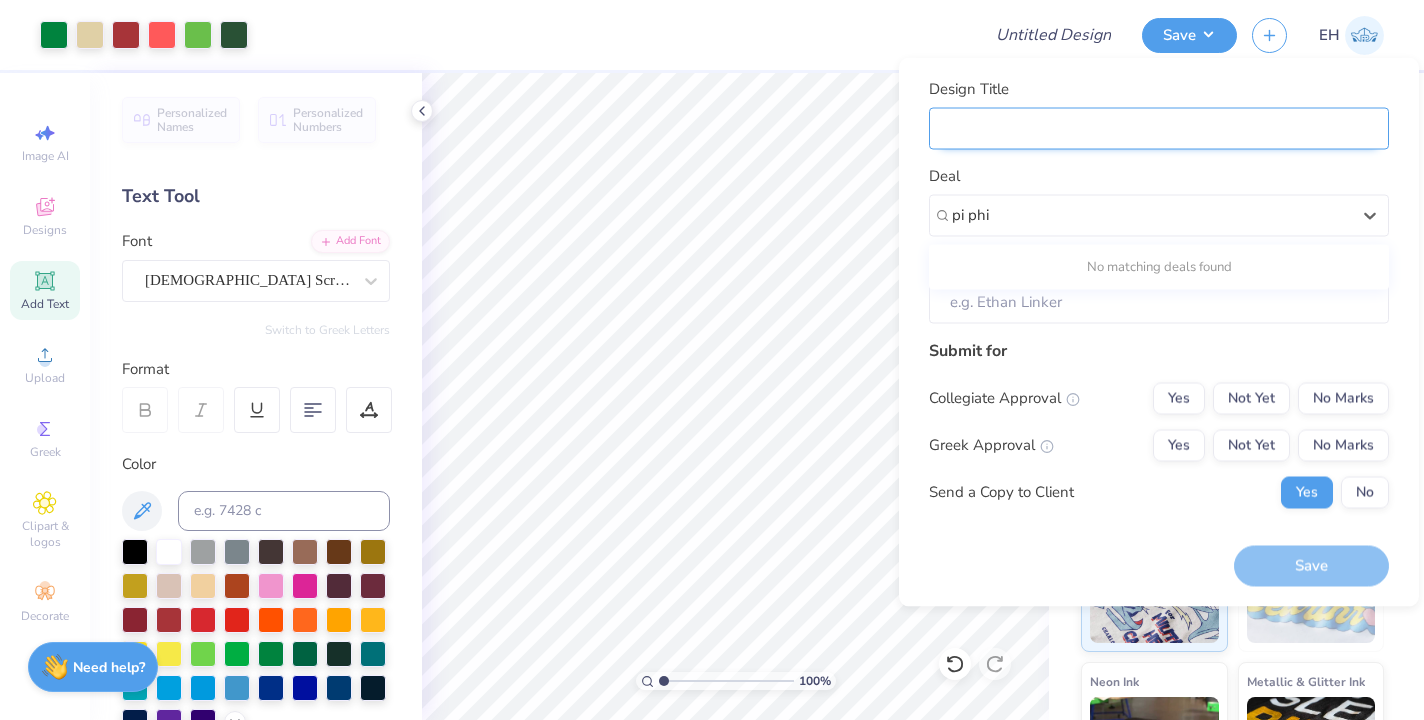 type on "pi phi" 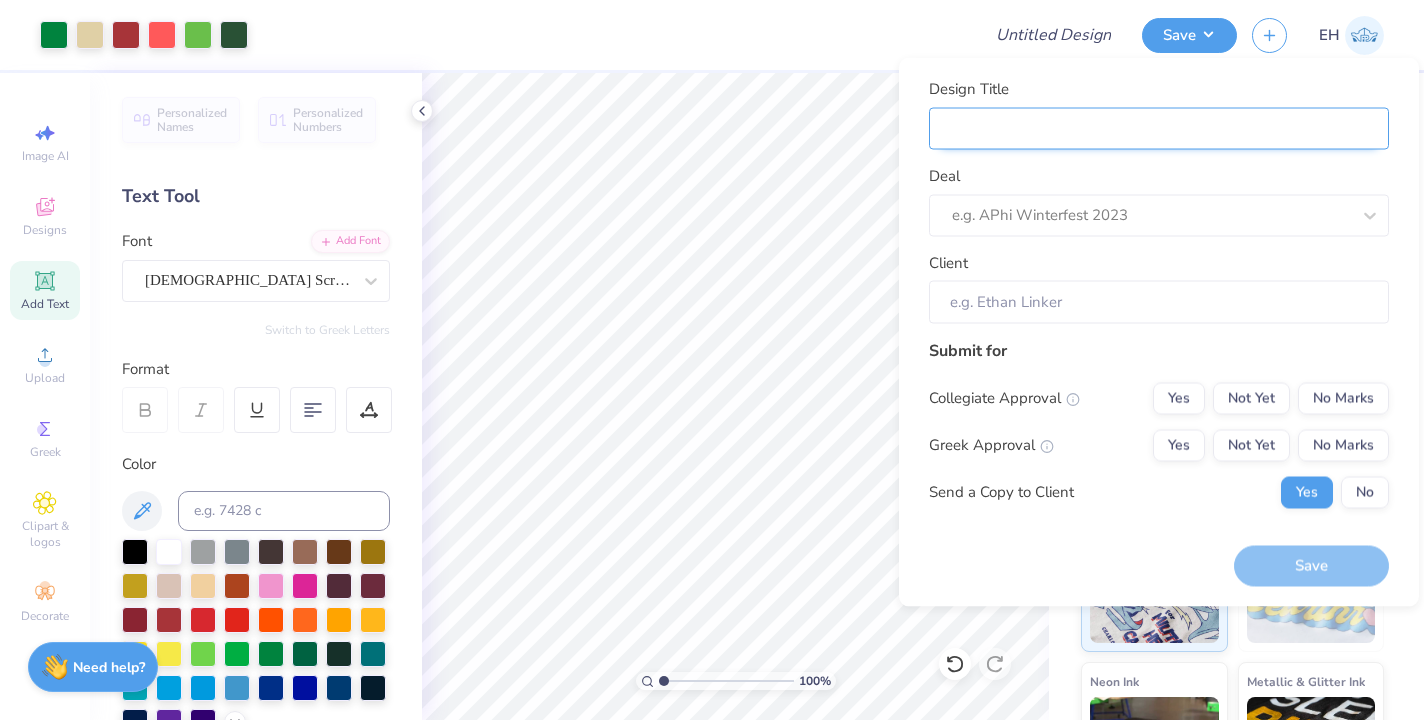 click on "Design Title" at bounding box center (1159, 128) 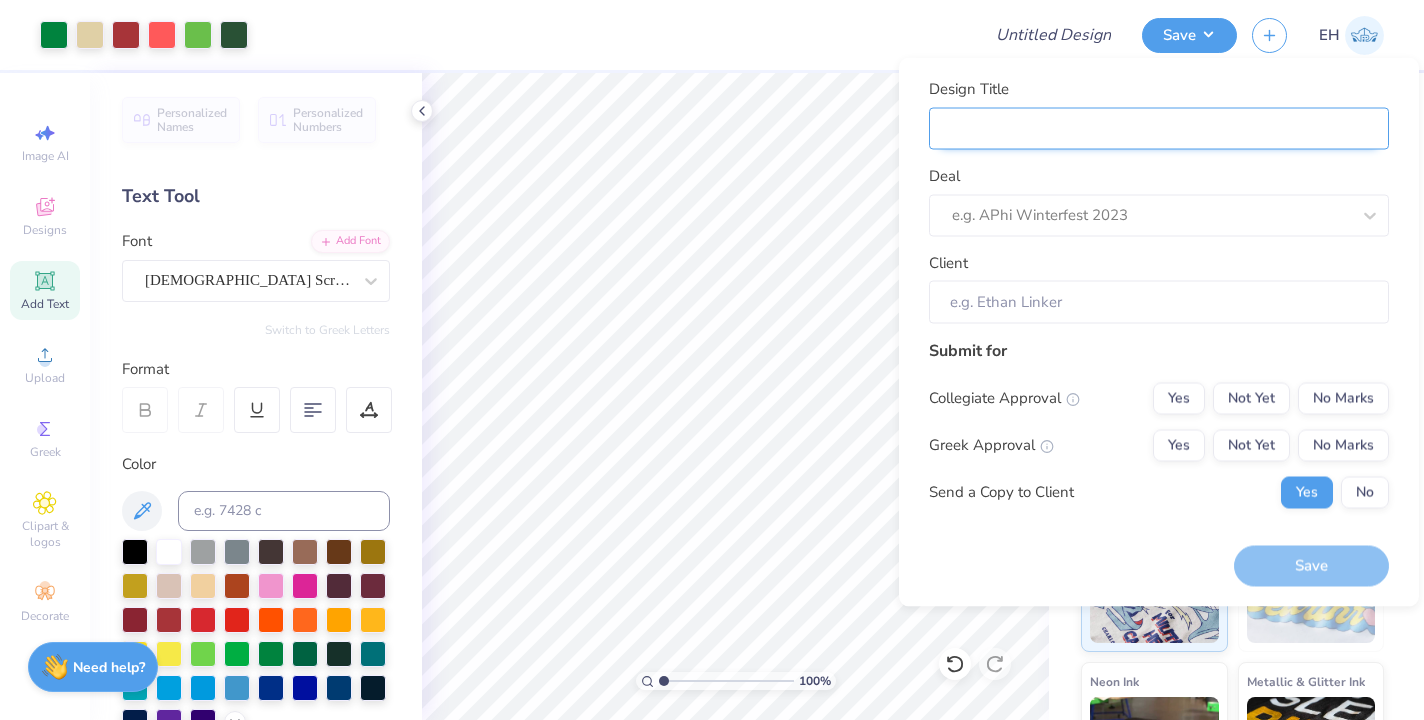 type on "P" 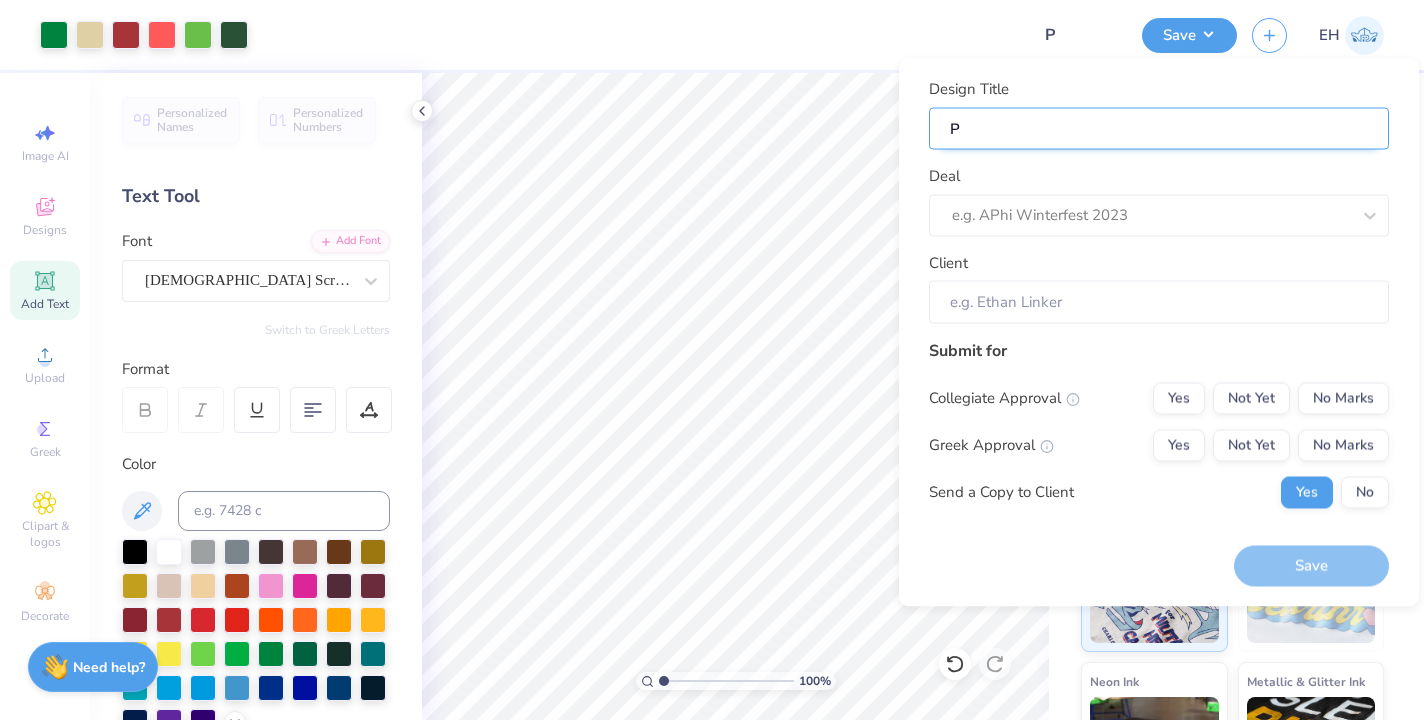 type on "Pi" 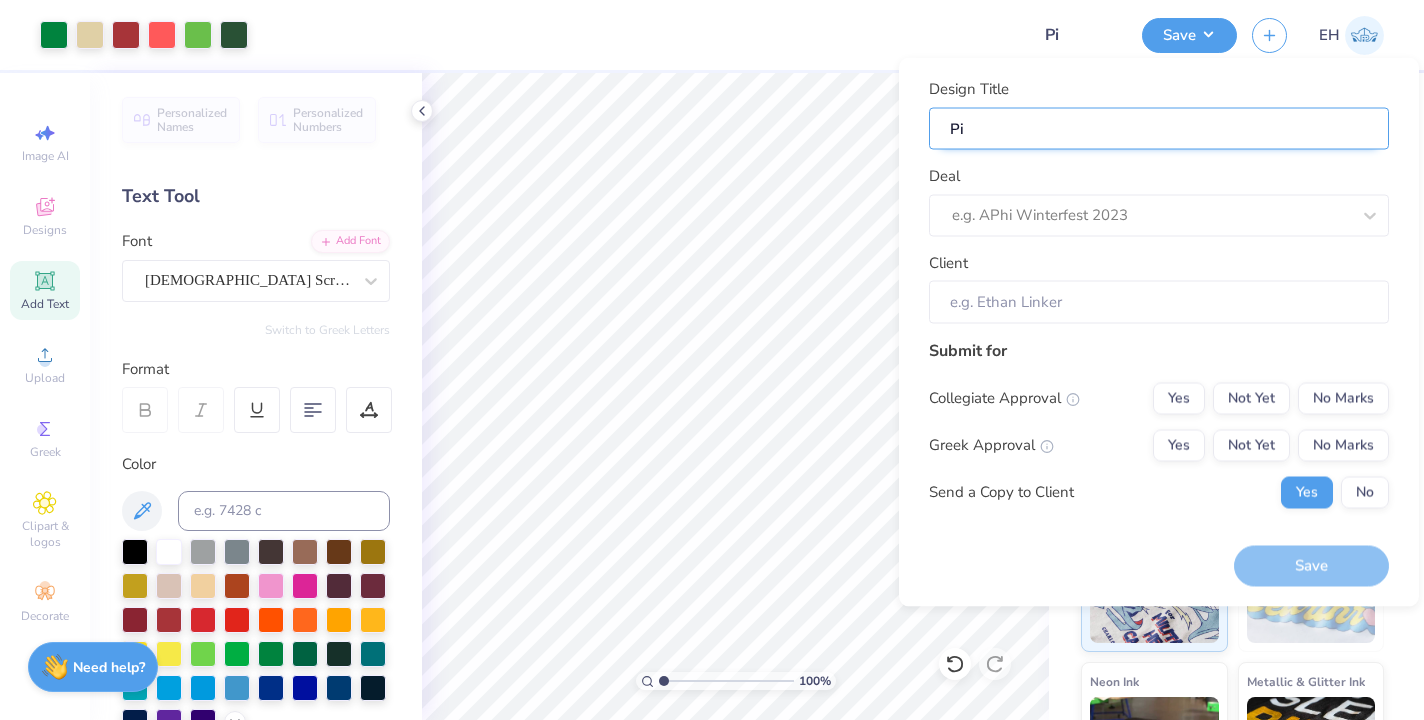 type on "Pi" 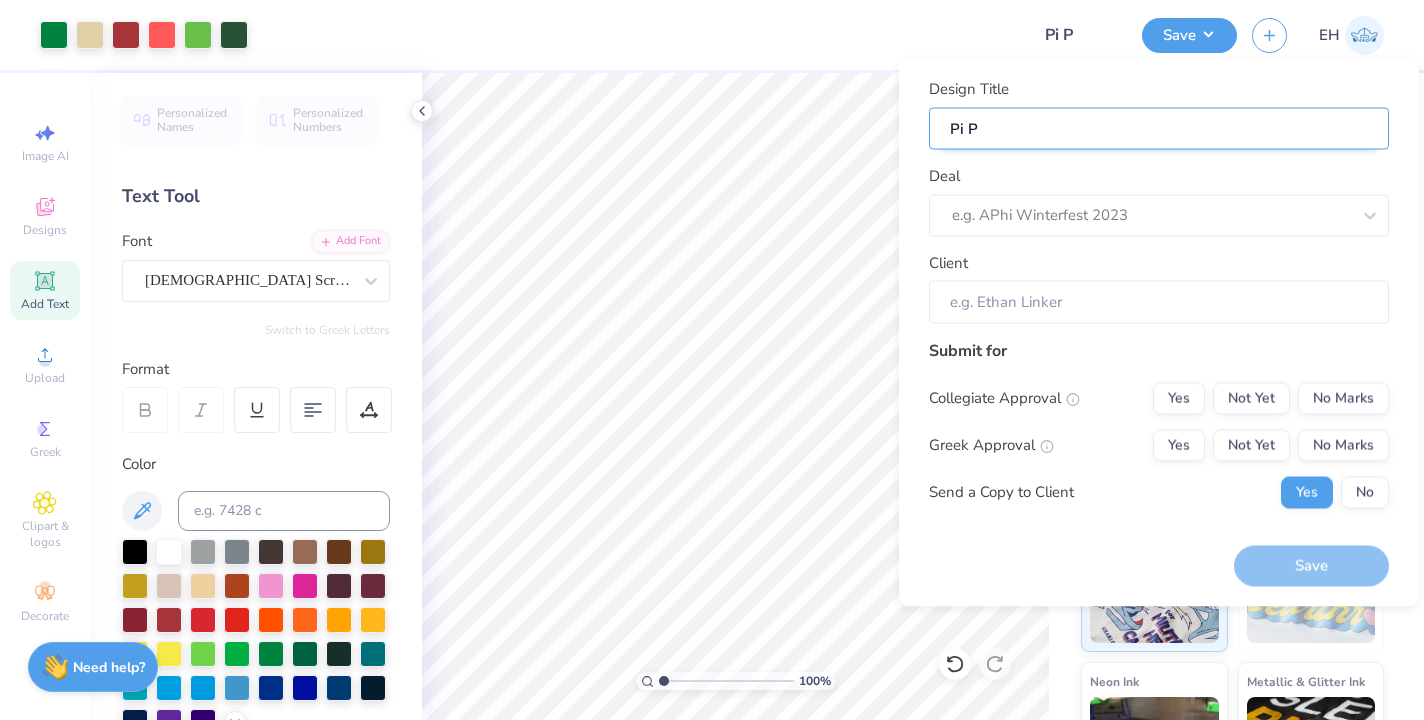 type on "Pi Ph" 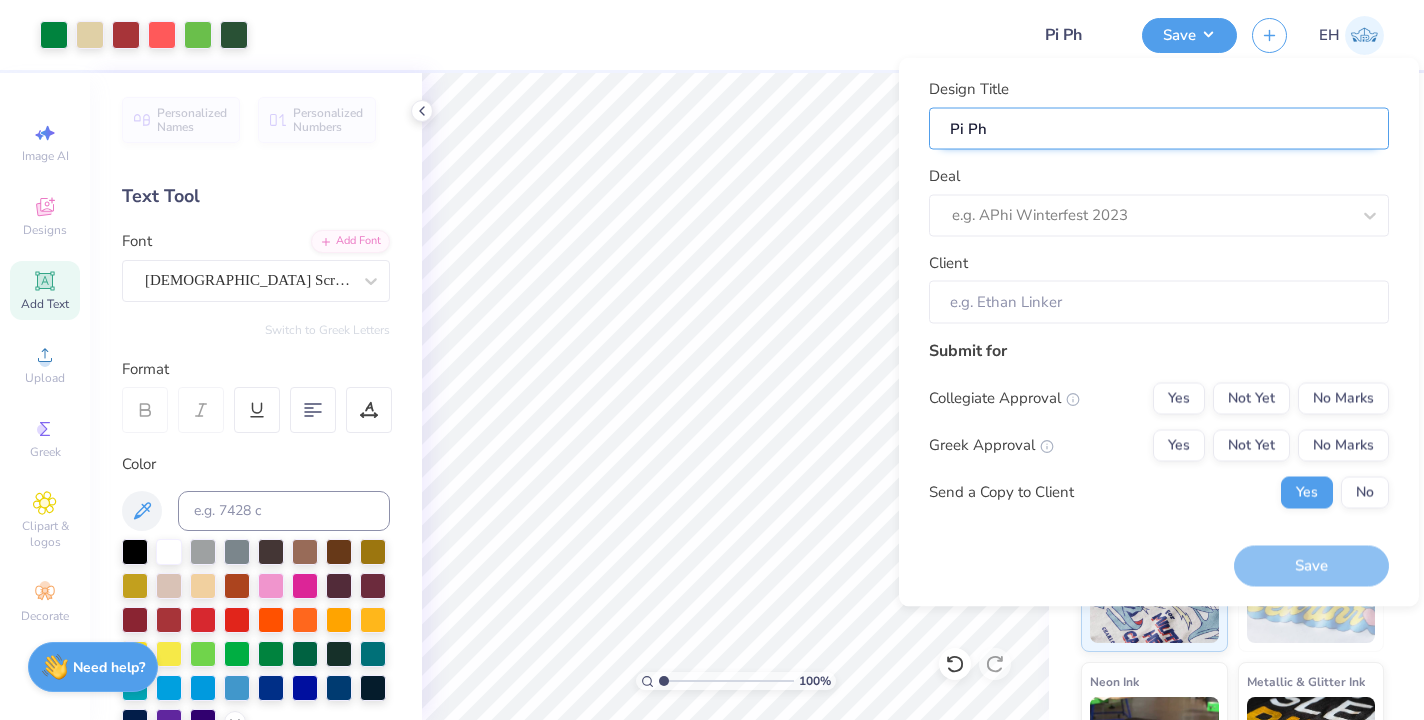 type on "Pi Phi" 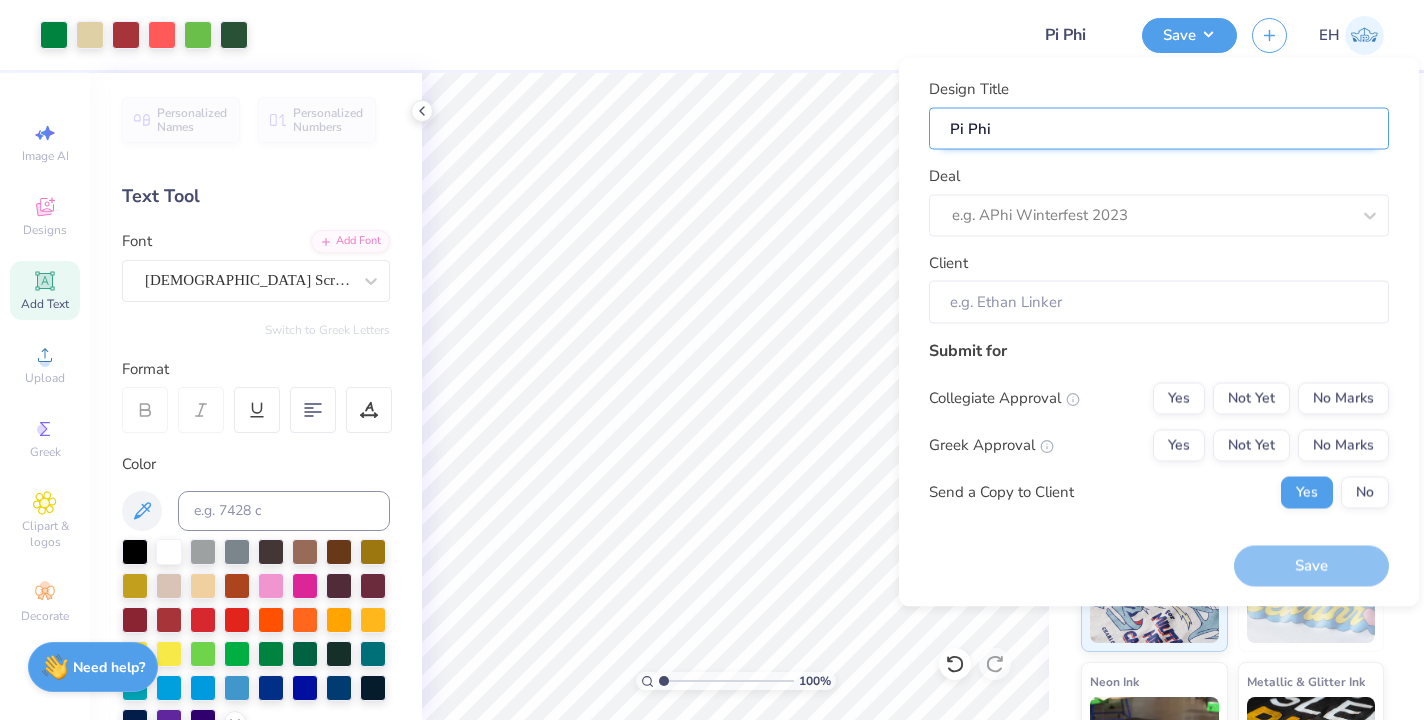 type on "Pi Phi" 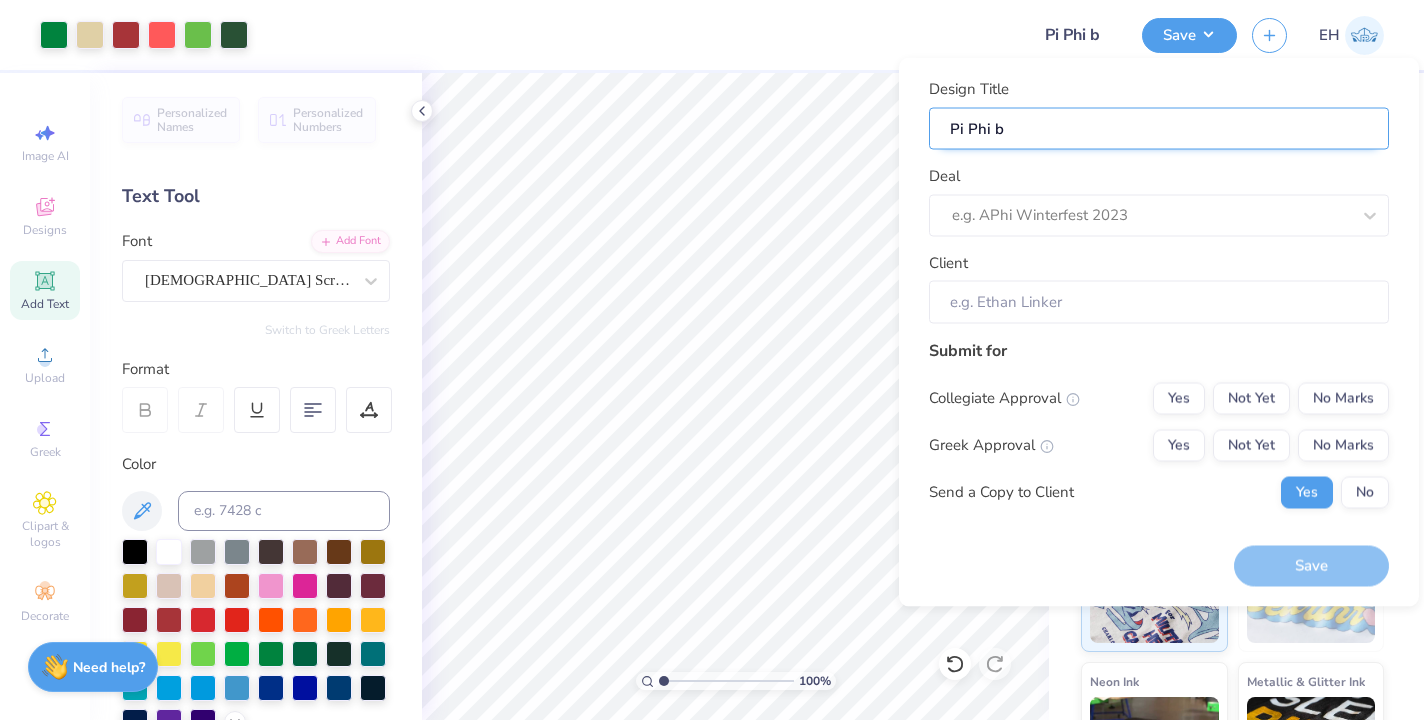 type on "Pi Phi bi" 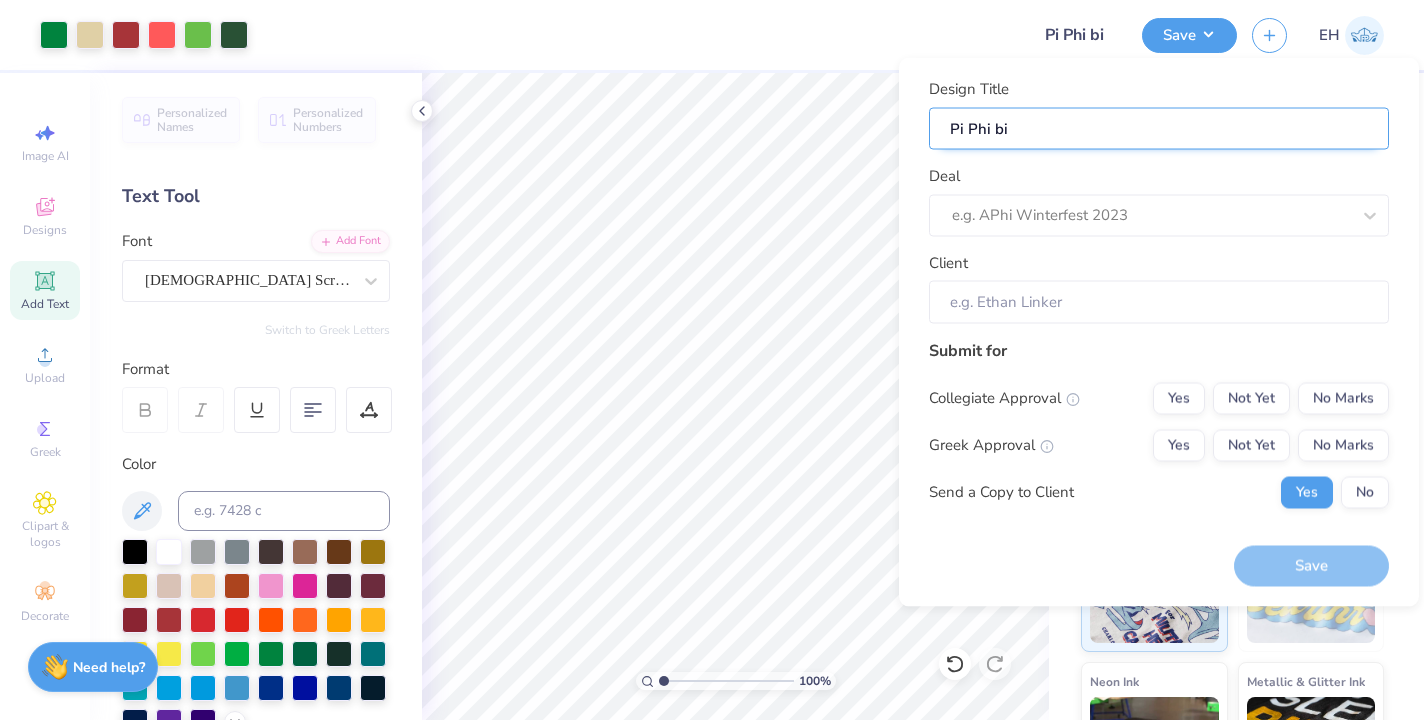 type on "Pi Phi bid" 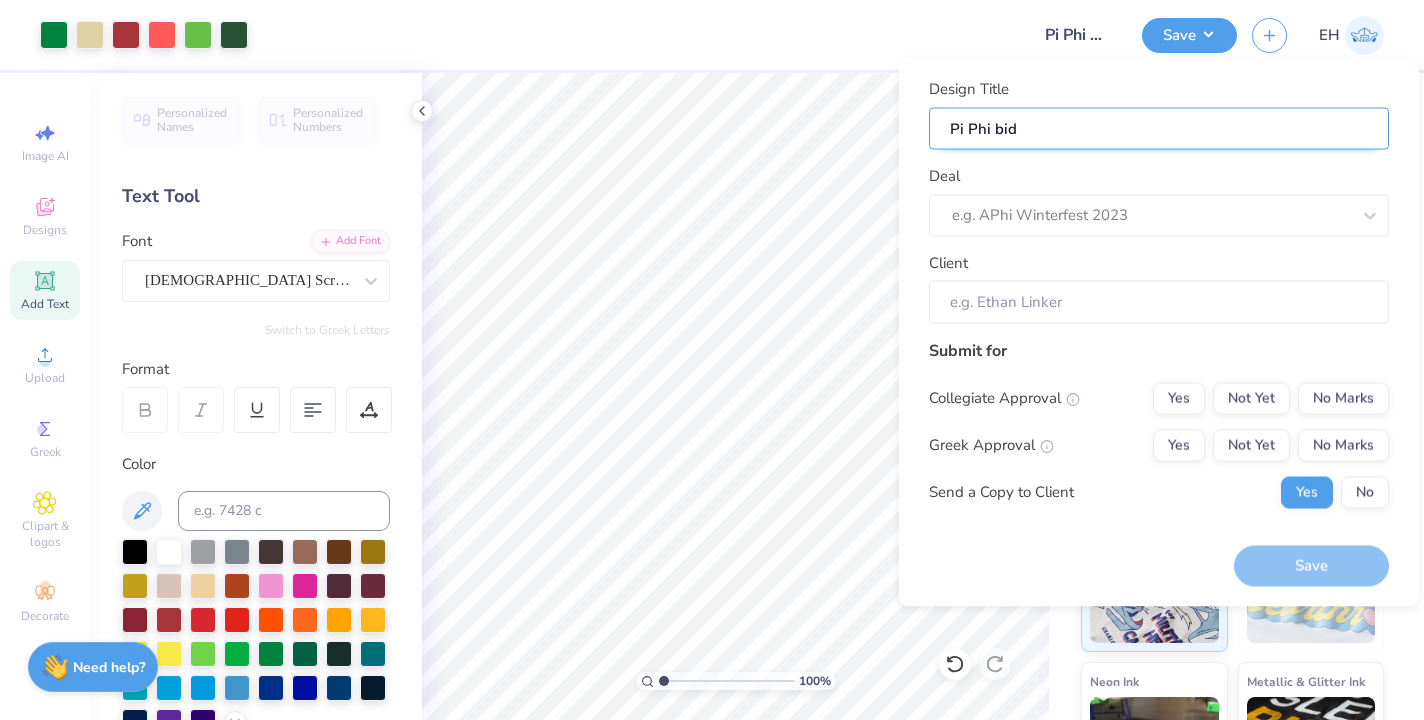 type on "Pi Phi bid" 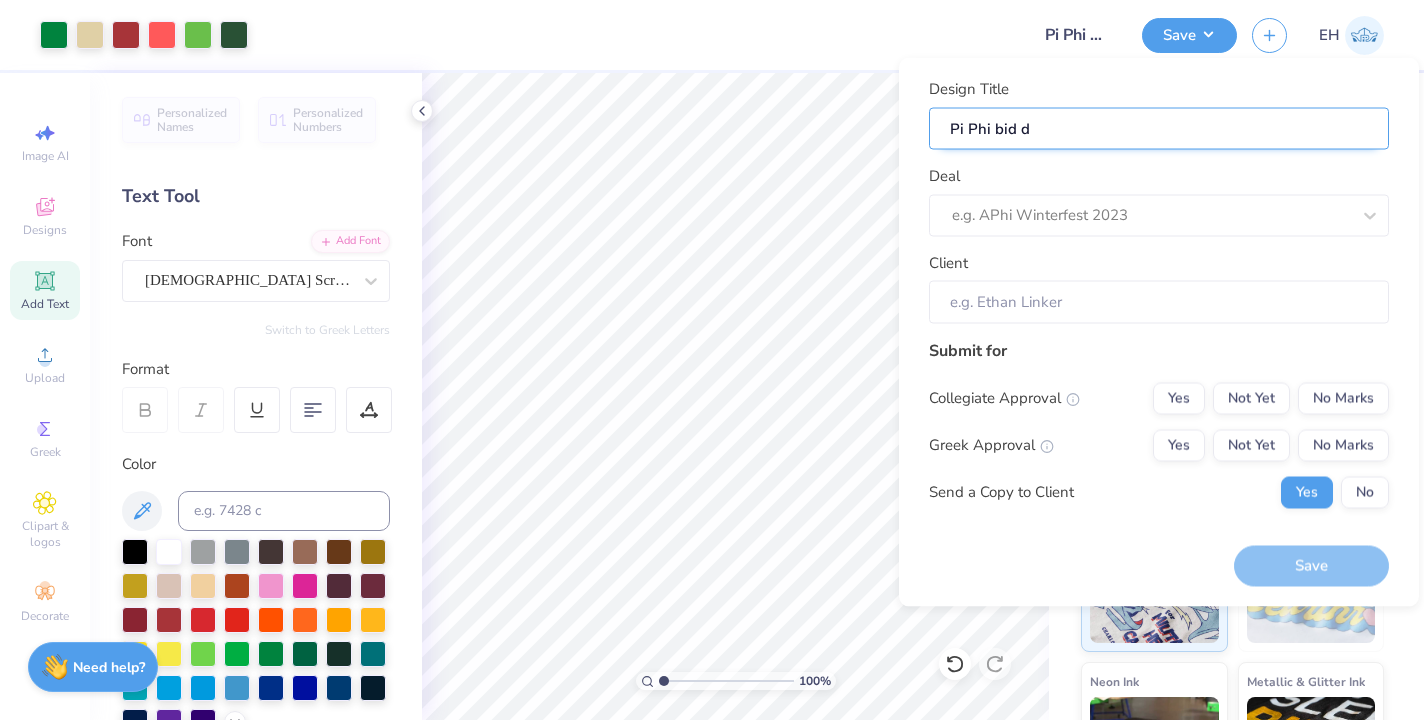type on "Pi Phi bid da" 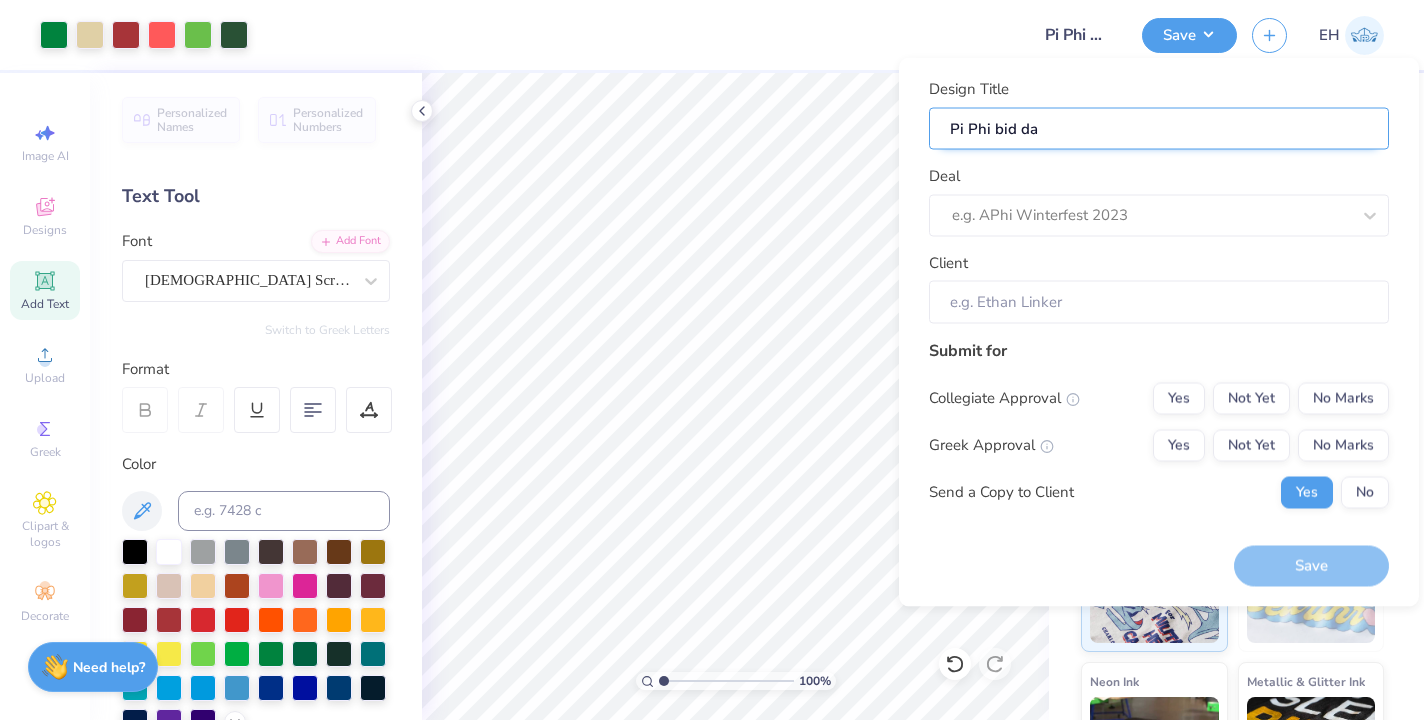 type on "Pi Phi bid day" 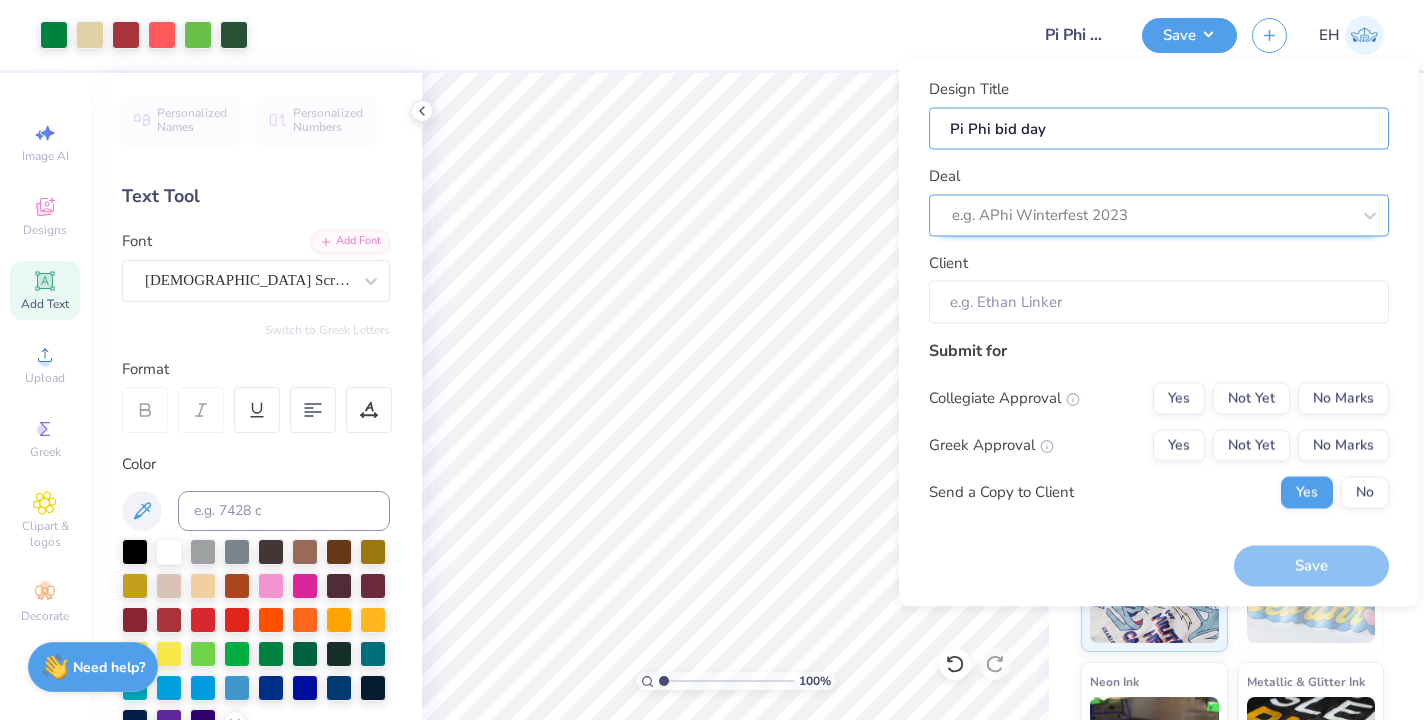 type on "Pi Phi bid day" 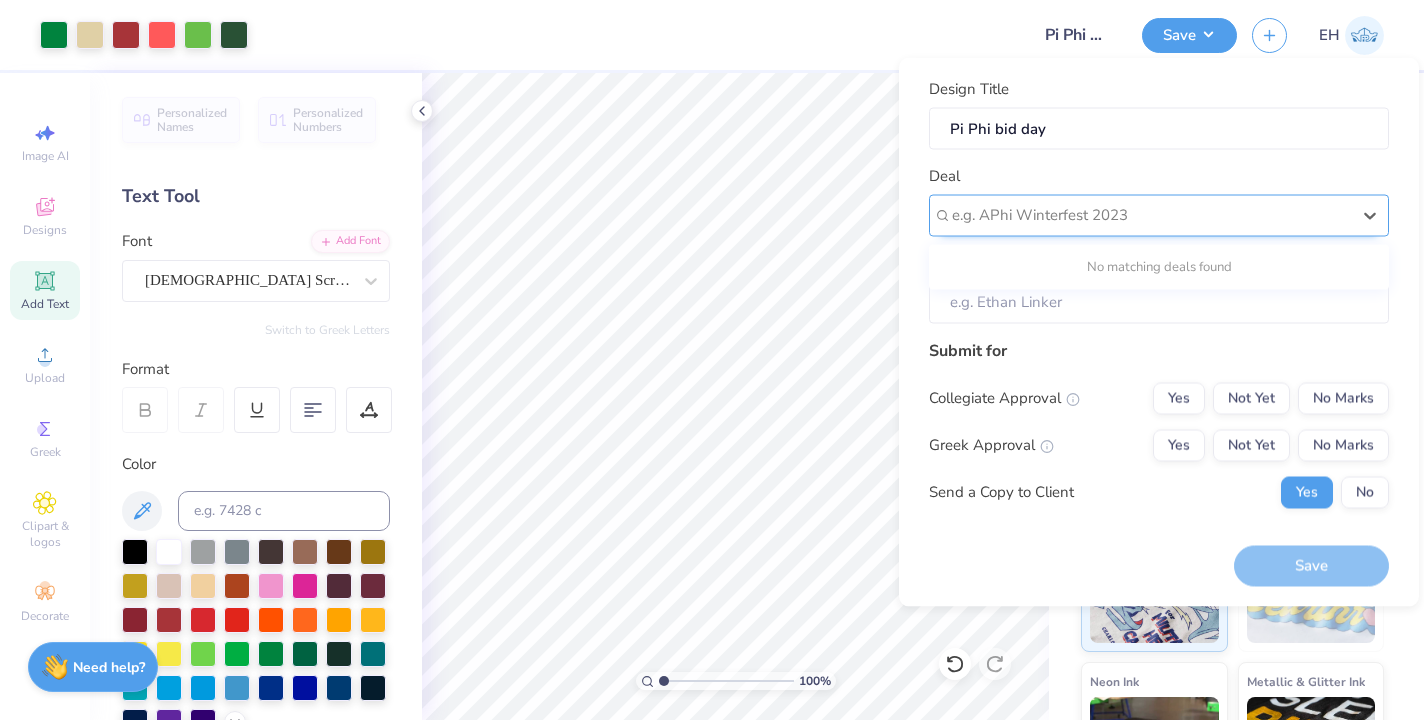 click at bounding box center (1151, 215) 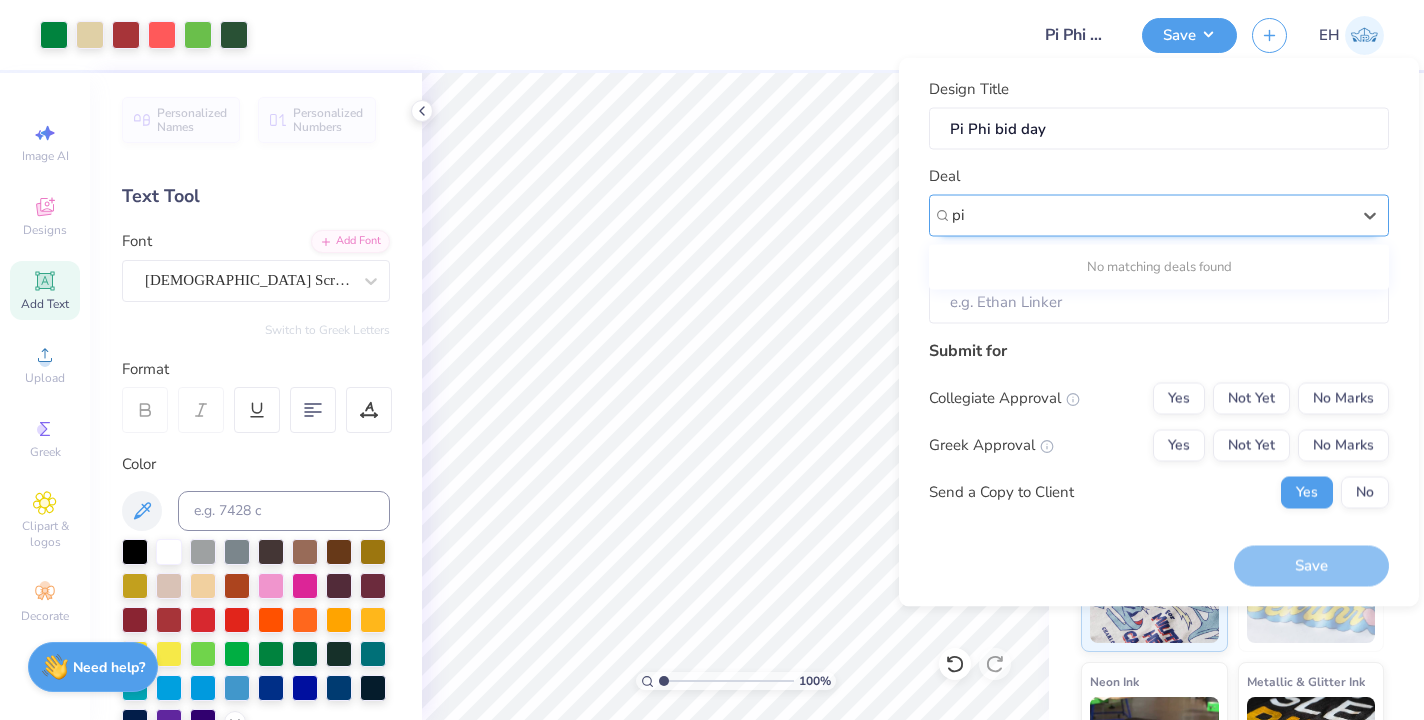 type on "p" 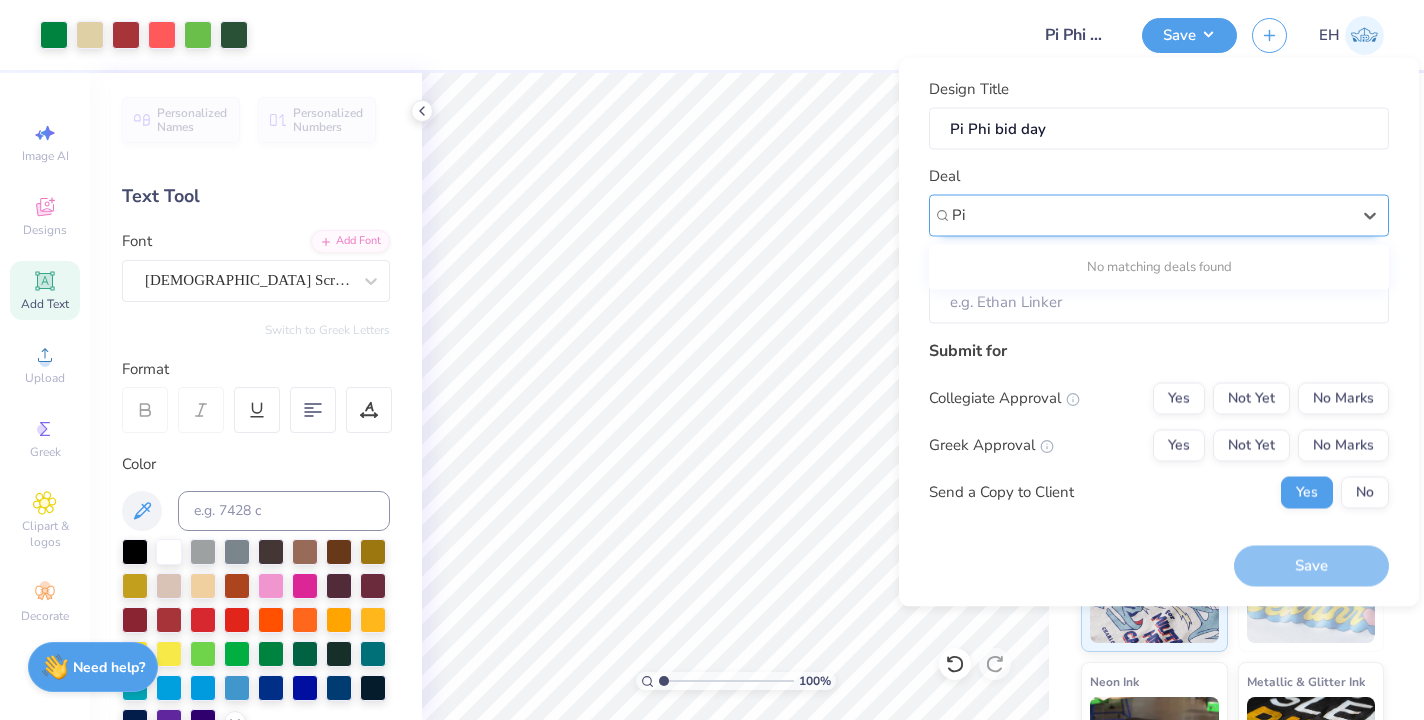 type on "P" 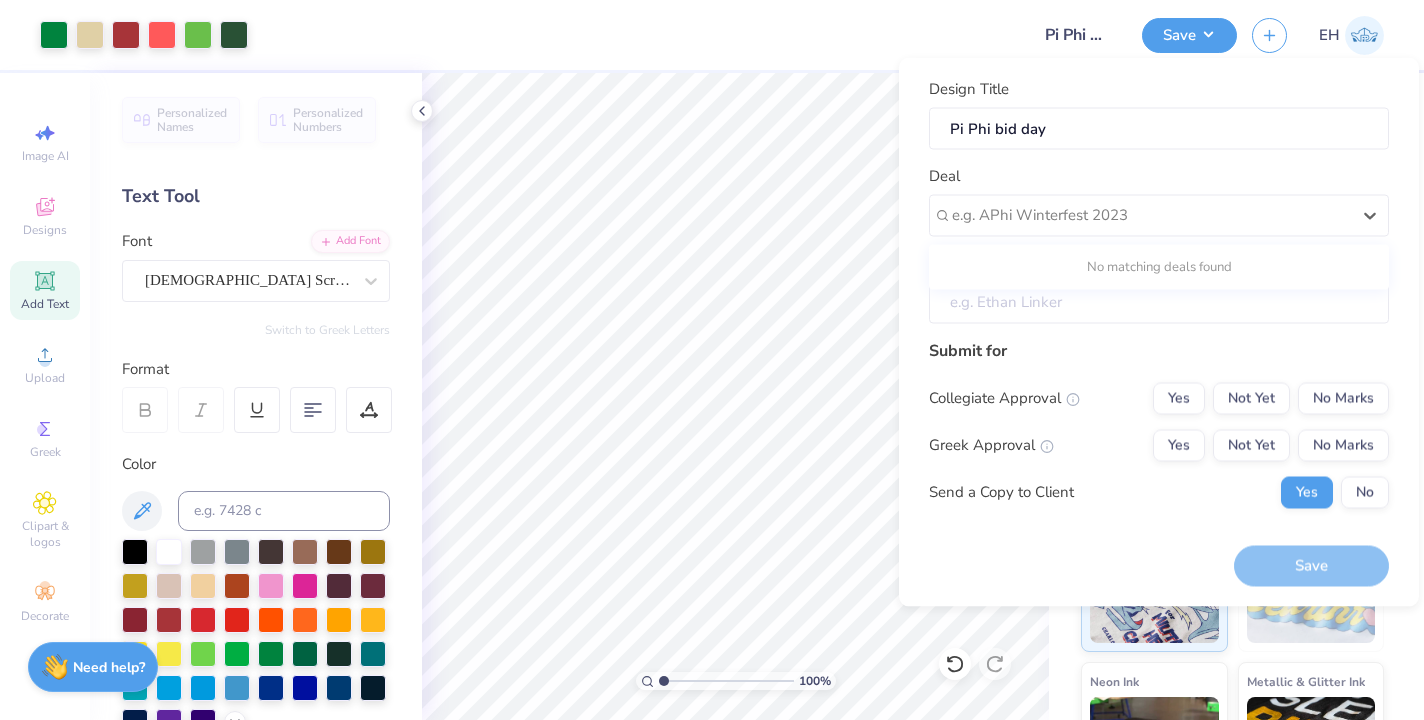 click on "Client" at bounding box center [1159, 302] 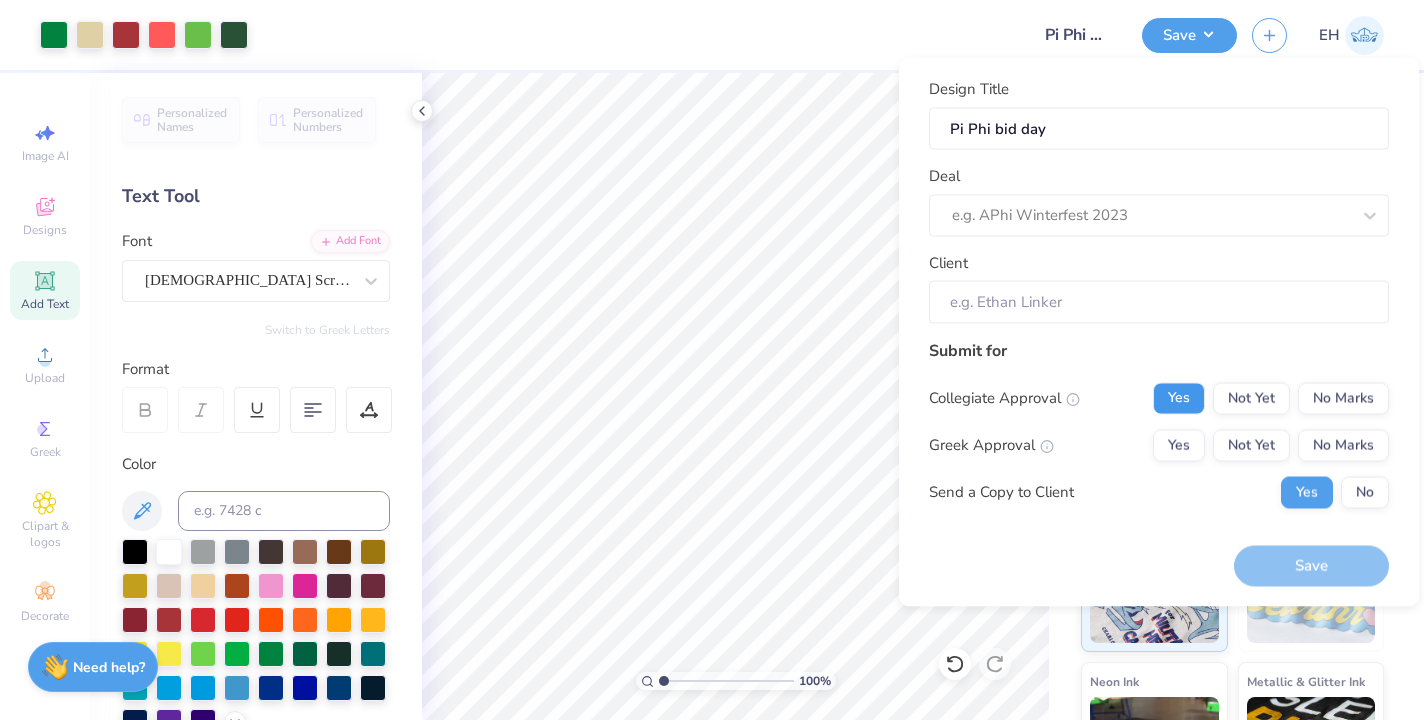 click on "Yes" at bounding box center [1179, 398] 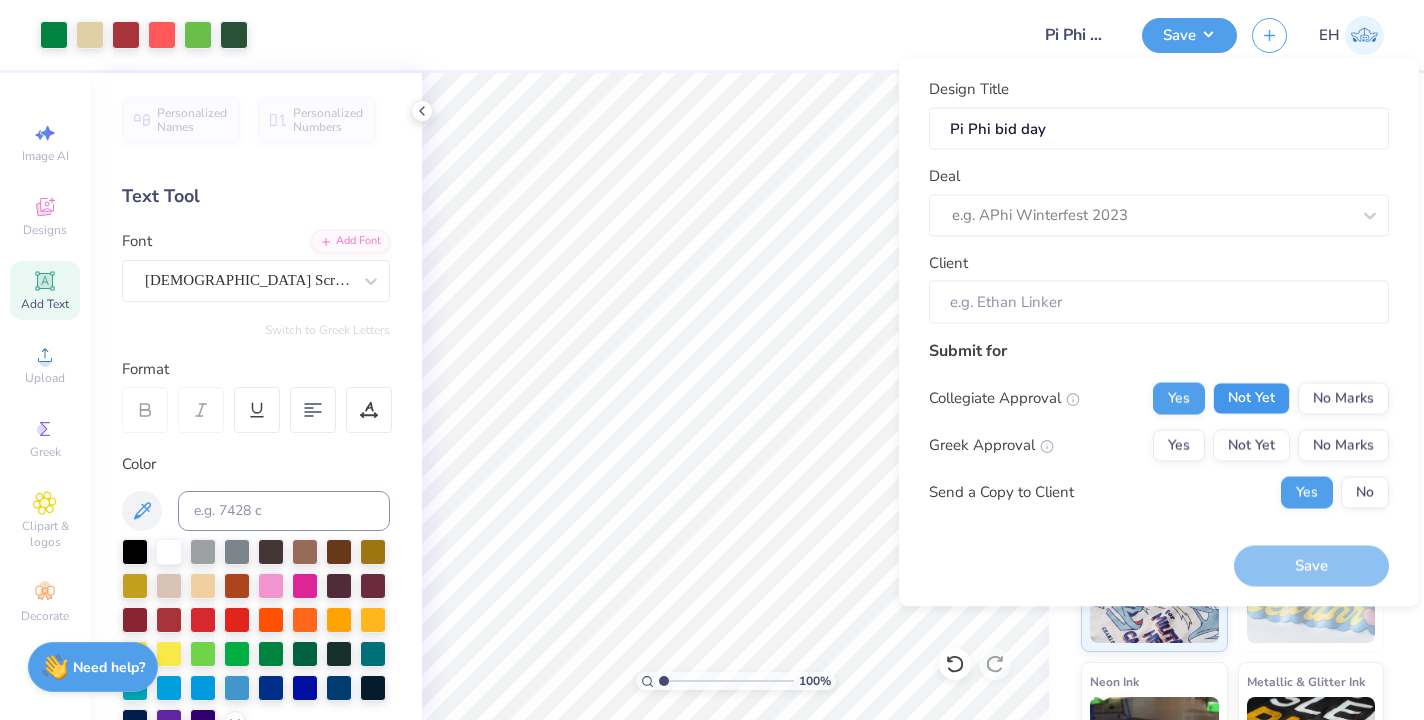 click on "Not Yet" at bounding box center (1251, 398) 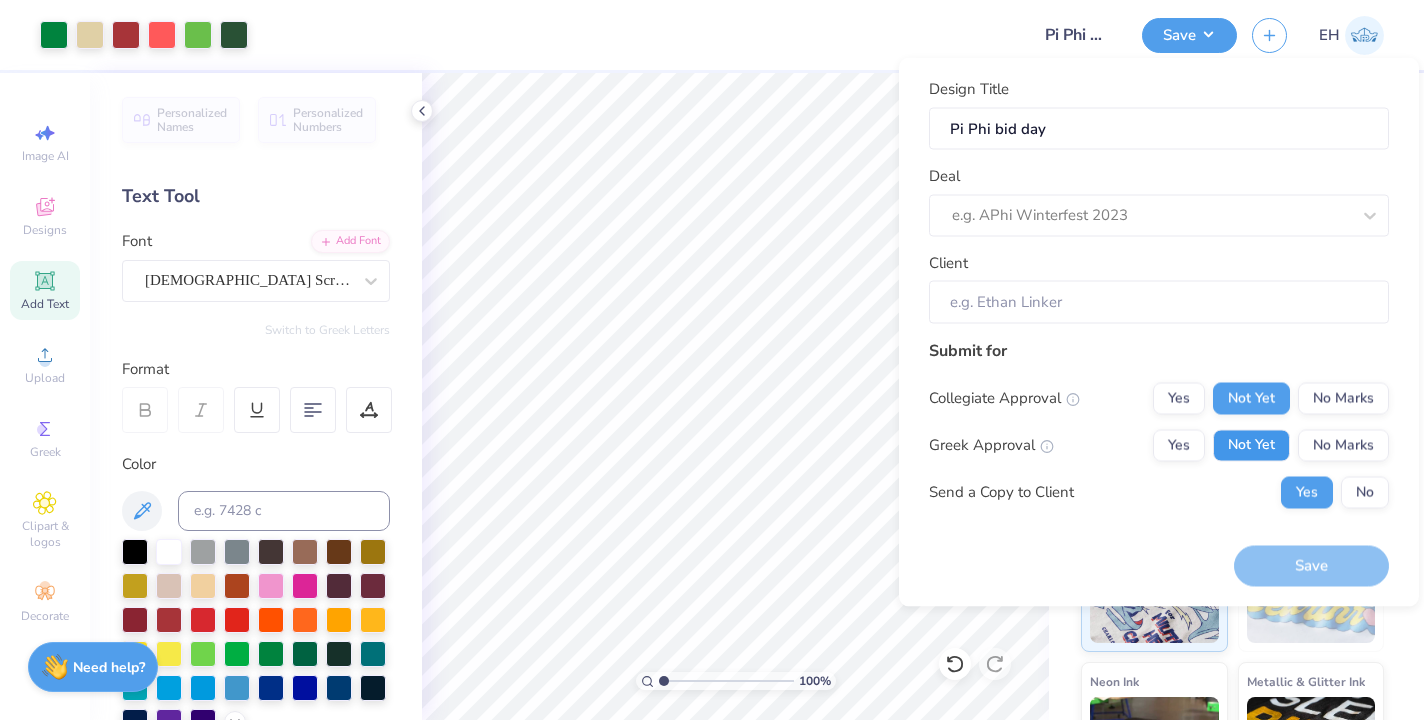 click on "Not Yet" at bounding box center [1251, 445] 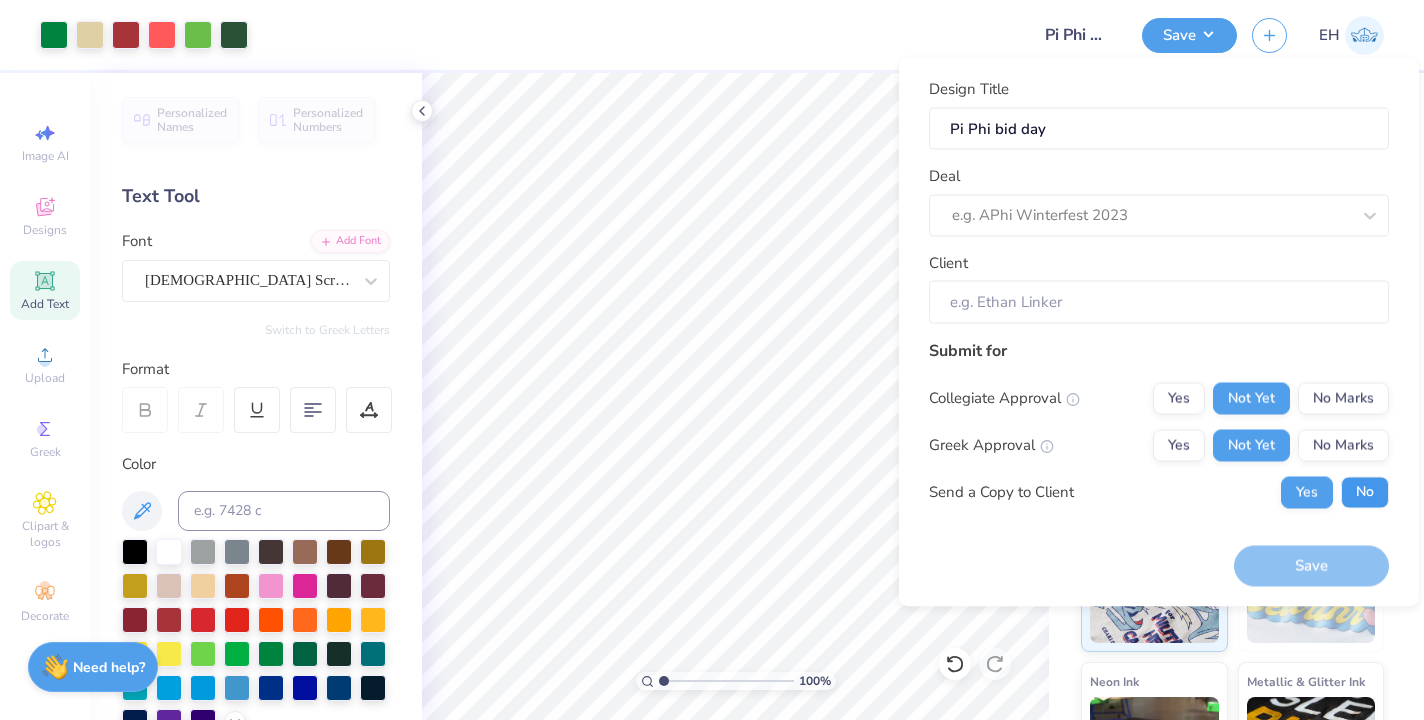 click on "No" at bounding box center (1365, 492) 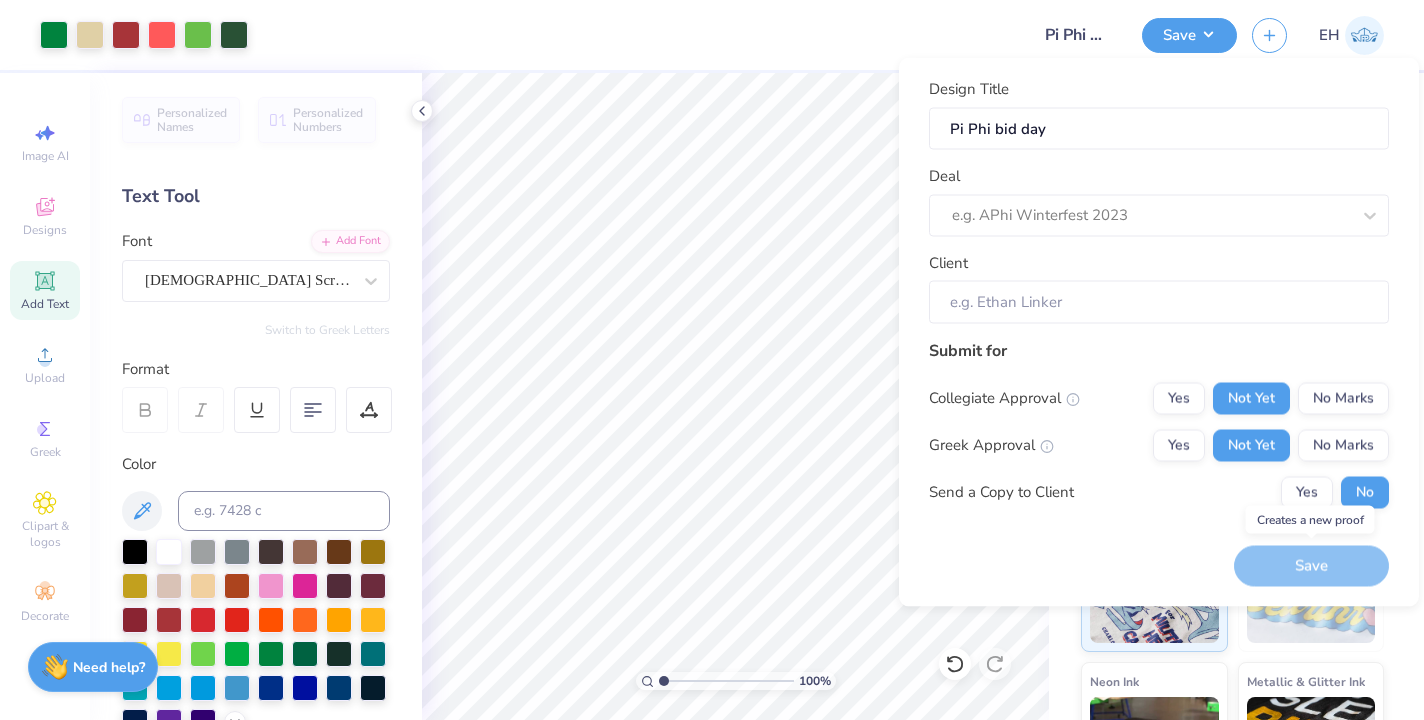 click on "Save" at bounding box center [1311, 566] 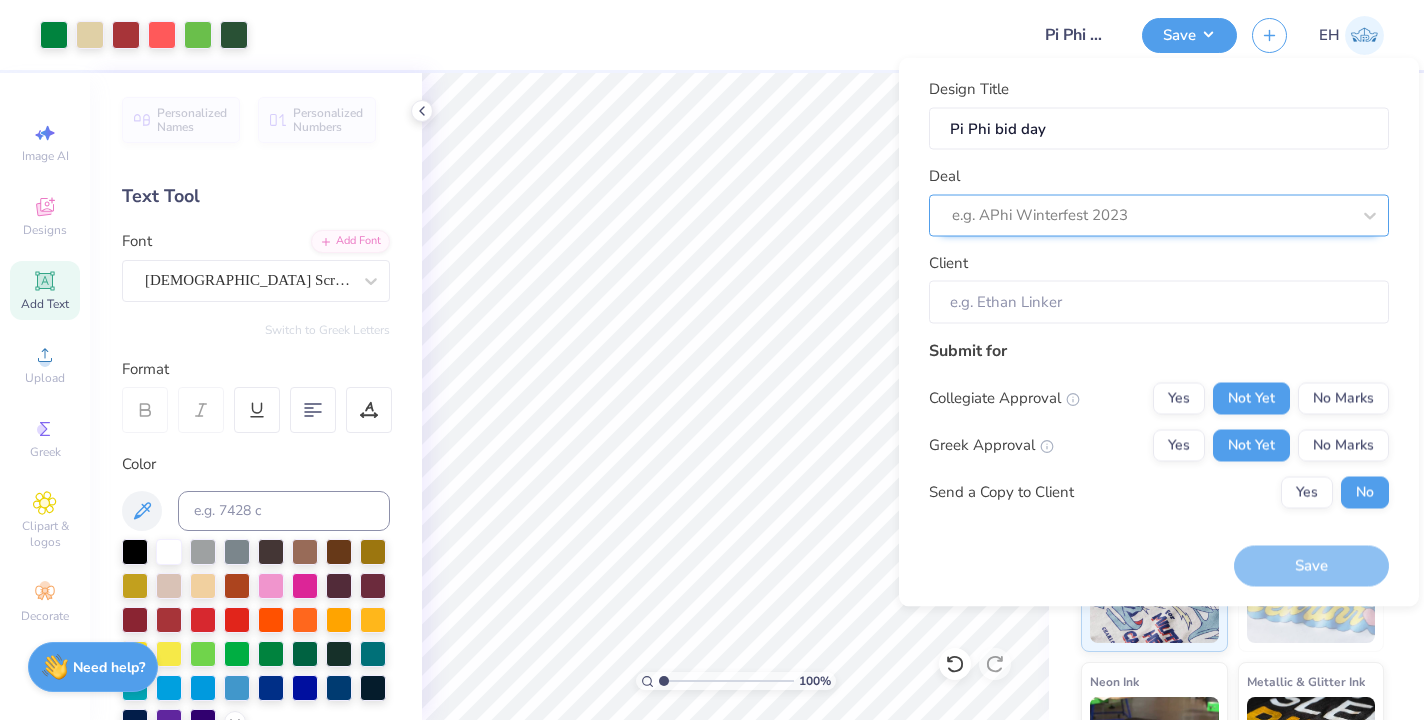click at bounding box center (1151, 215) 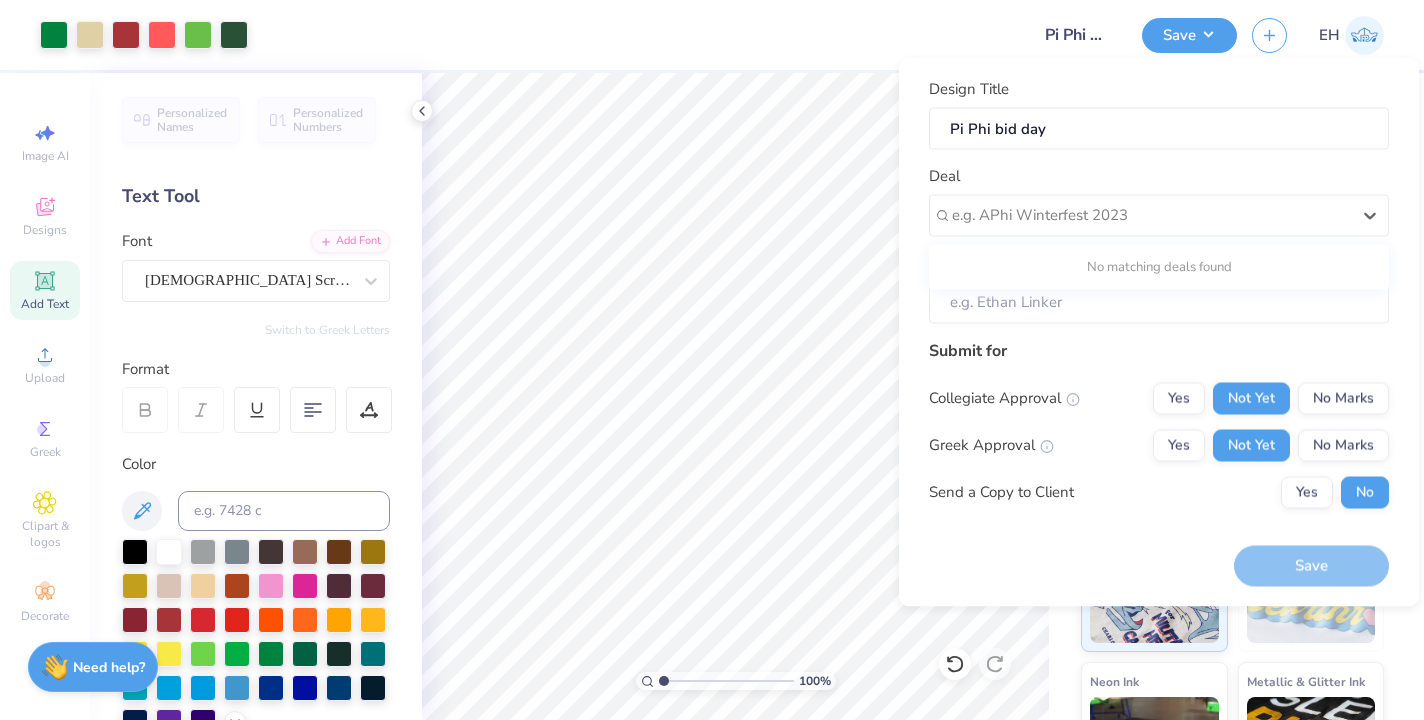 type on "p" 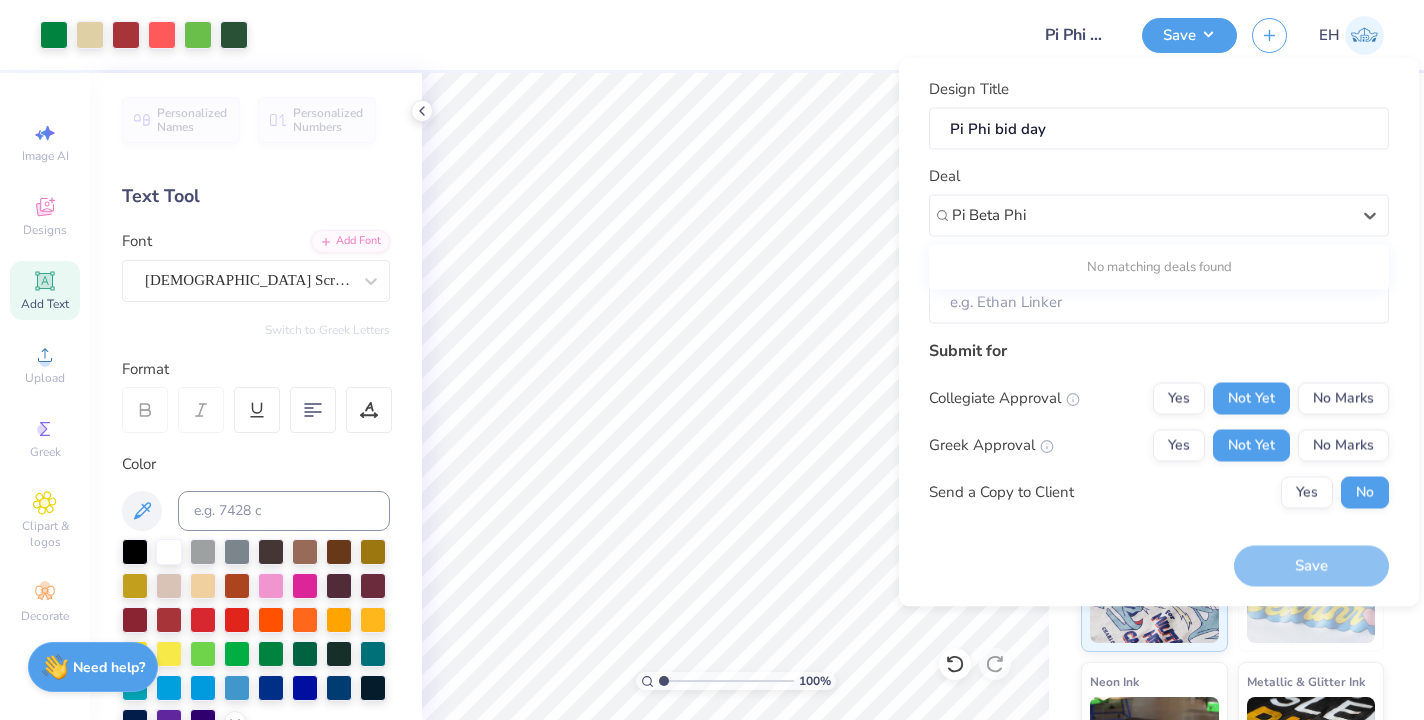 type on "Pi Beta Phi" 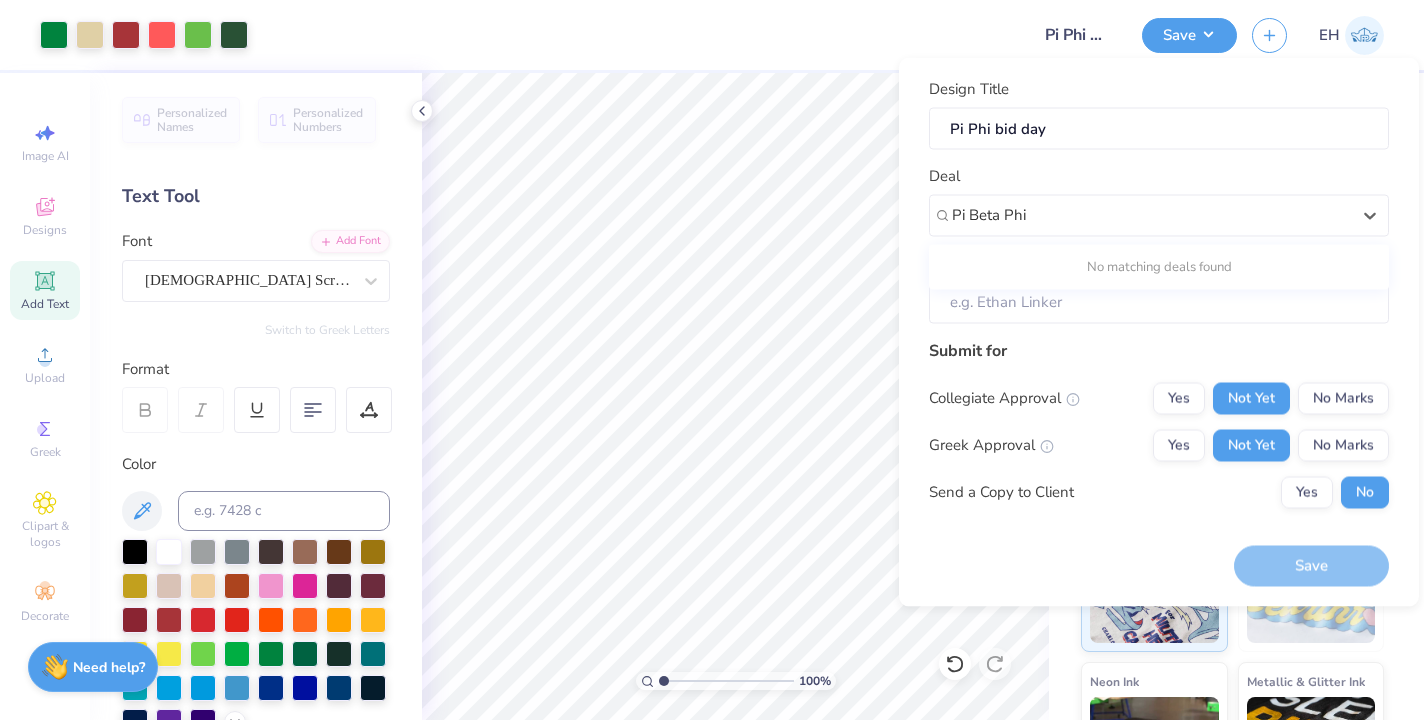 type 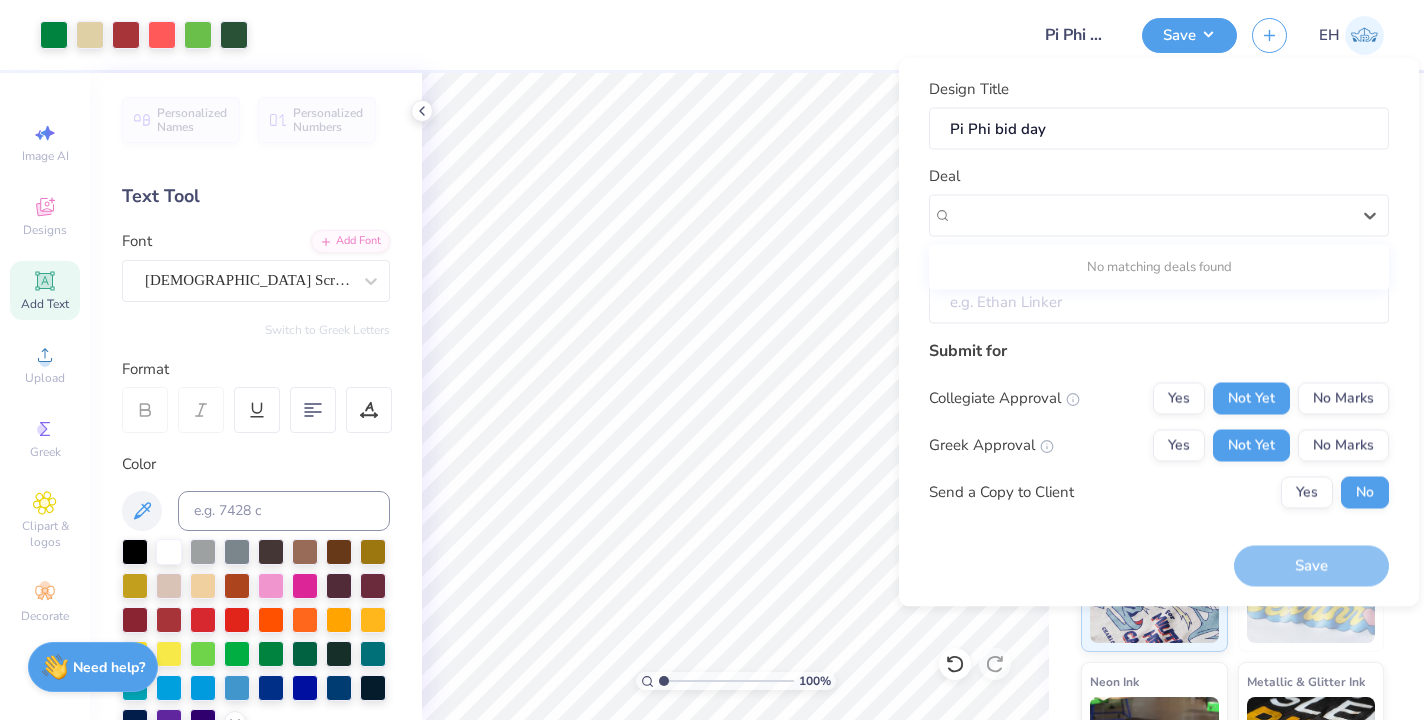 click on "Client" at bounding box center [1159, 302] 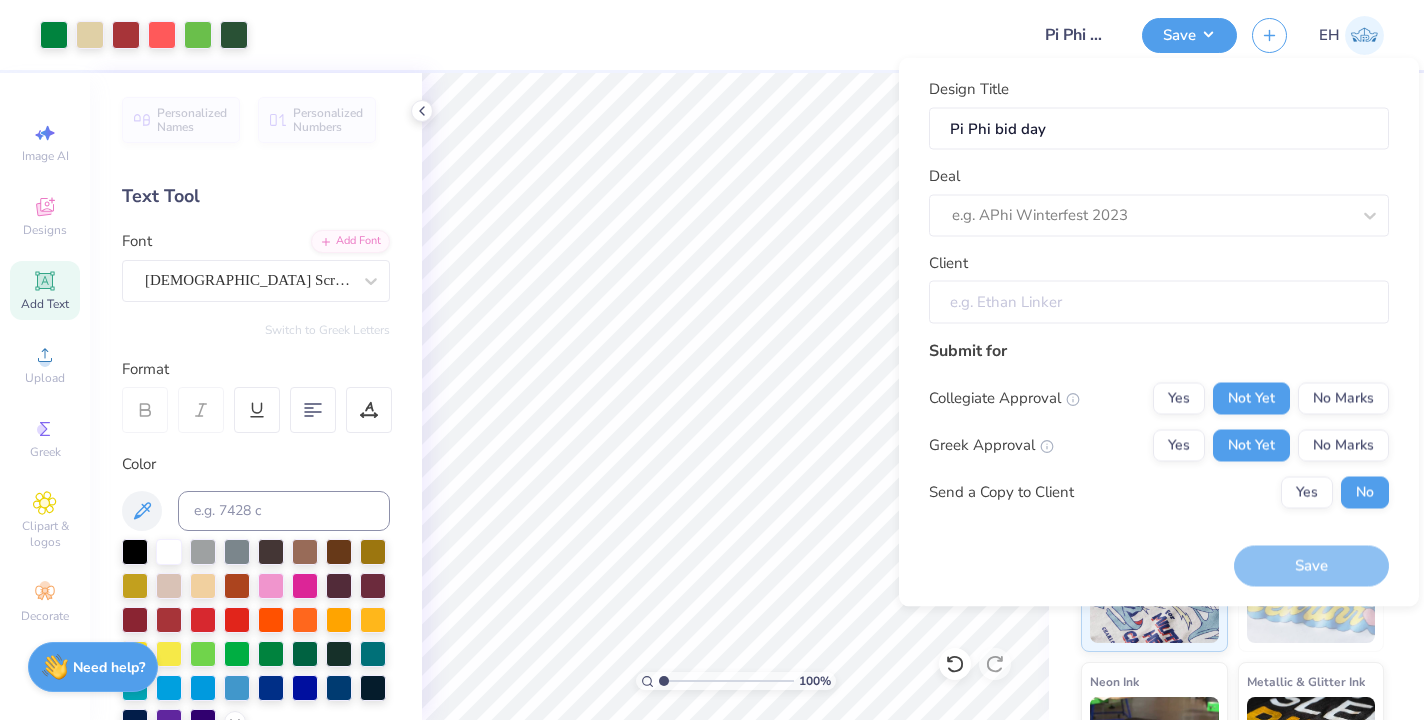 click on "Client" at bounding box center (1159, 302) 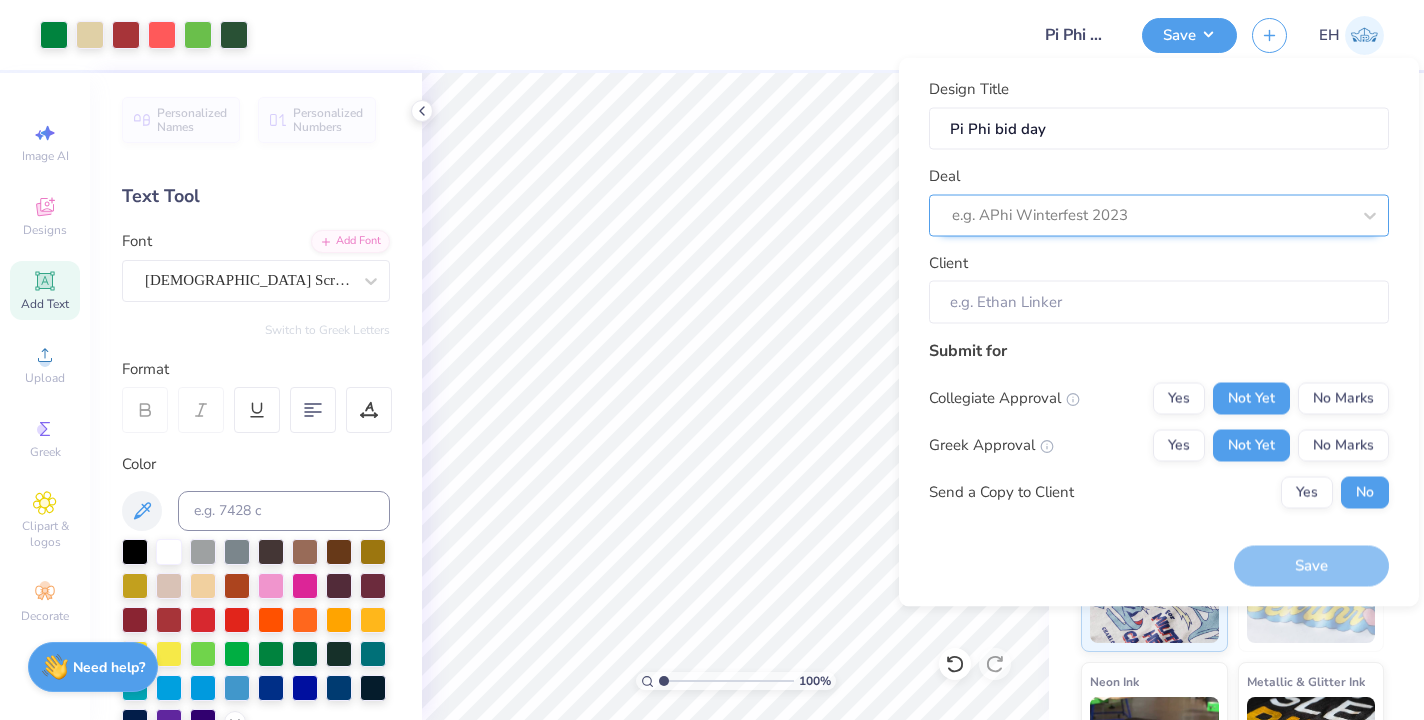 click at bounding box center (1151, 215) 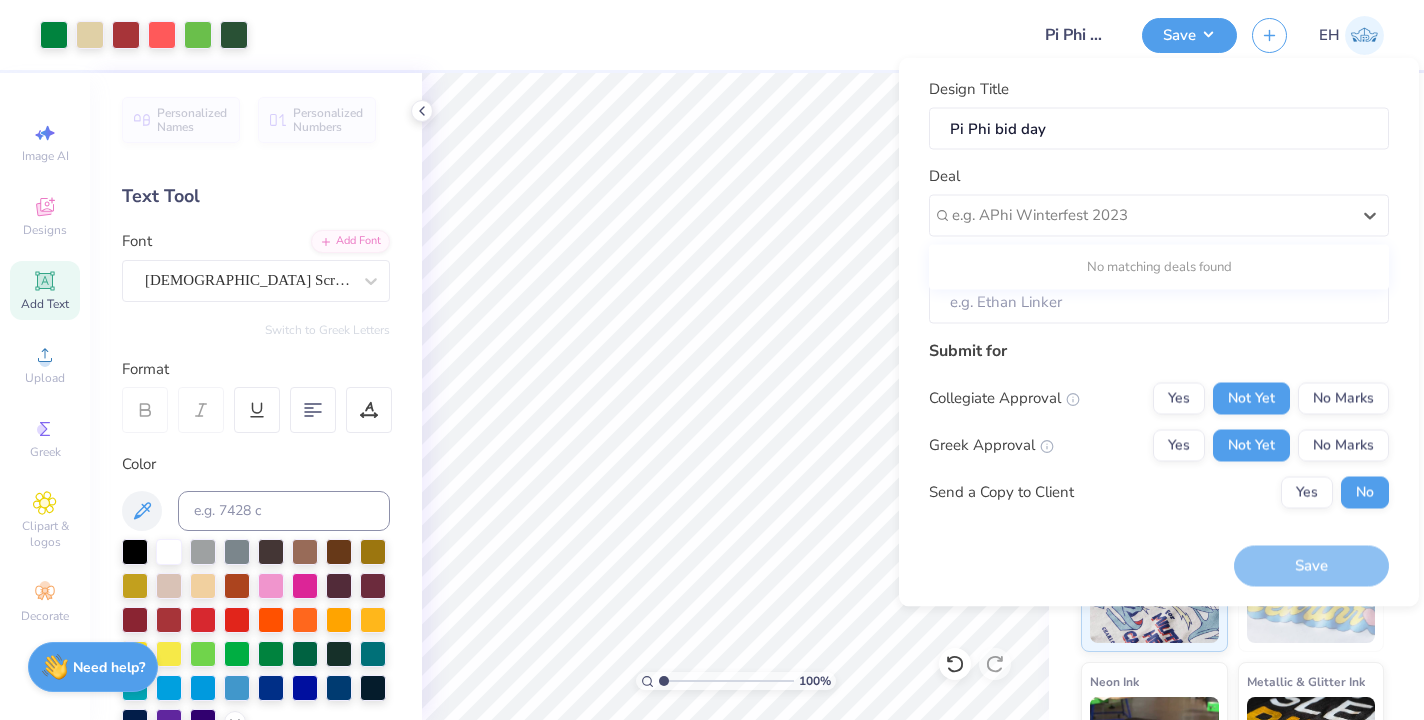 click on "No matching deals found" at bounding box center [1159, 267] 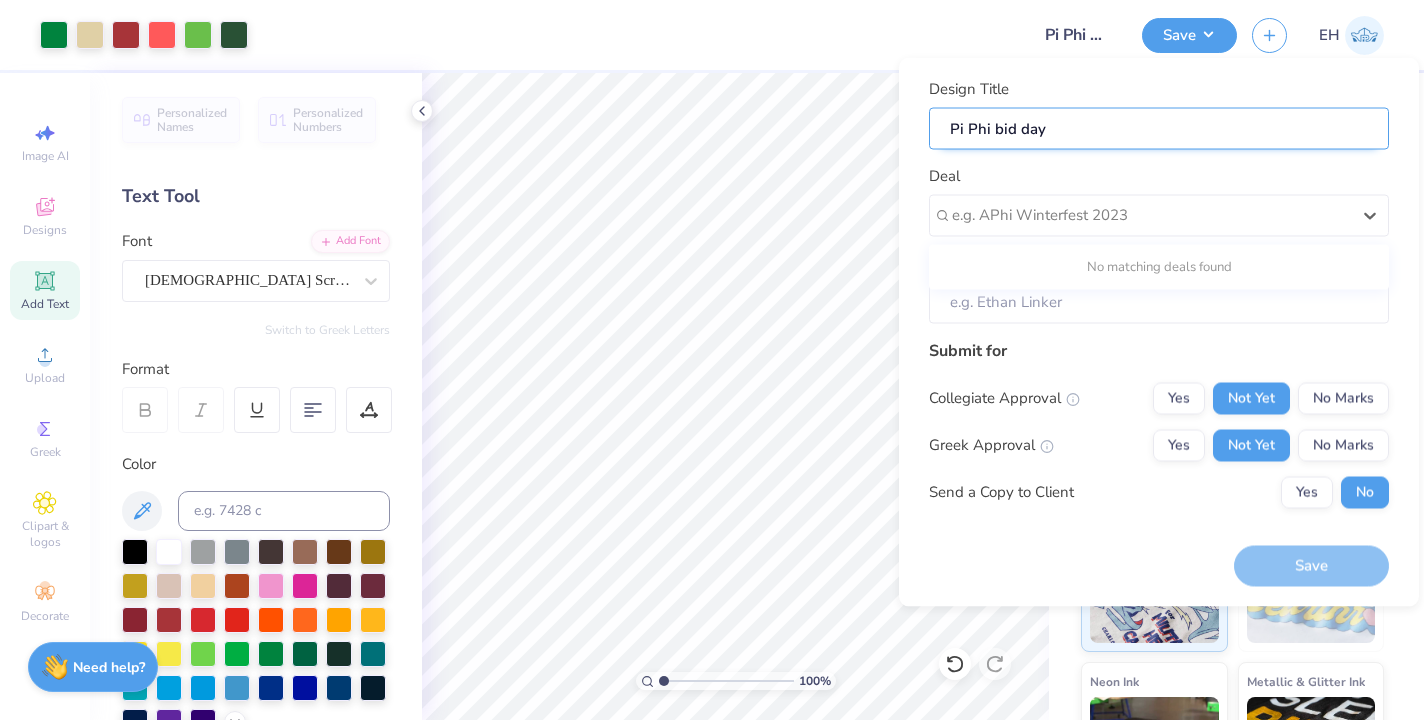 click on "Pi Phi bid day" at bounding box center (1159, 128) 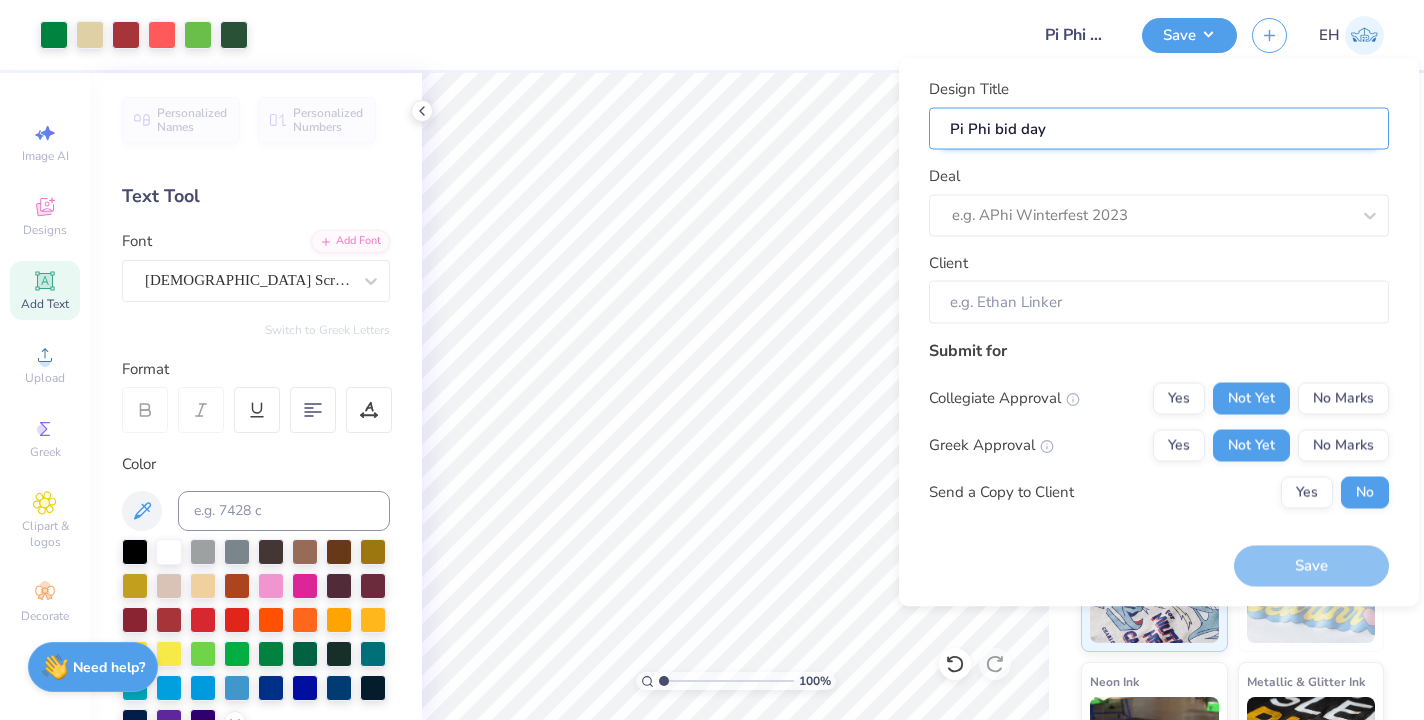 drag, startPoint x: 1154, startPoint y: 138, endPoint x: 992, endPoint y: 131, distance: 162.15117 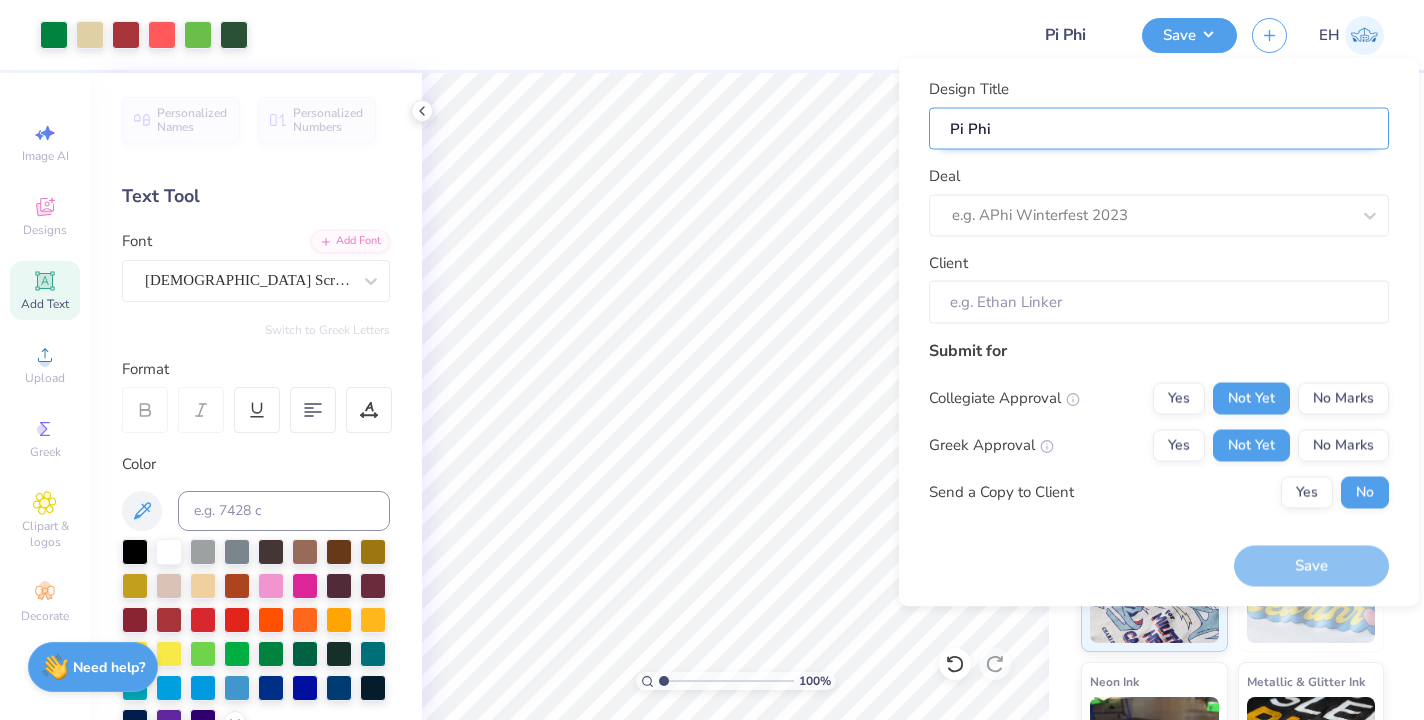 type on "Pi Phi" 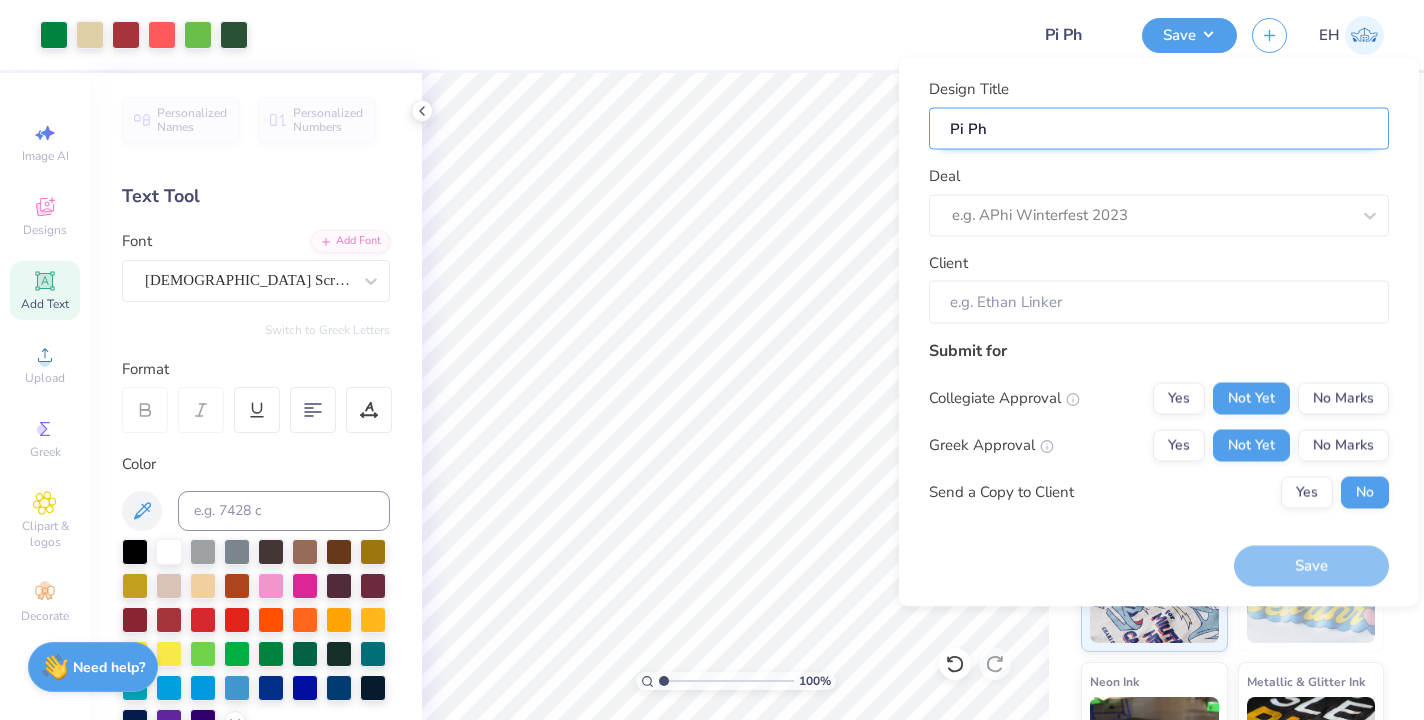 type on "Pi P" 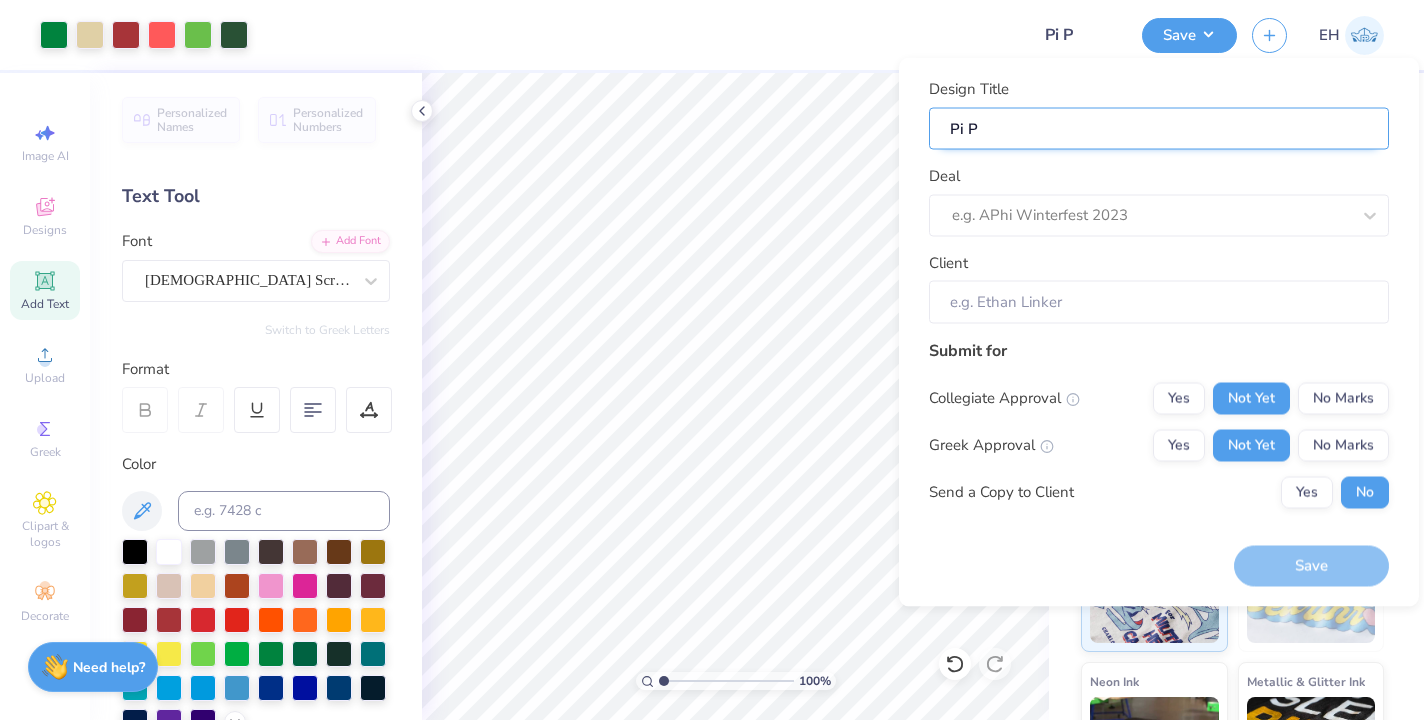 type on "Pi" 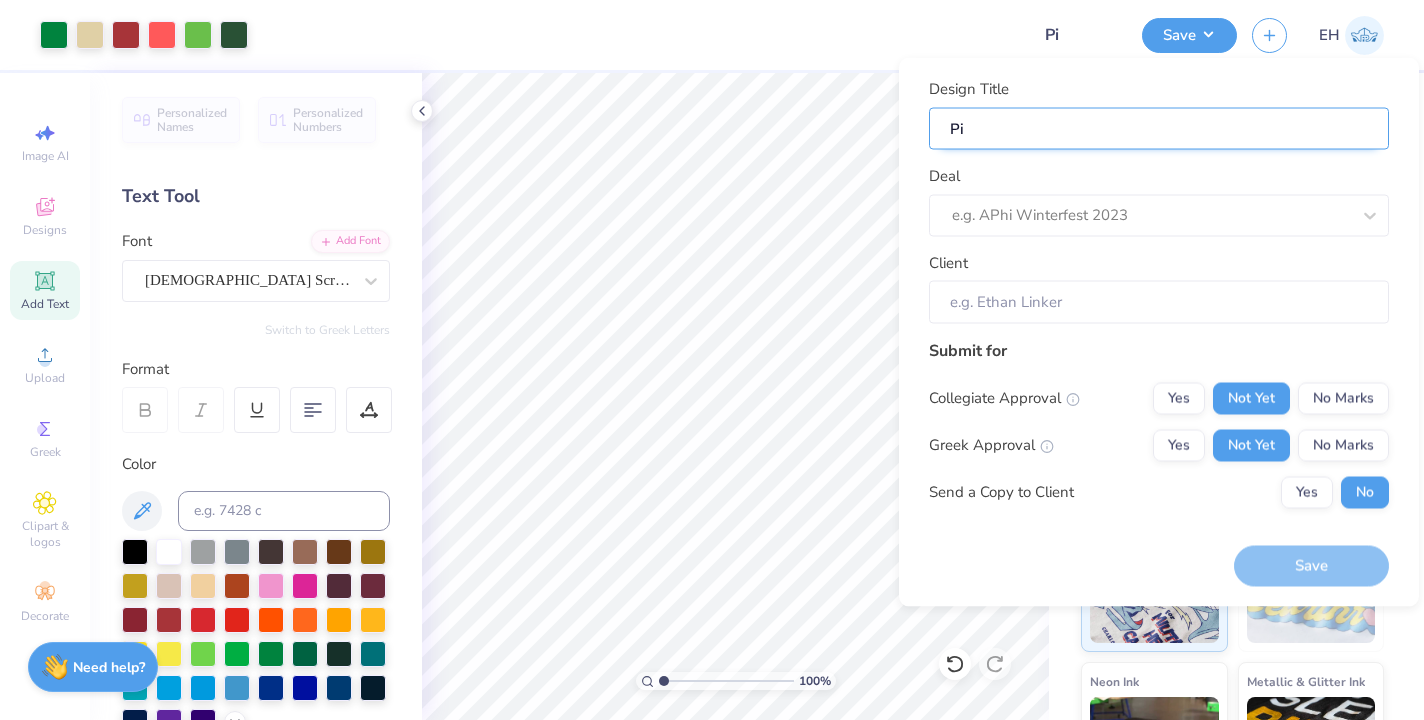 type on "Pi B" 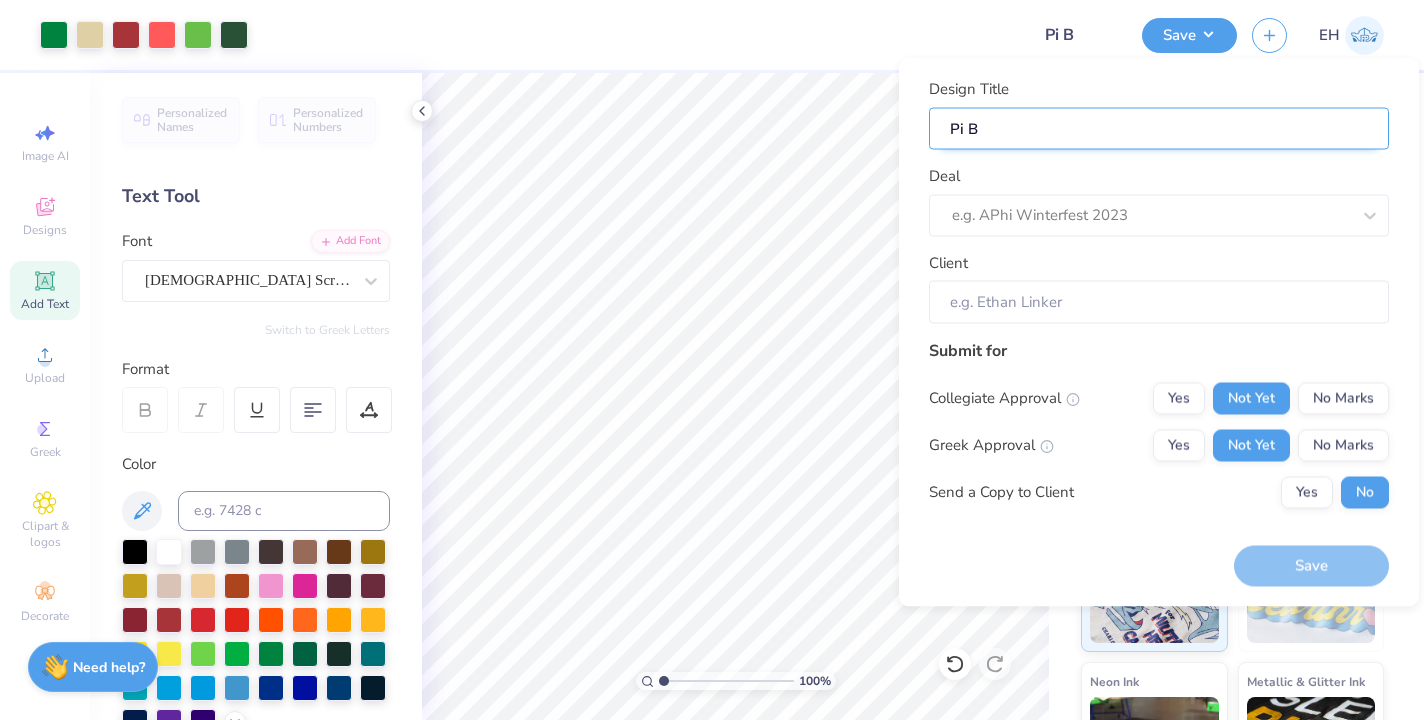 type on "Pi Be" 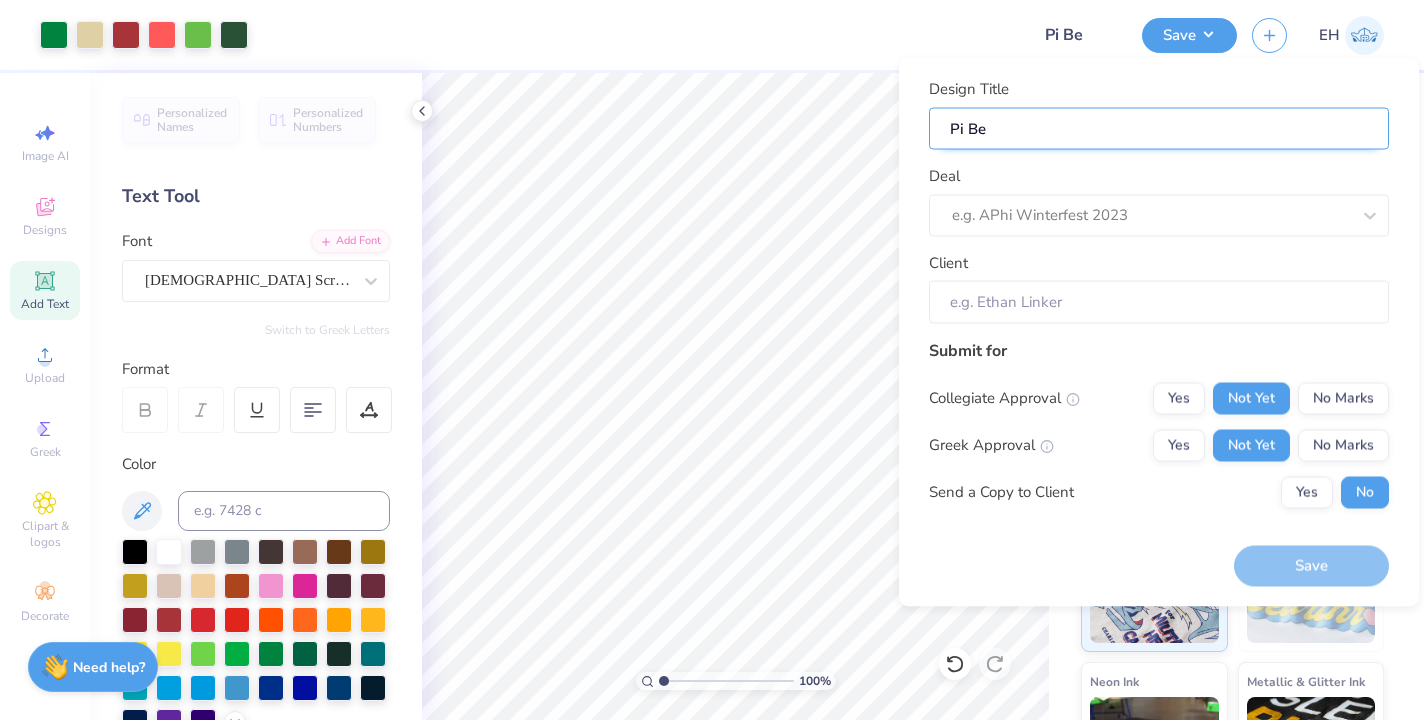 type on "Pi Bet" 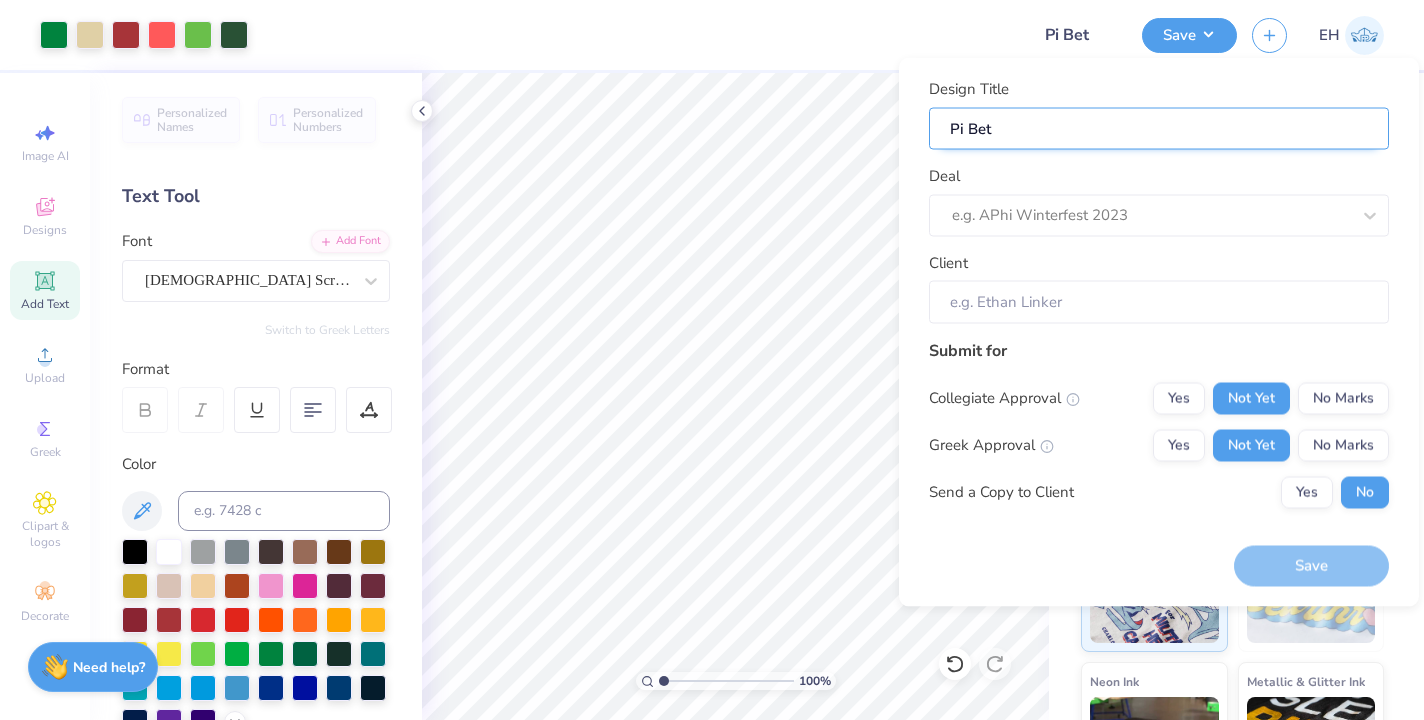type on "Pi Beta" 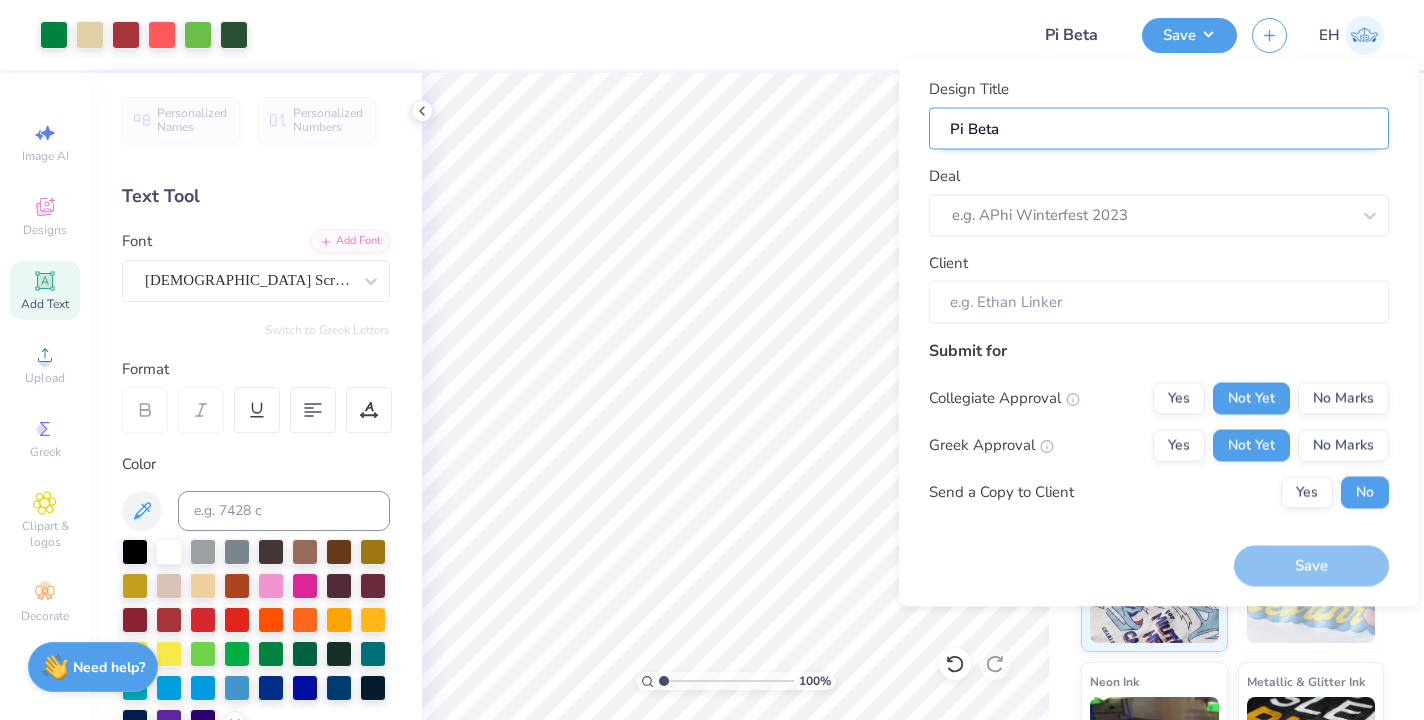 type on "Pi Beta" 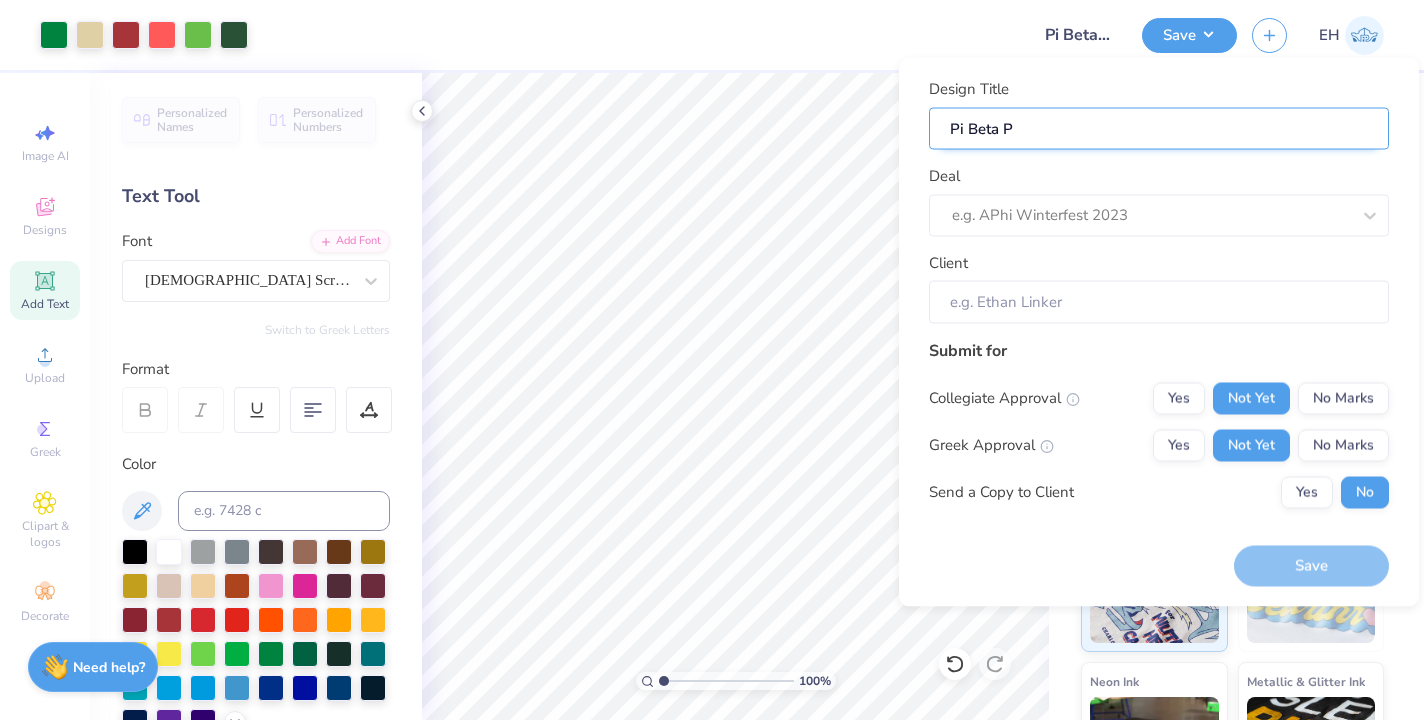 type on "Pi Beta Ph" 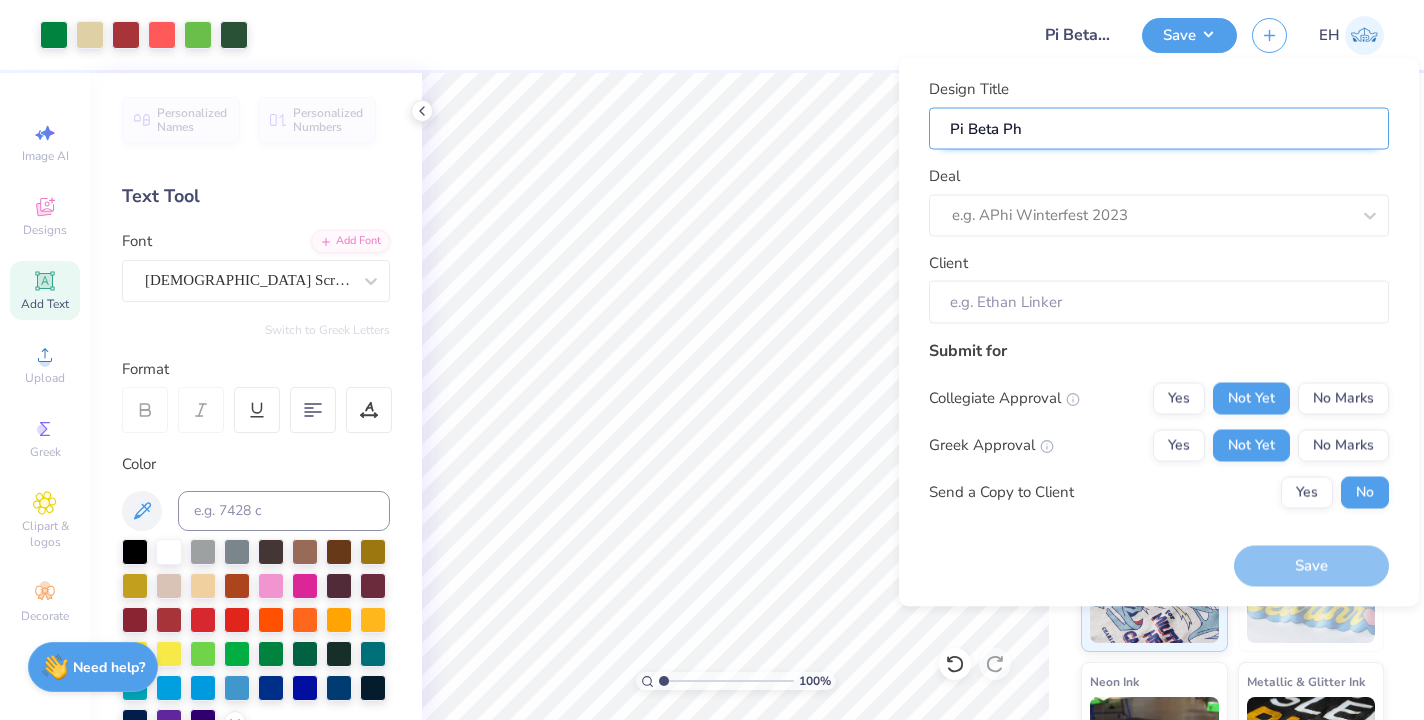 type on "Pi Beta Phi" 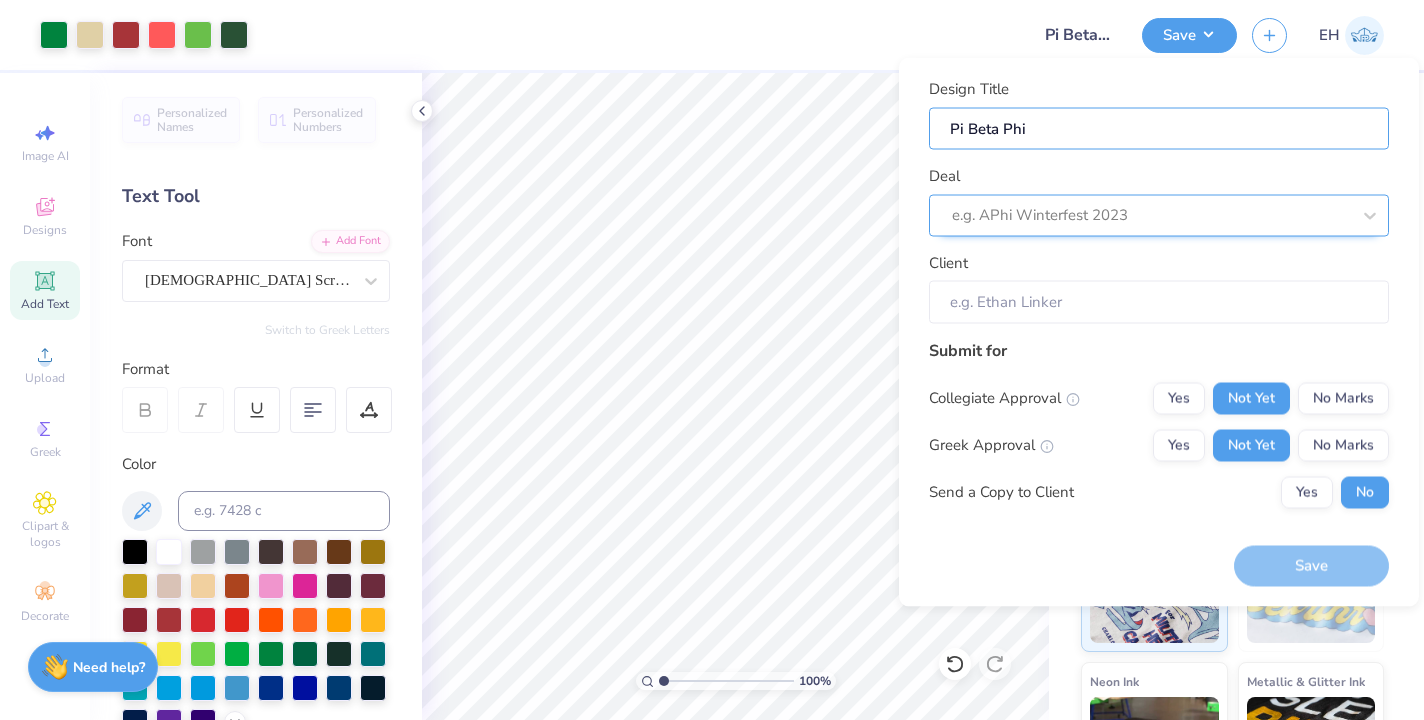 type on "Pi Beta Phi" 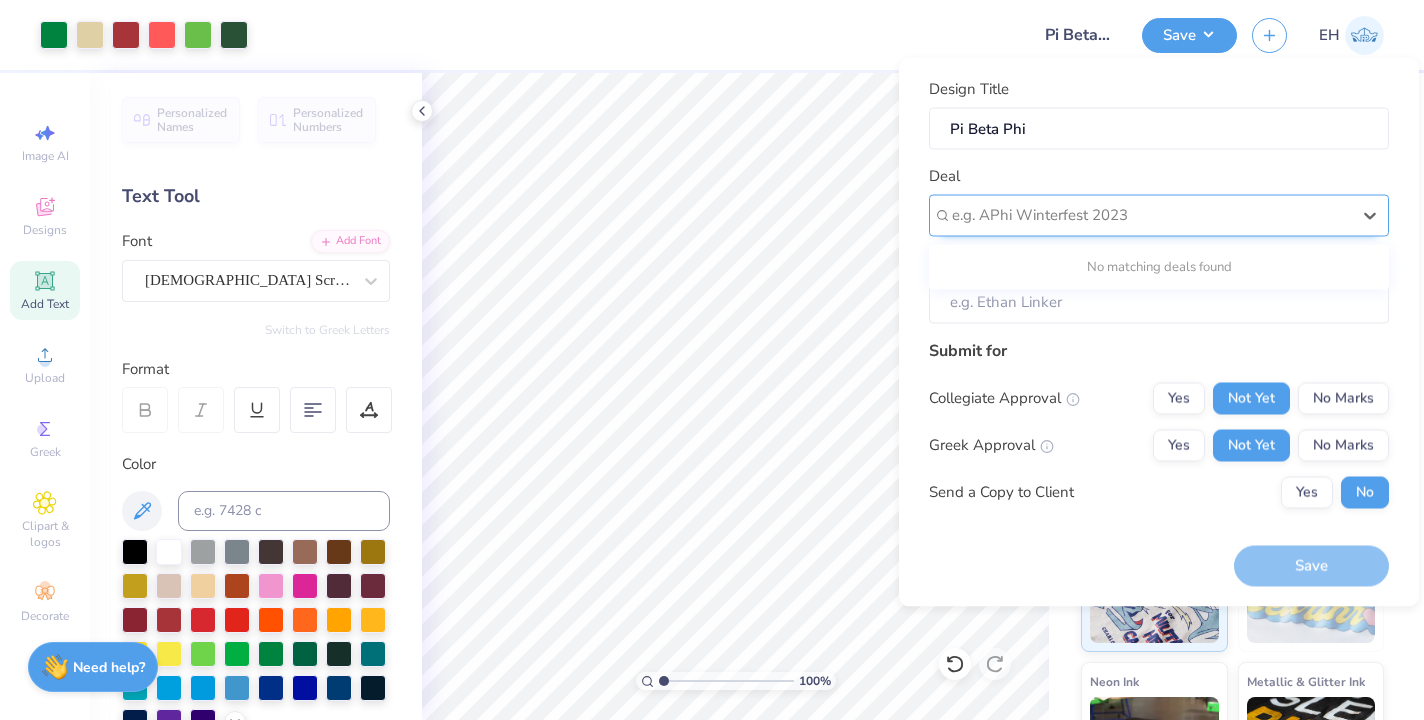 click at bounding box center [1151, 215] 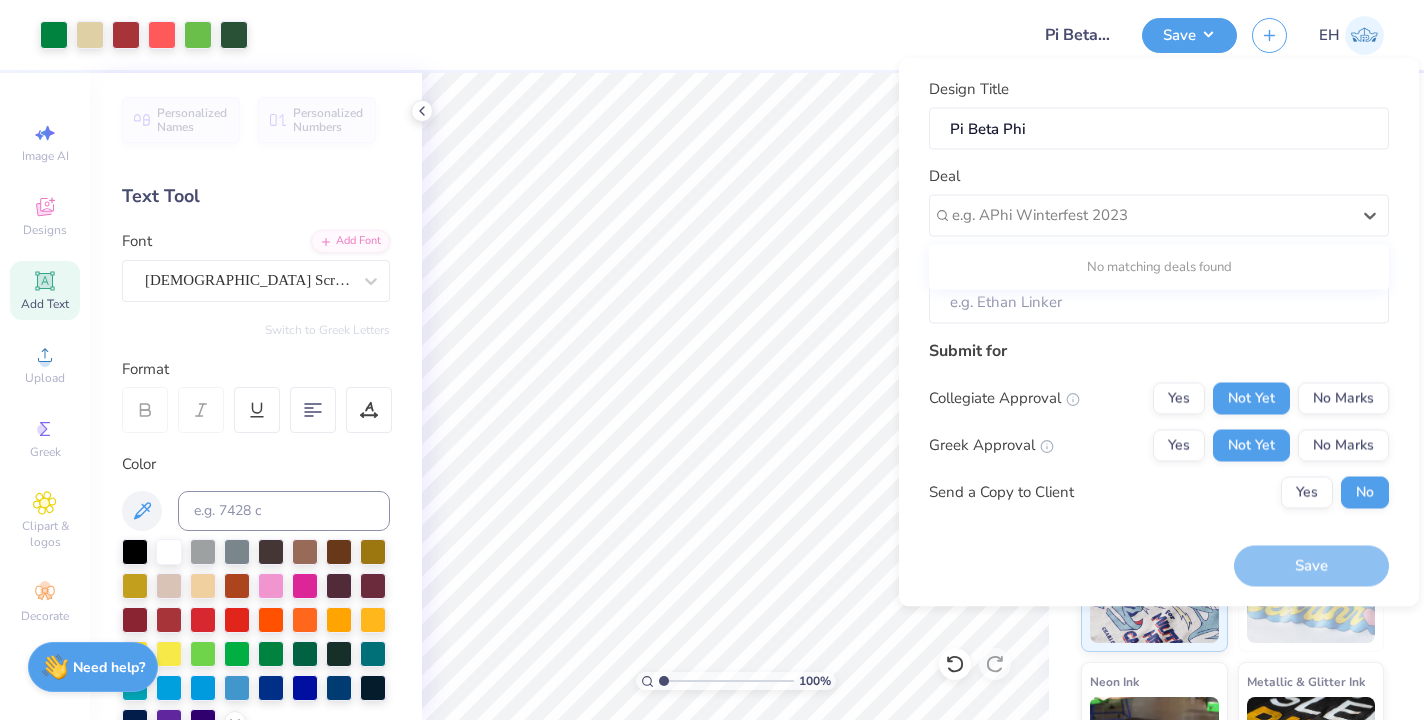 click on "No matching deals found" at bounding box center (1159, 267) 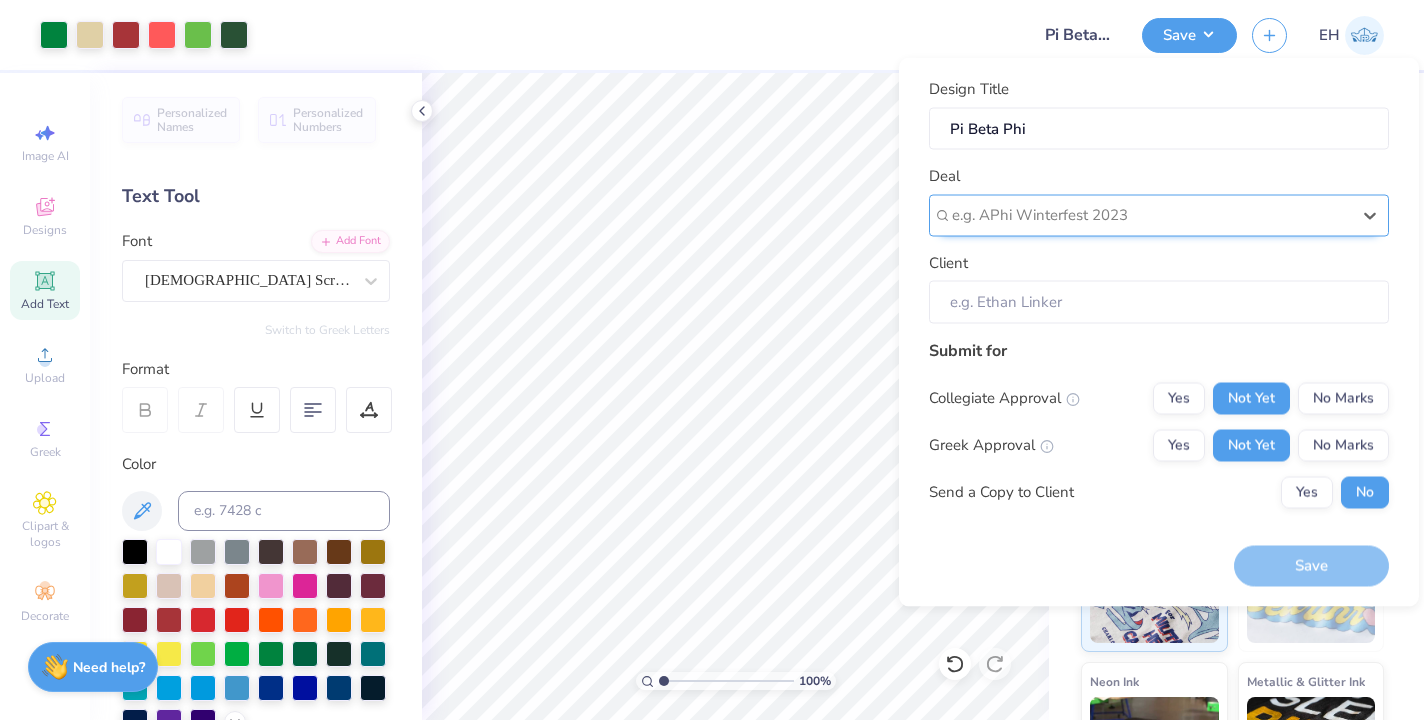 click at bounding box center (1151, 215) 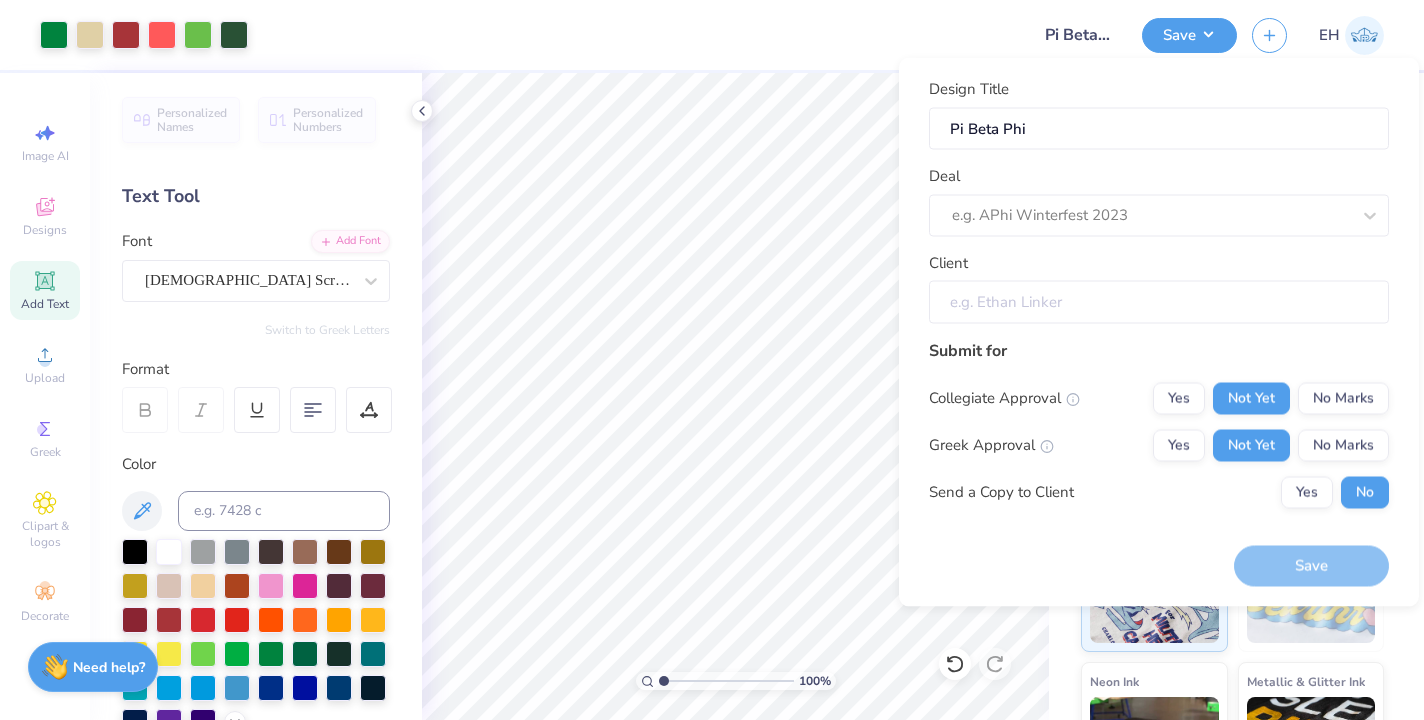 click on "Client" at bounding box center (1159, 302) 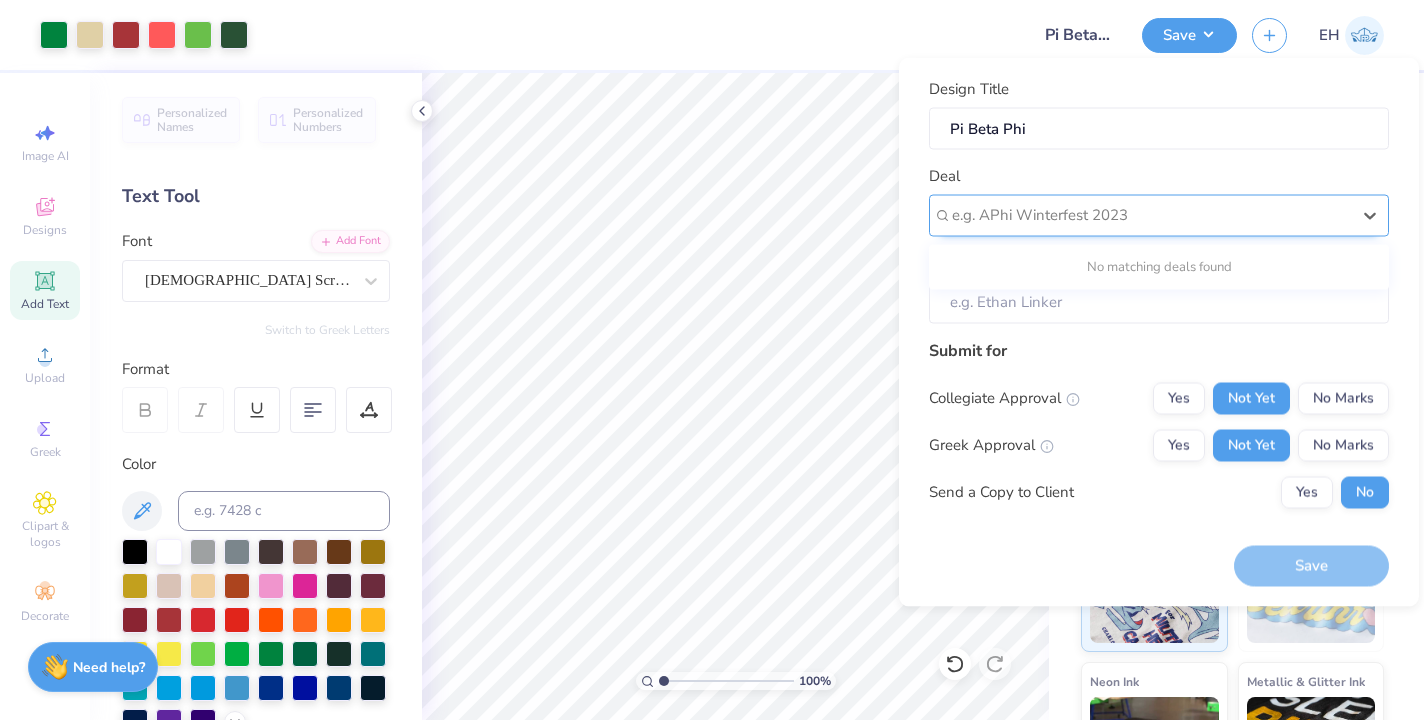 click at bounding box center (1151, 215) 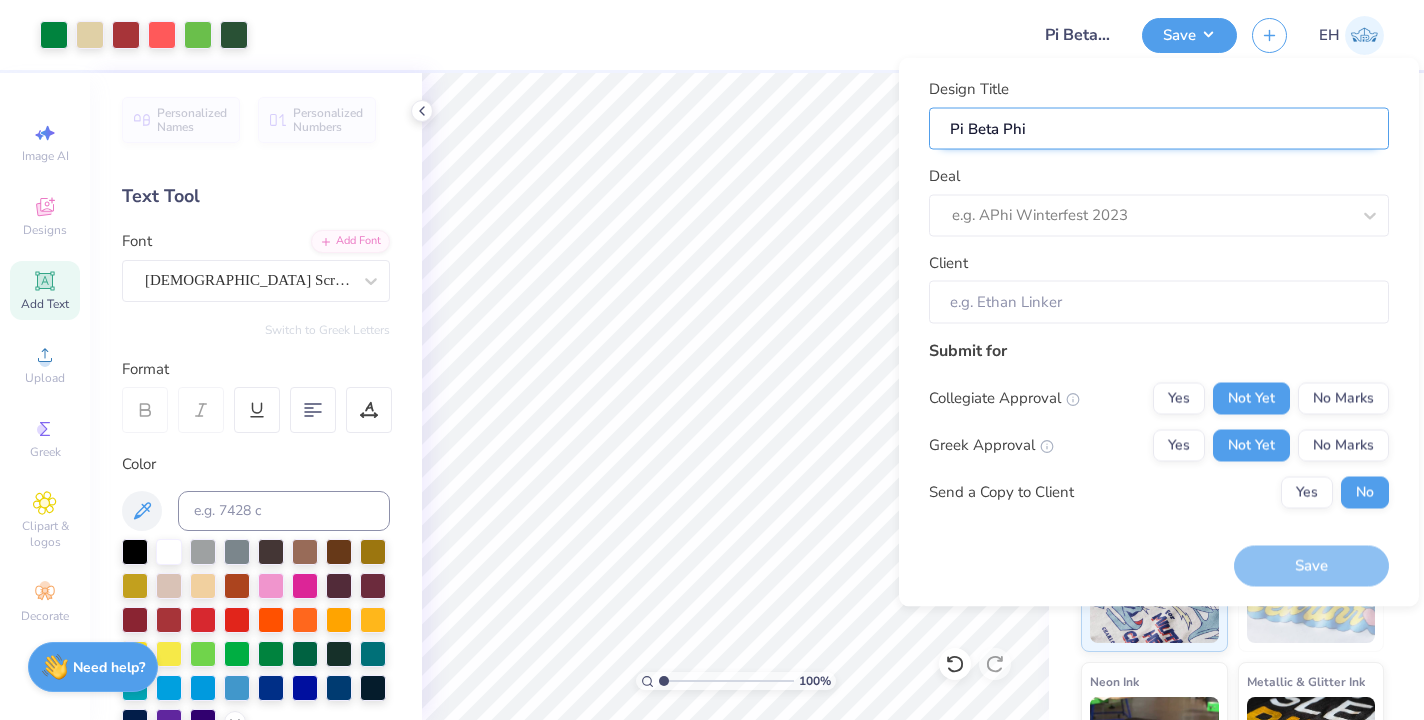 drag, startPoint x: 1048, startPoint y: 131, endPoint x: 959, endPoint y: 131, distance: 89 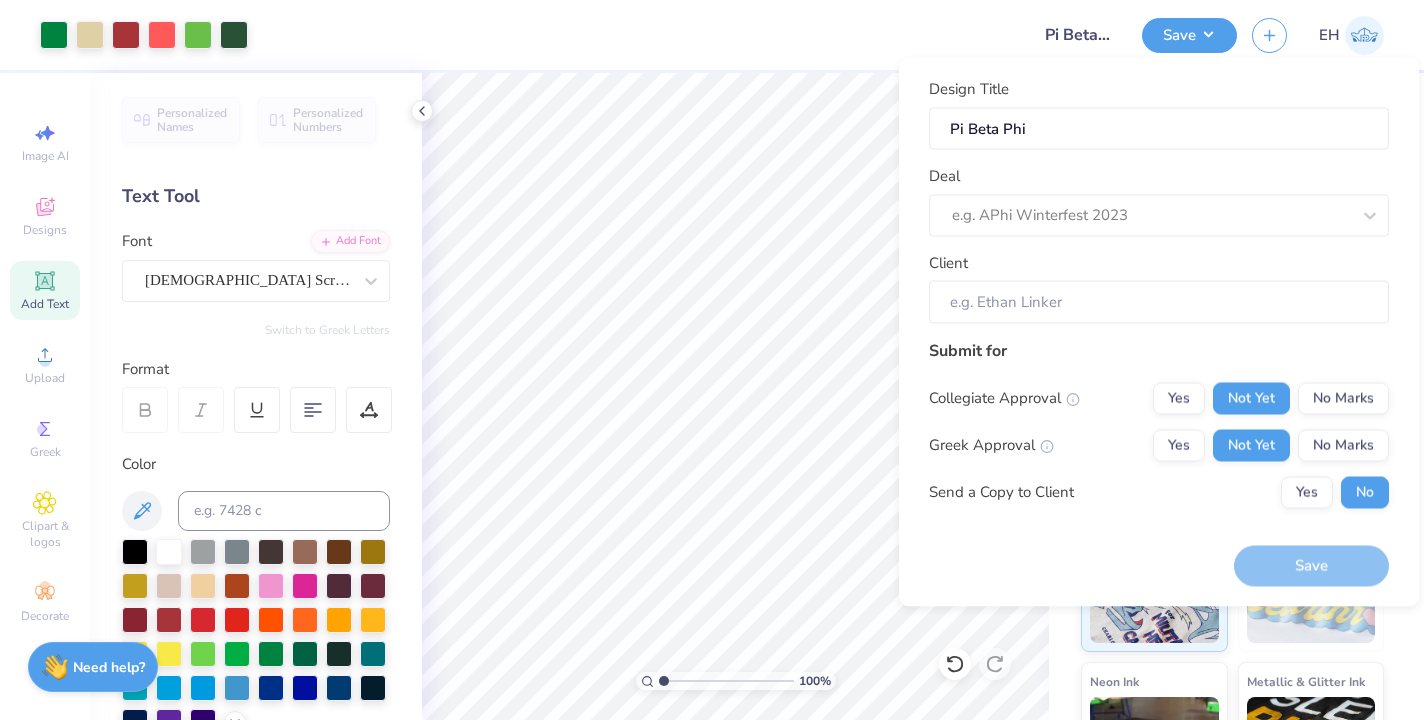 click on "Design Title Pi Beta Phi Deal e.g. APhi Winterfest 2023 Client Submit for Collegiate Approval Yes Not Yet No Marks Greek Approval Yes Not Yet No Marks Send a Copy to Client Yes No Save" at bounding box center [1159, 332] 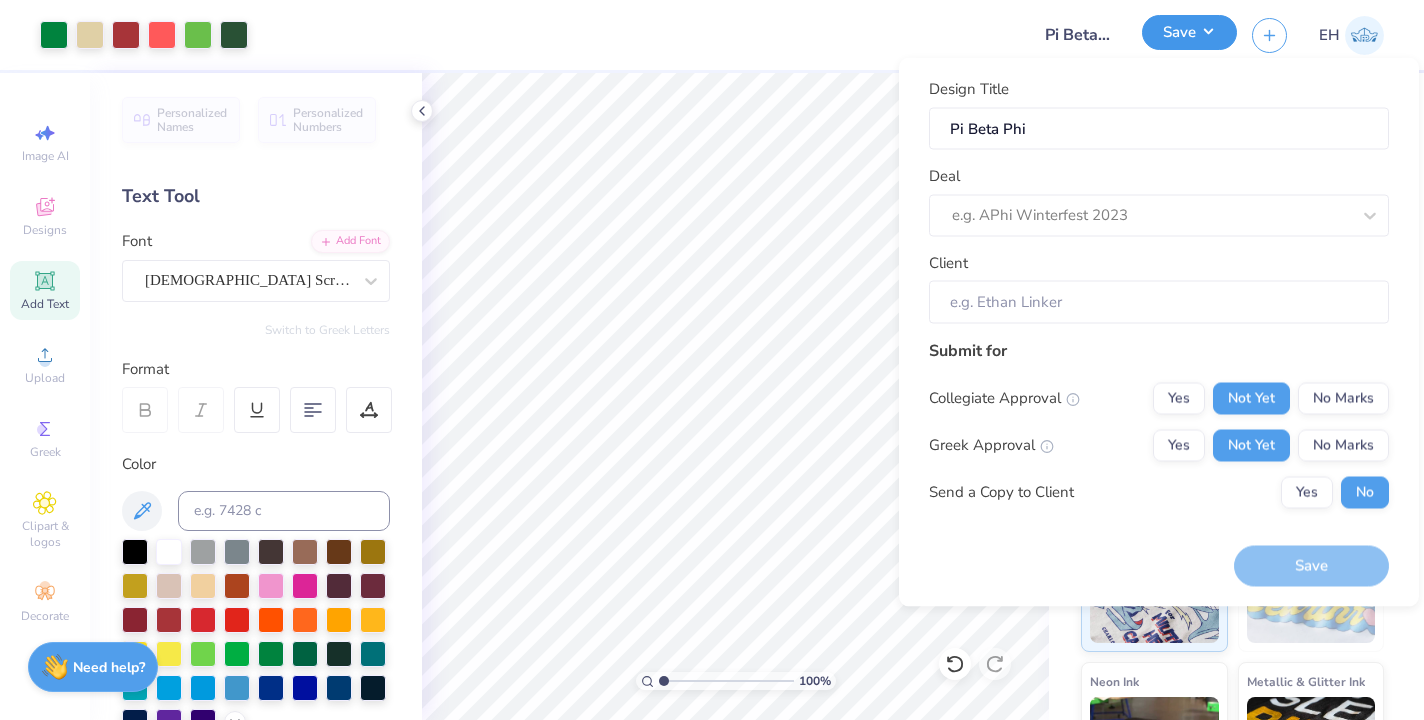 click on "Save" at bounding box center [1189, 32] 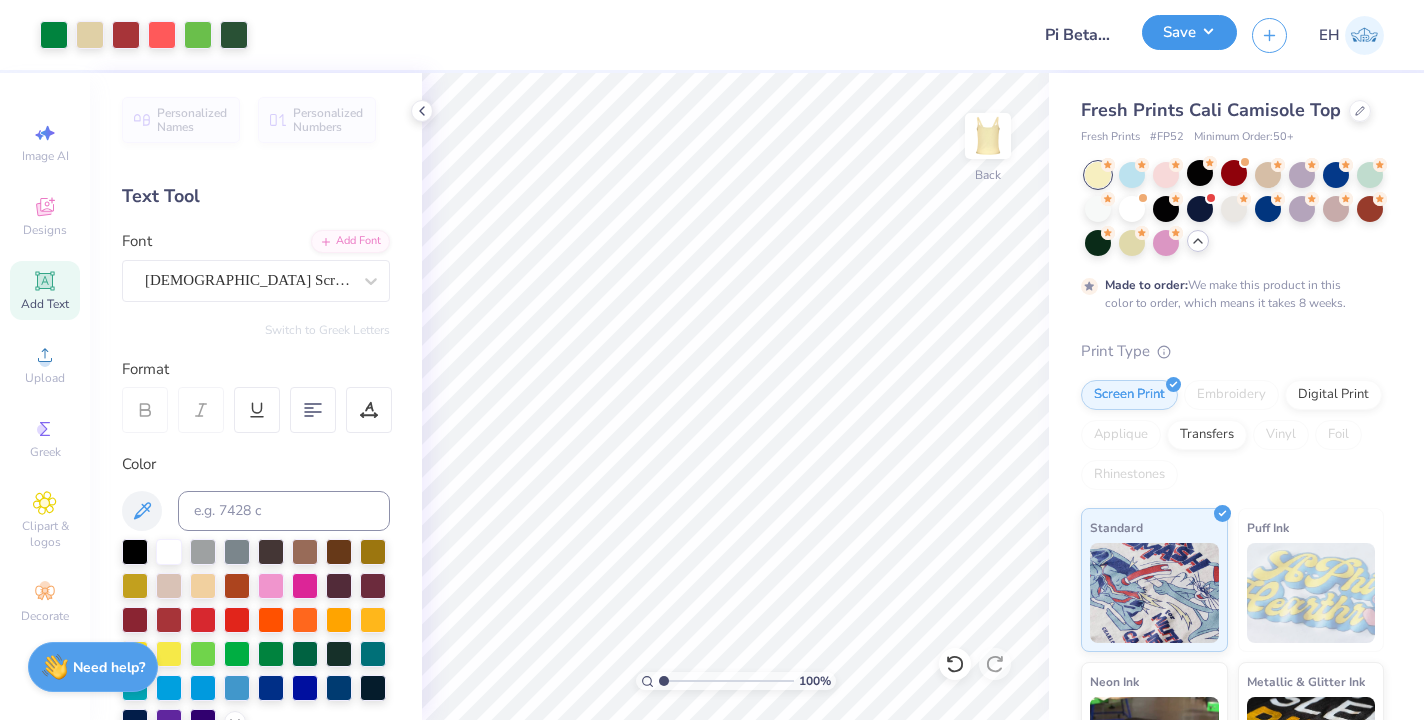 click on "Save" at bounding box center [1189, 32] 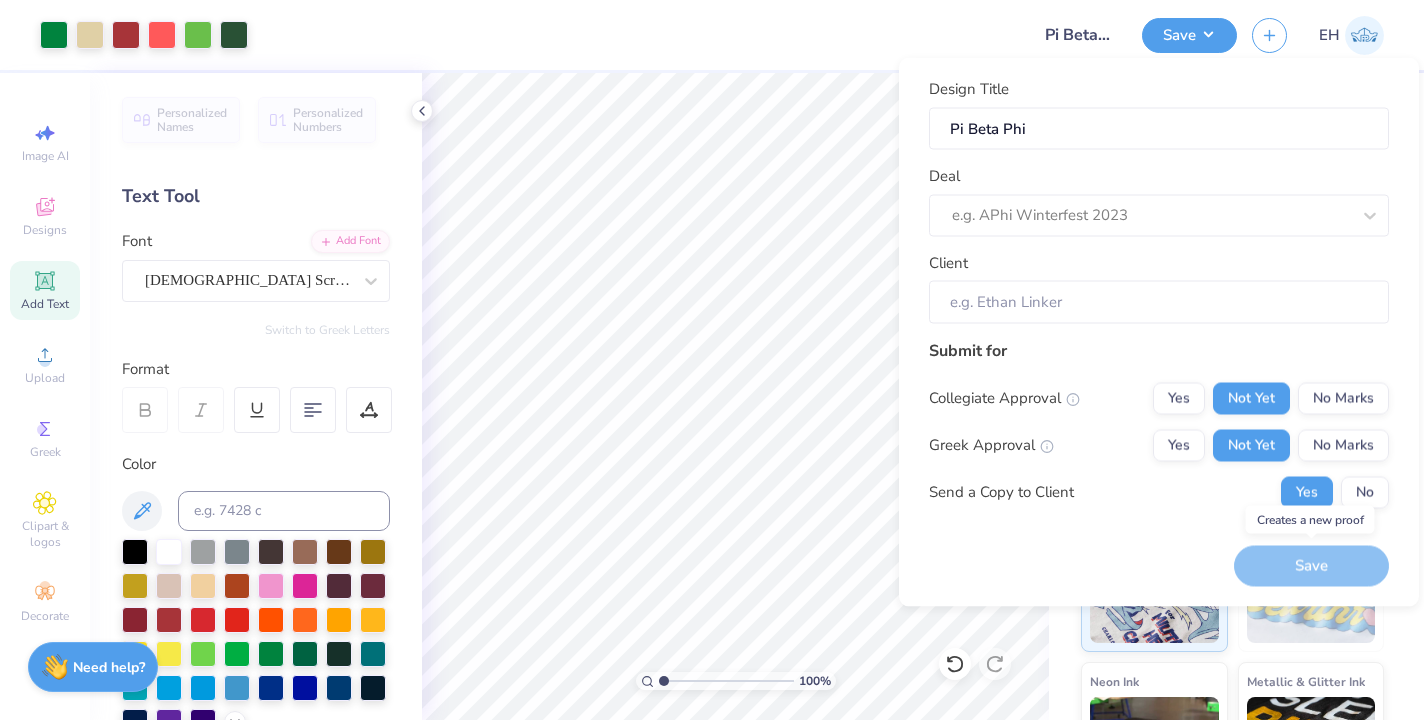 click on "Save" at bounding box center (1311, 566) 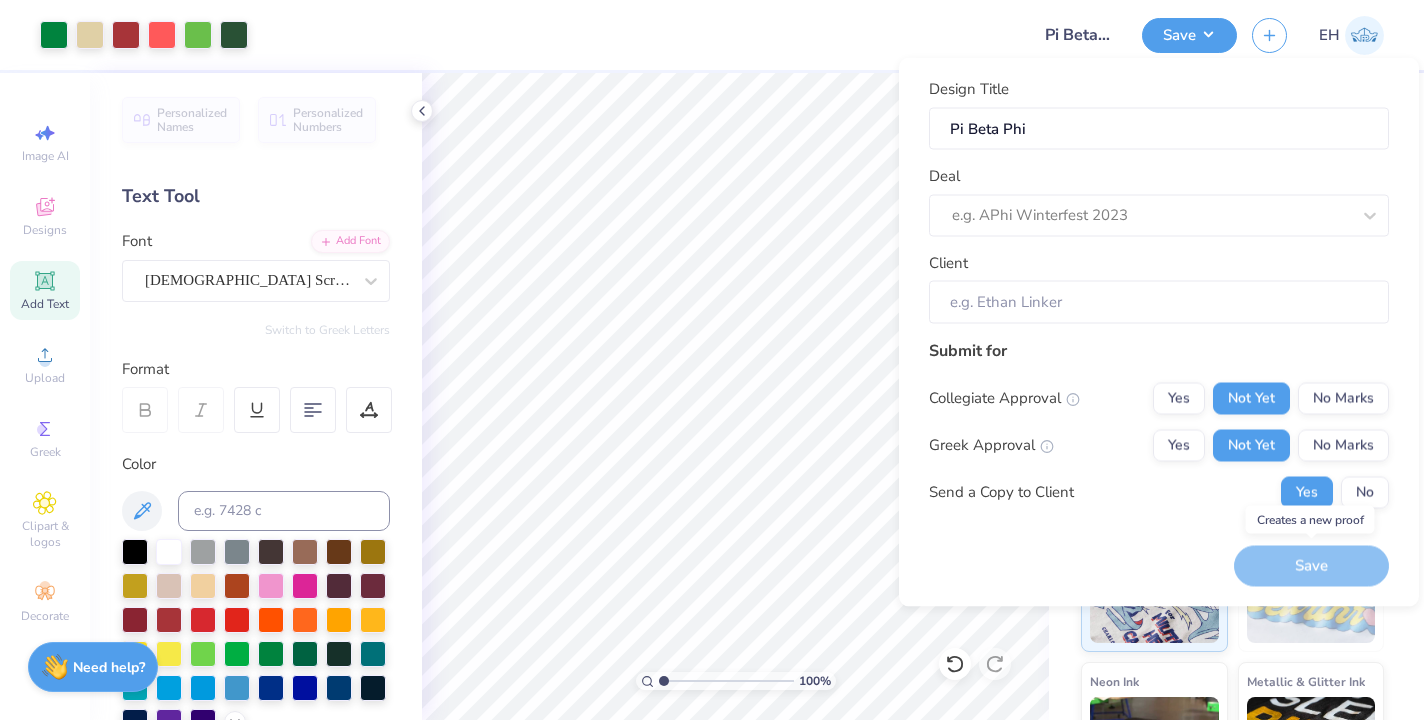 click on "Save" at bounding box center (1311, 566) 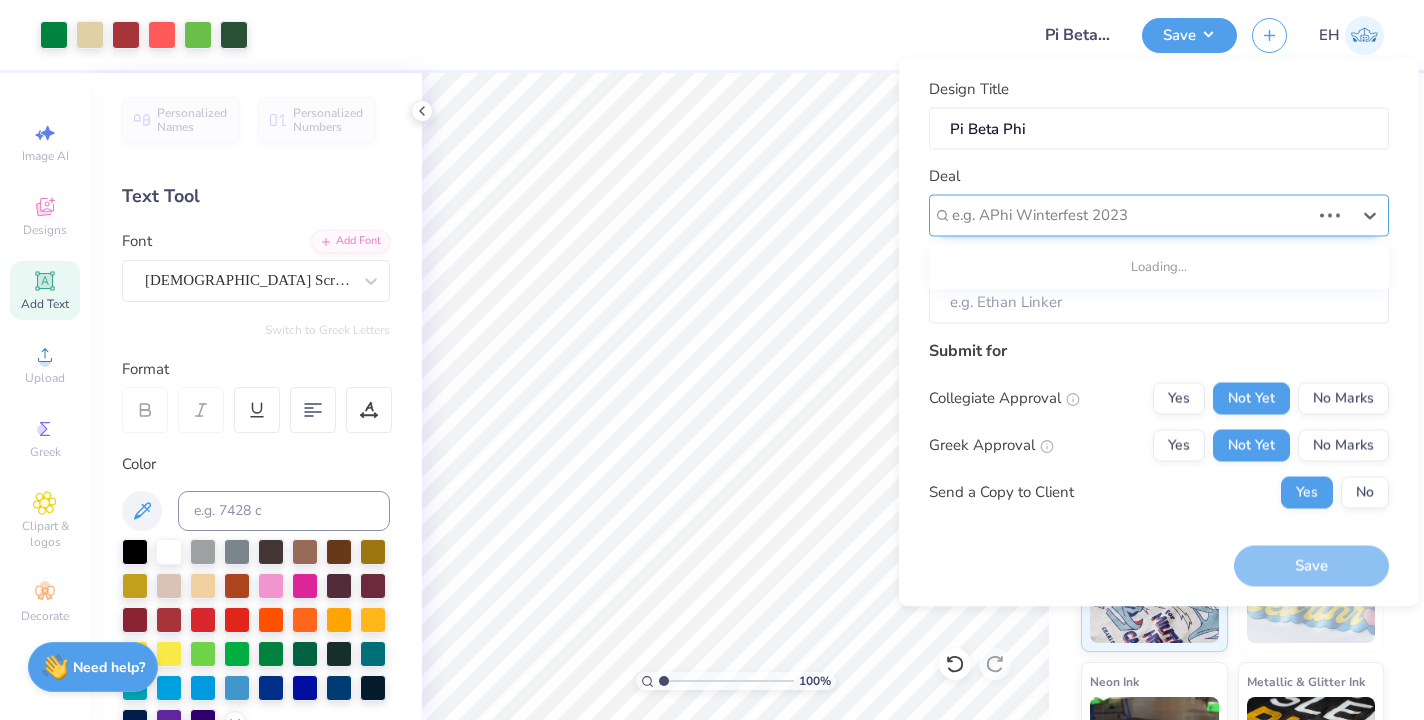 click at bounding box center (1131, 215) 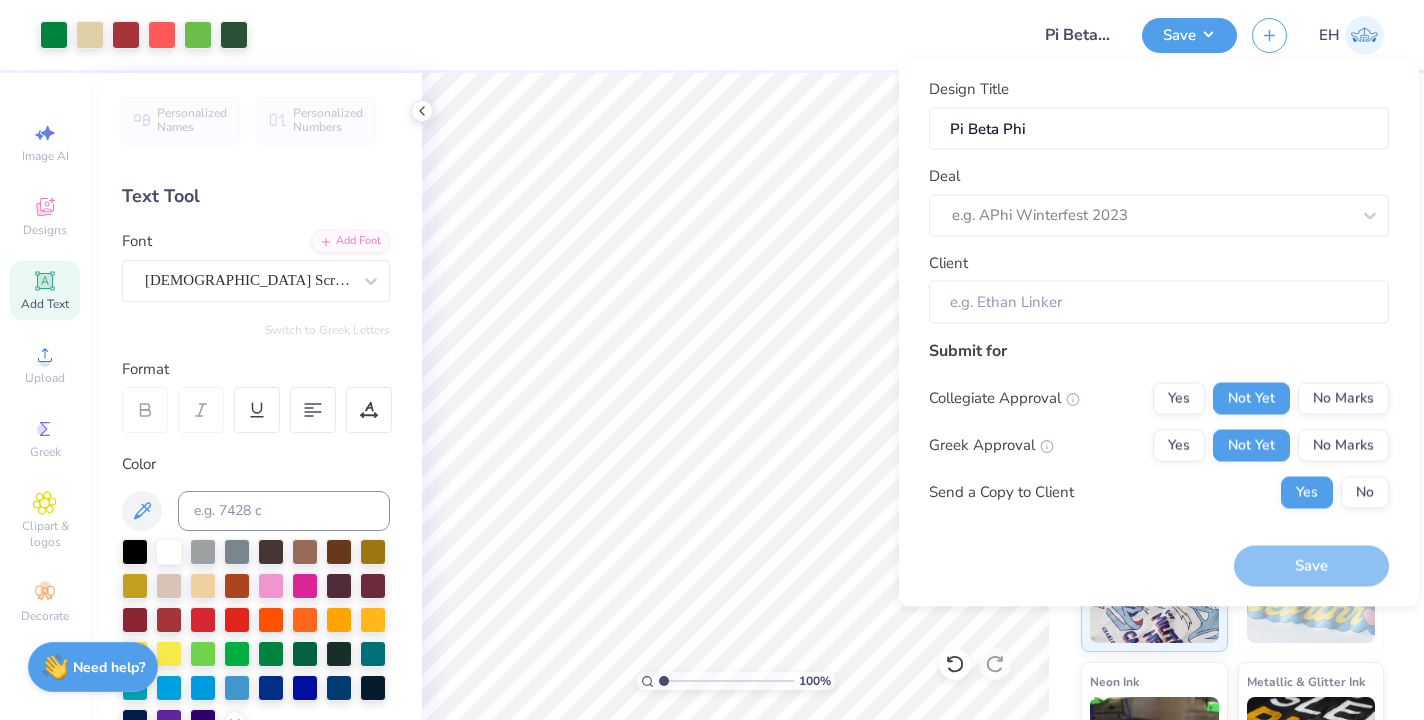click on "Client" at bounding box center (1159, 302) 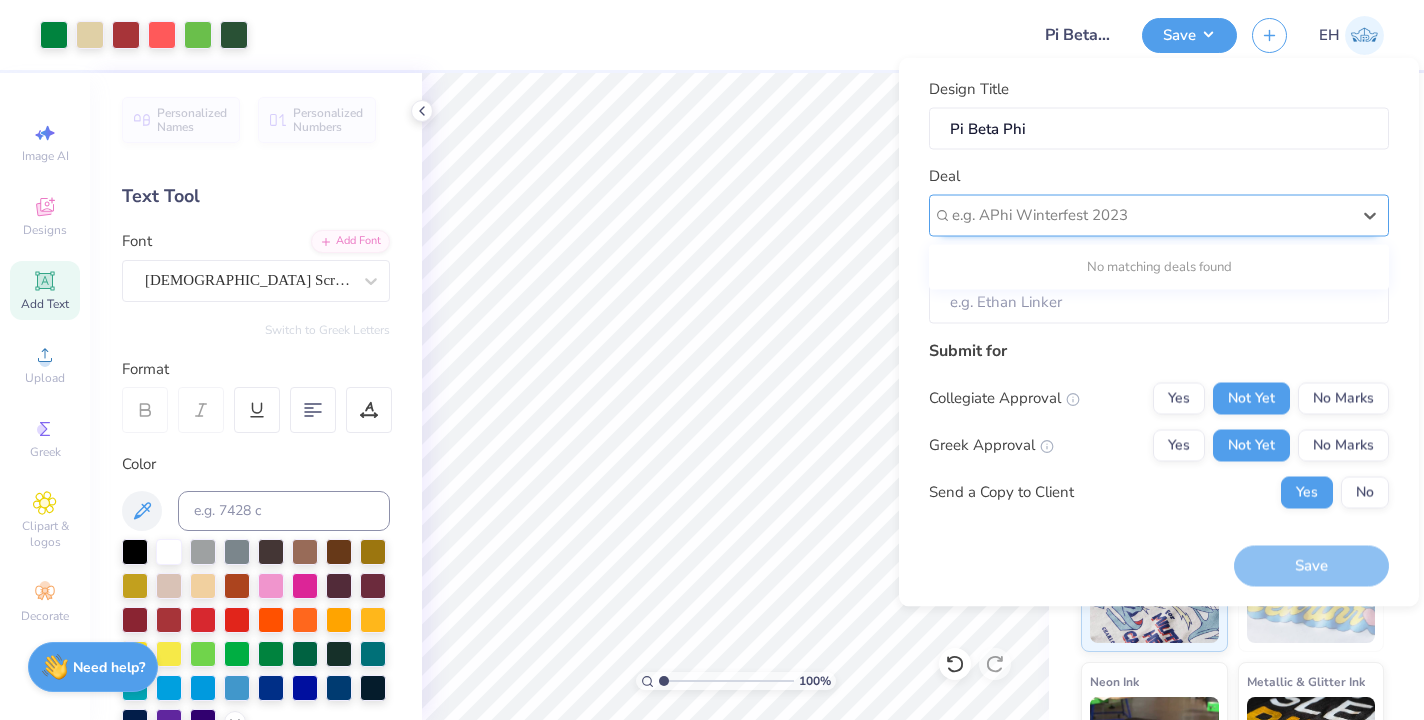 click at bounding box center (1151, 215) 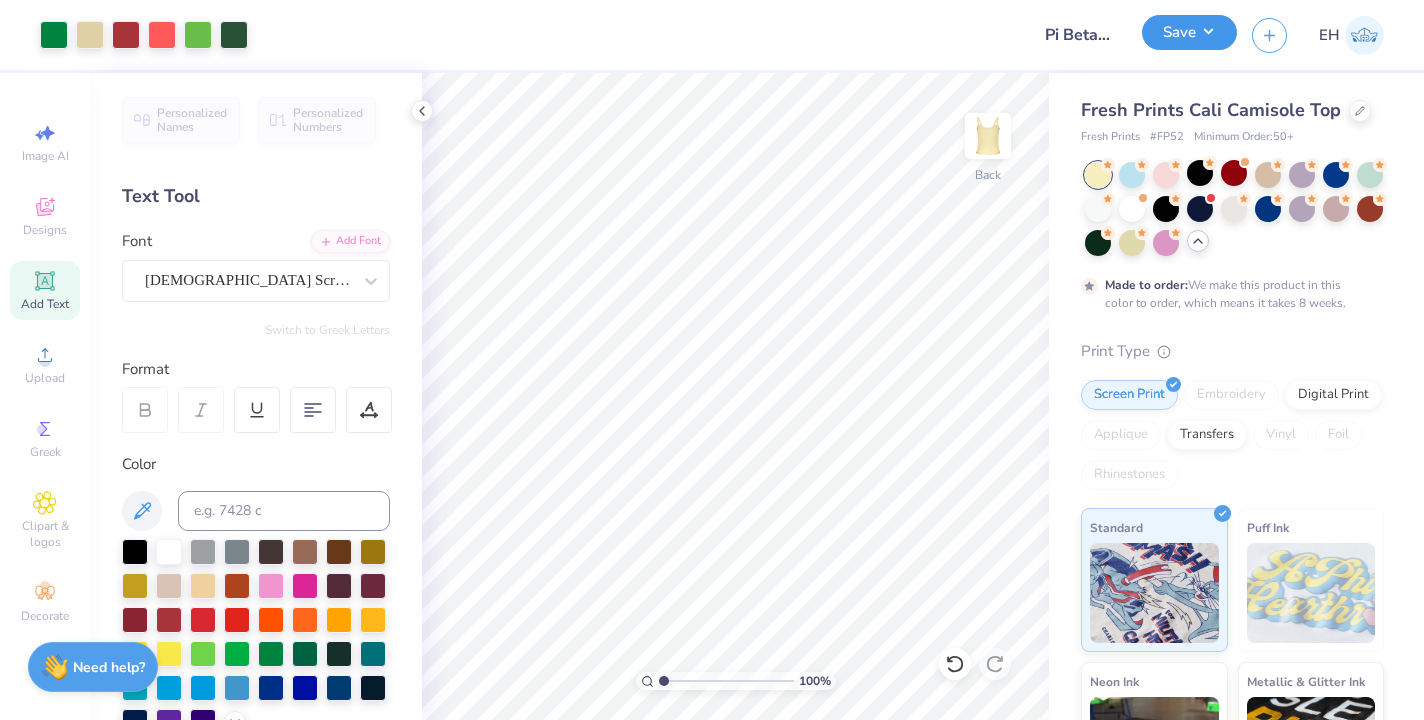 click on "Save" at bounding box center (1189, 32) 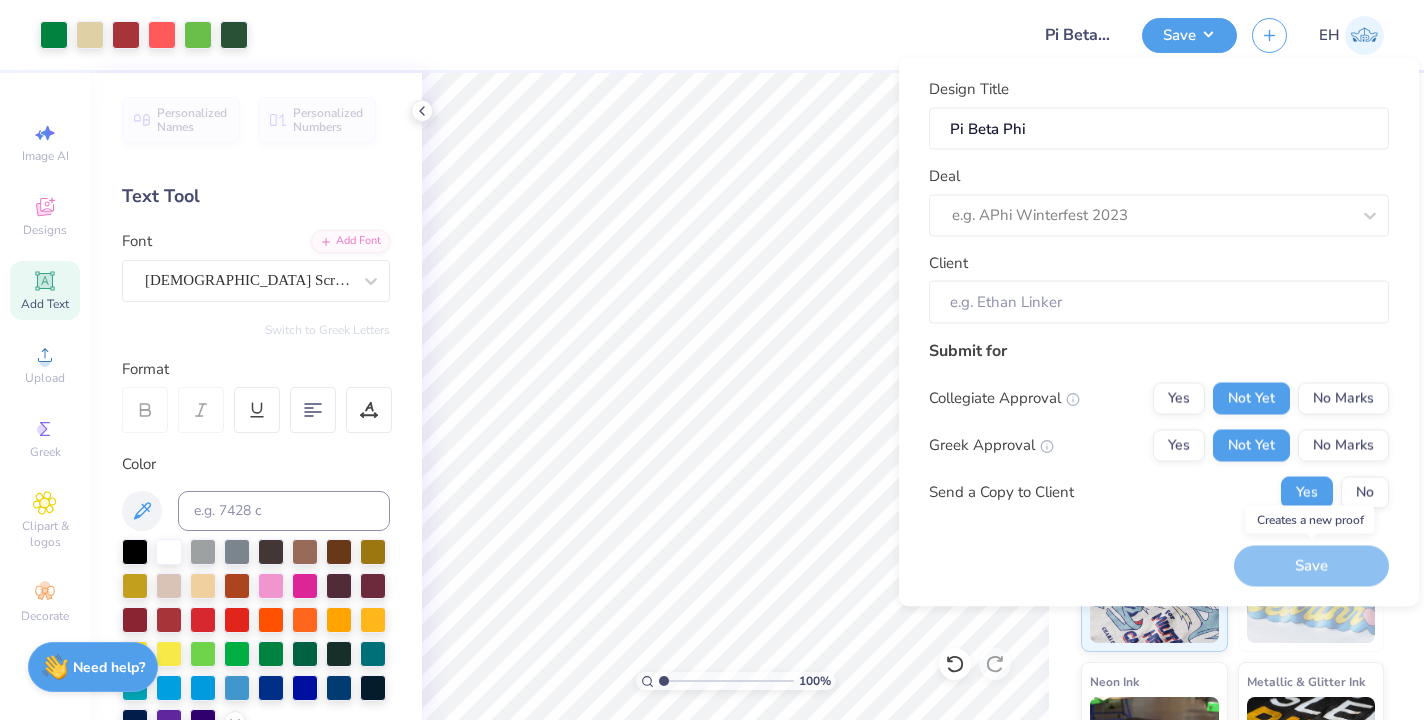 click on "Save" at bounding box center (1311, 566) 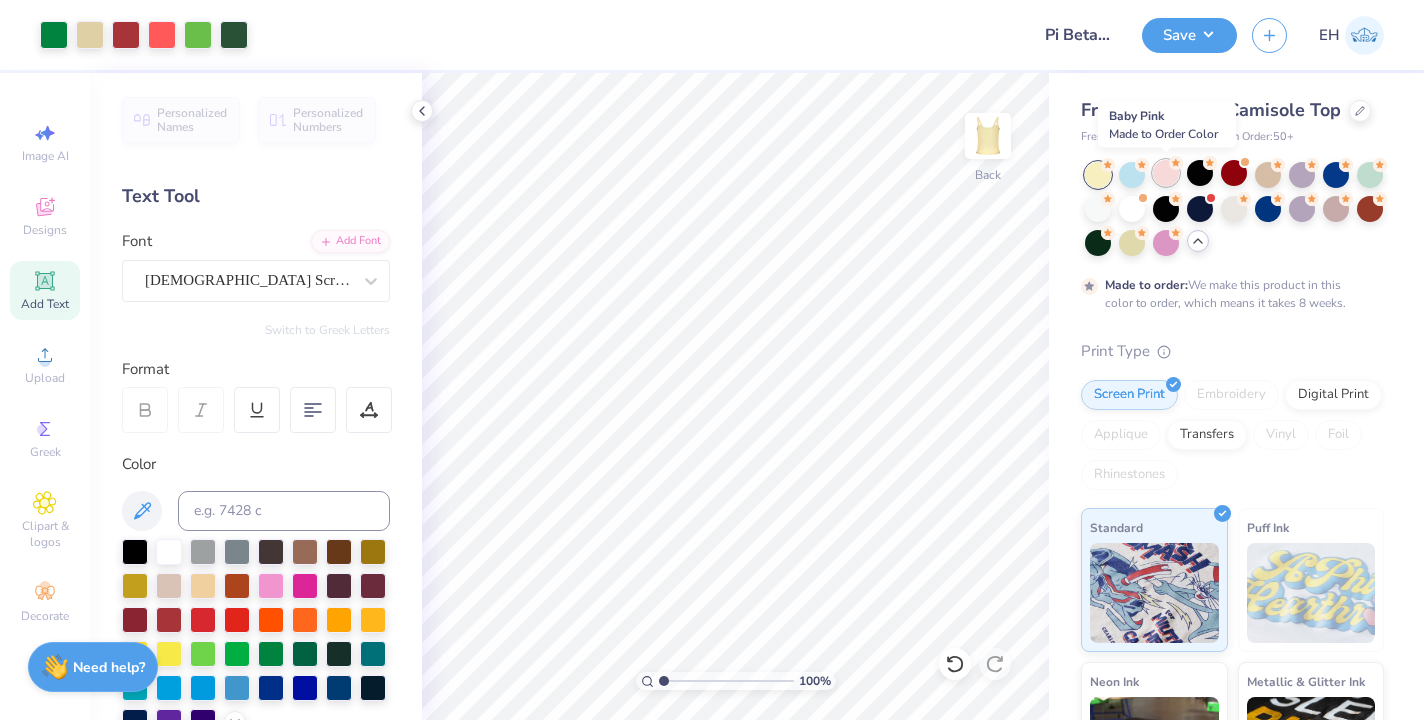 click at bounding box center (1166, 173) 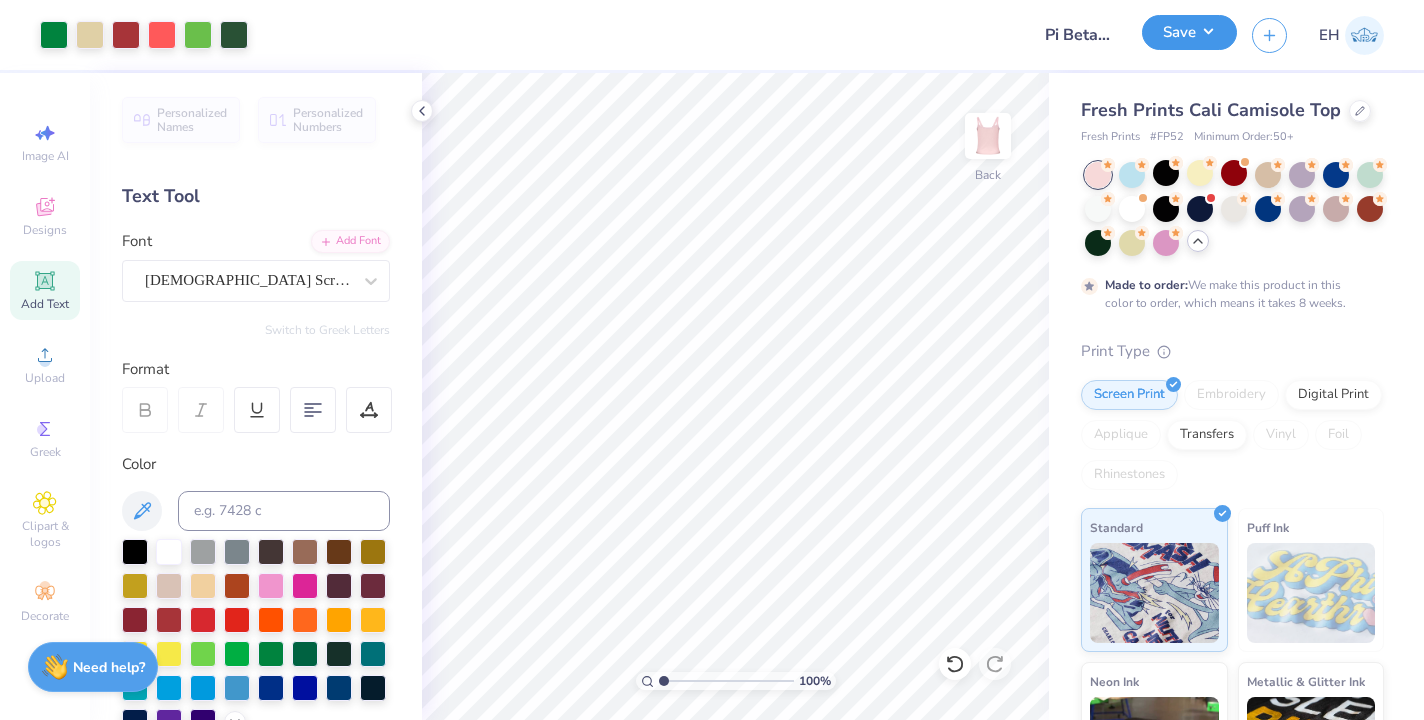 click on "Save" at bounding box center (1189, 32) 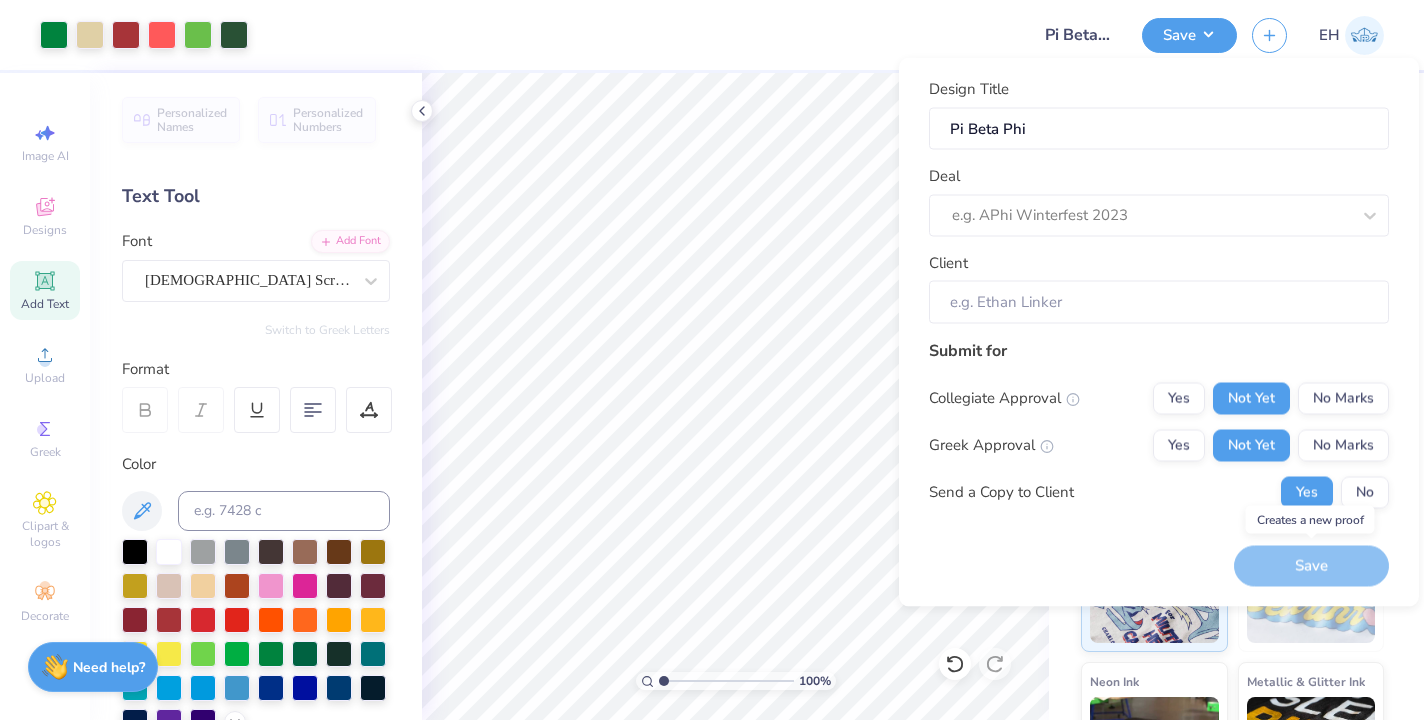 click on "Save" at bounding box center (1311, 566) 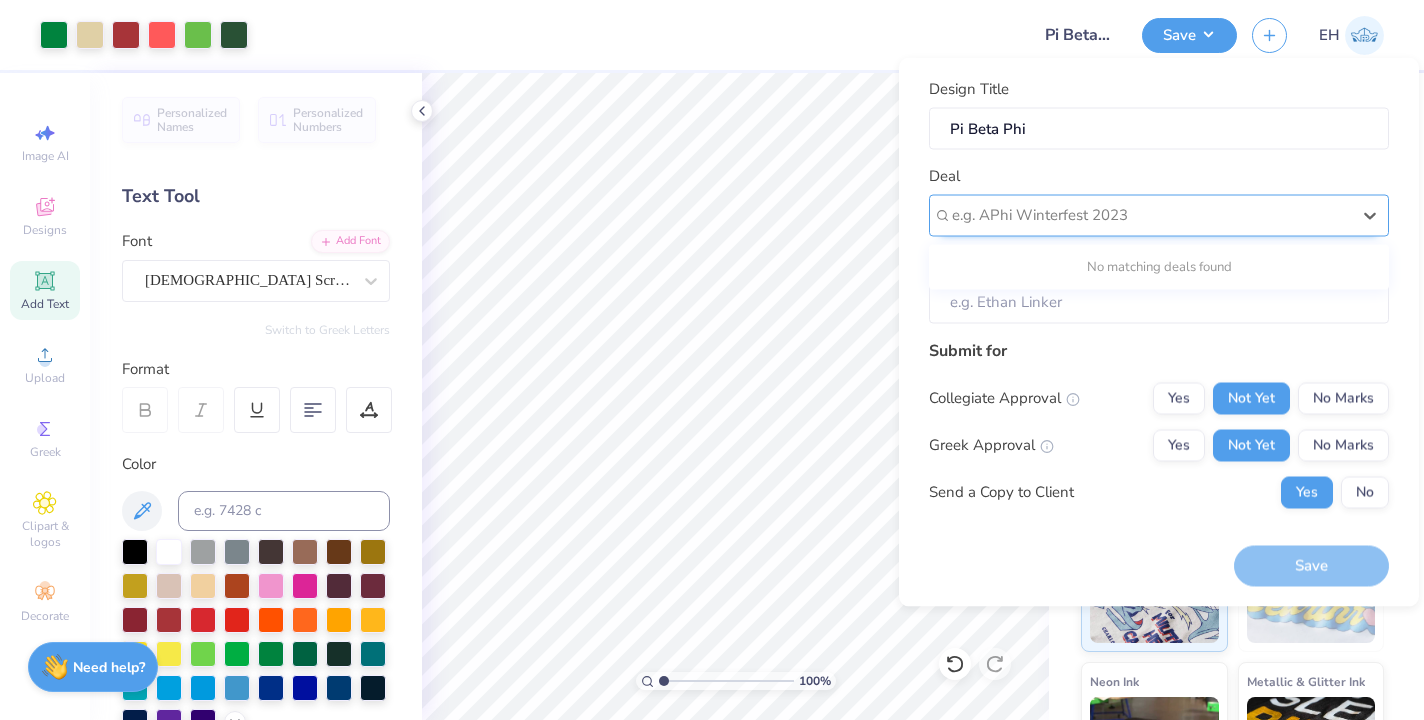 click at bounding box center (1151, 215) 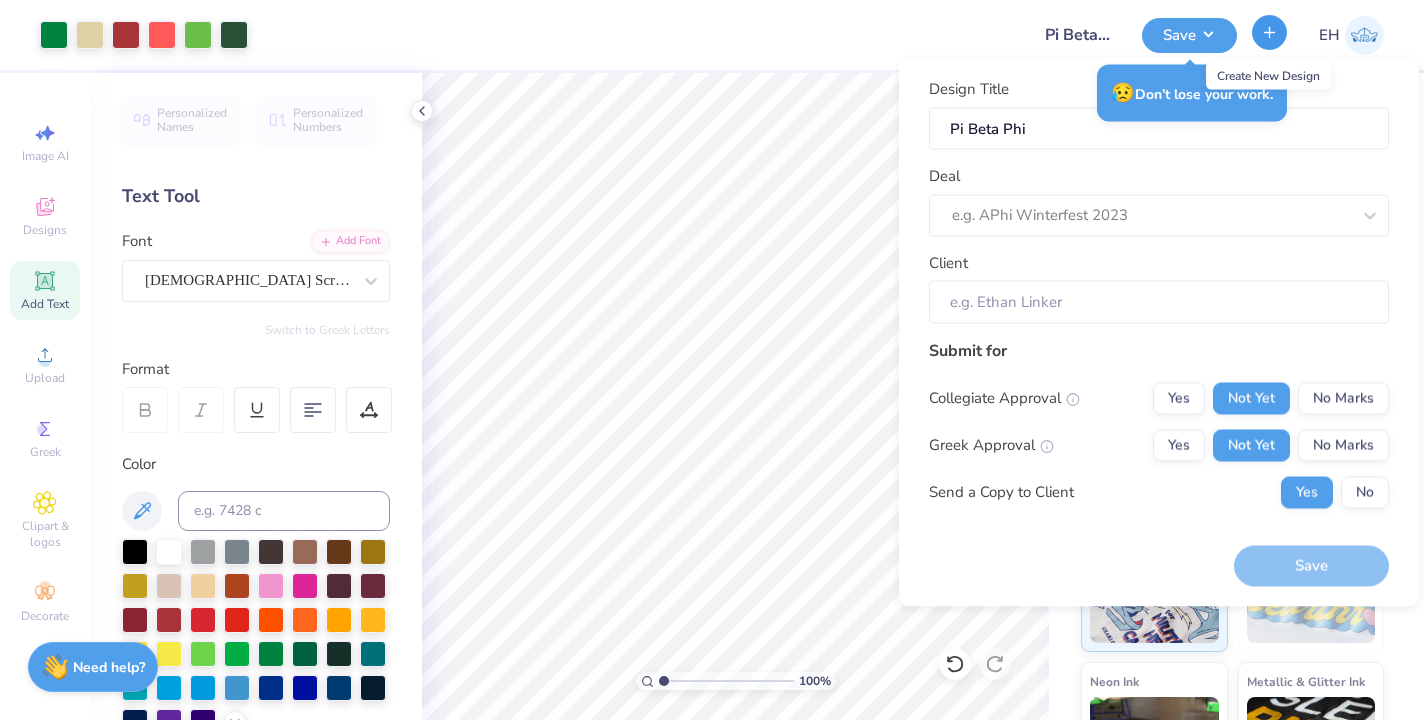 click at bounding box center [1269, 32] 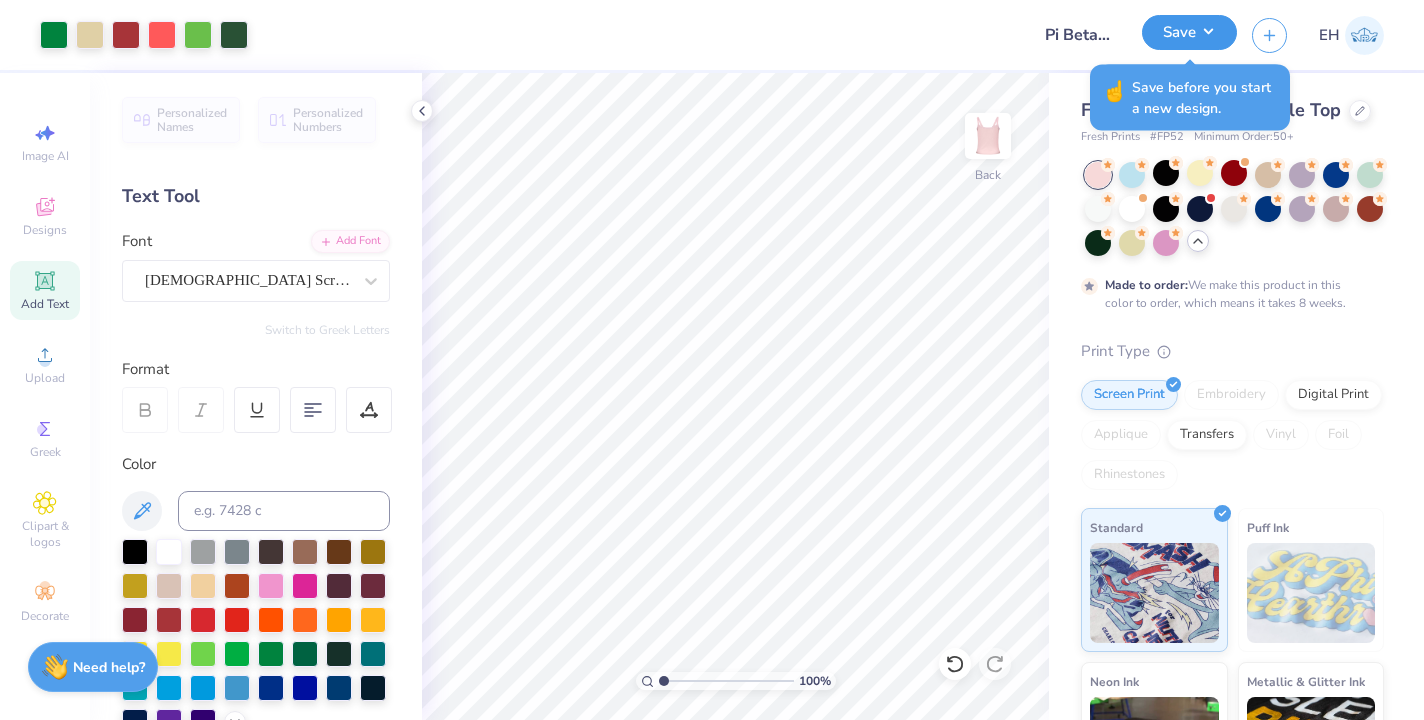 click on "Save" at bounding box center (1189, 32) 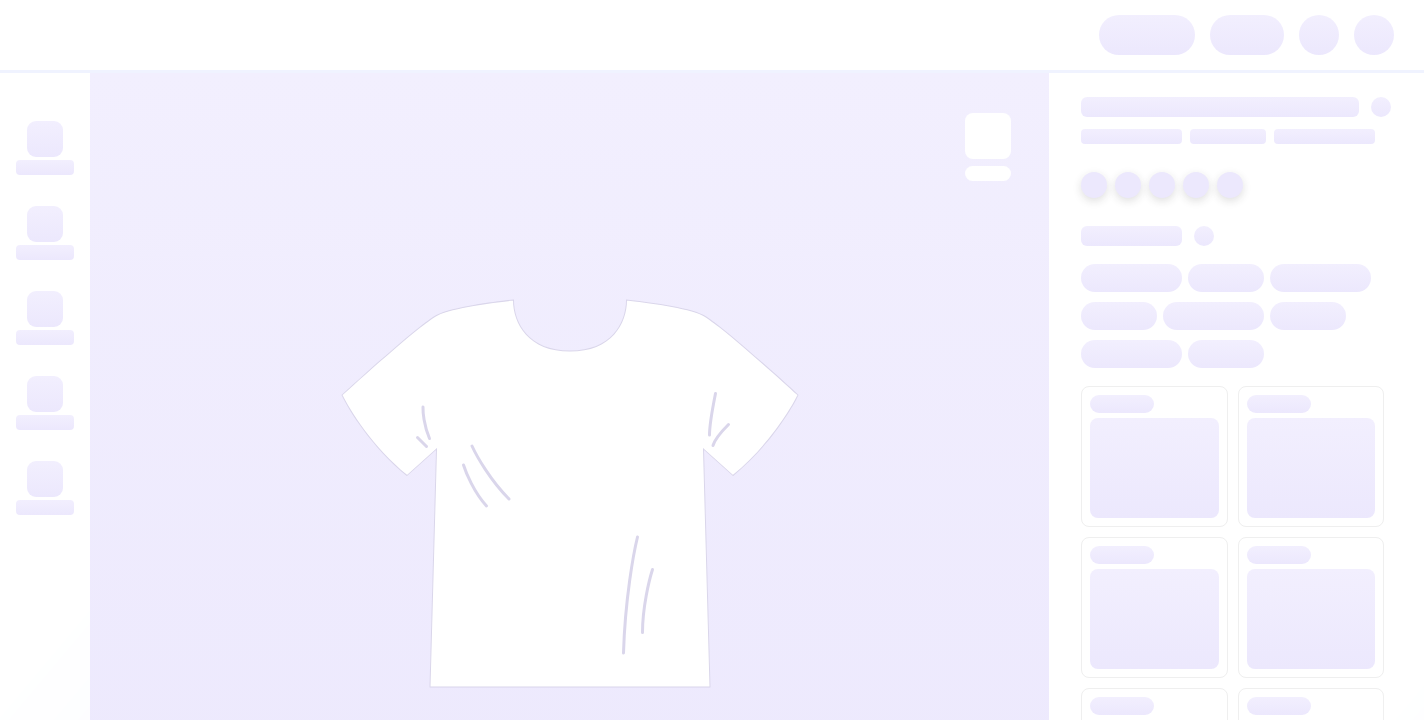 scroll, scrollTop: 0, scrollLeft: 0, axis: both 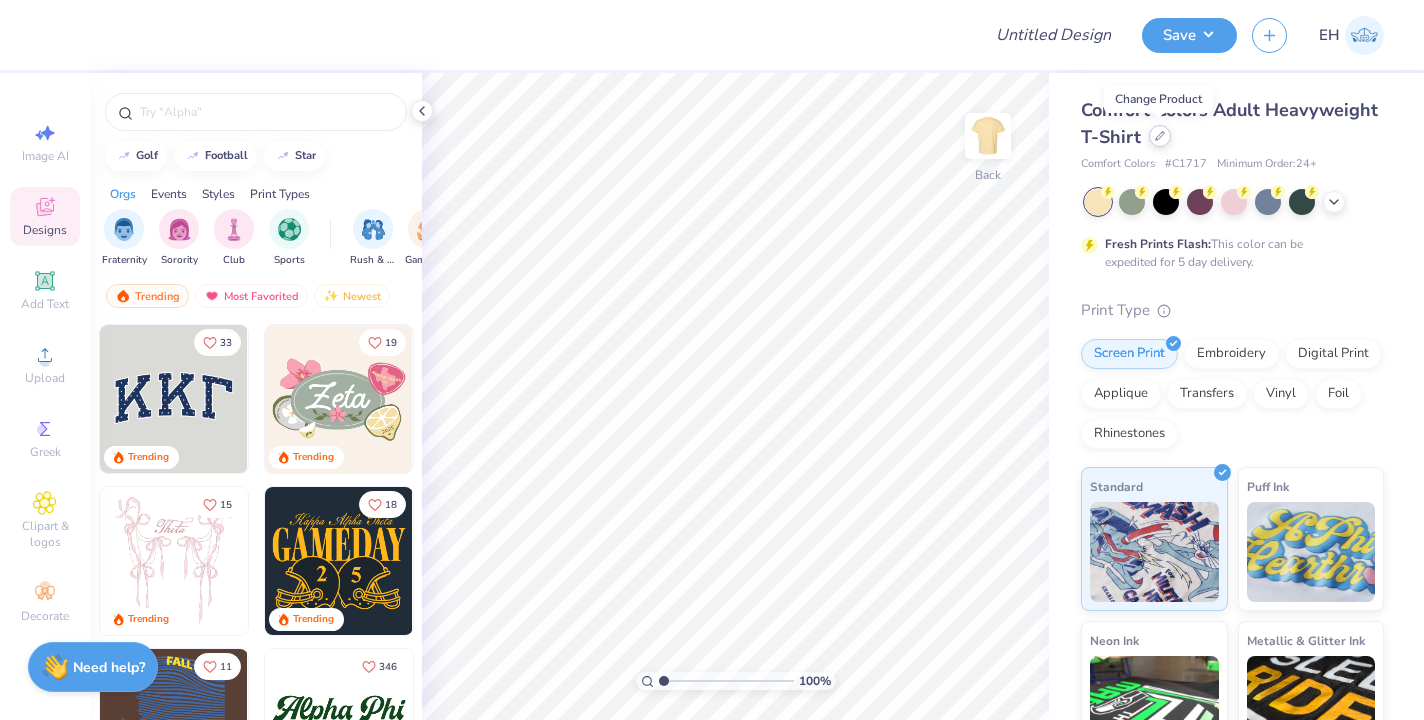 click 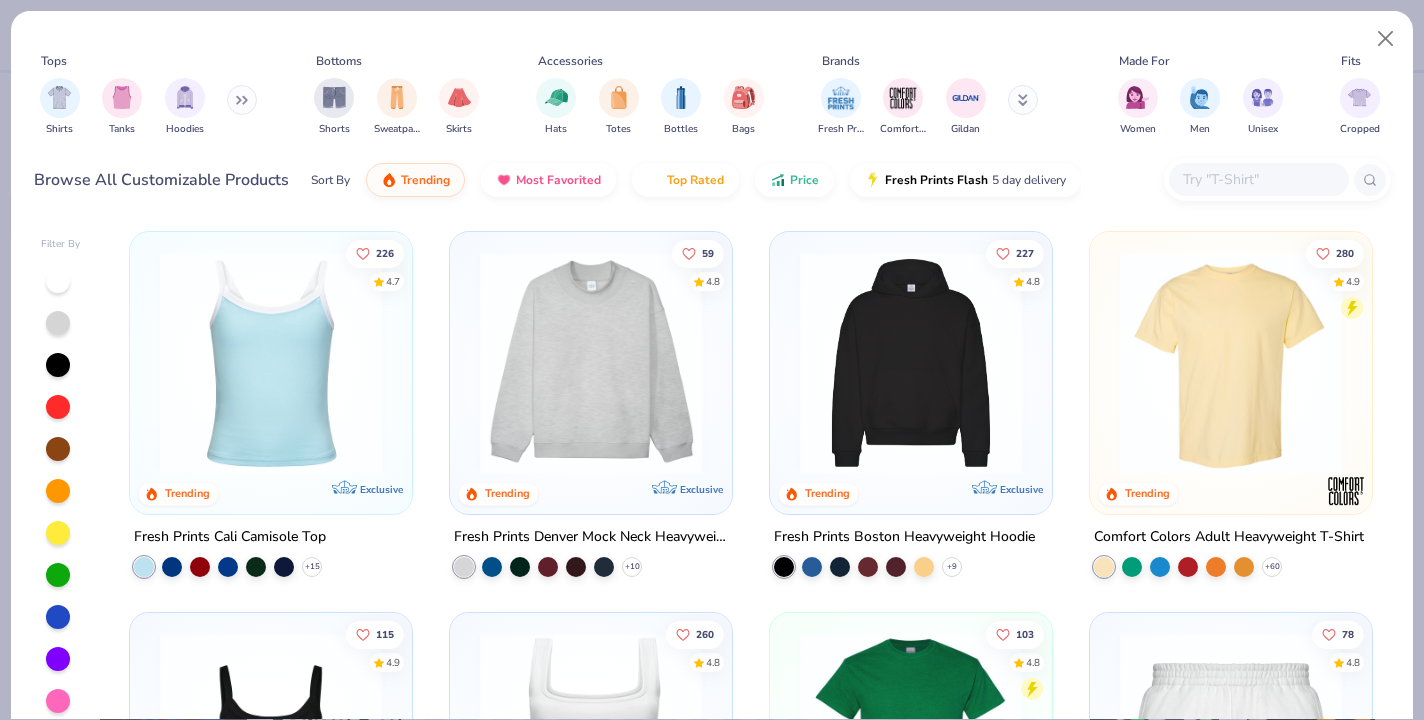 scroll, scrollTop: 713, scrollLeft: 0, axis: vertical 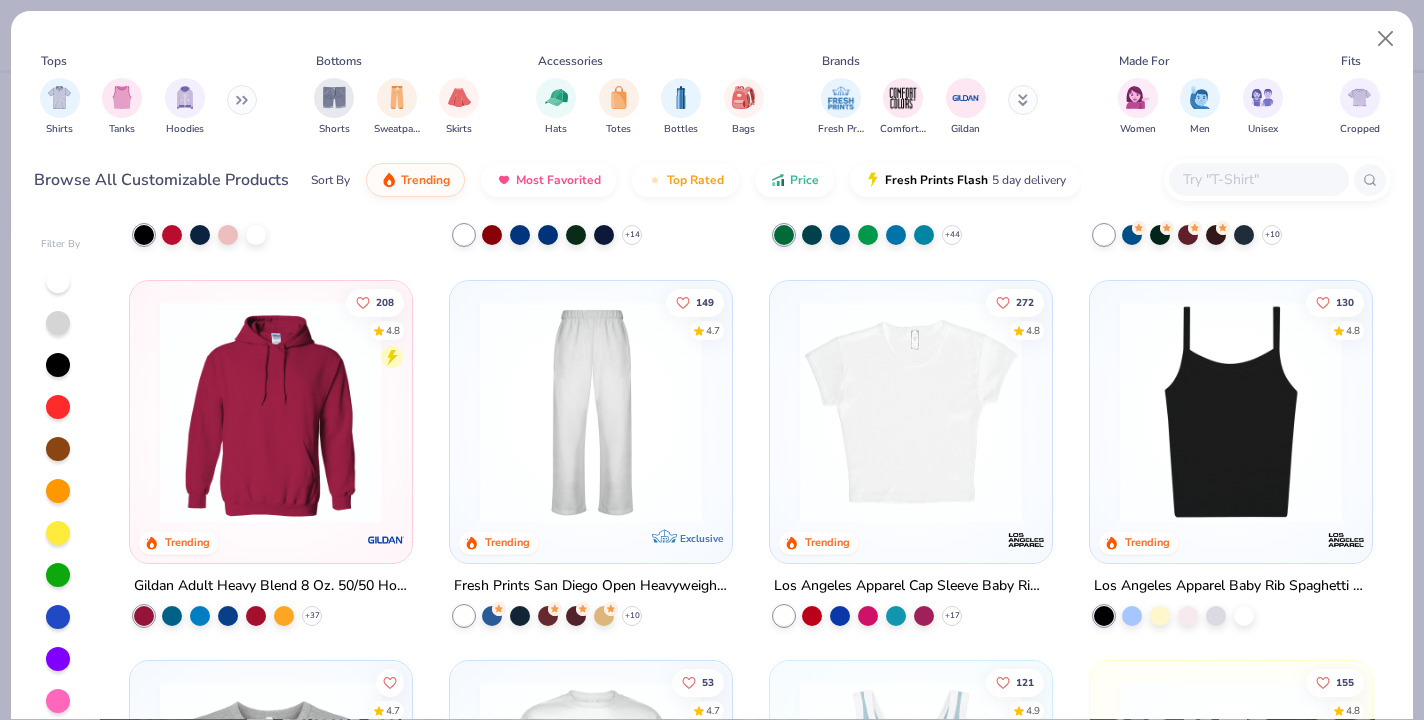 click at bounding box center (911, 411) 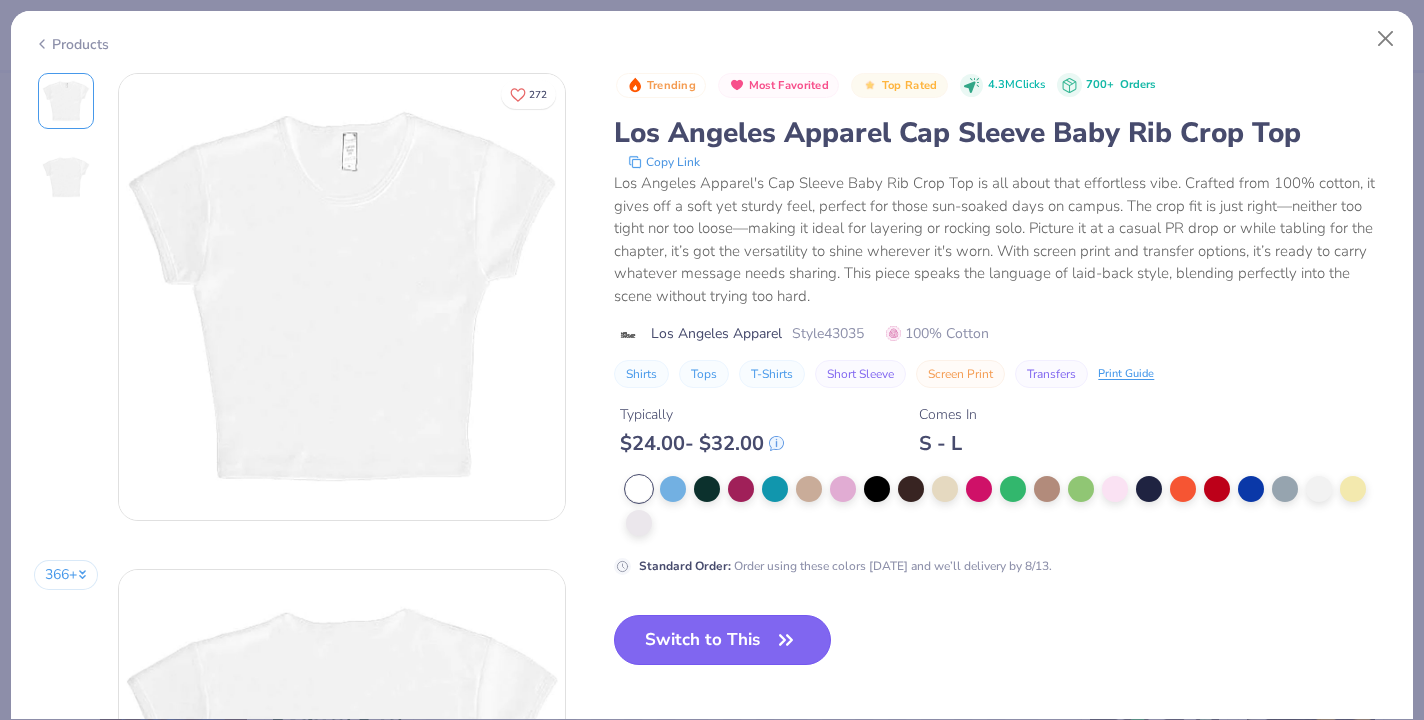 click on "Switch to This" at bounding box center [722, 640] 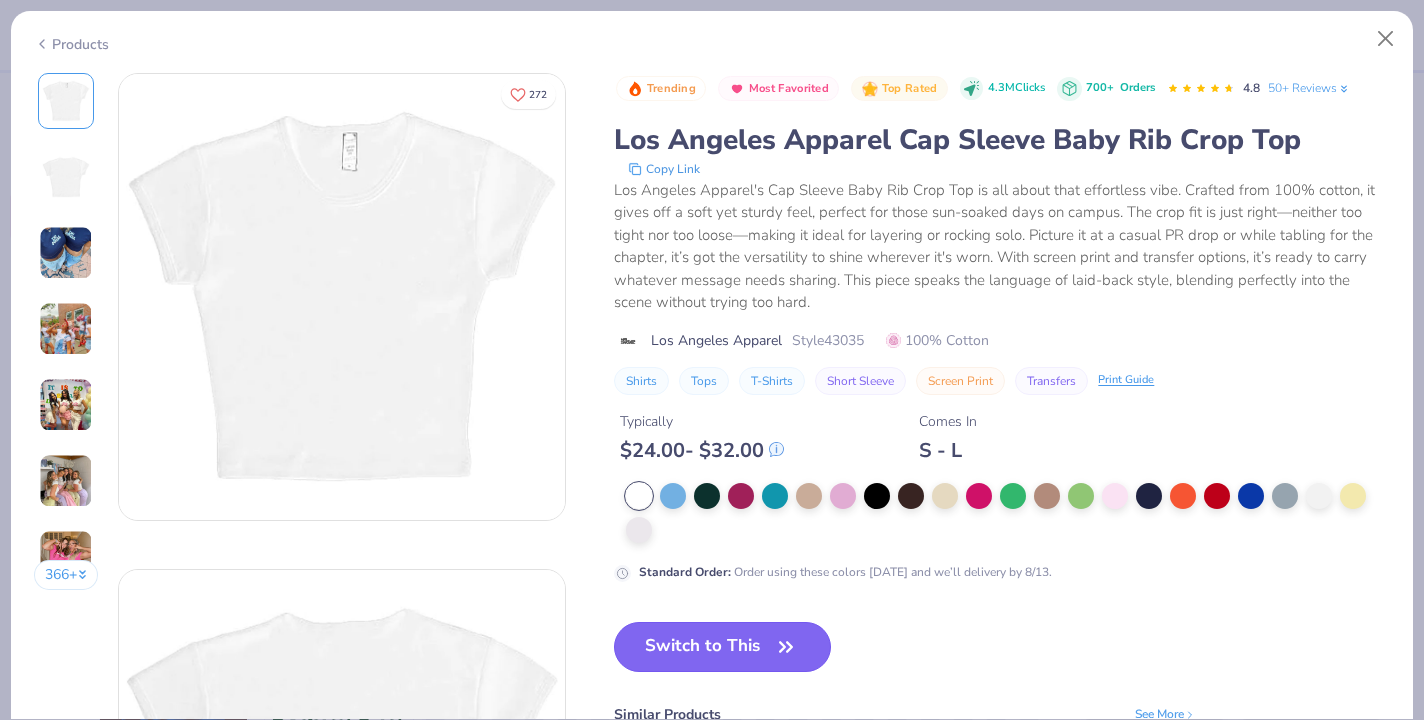 click on "Switch to This" at bounding box center (722, 647) 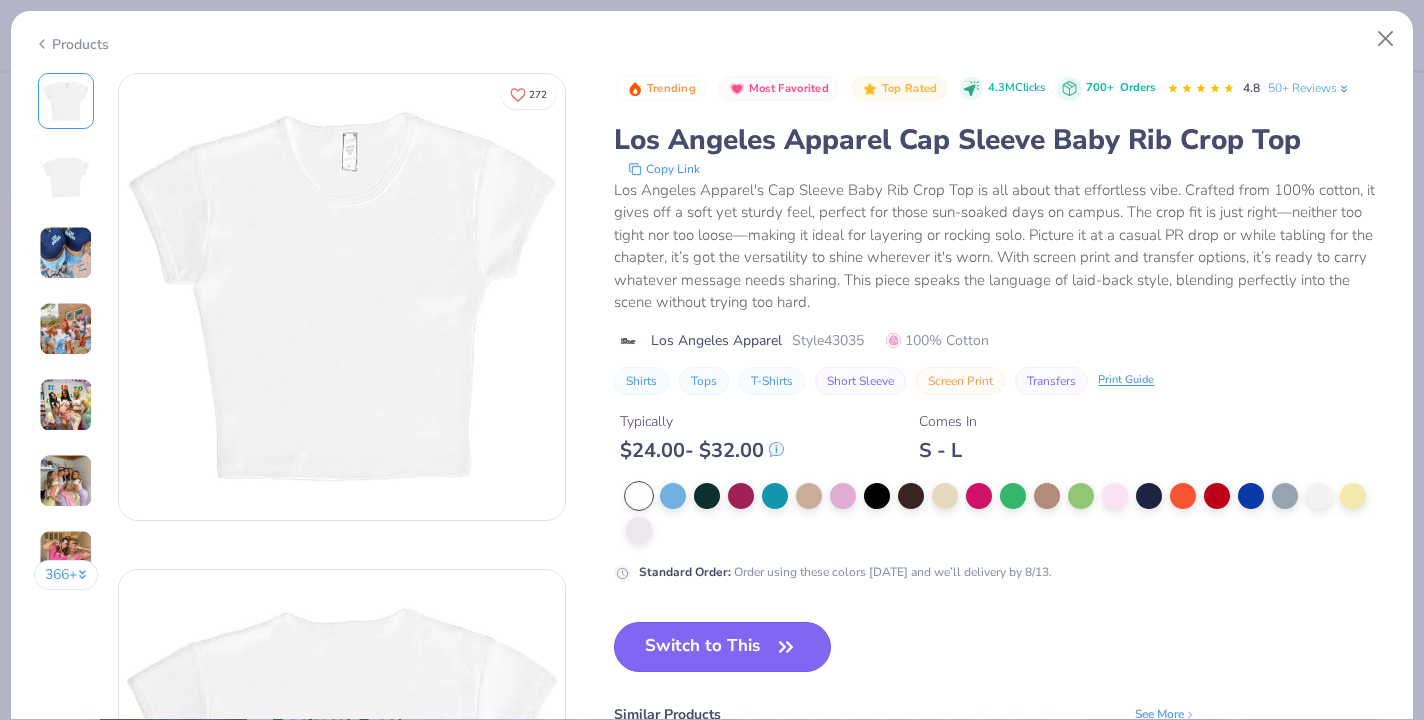 click on "Switch to This" at bounding box center [722, 647] 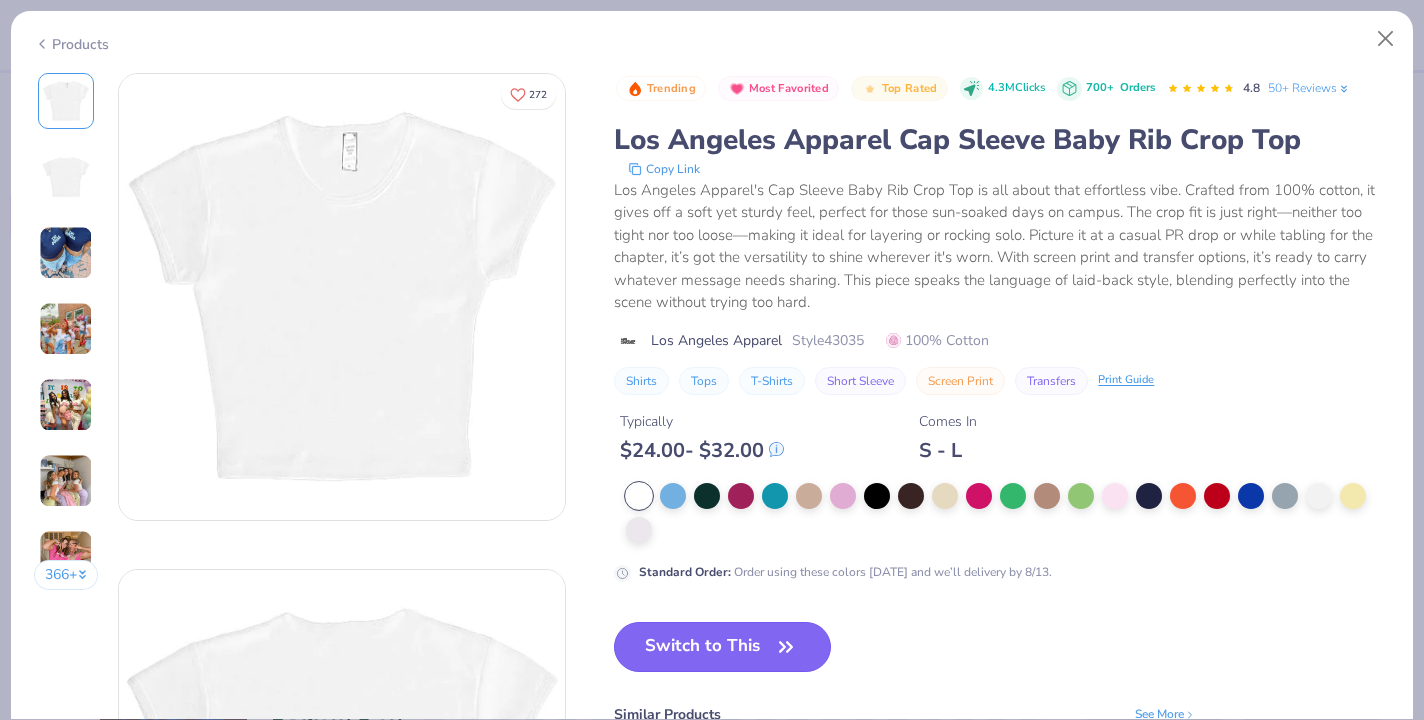 scroll, scrollTop: 97, scrollLeft: 0, axis: vertical 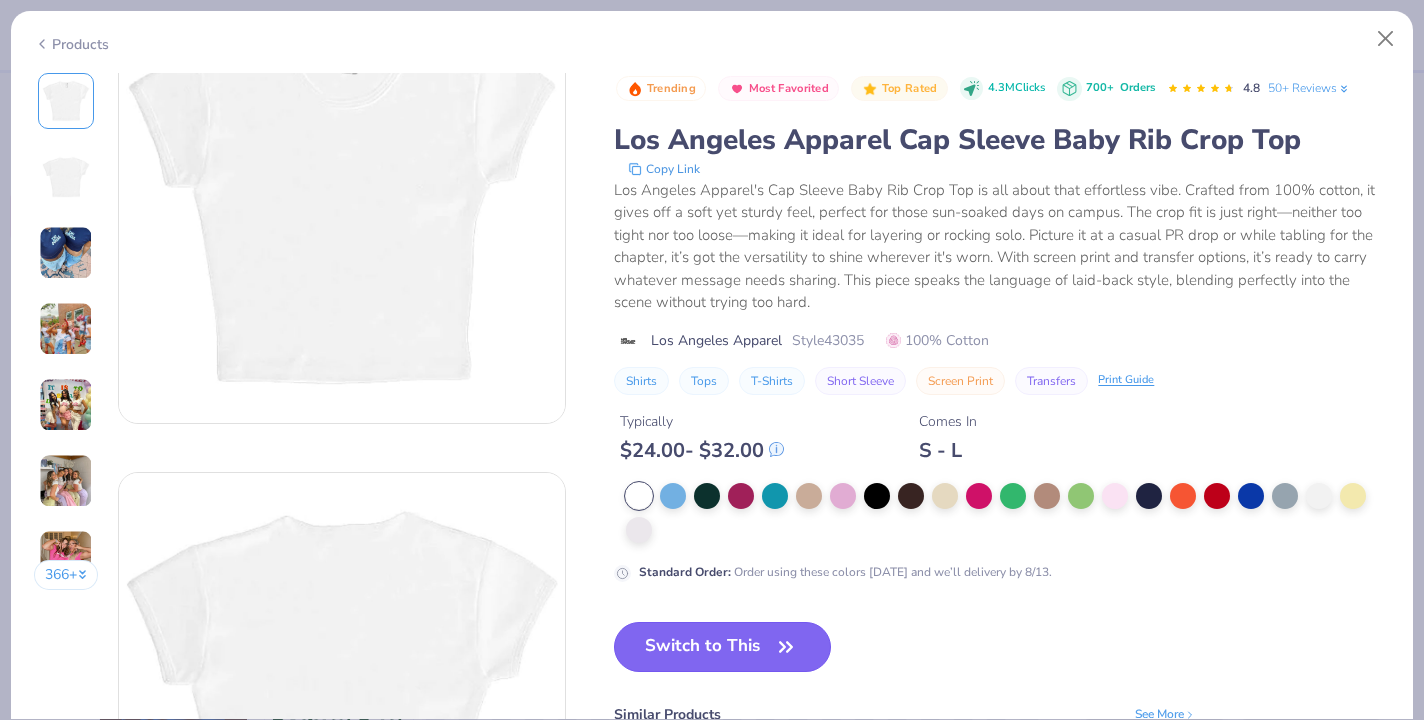 click 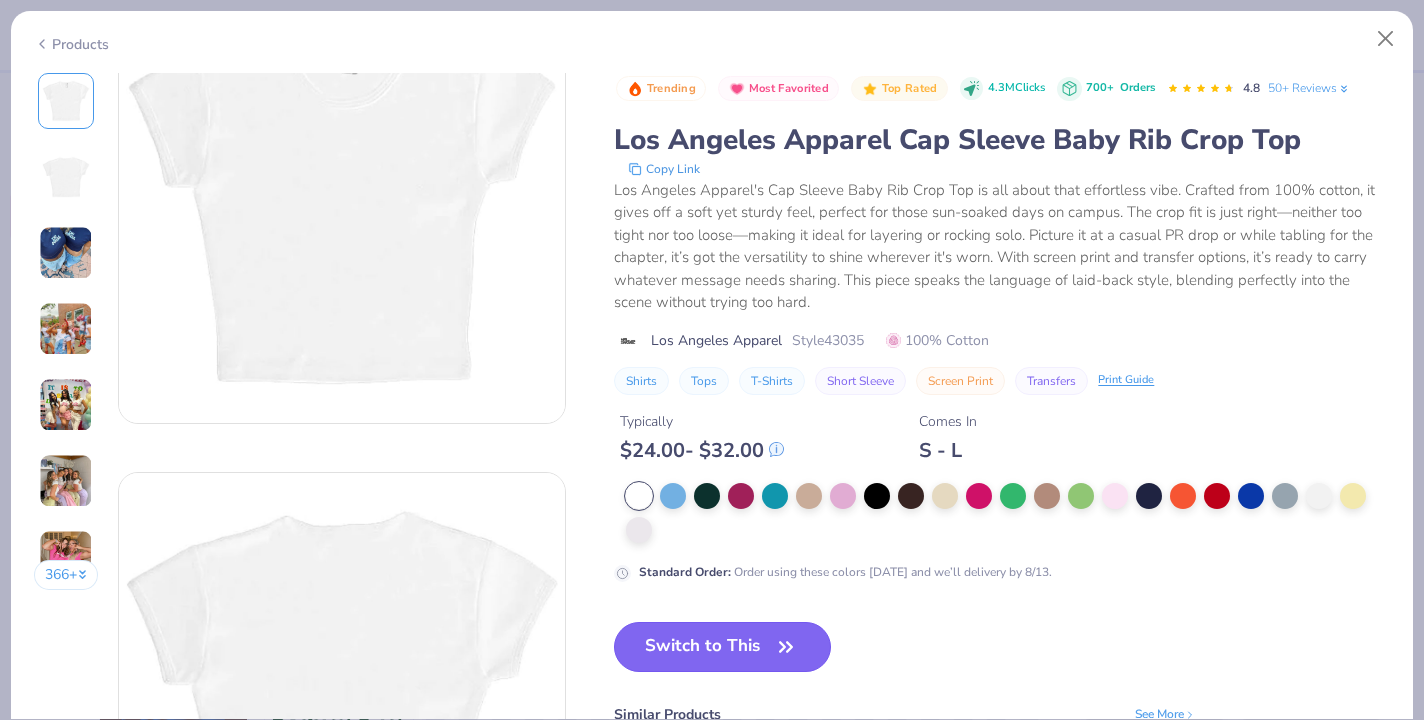 click on "Switch to This" at bounding box center (722, 647) 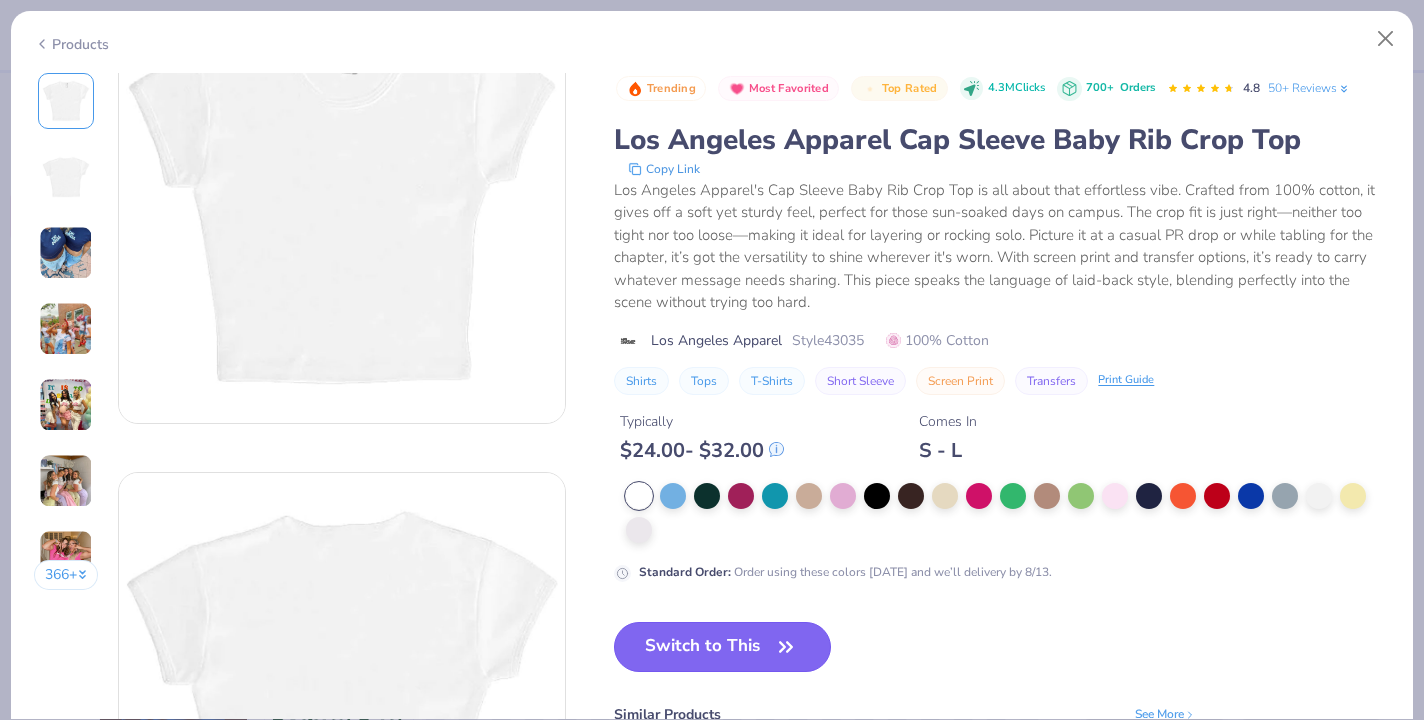click on "Switch to This" at bounding box center [722, 647] 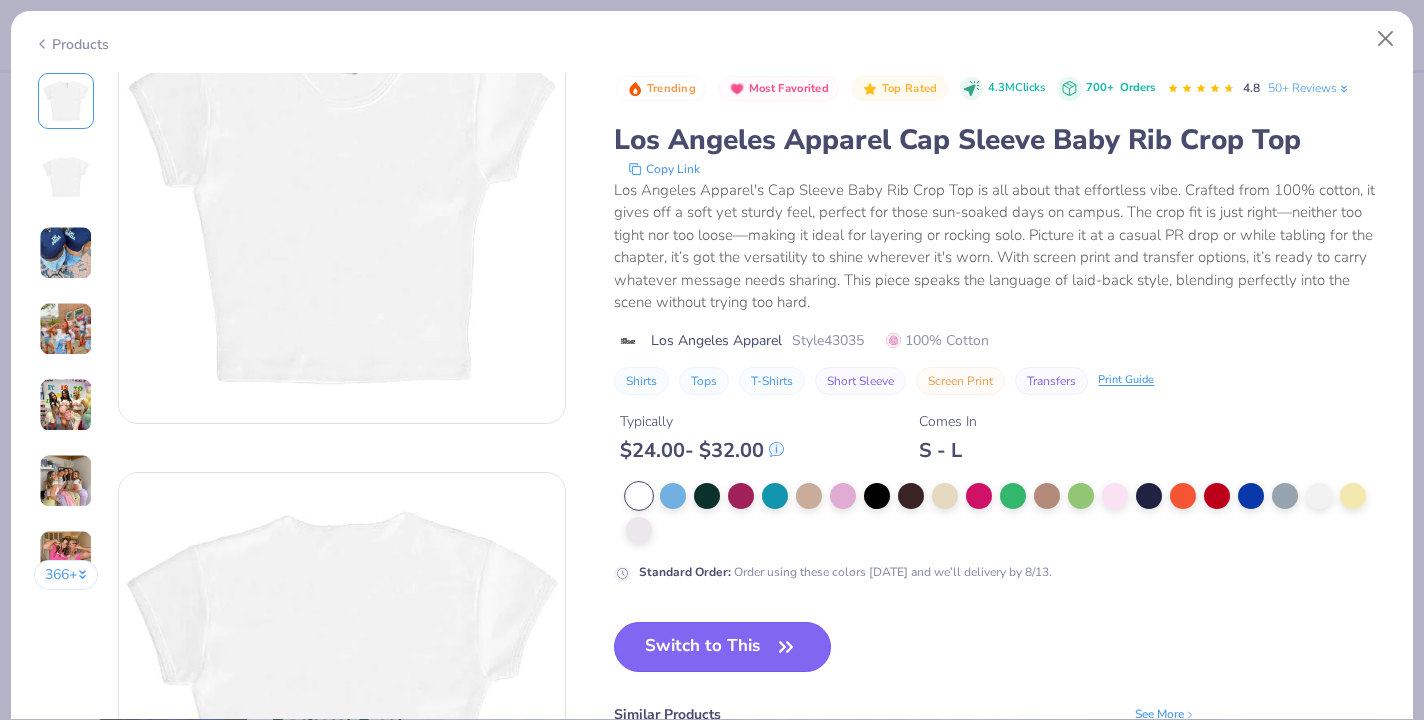 click on "Switch to This" at bounding box center (722, 647) 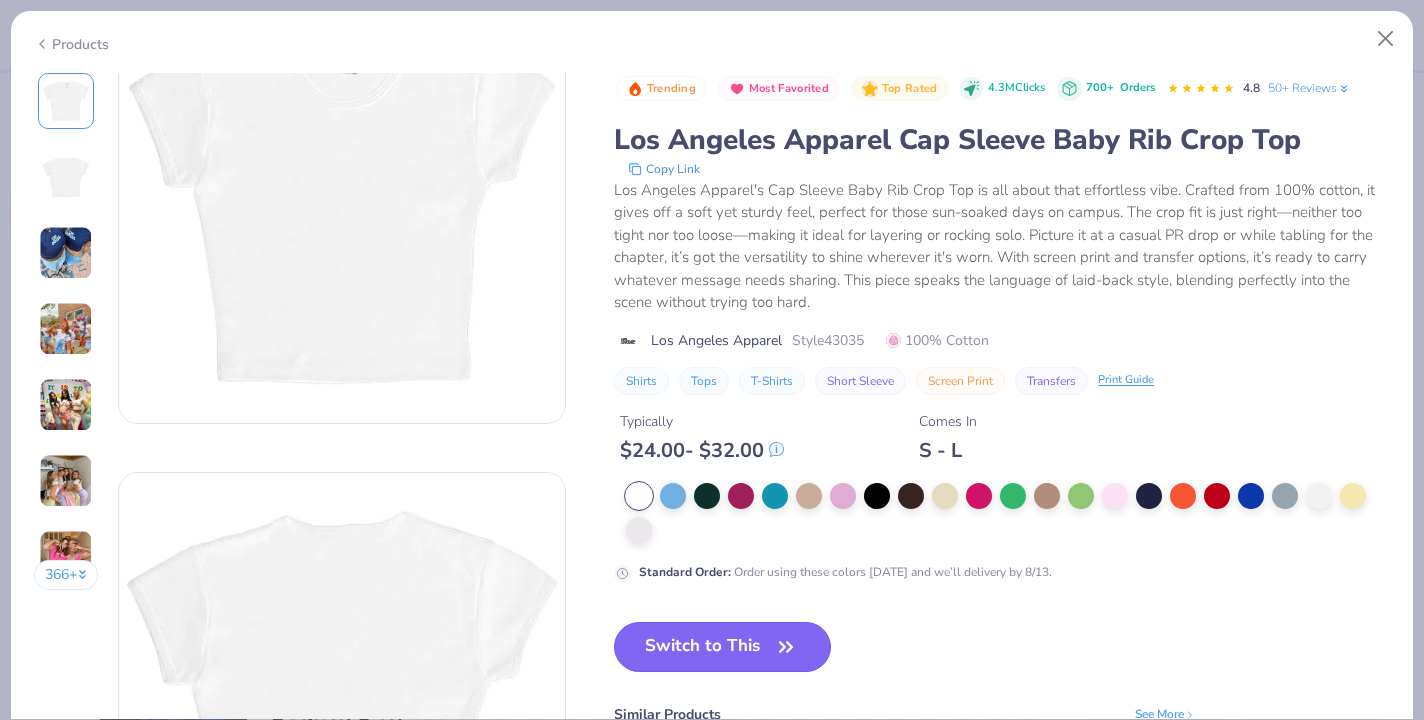 click on "Switch to This" at bounding box center (722, 647) 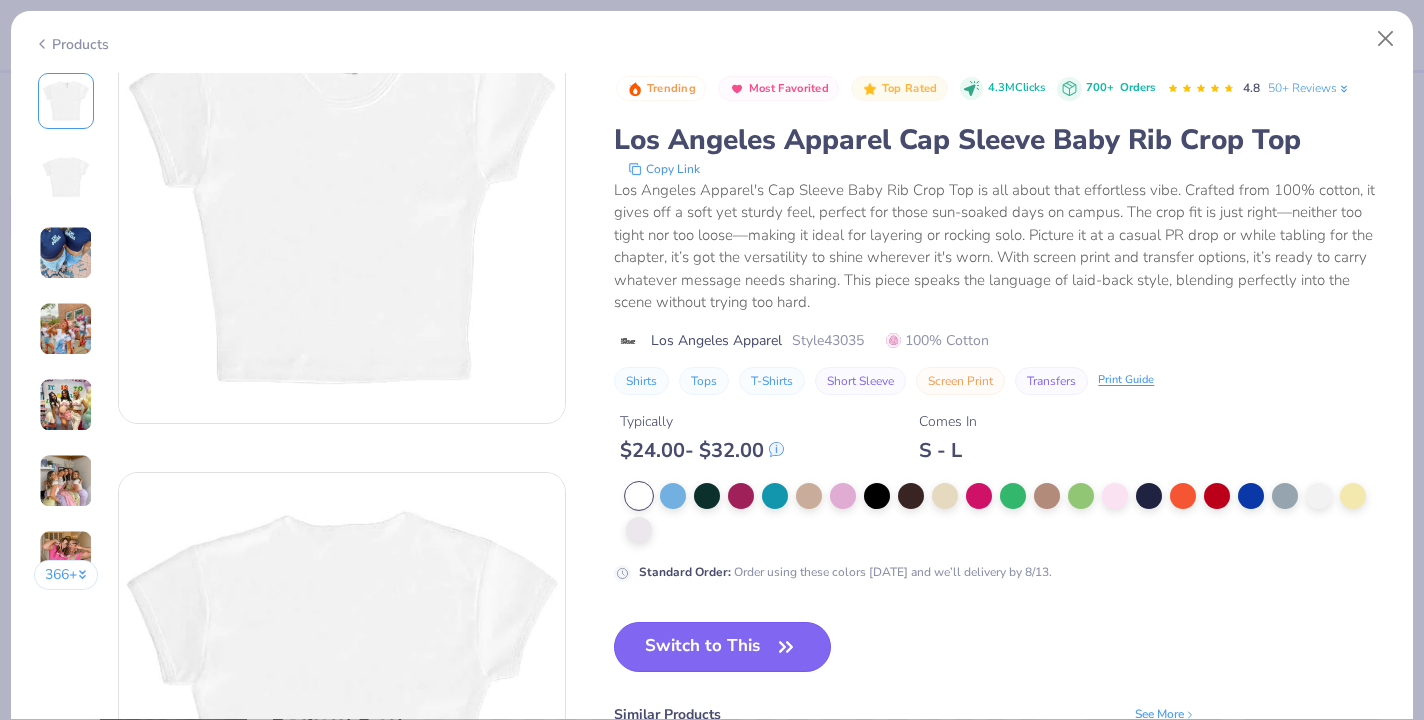click on "Switch to This" at bounding box center [722, 647] 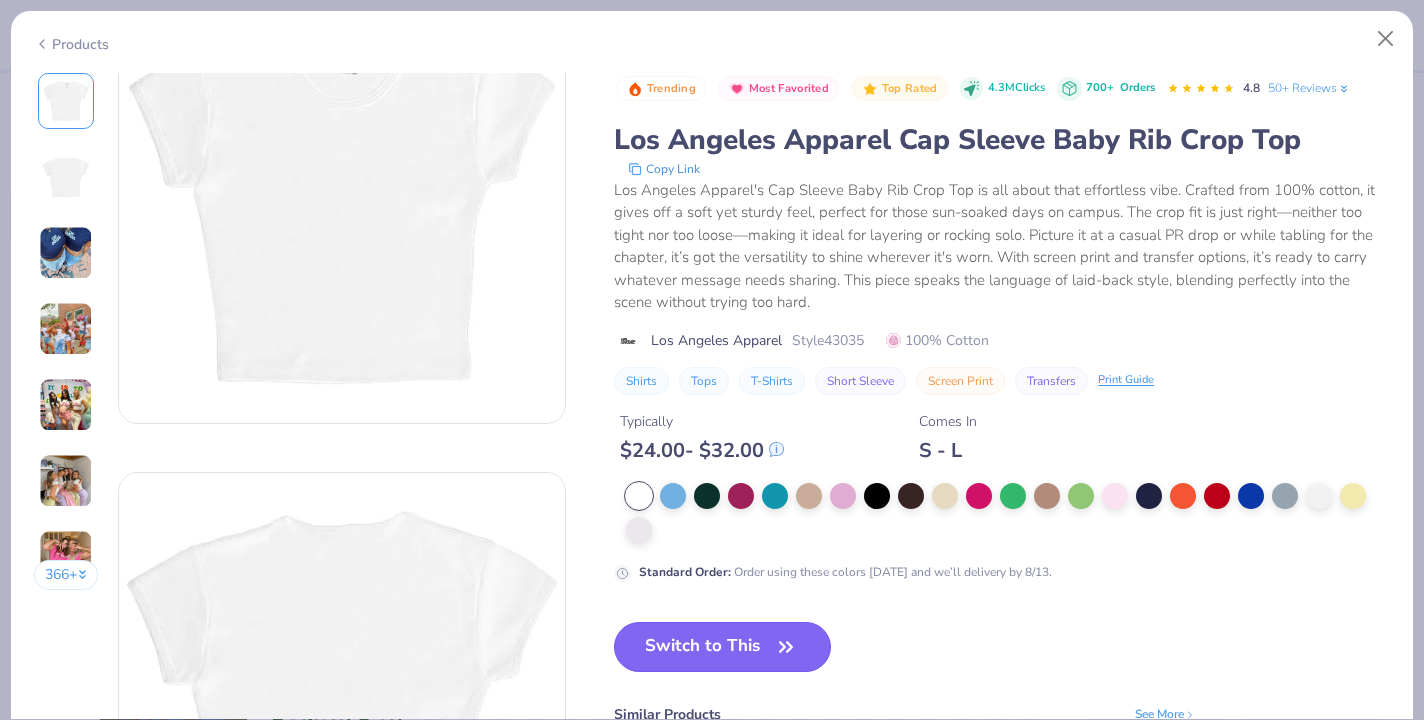 click on "Switch to This" at bounding box center (722, 647) 